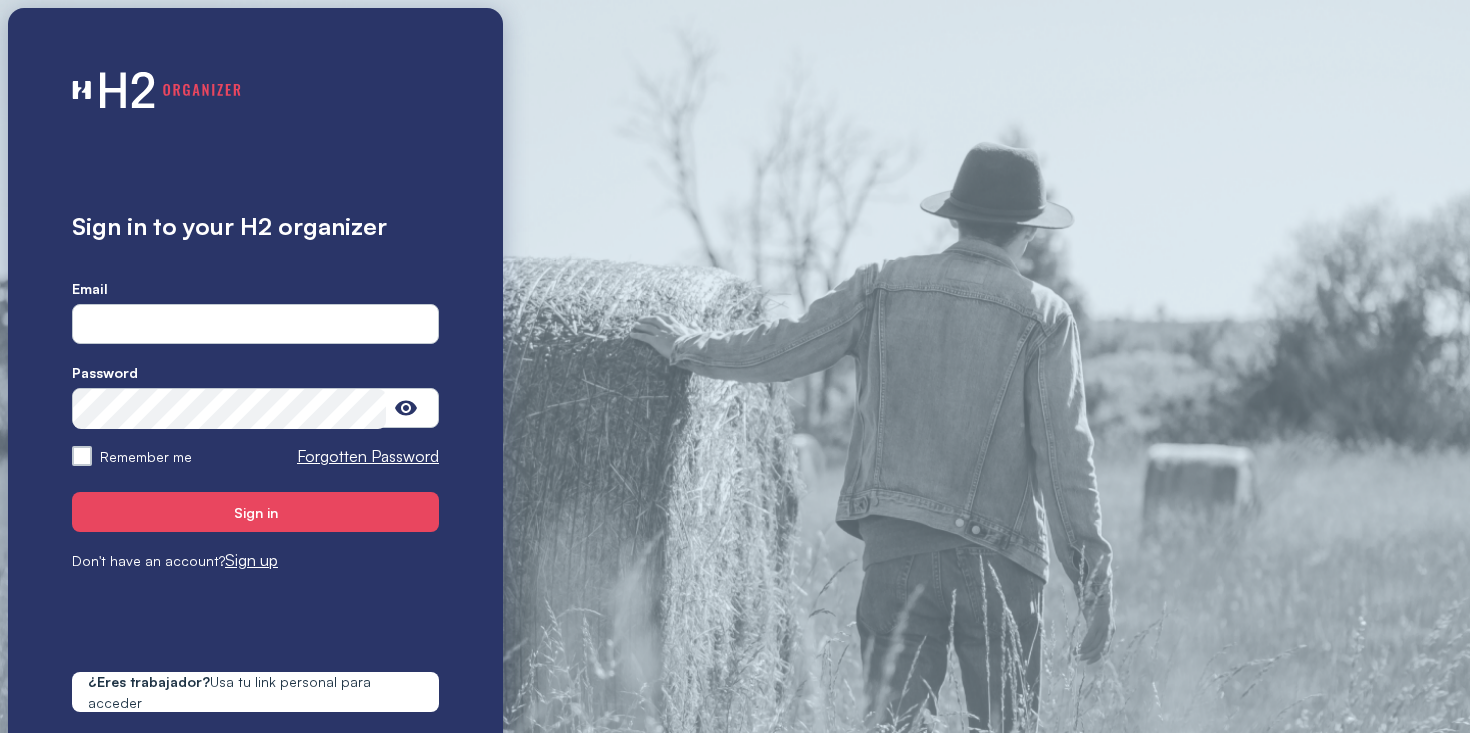 scroll, scrollTop: 0, scrollLeft: 0, axis: both 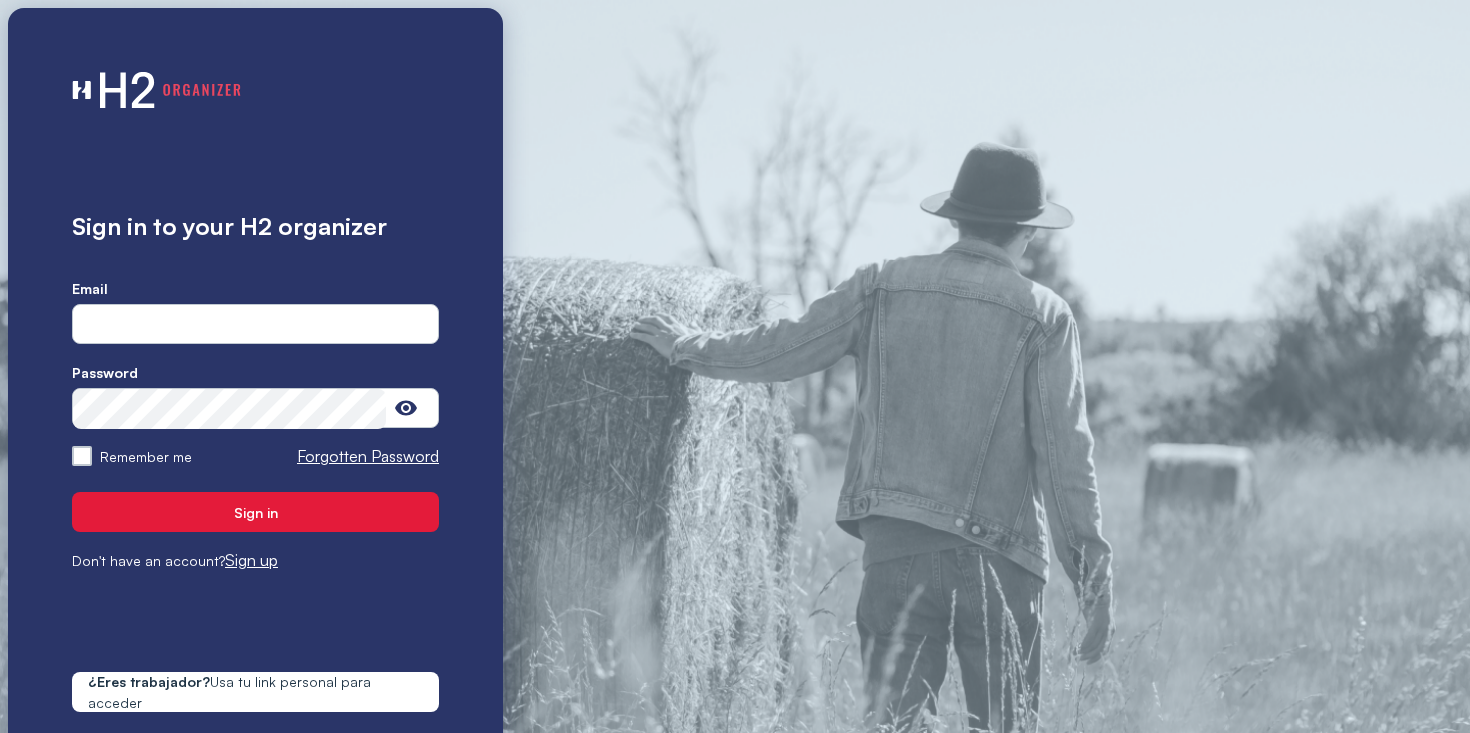 type on "**********" 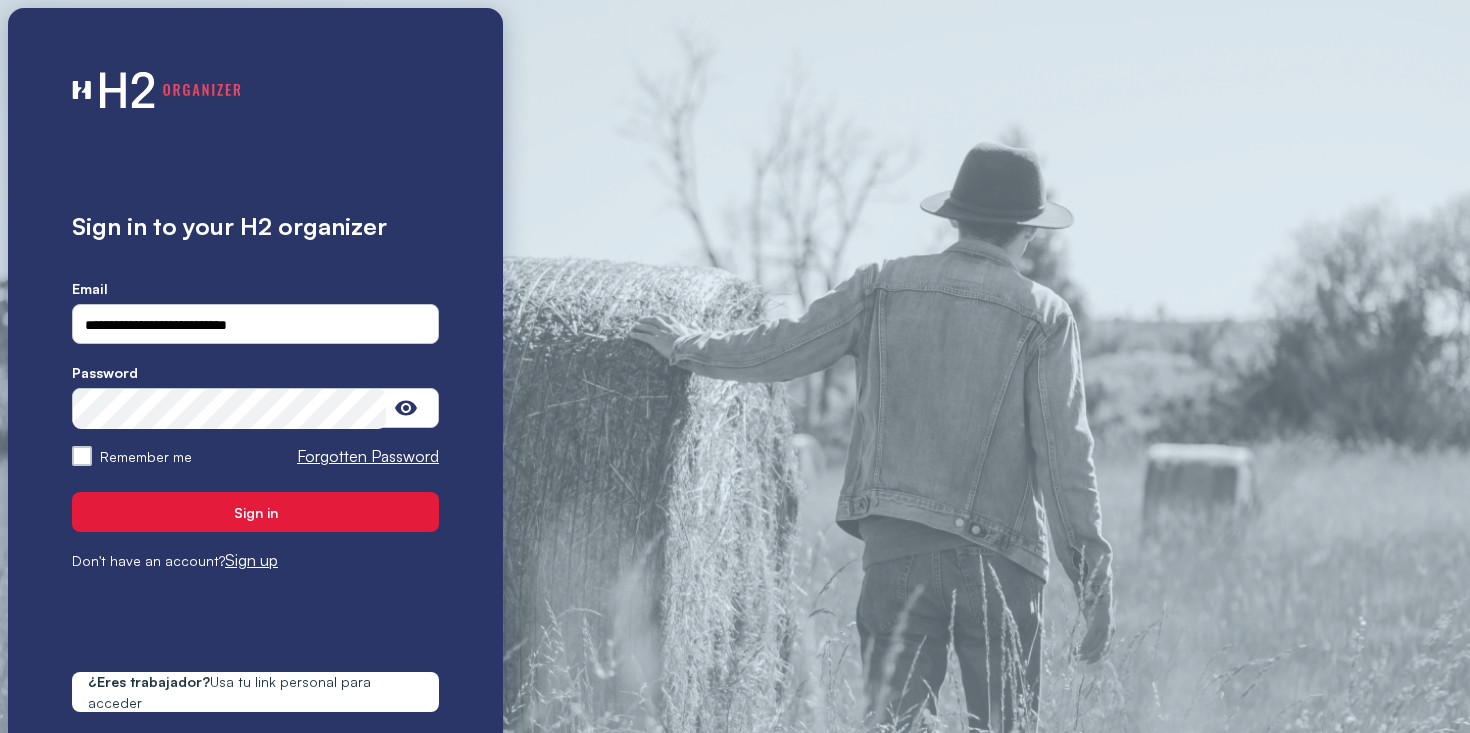 click on "Sign in" at bounding box center [255, 512] 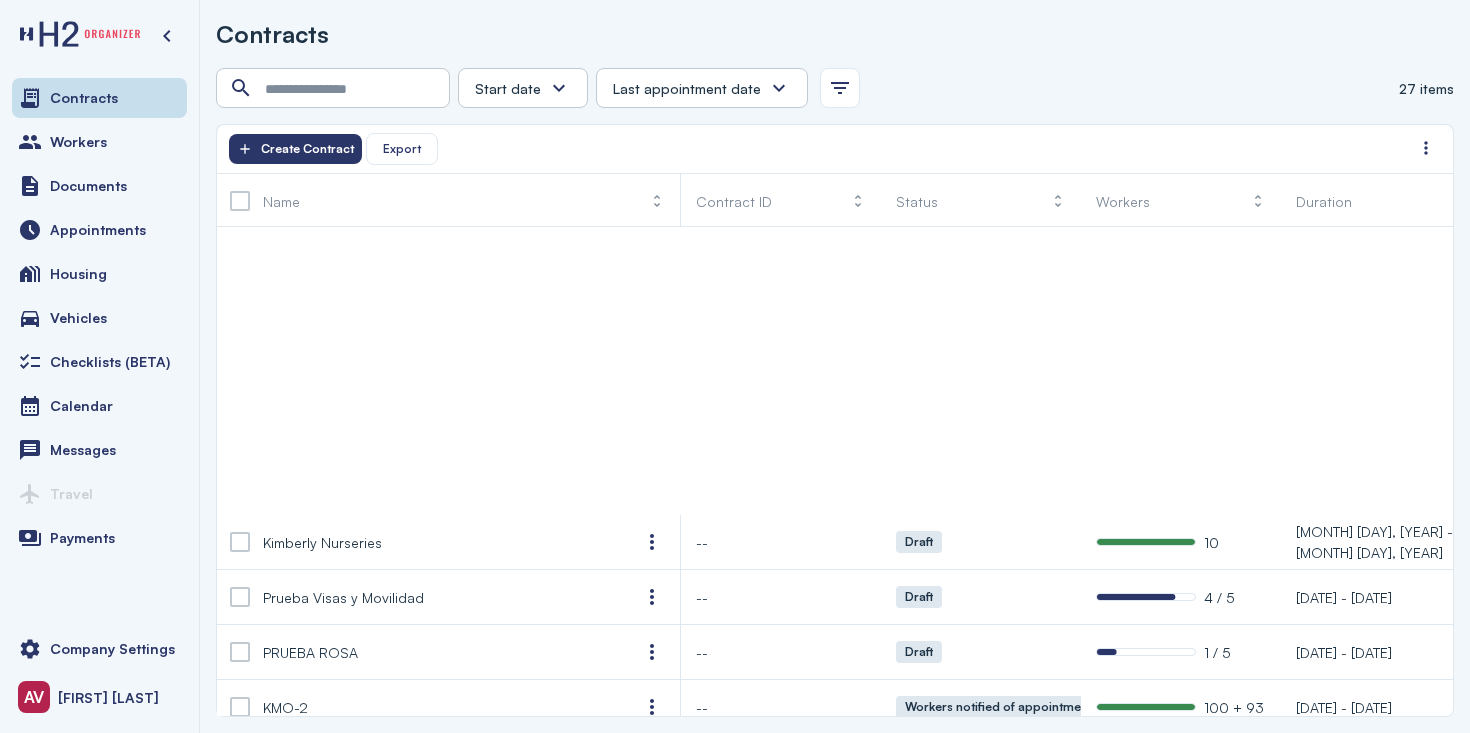 scroll, scrollTop: 979, scrollLeft: 0, axis: vertical 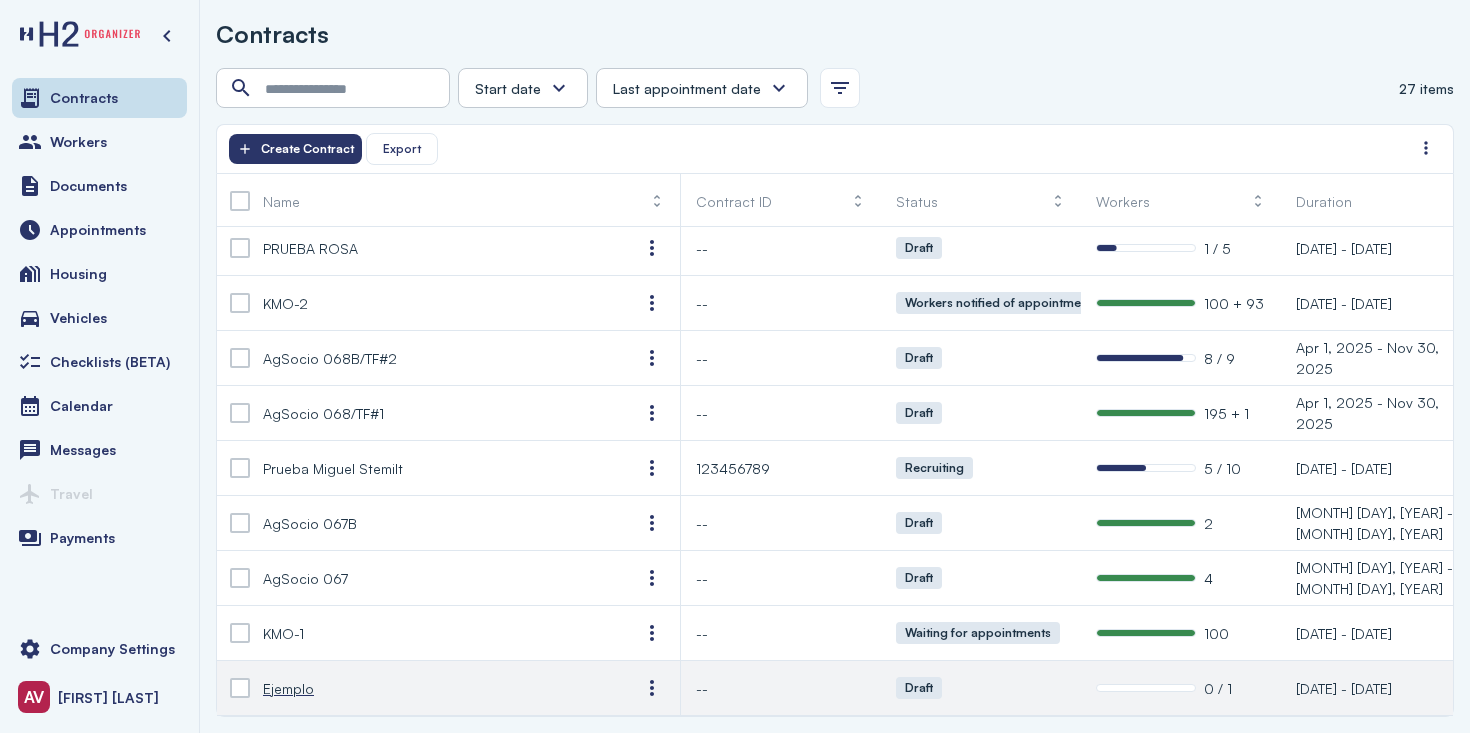 click on "Ejemplo" at bounding box center [436, 688] 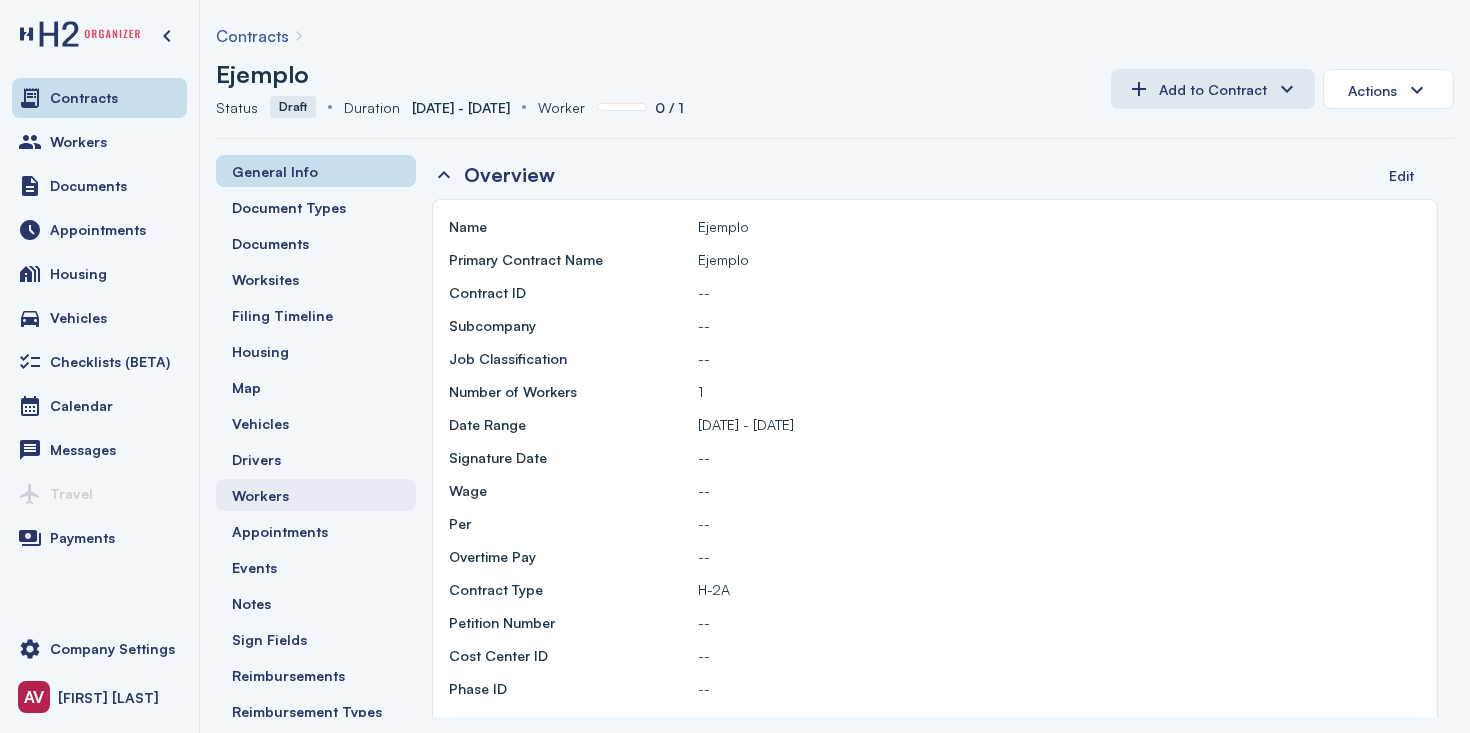 click on "Workers" at bounding box center [316, 495] 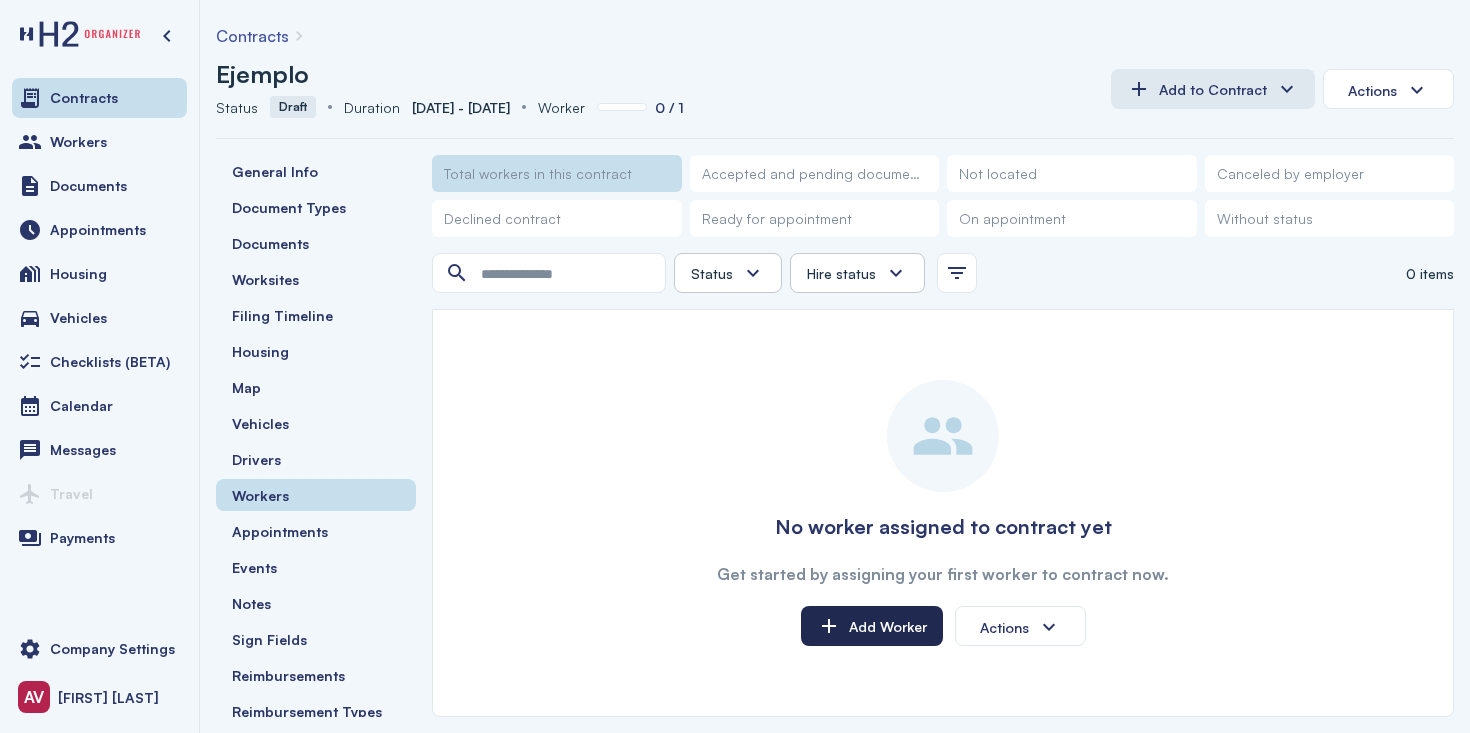 click on "Add Worker" at bounding box center (872, 626) 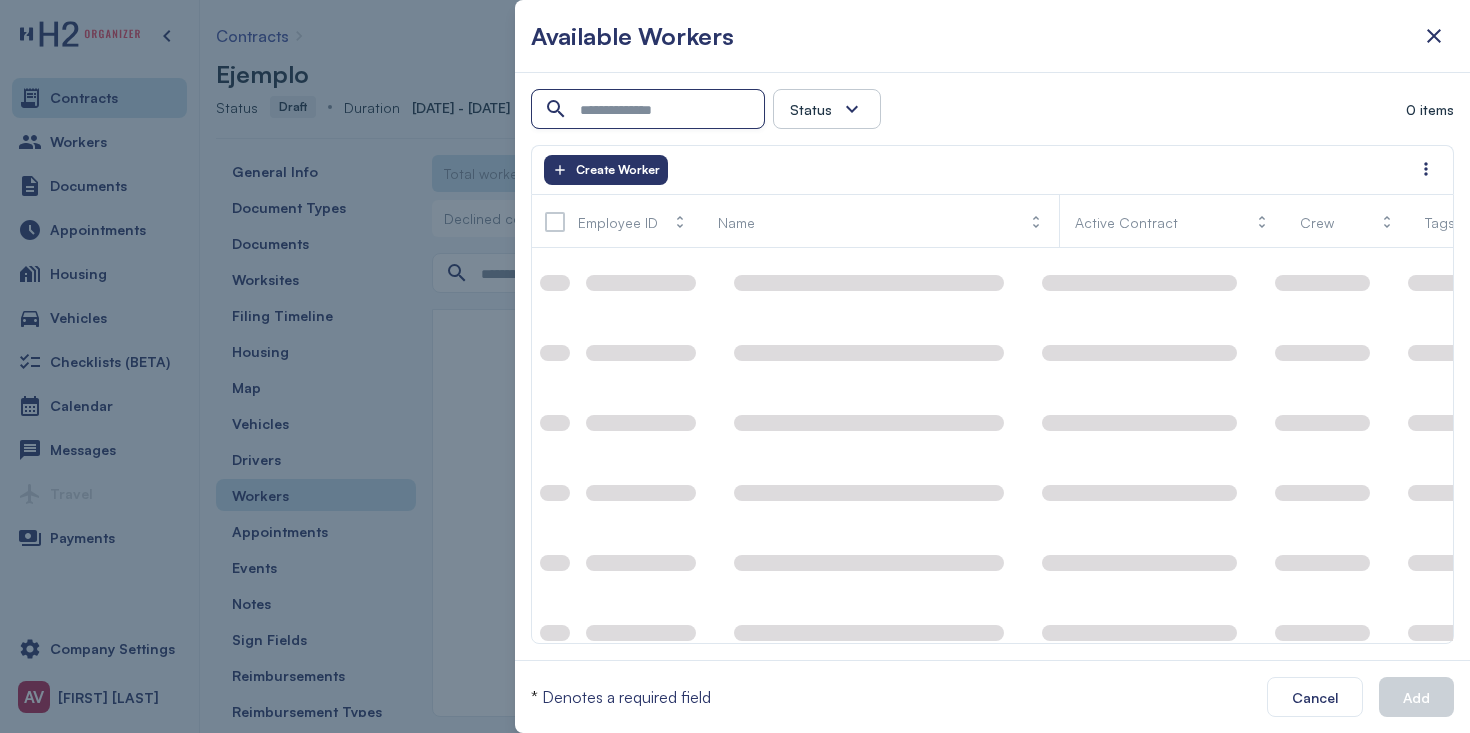 click at bounding box center [650, 110] 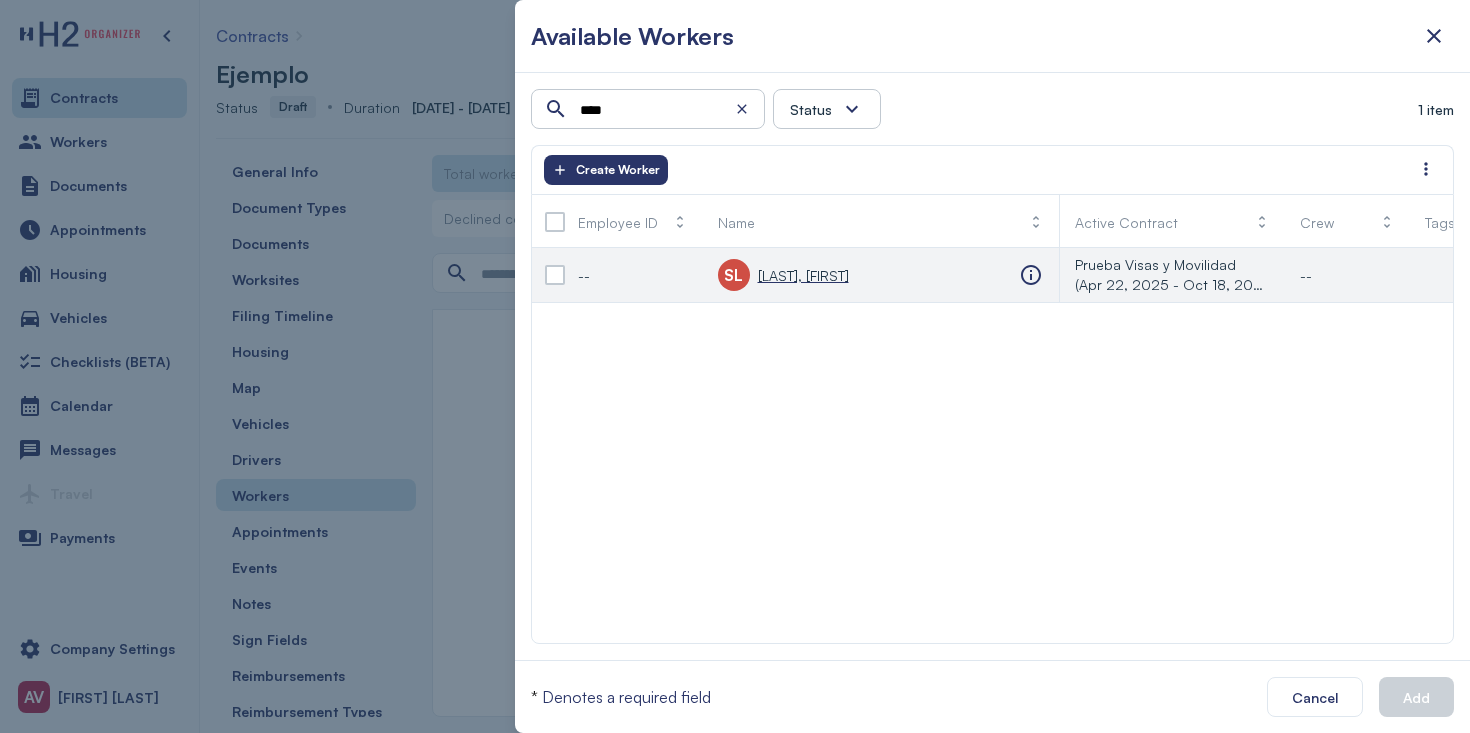 click on "[LAST], [FIRST]" at bounding box center (803, 275) 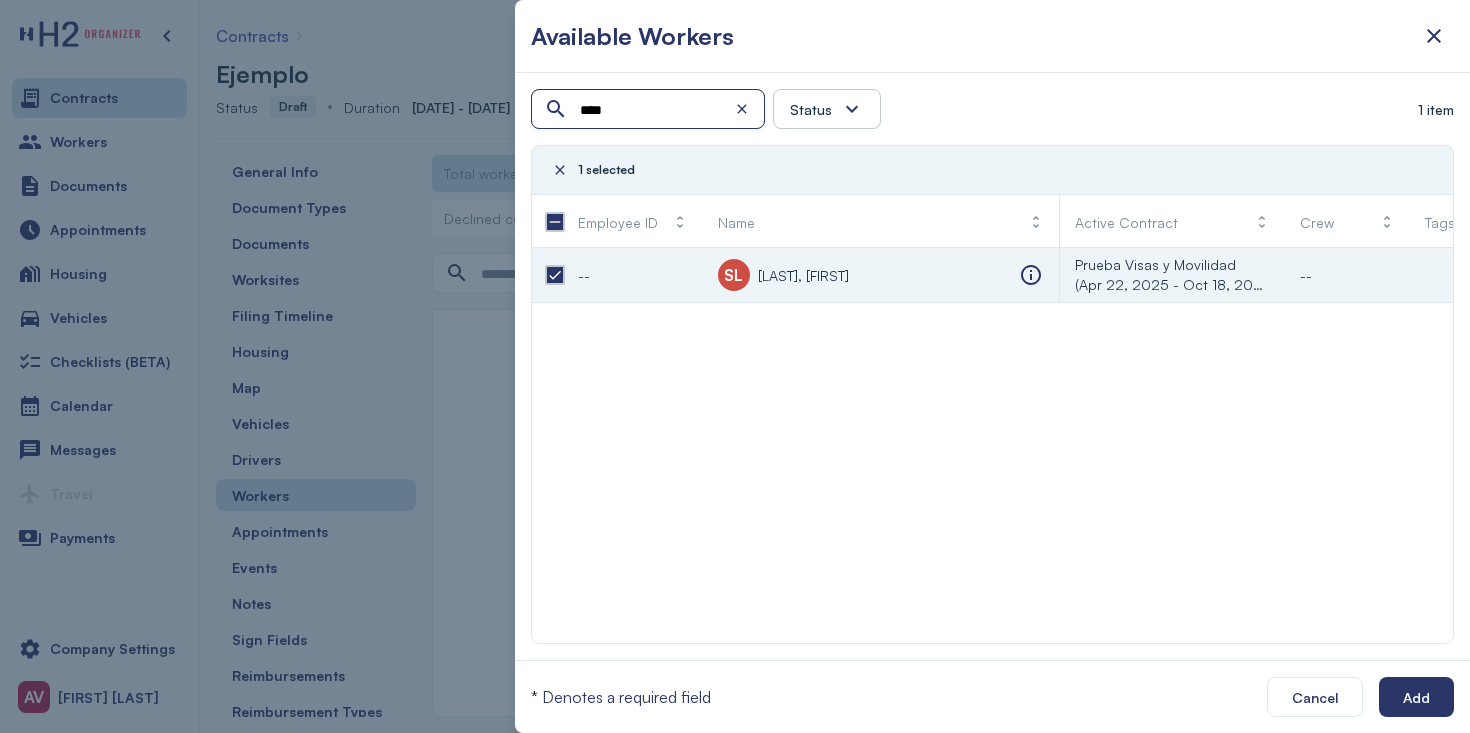 click on "****" at bounding box center [650, 110] 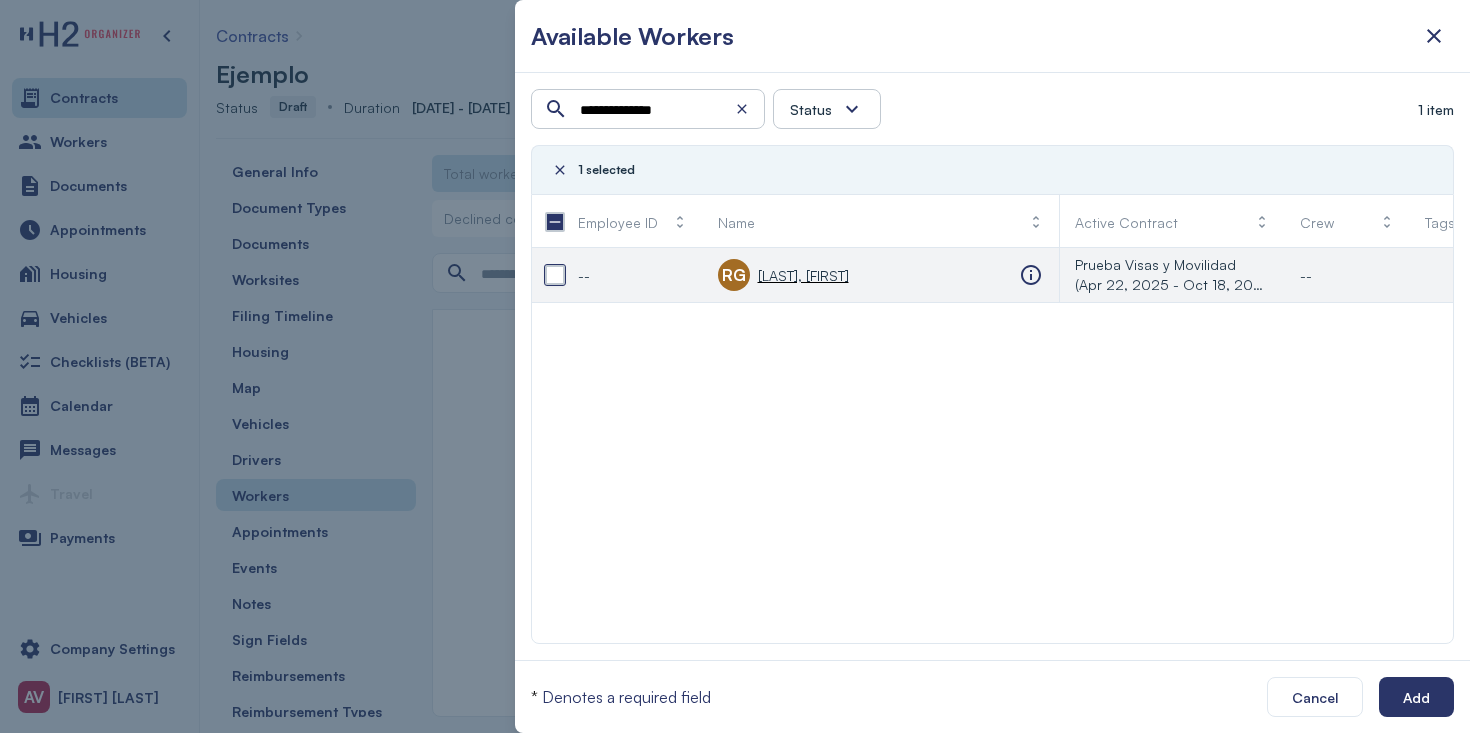 click at bounding box center (555, 275) 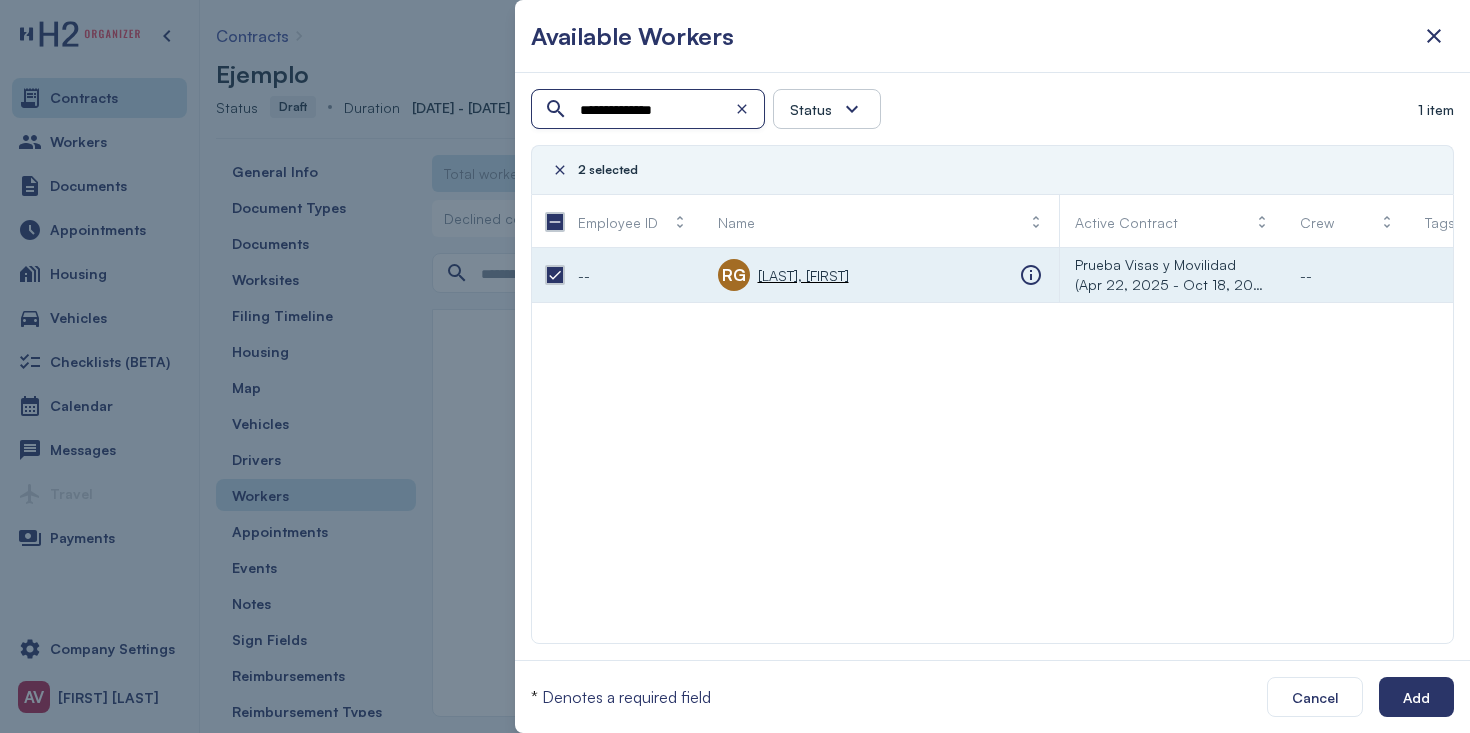 click on "**********" at bounding box center [650, 110] 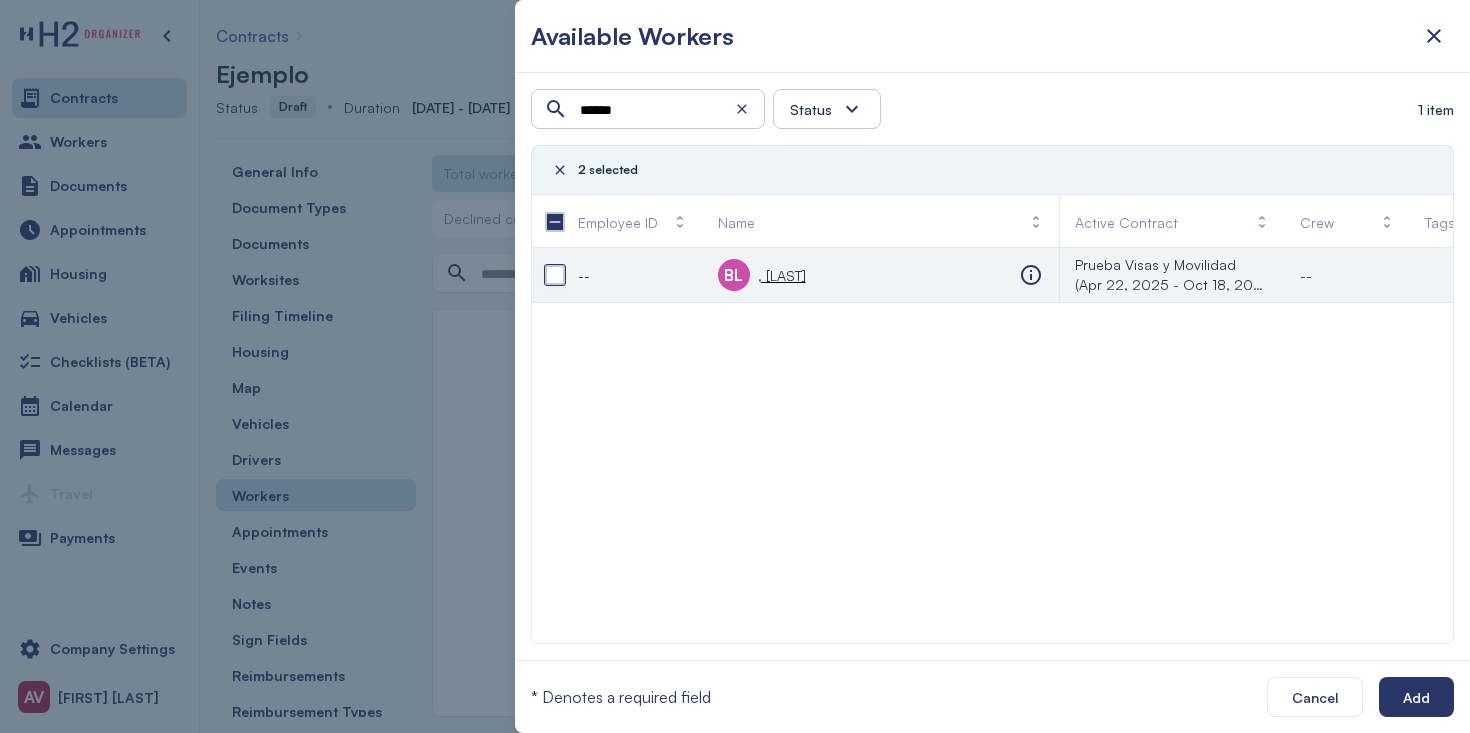 click at bounding box center (555, 275) 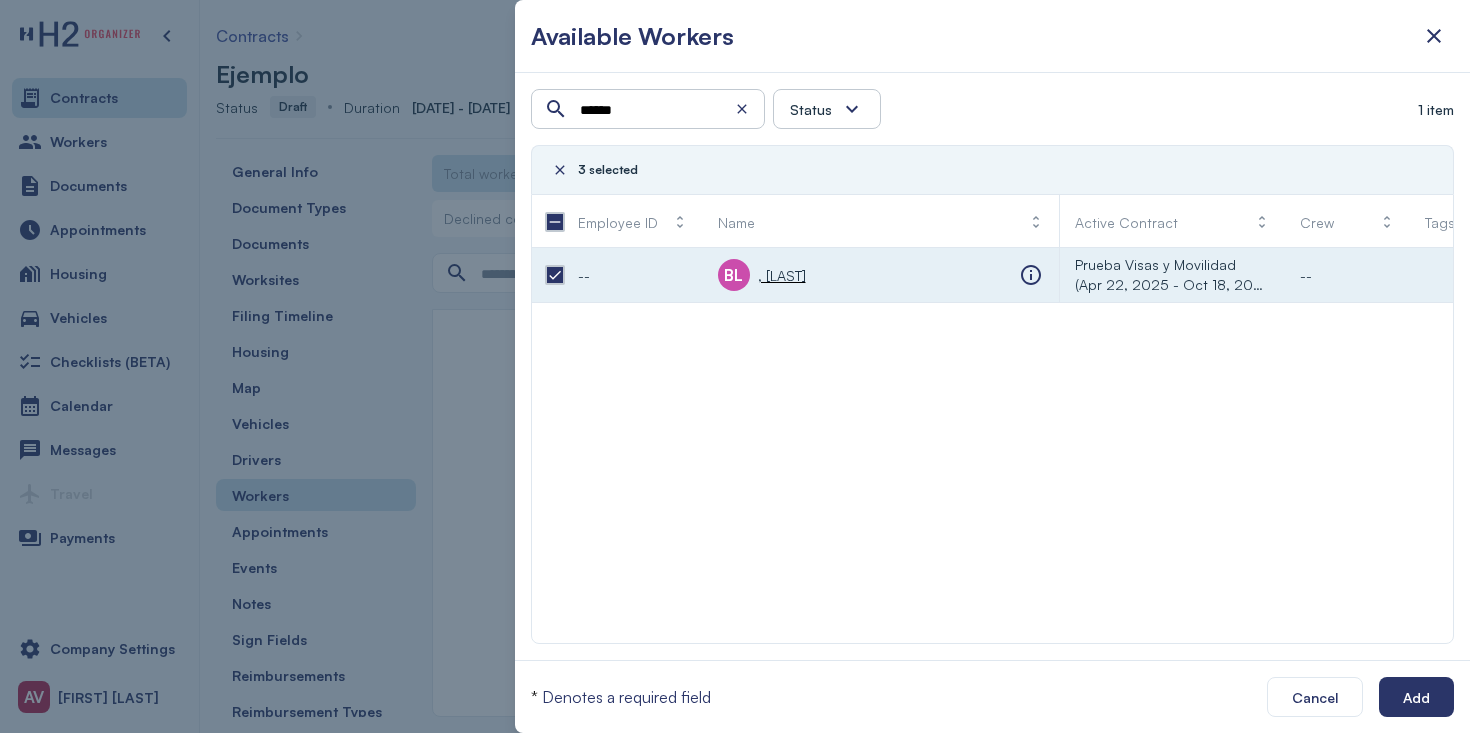 click on "******           Status         Absconded Assigned Available Employed End of Contract Quit       1 item       3 selected                   Employee ID     Name       Active Contract     Crew     Tags                 -- BL       [FIRST], [LAST]           Prueba Visas y Movilidad   ([MONTH] [DAY], [YEAR] - [MONTH] [DAY], [YEAR]) --" at bounding box center [993, 366] 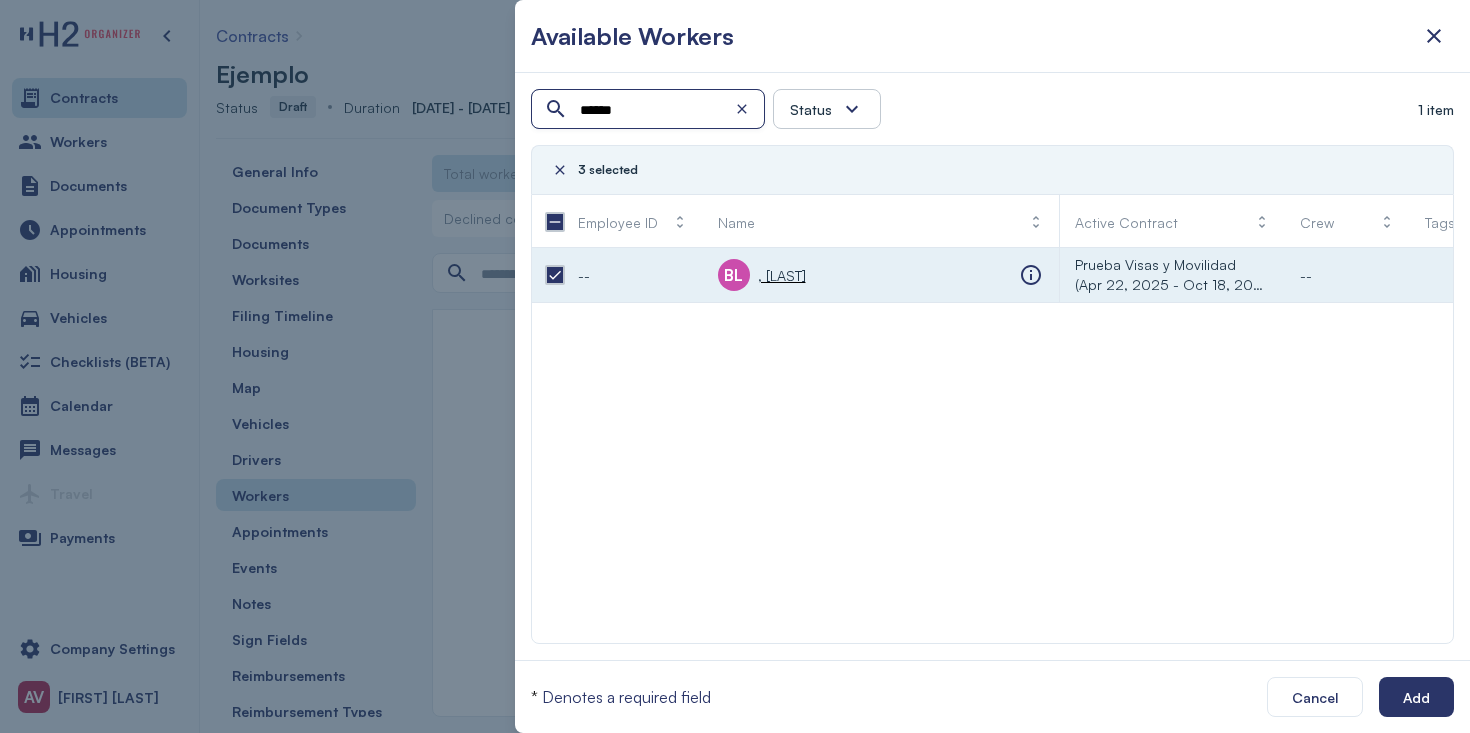 click on "******" at bounding box center [650, 110] 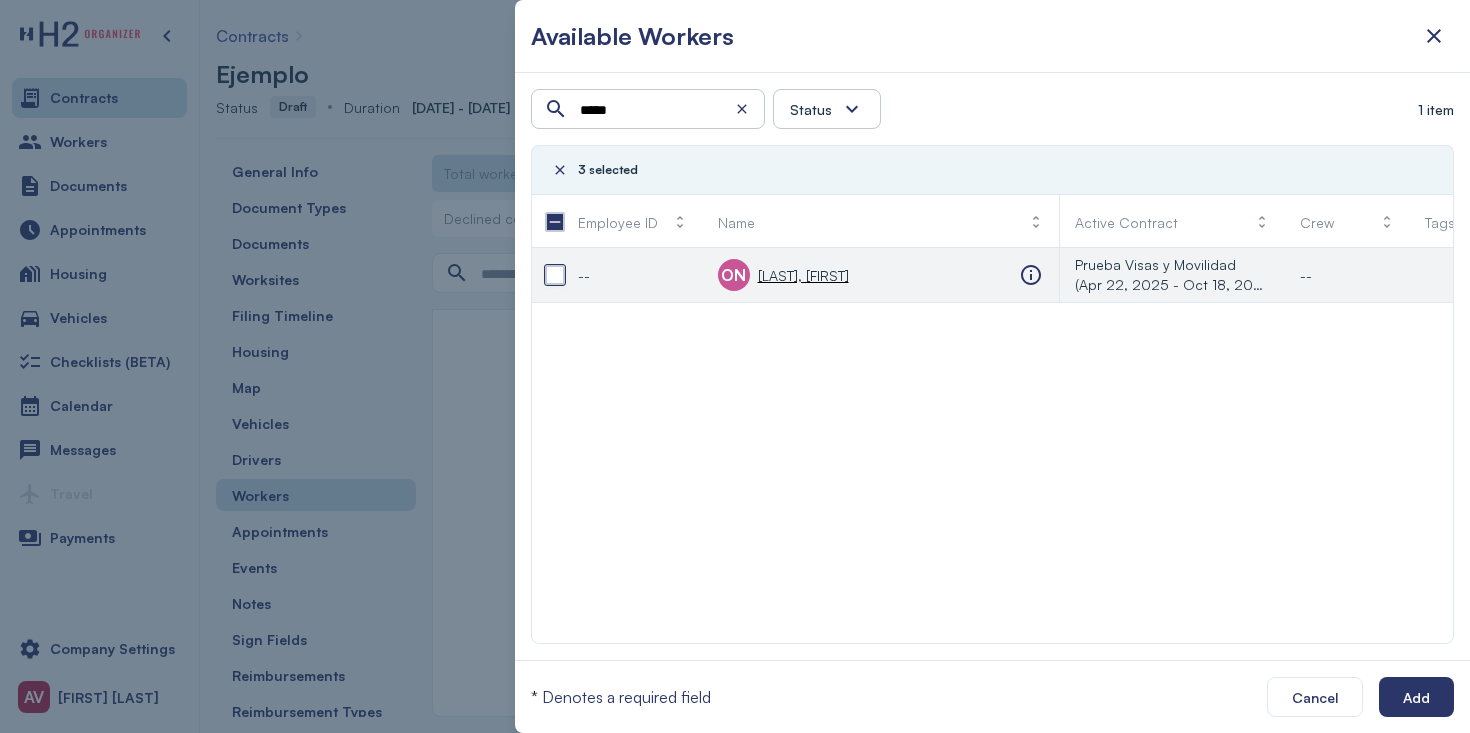 click at bounding box center [555, 275] 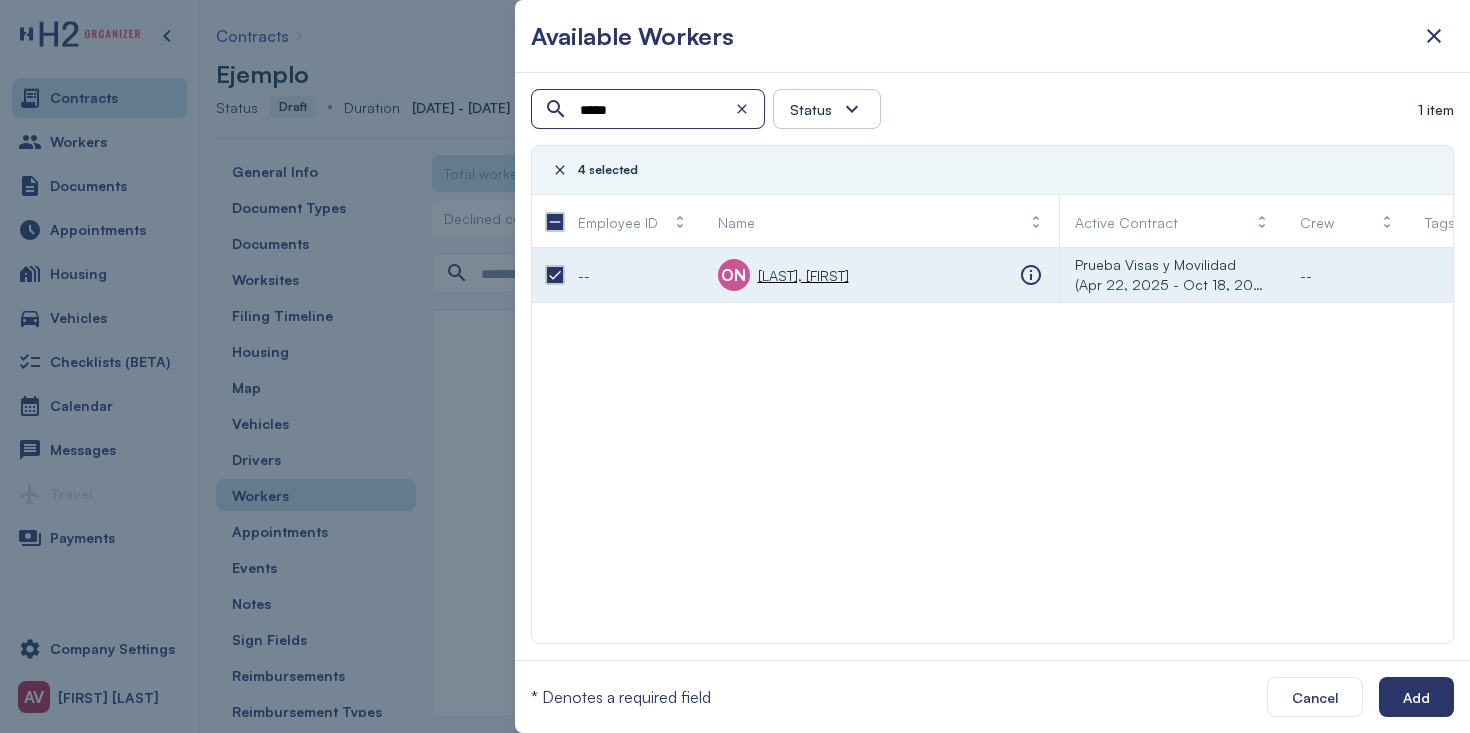 click on "*****" at bounding box center (650, 110) 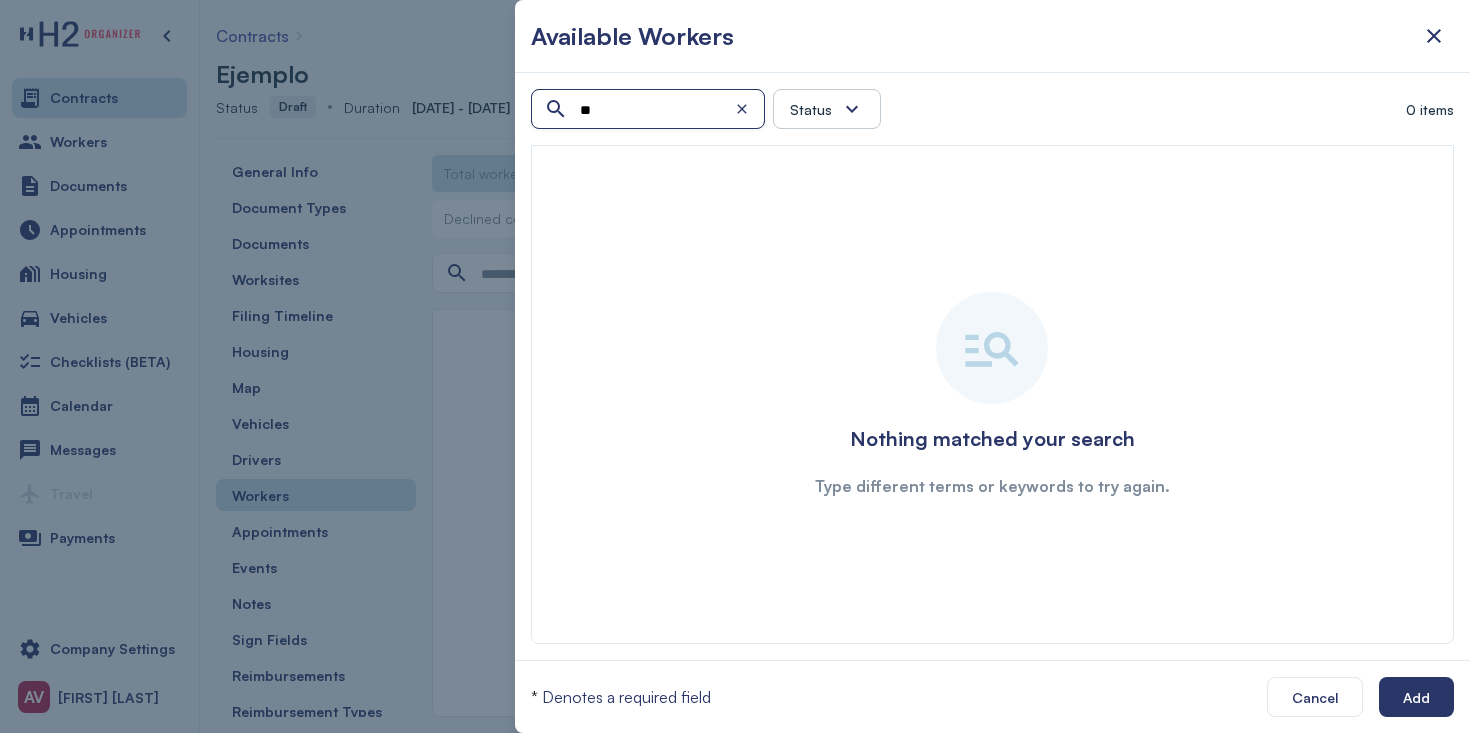 type on "*" 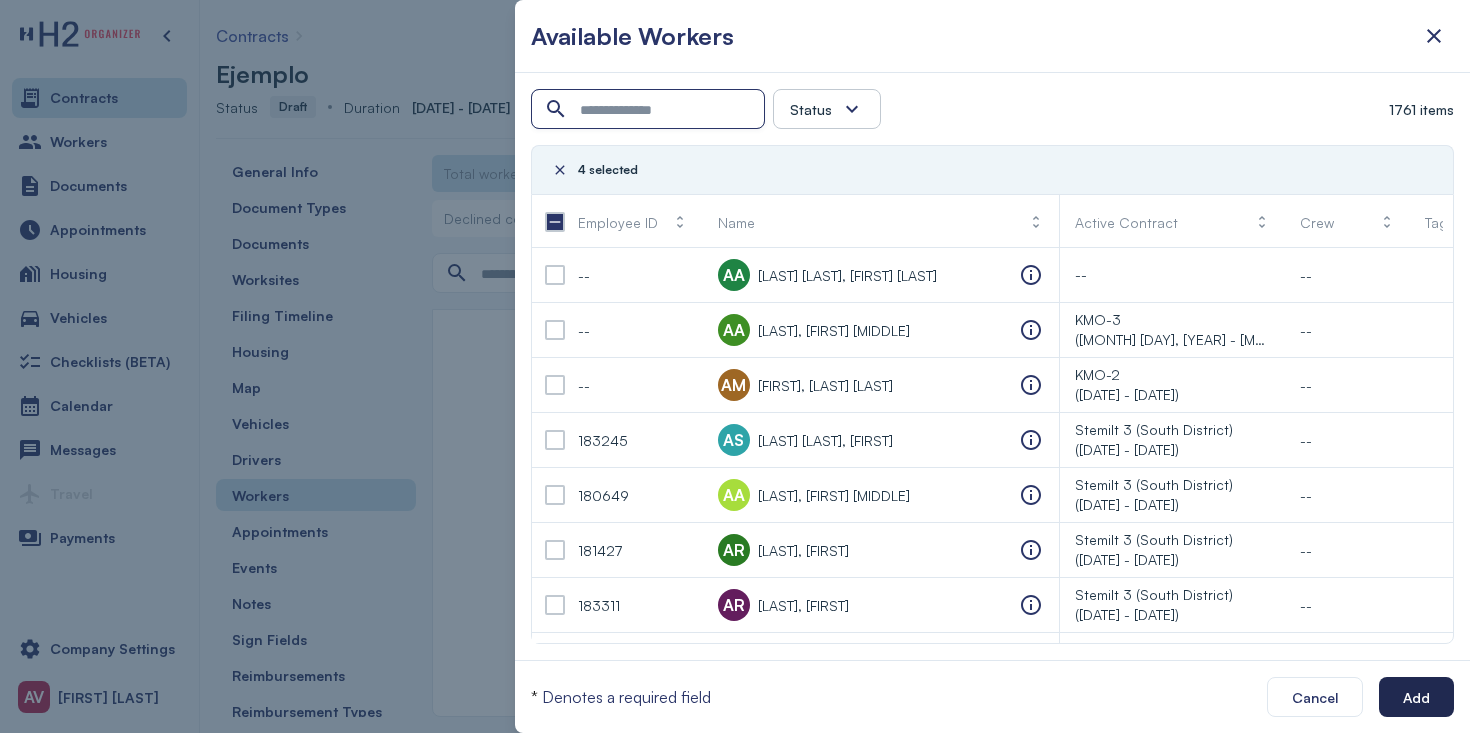type 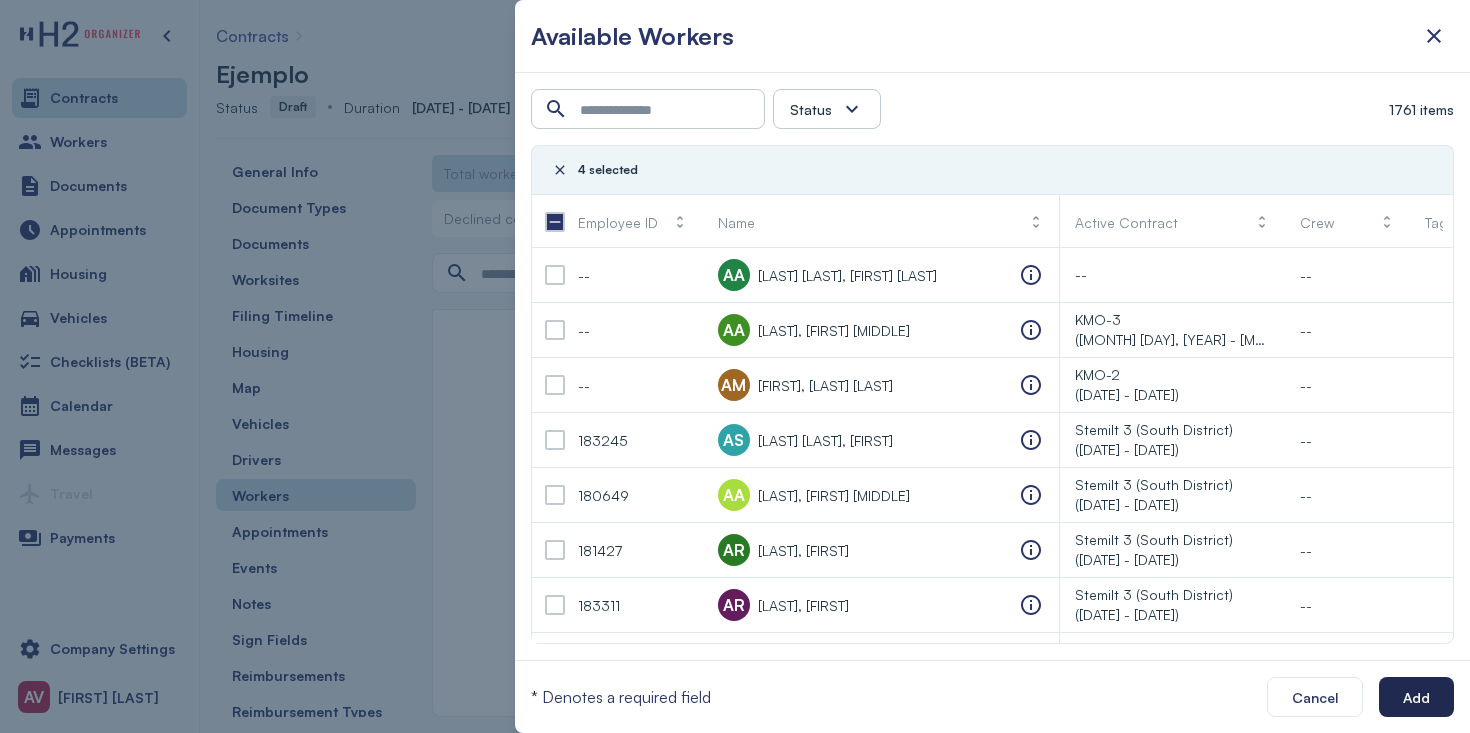 click on "Add" at bounding box center [1416, 697] 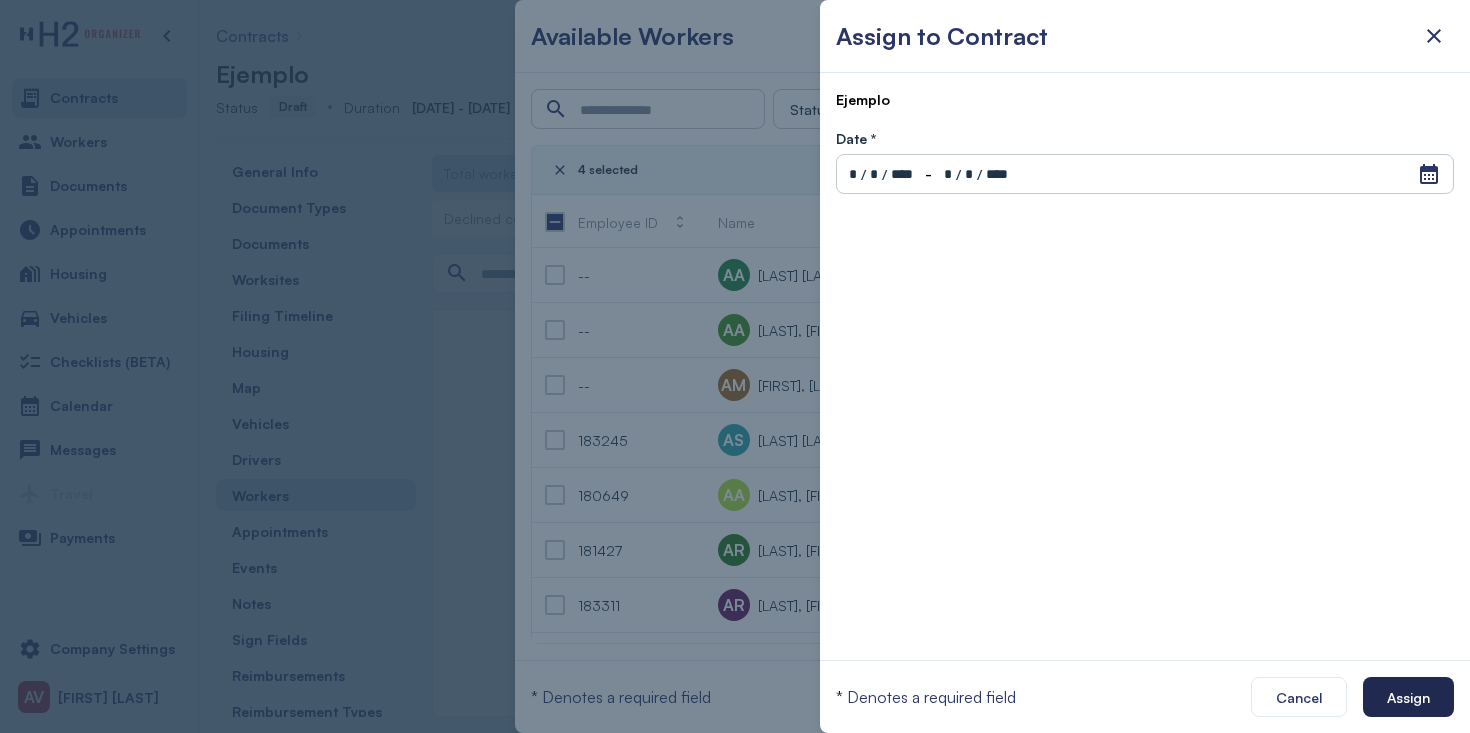 click on "Assign" at bounding box center [1408, 697] 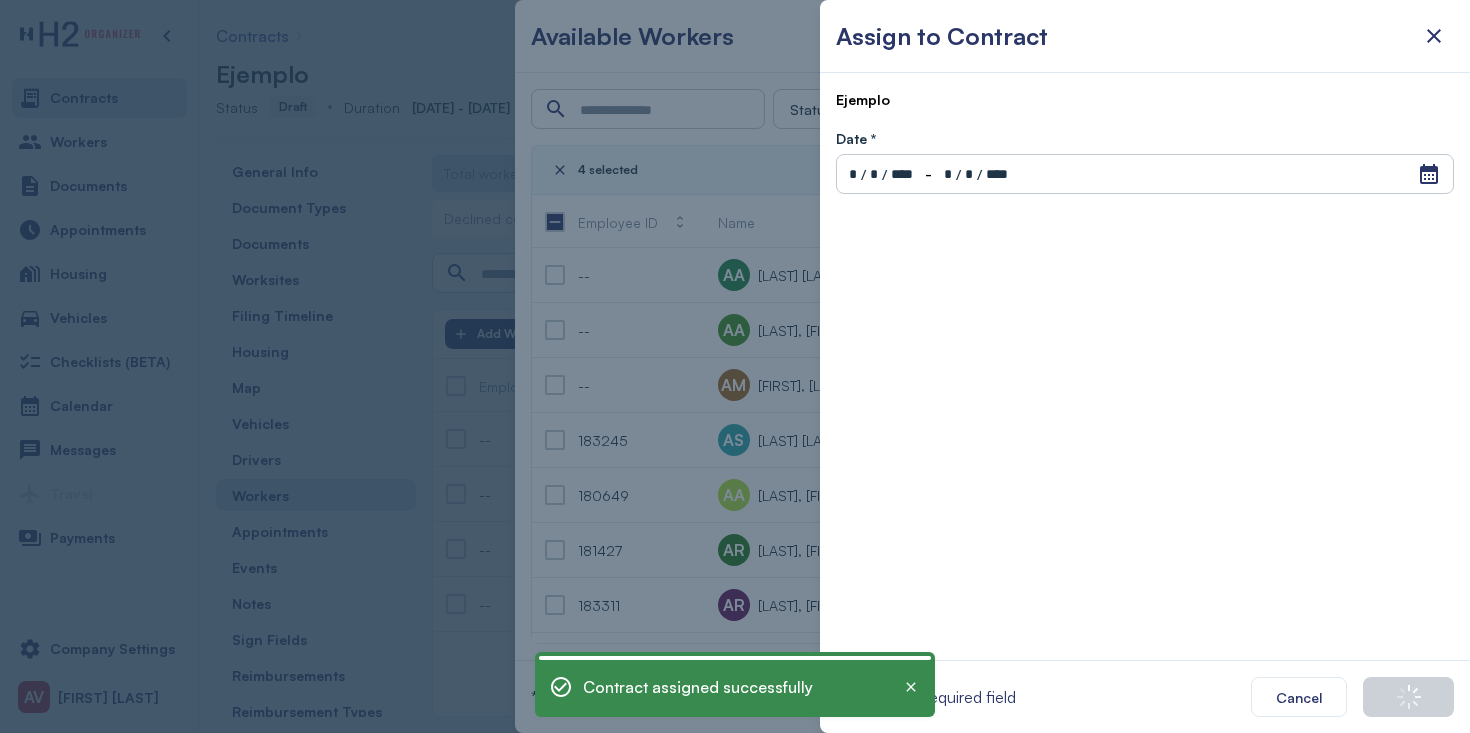 click at bounding box center (735, 366) 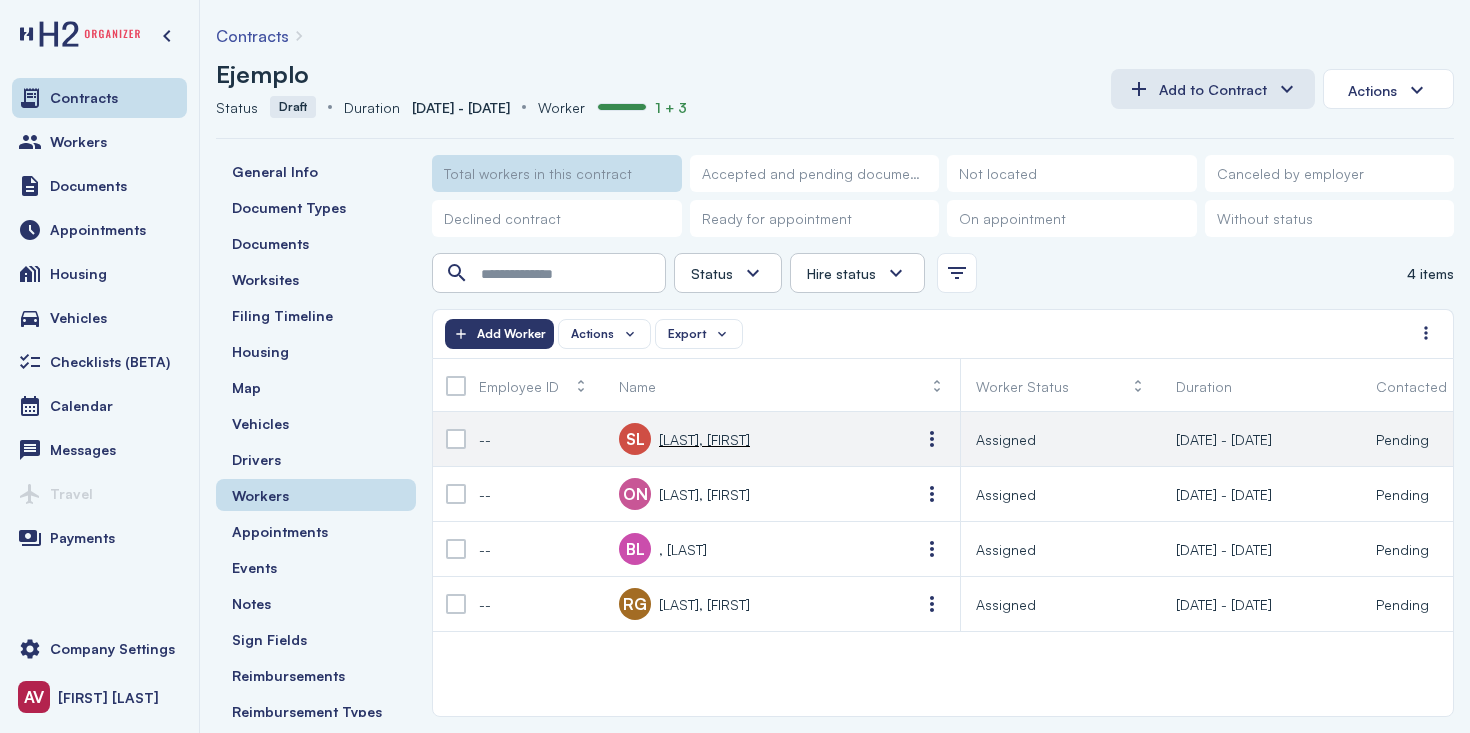 click on "SL [LAST], [FIRST]" 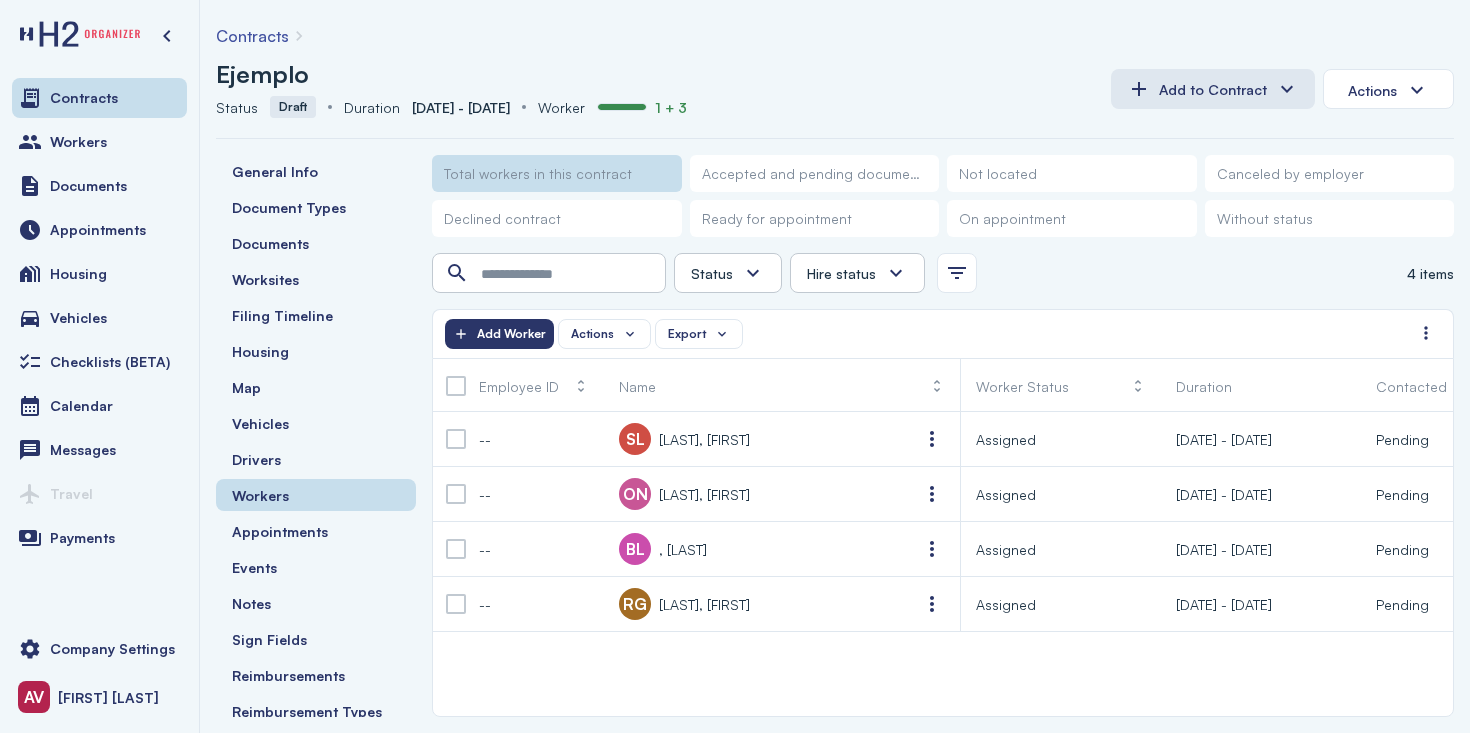 click on "Actions           Export                 Add Worker" at bounding box center (928, 334) 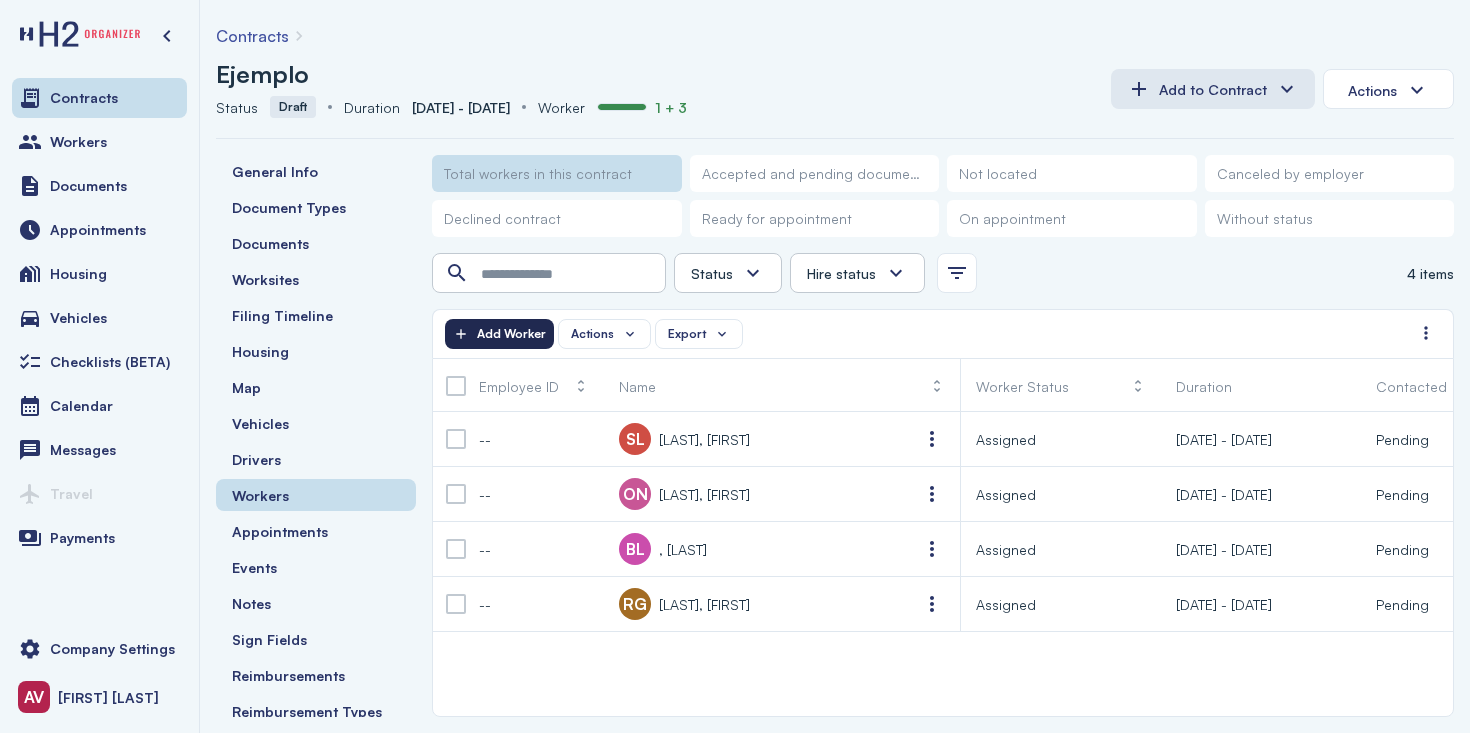 click on "Add Worker" 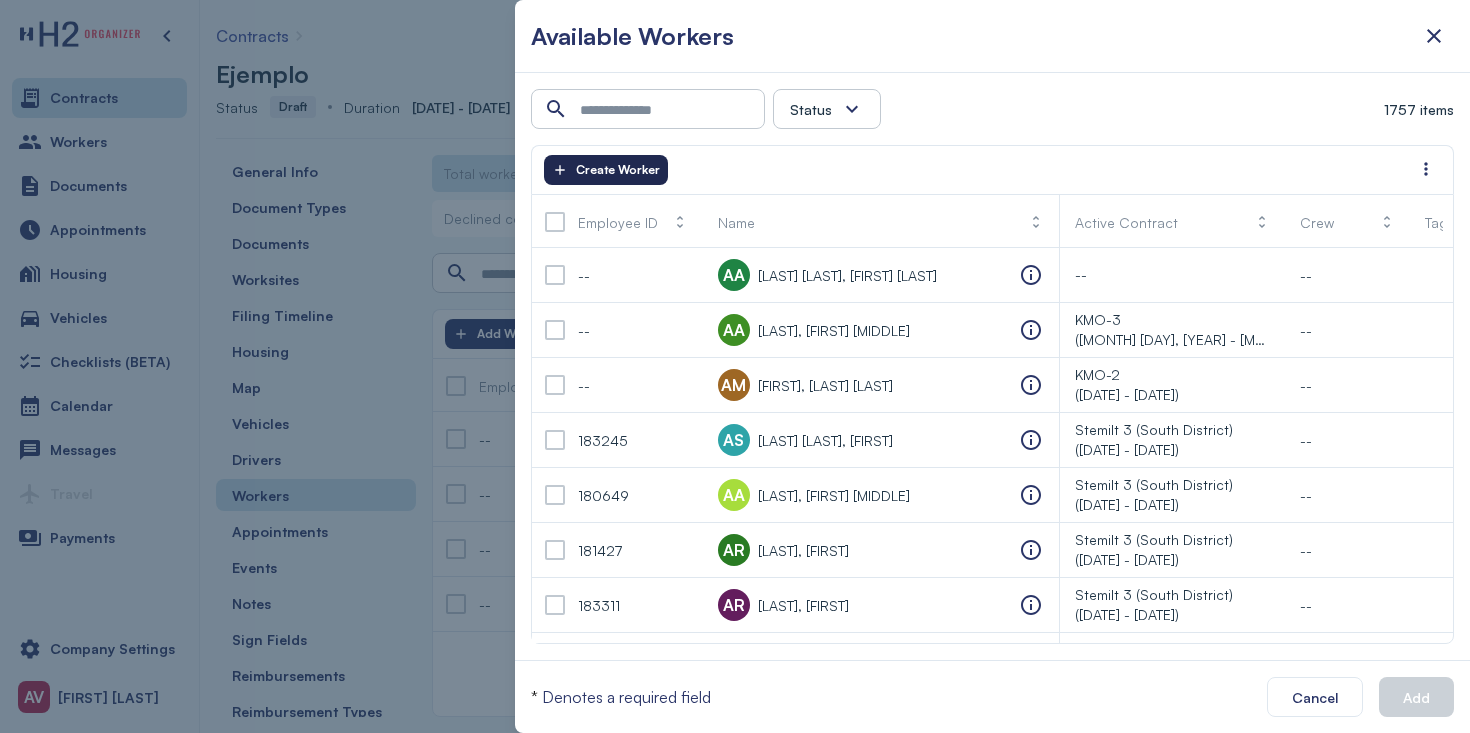 click on "Create Worker" 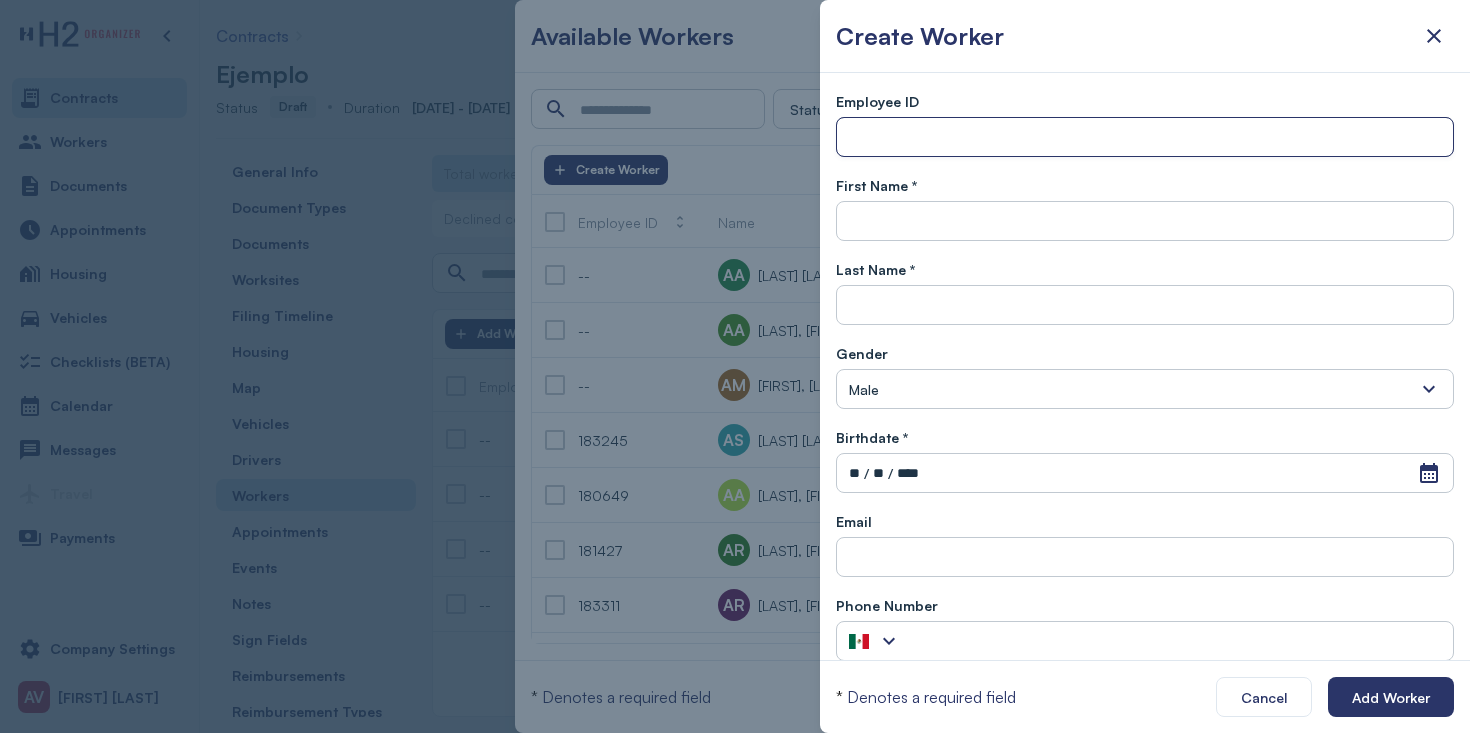 click at bounding box center [1145, 138] 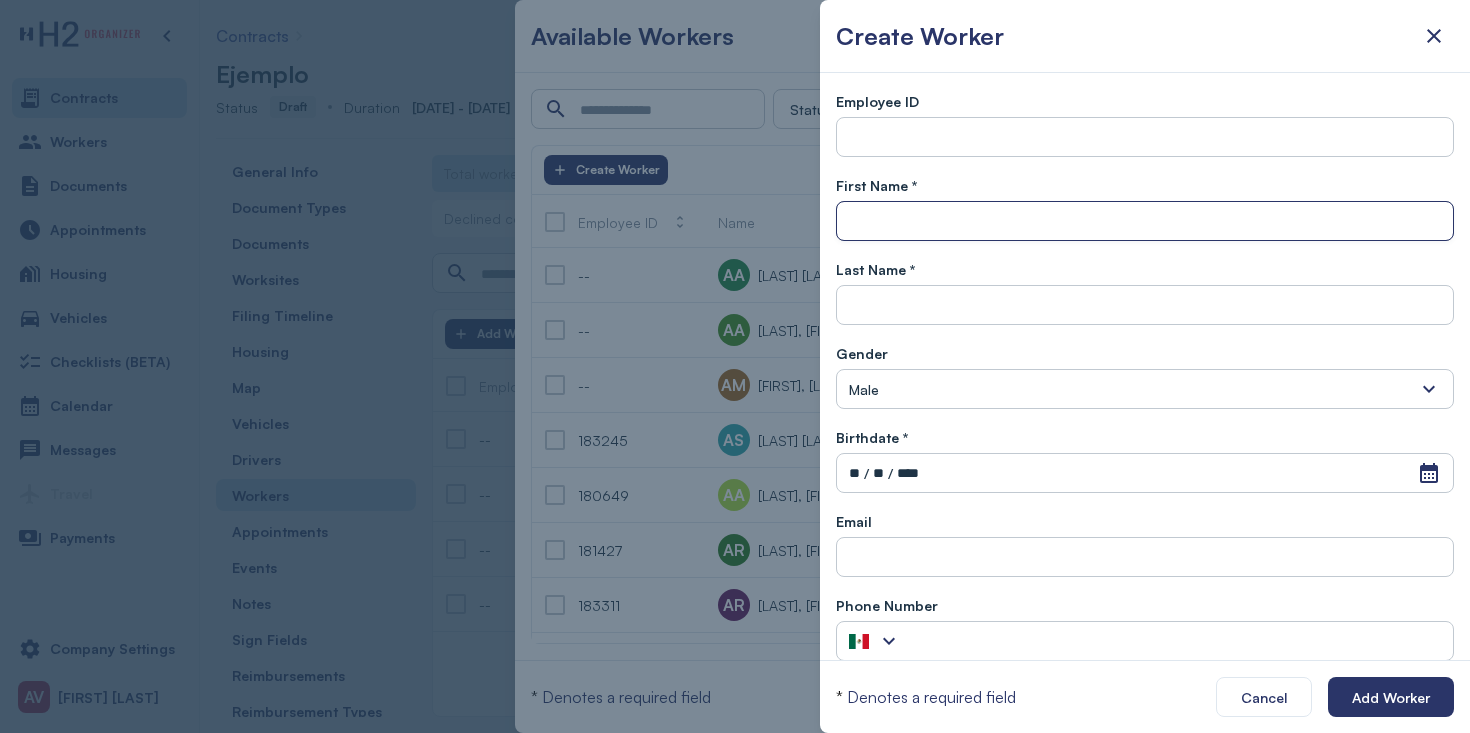 click at bounding box center (1145, 222) 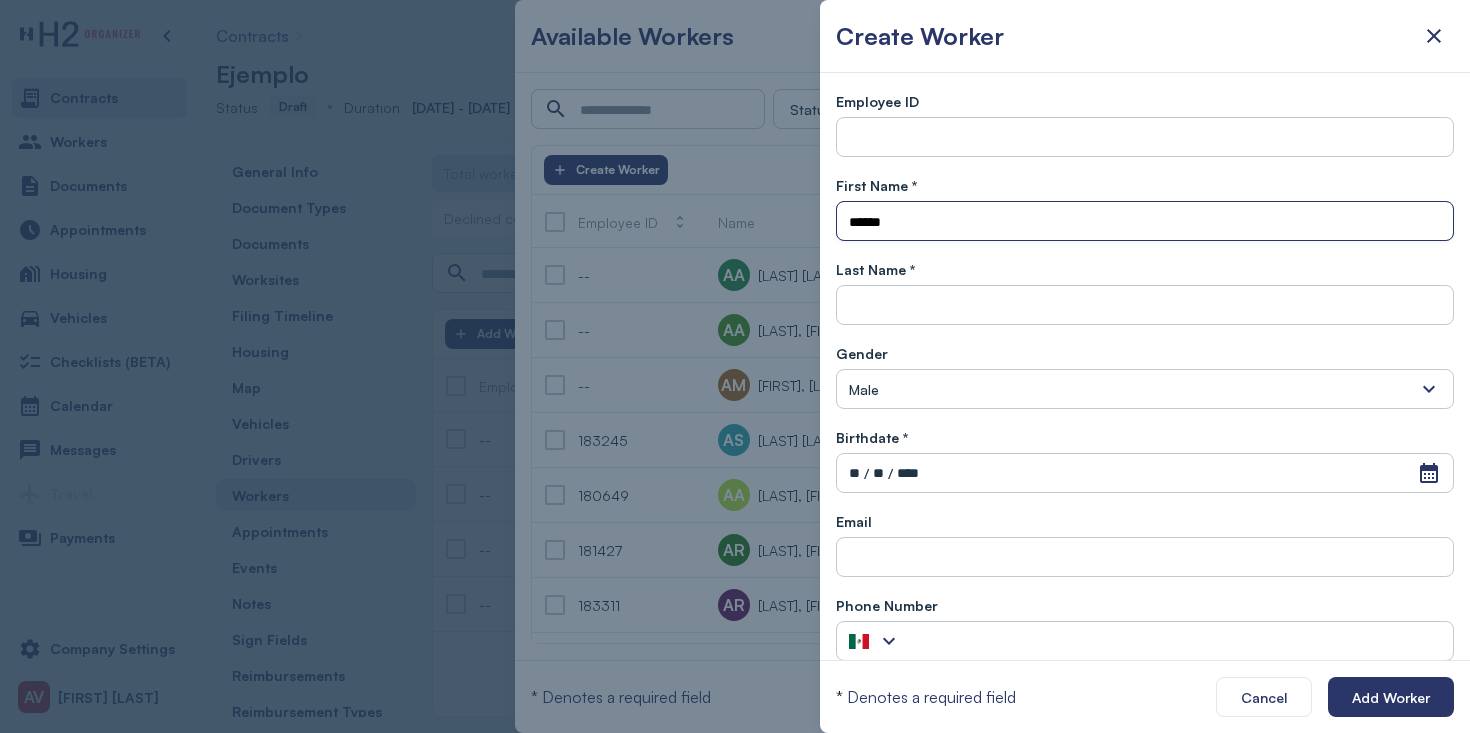 type on "******" 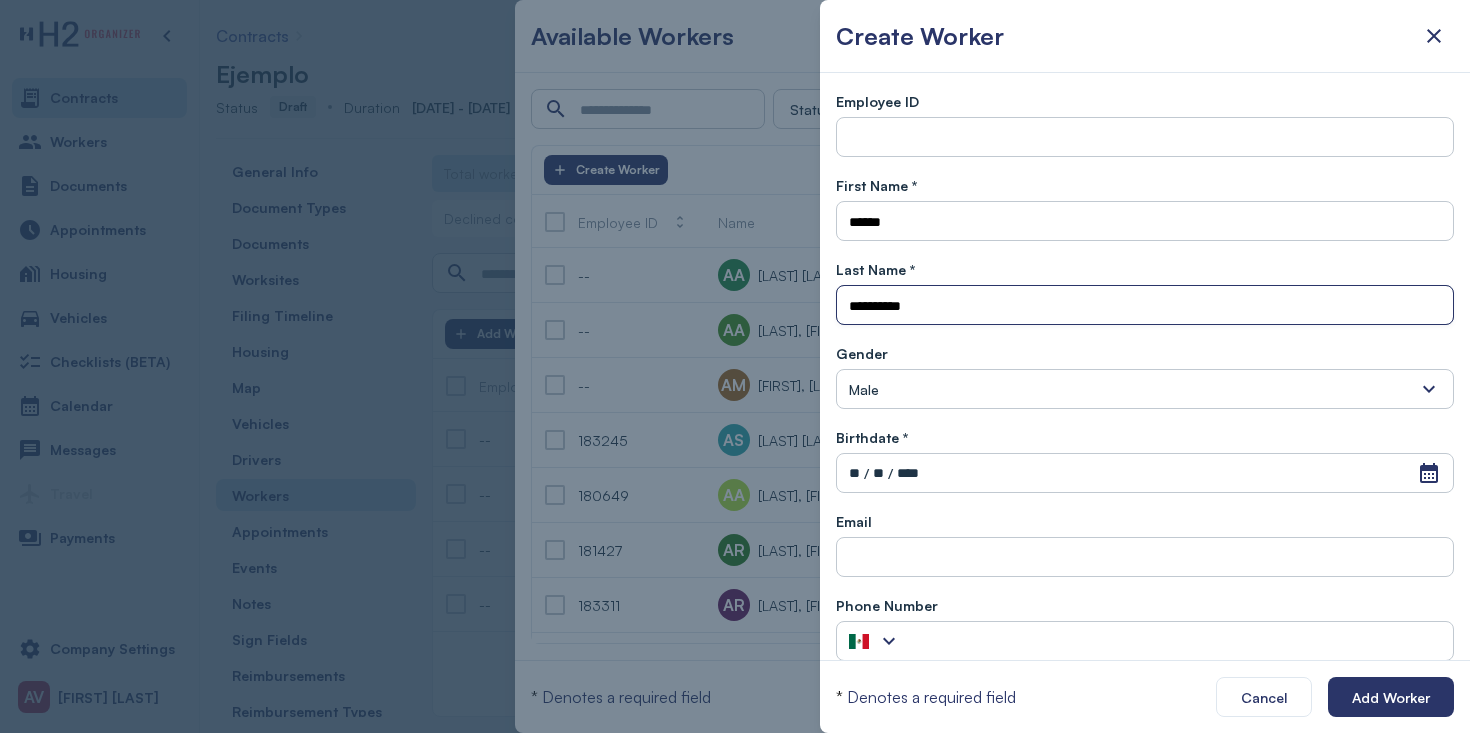 type on "**********" 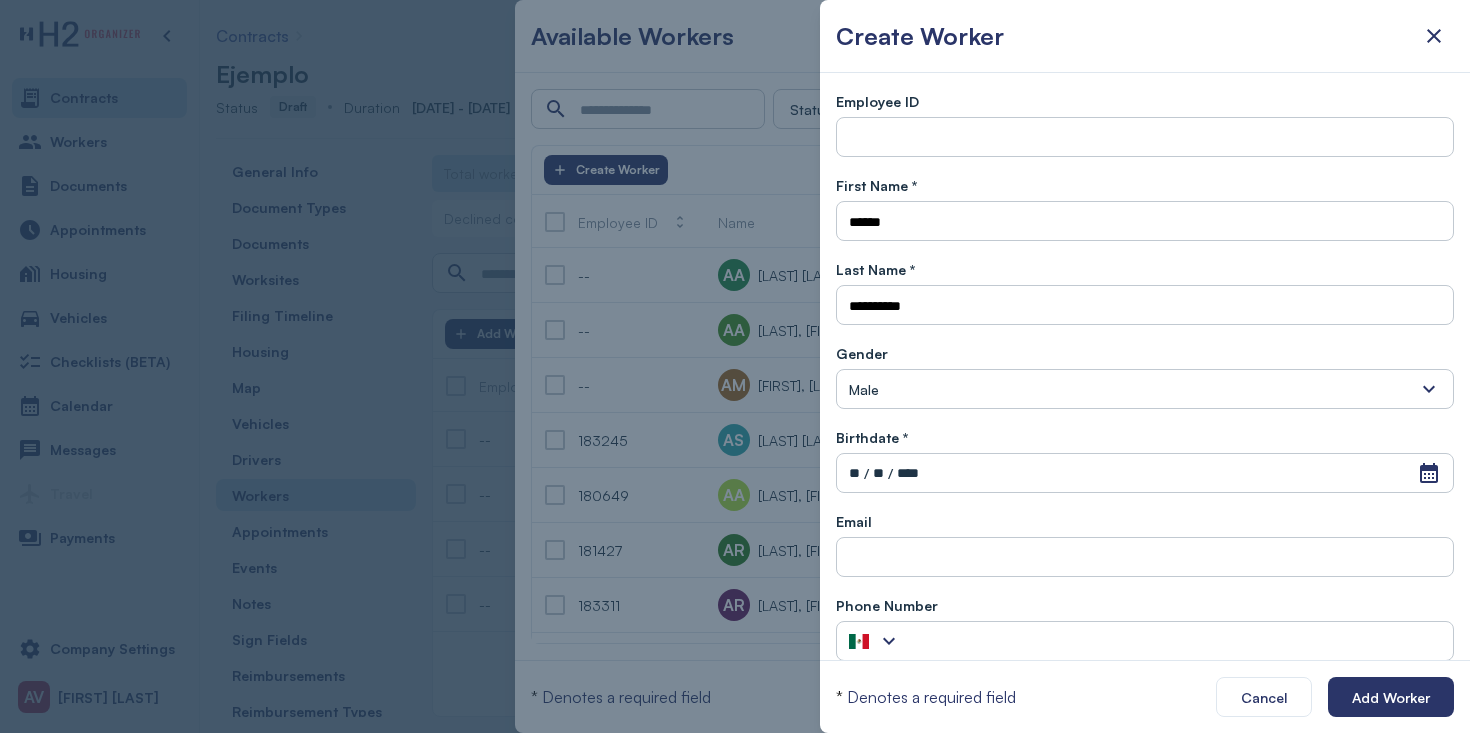 type 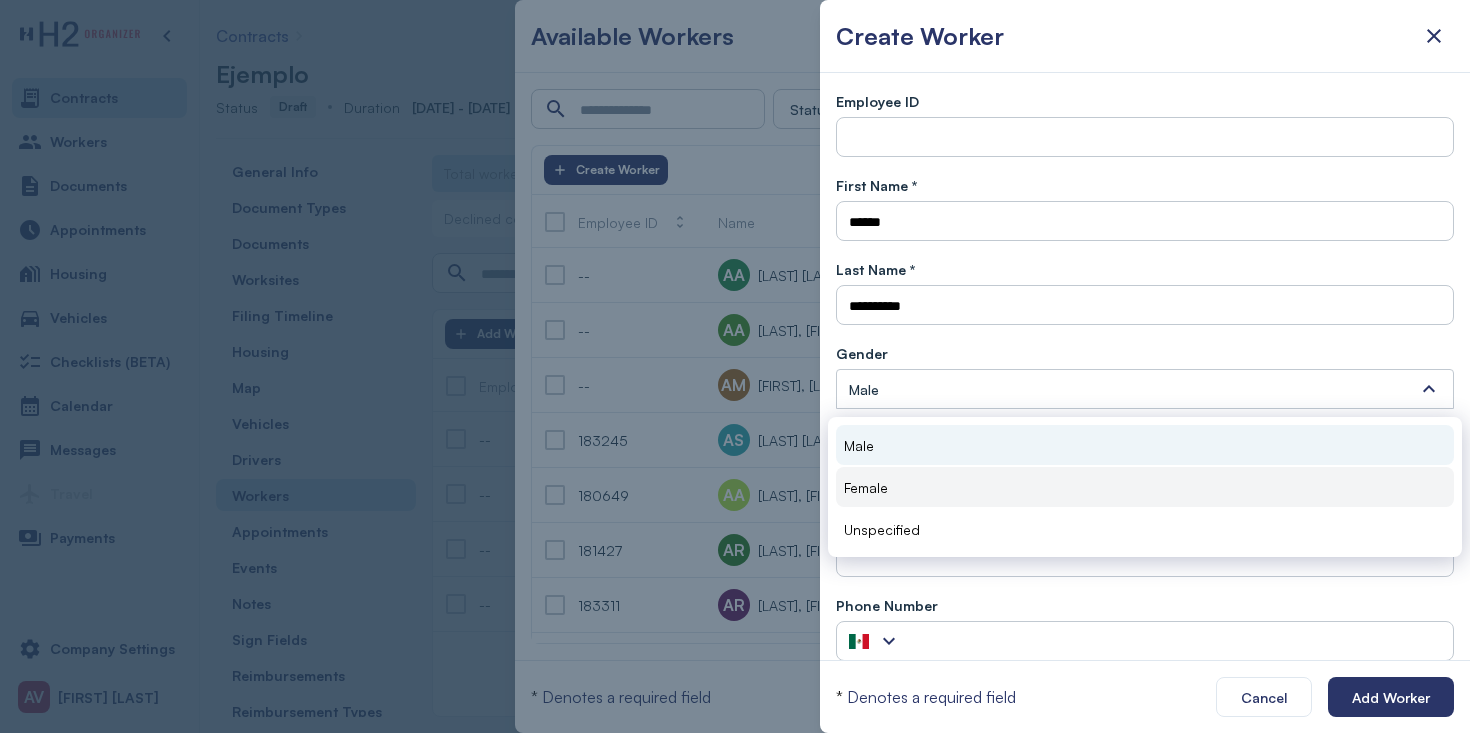 click on "Female" at bounding box center (1145, 487) 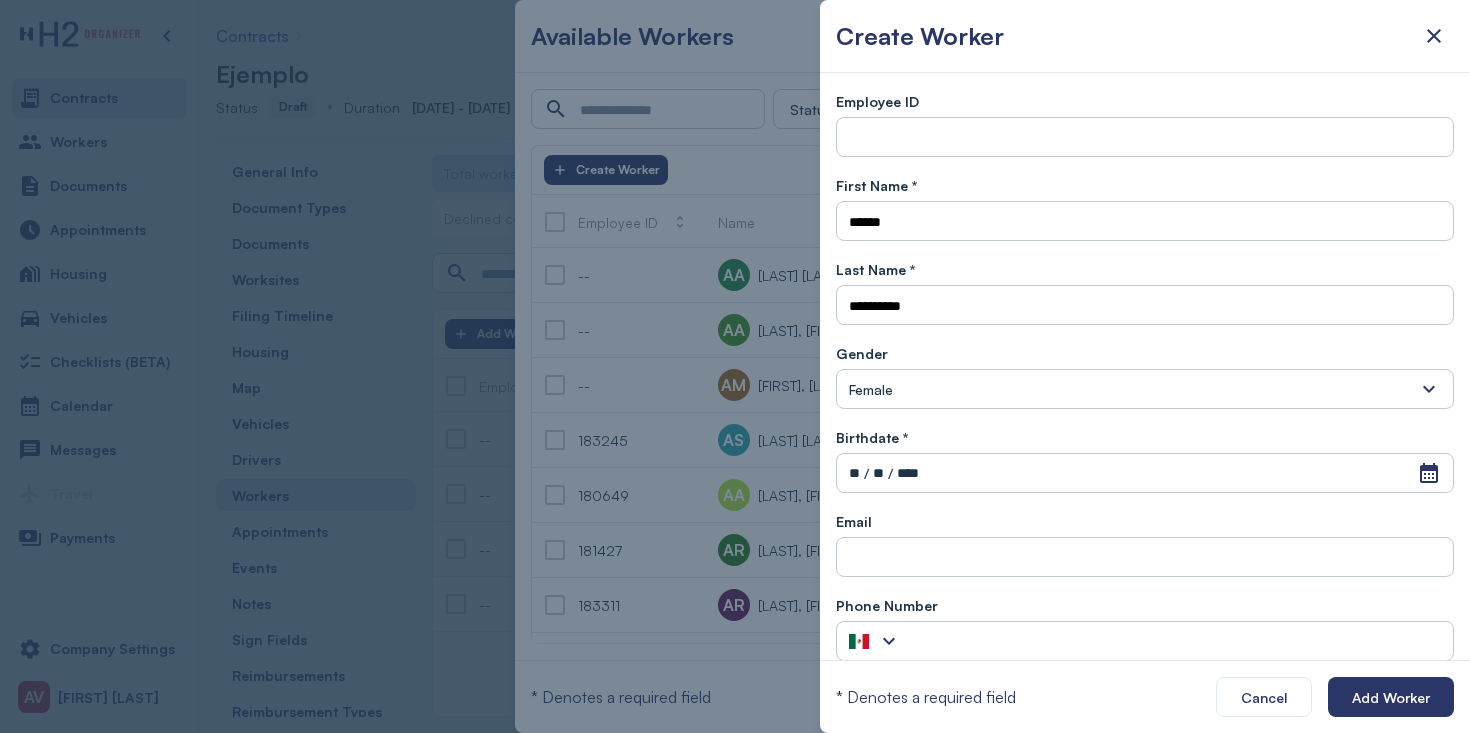 click on "****" at bounding box center (908, 473) 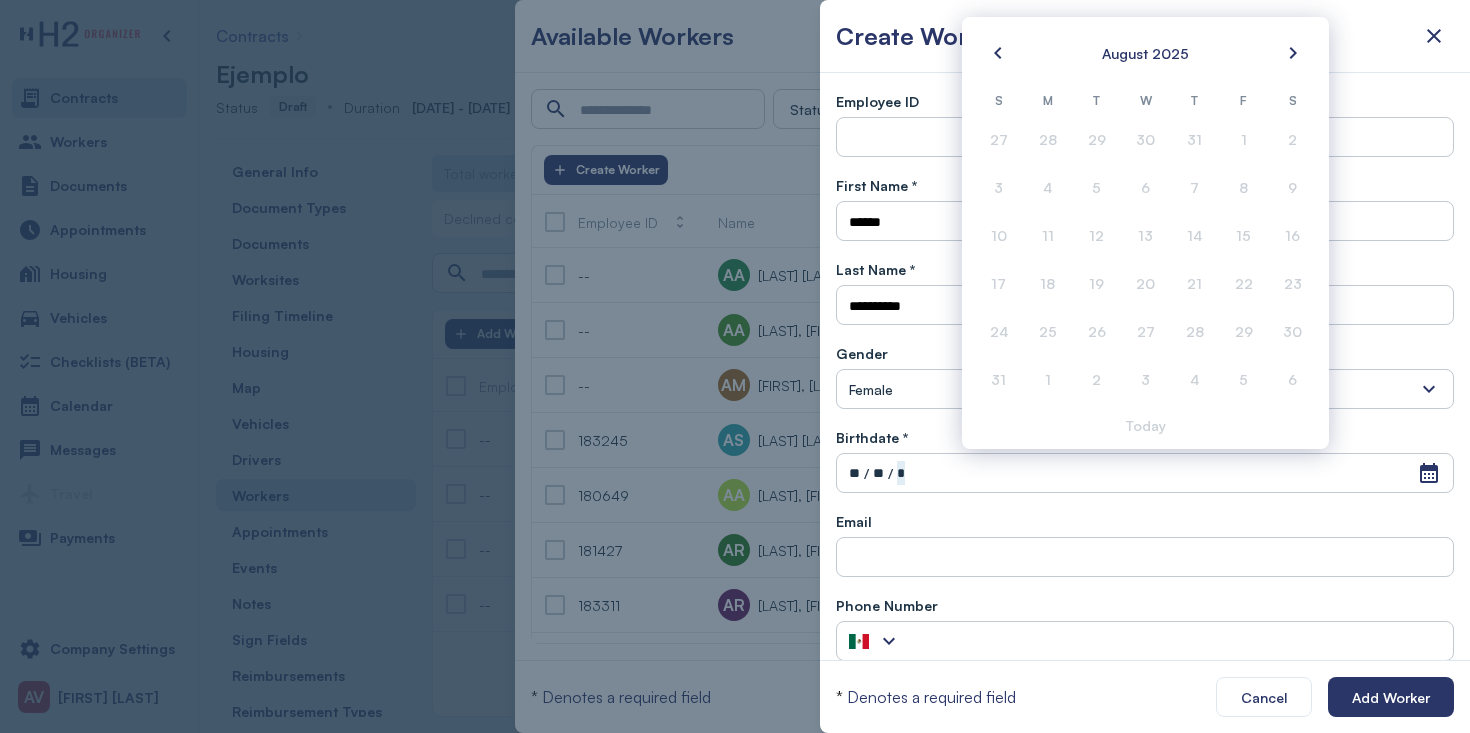 click on "**" at bounding box center [854, 473] 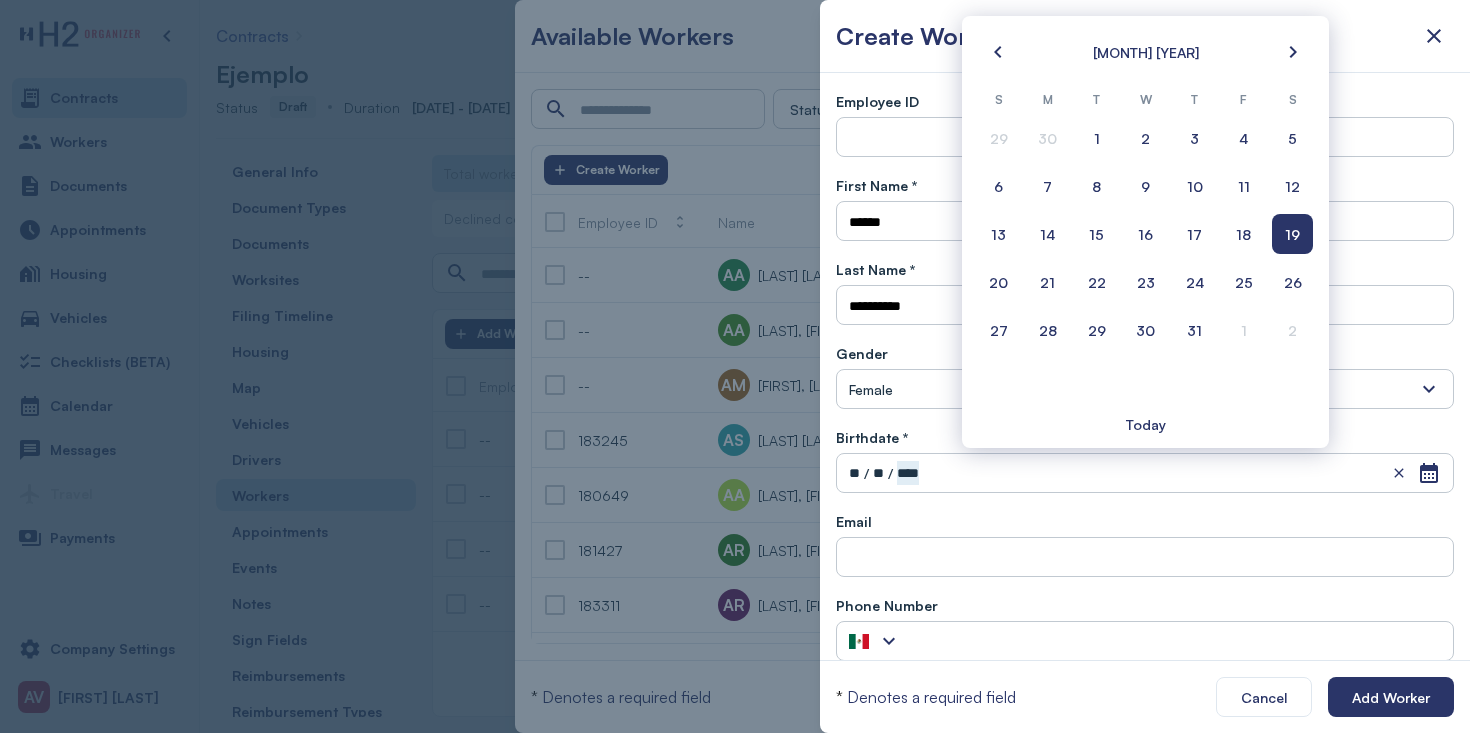 scroll, scrollTop: 115, scrollLeft: 0, axis: vertical 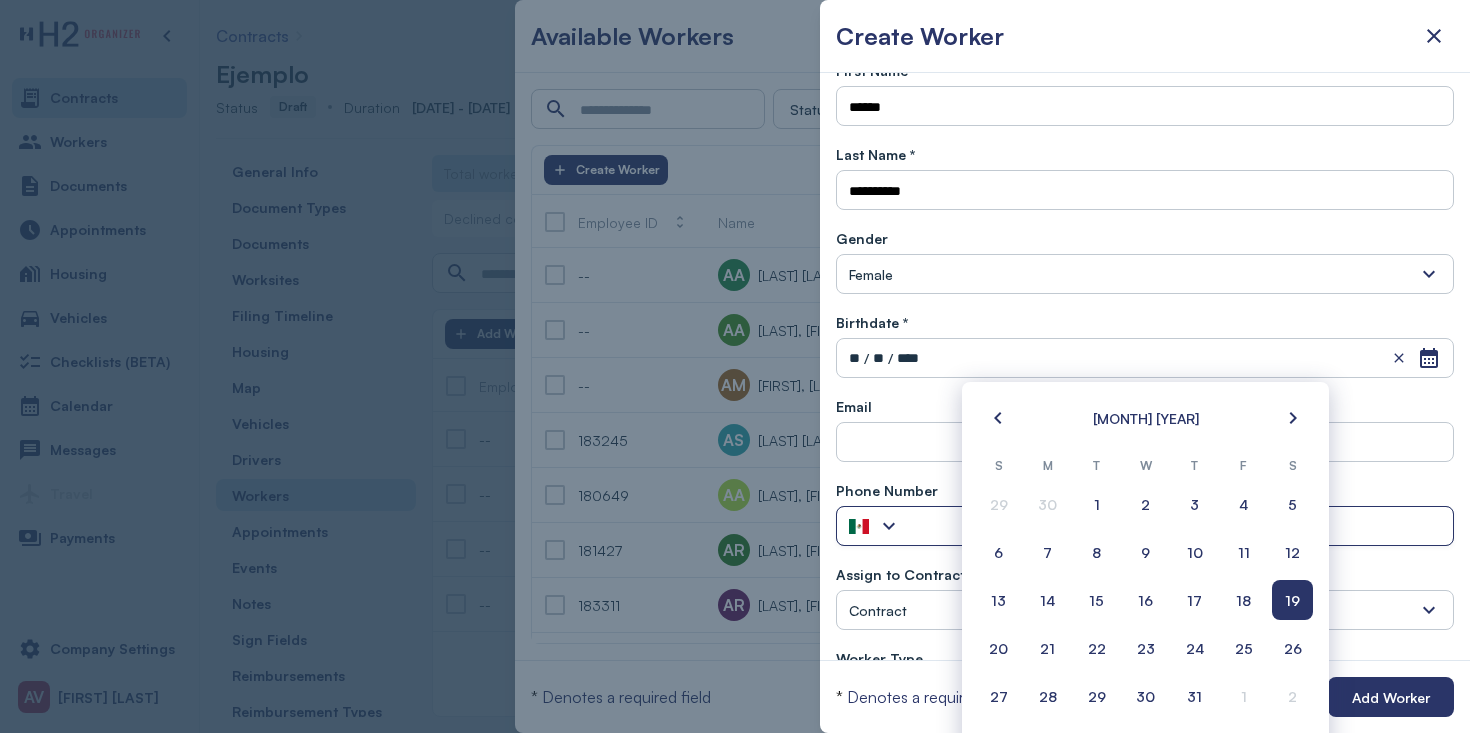 click at bounding box center [889, 526] 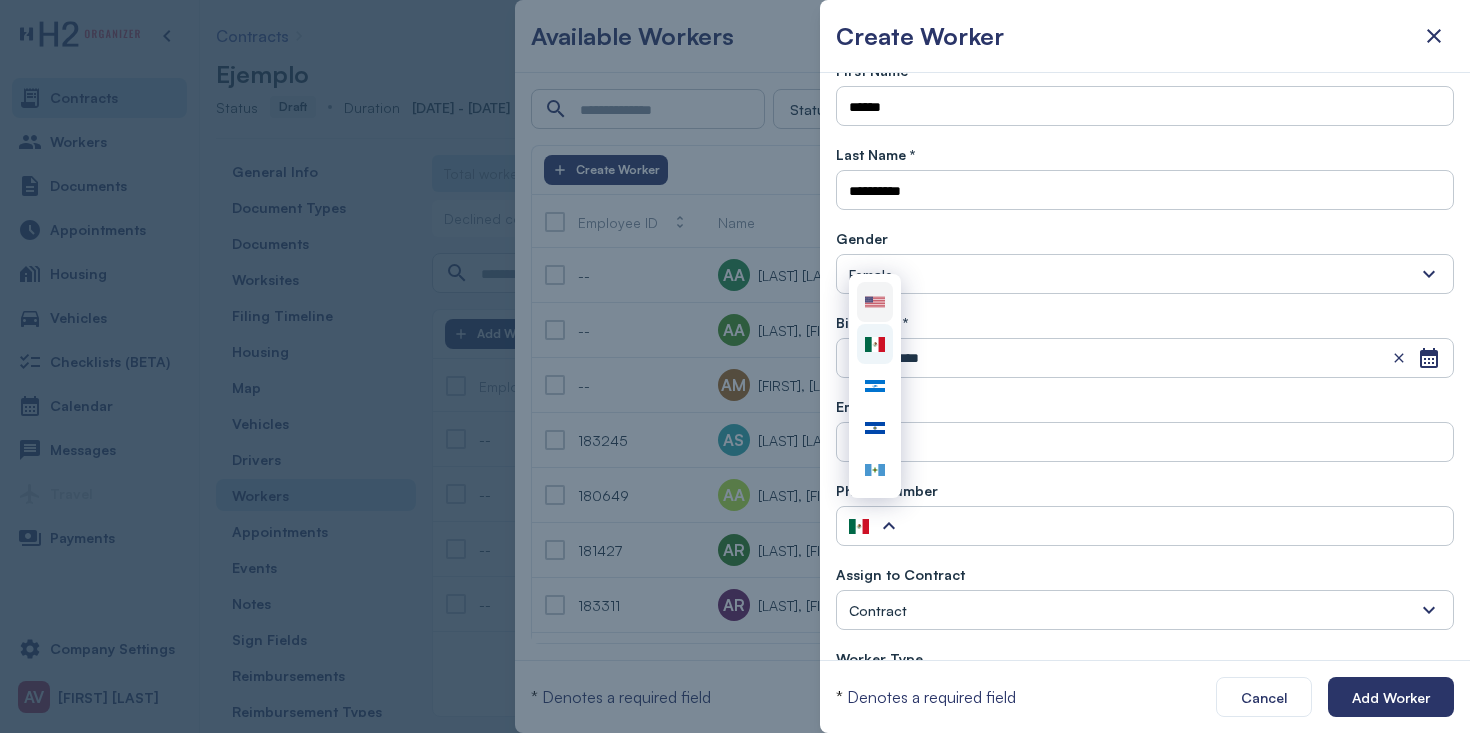 click at bounding box center [875, 302] 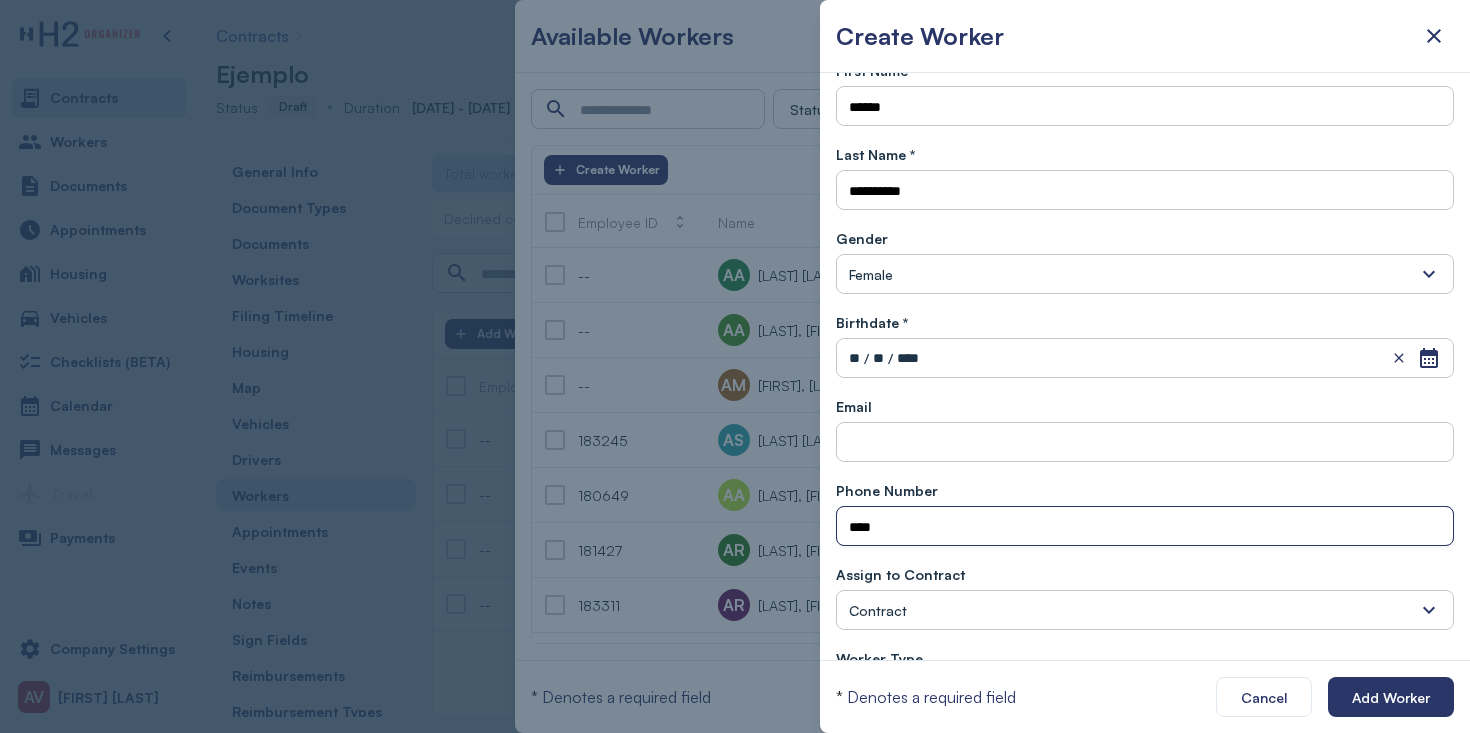click on "****" at bounding box center (1145, 527) 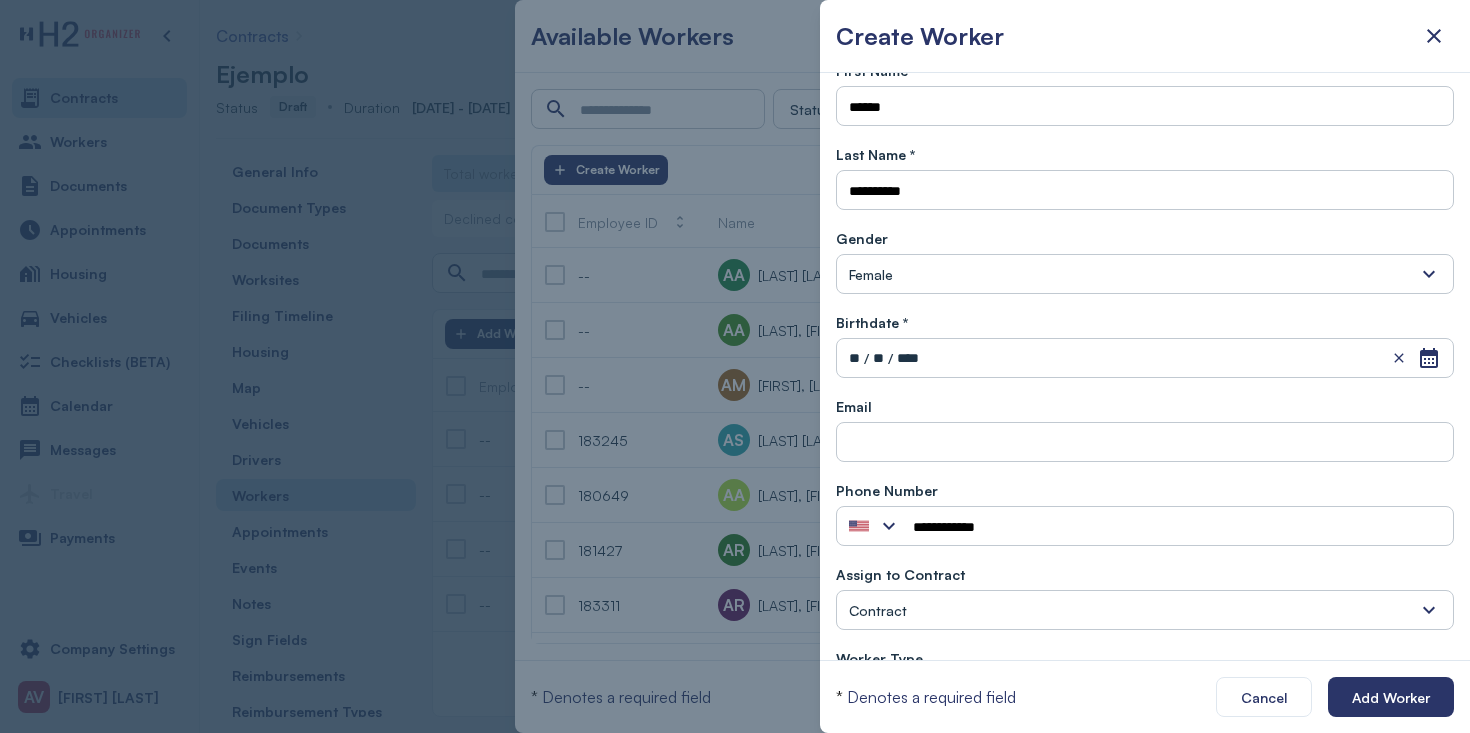 scroll, scrollTop: 185, scrollLeft: 0, axis: vertical 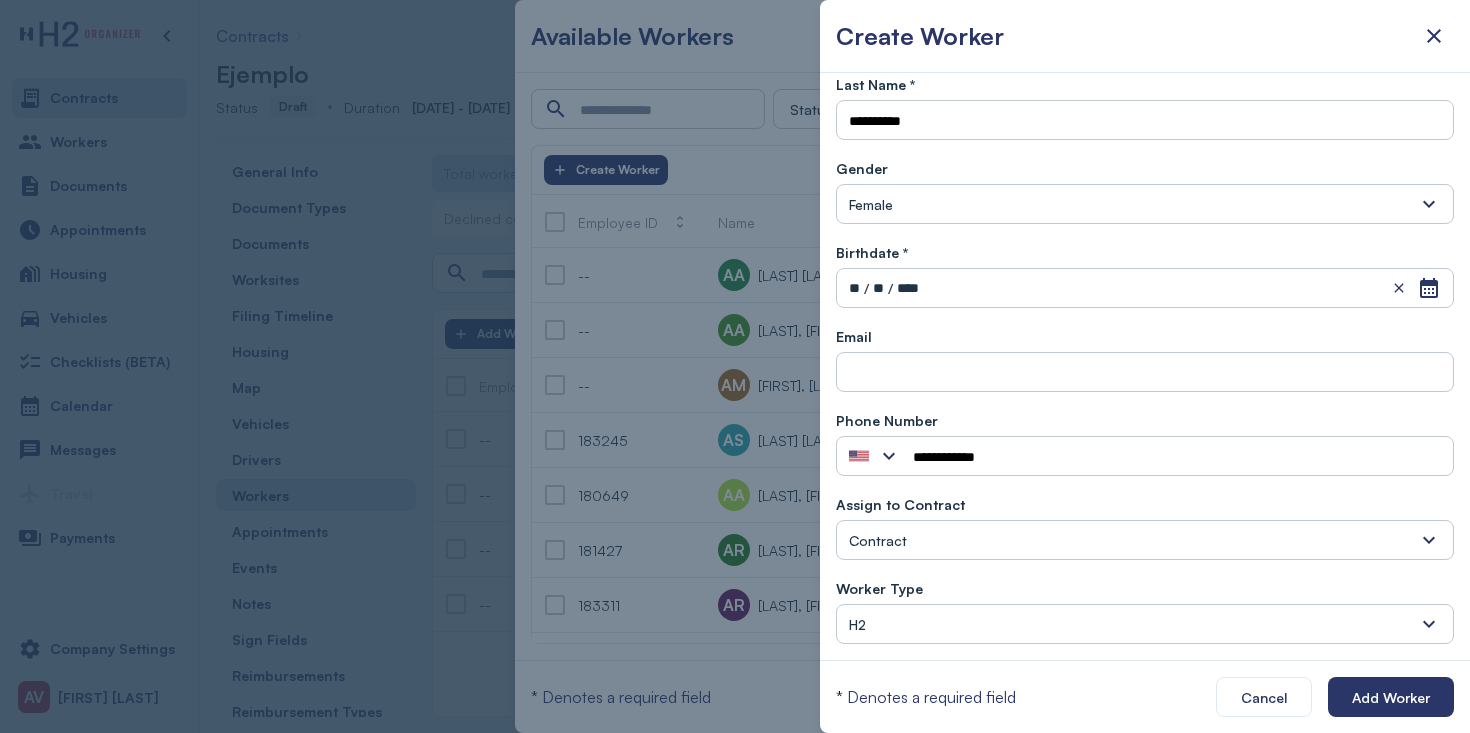 type on "**********" 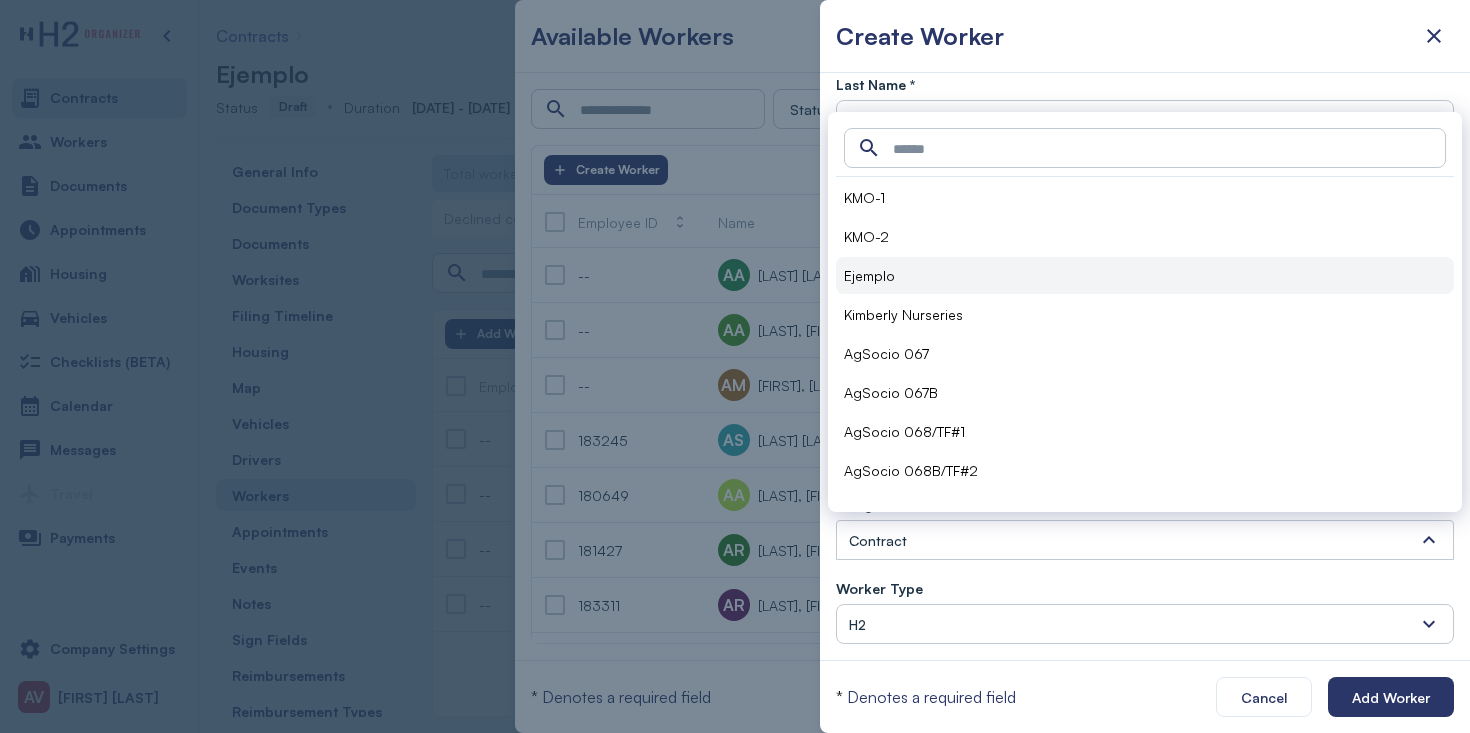 click on "Ejemplo" at bounding box center [1145, 275] 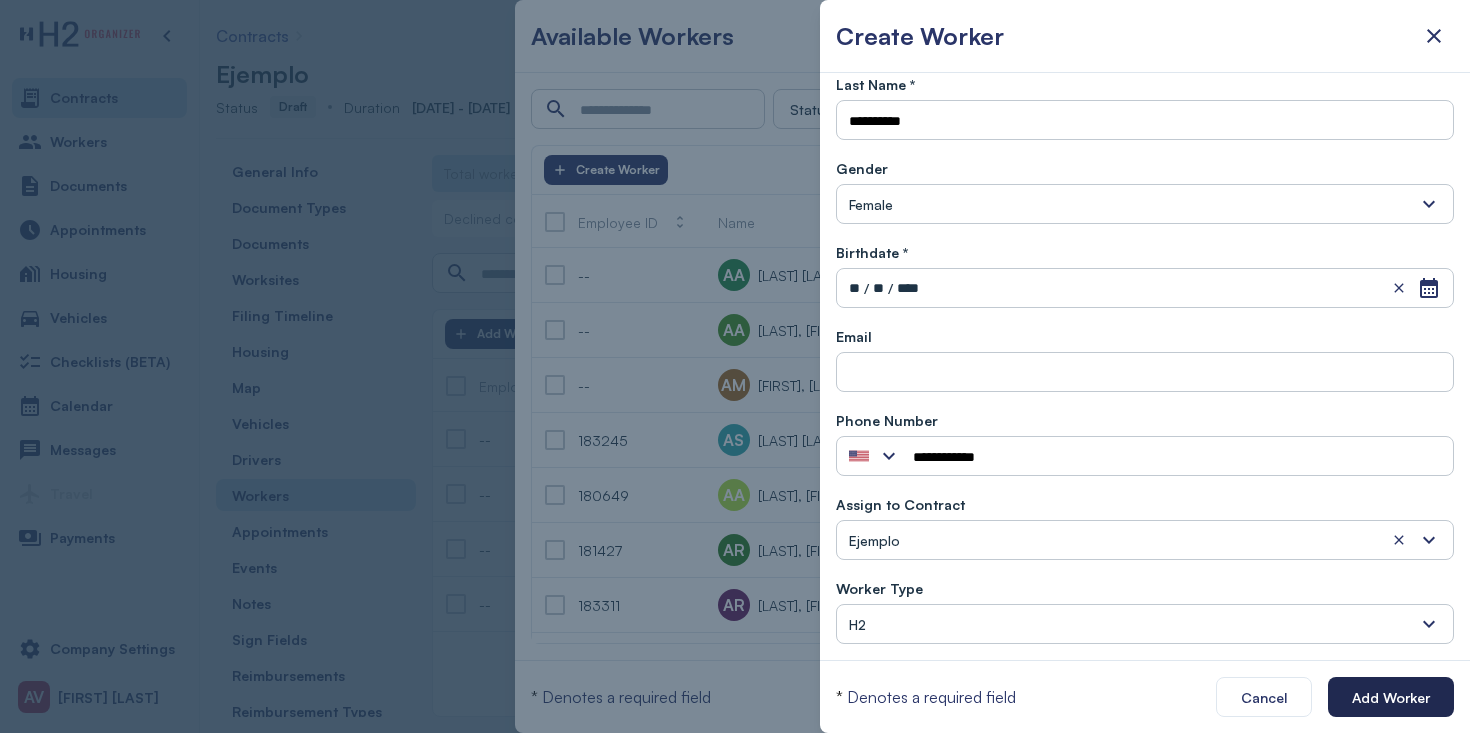click on "Add Worker" at bounding box center (1391, 697) 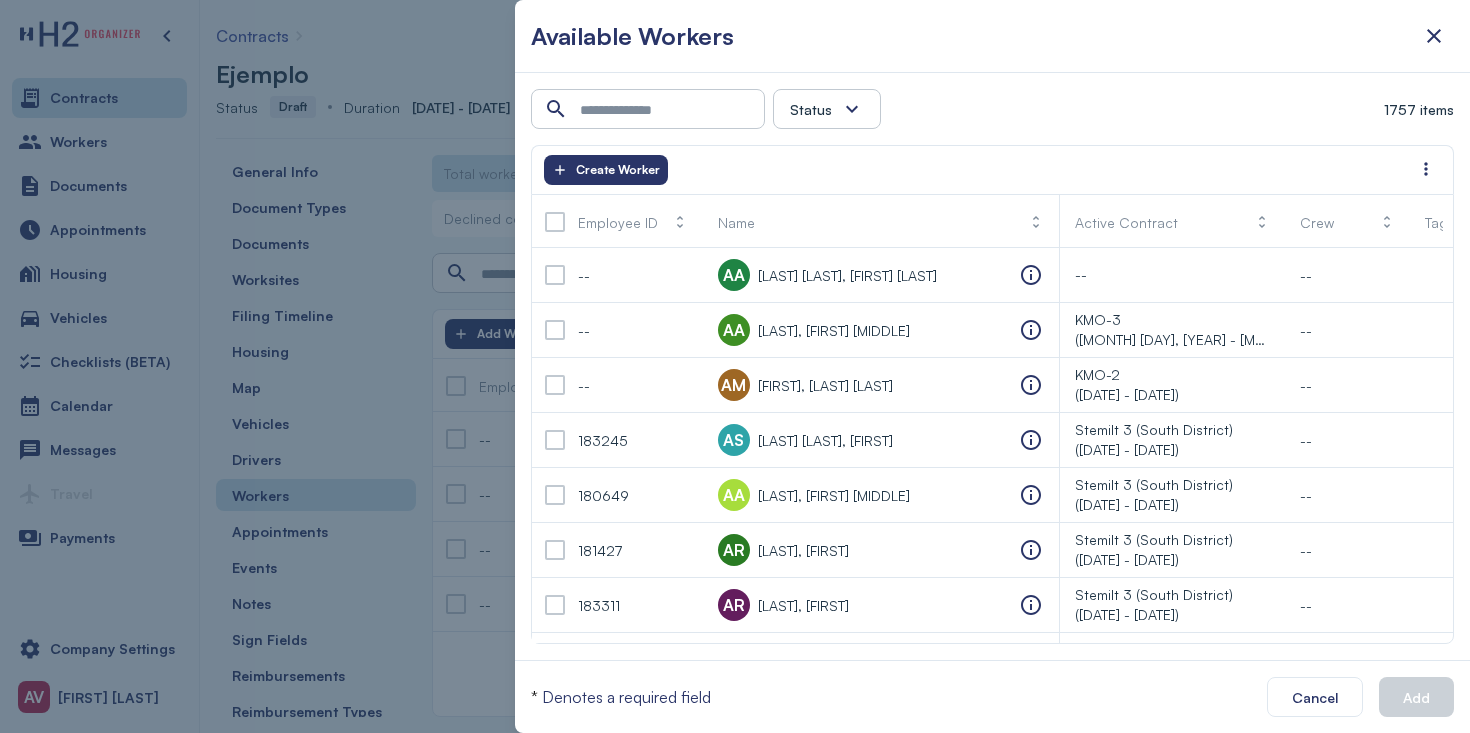 click at bounding box center (735, 366) 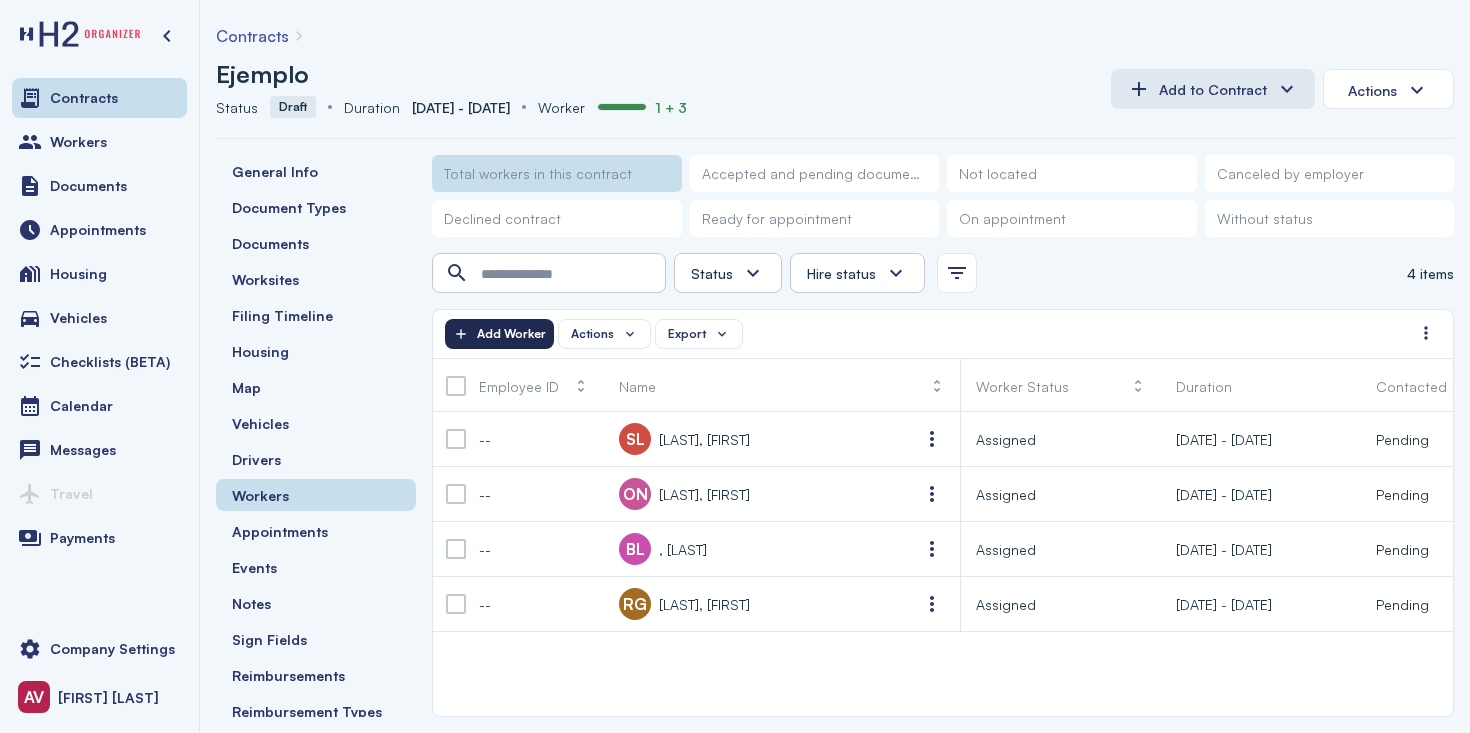 click on "Add Worker" 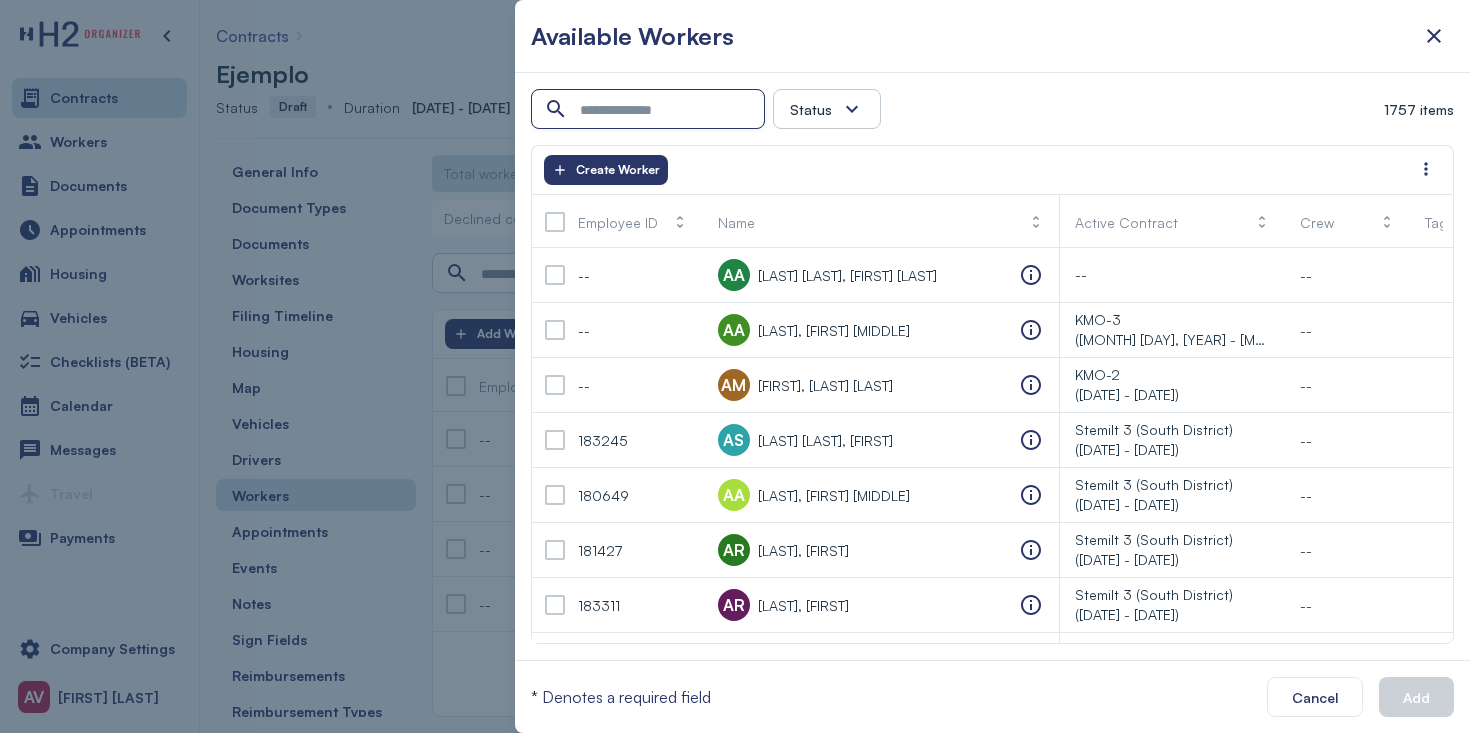 click at bounding box center (650, 110) 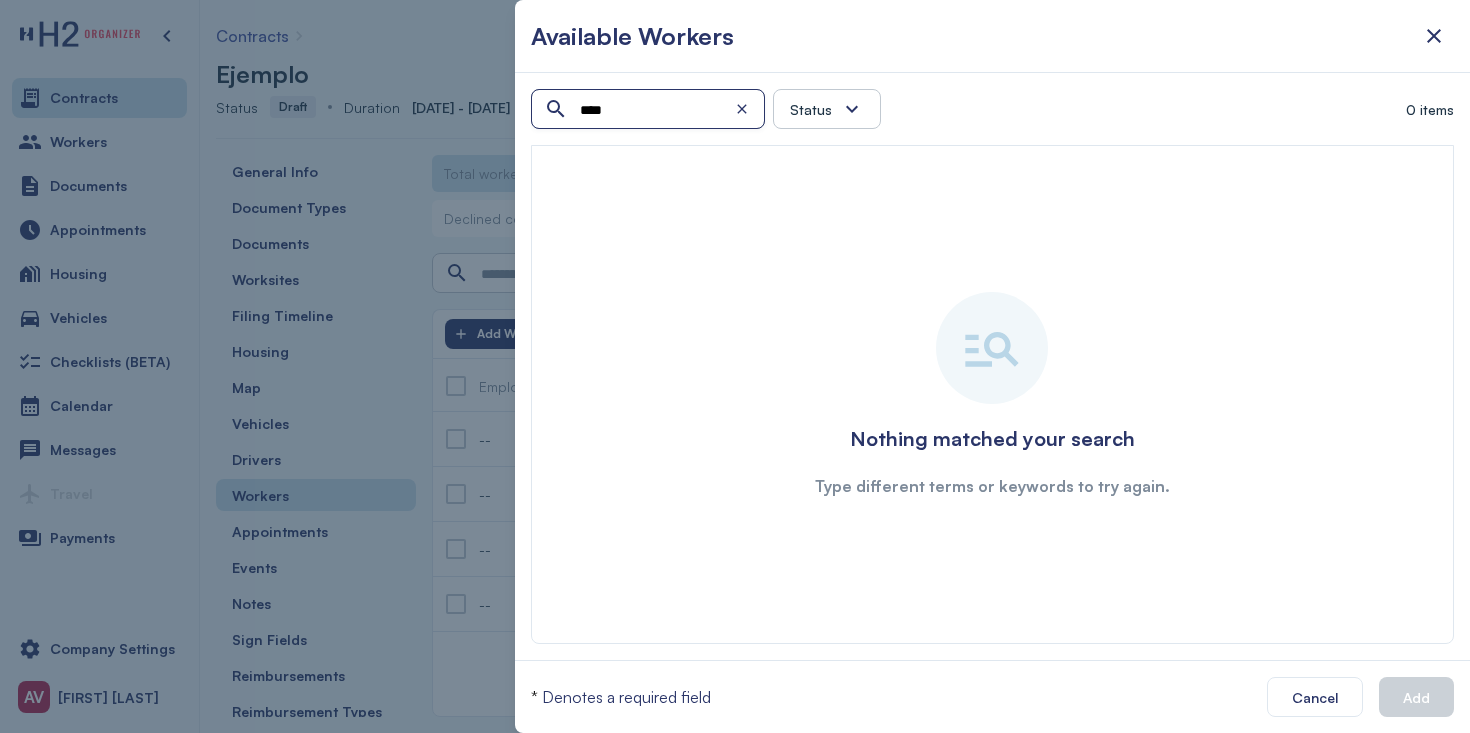 type on "*****" 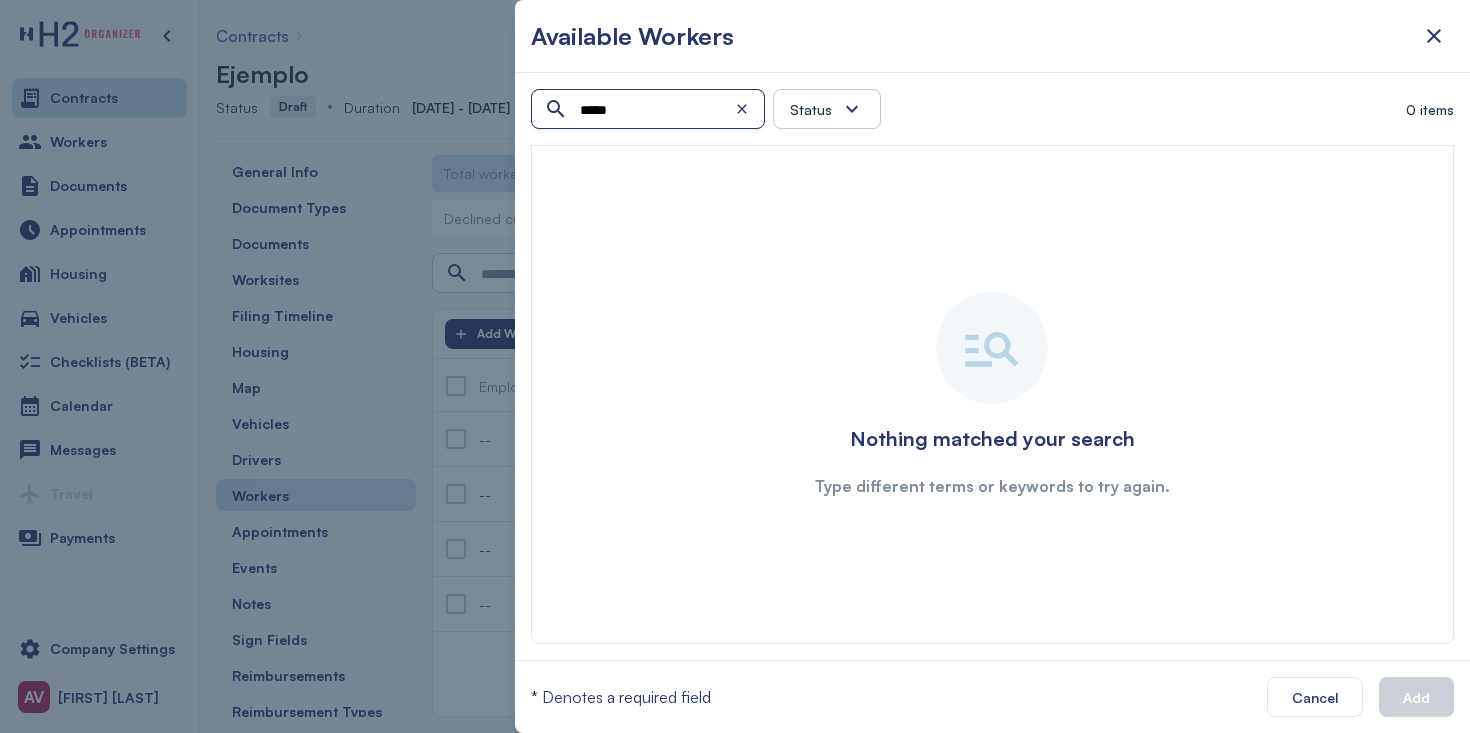 type 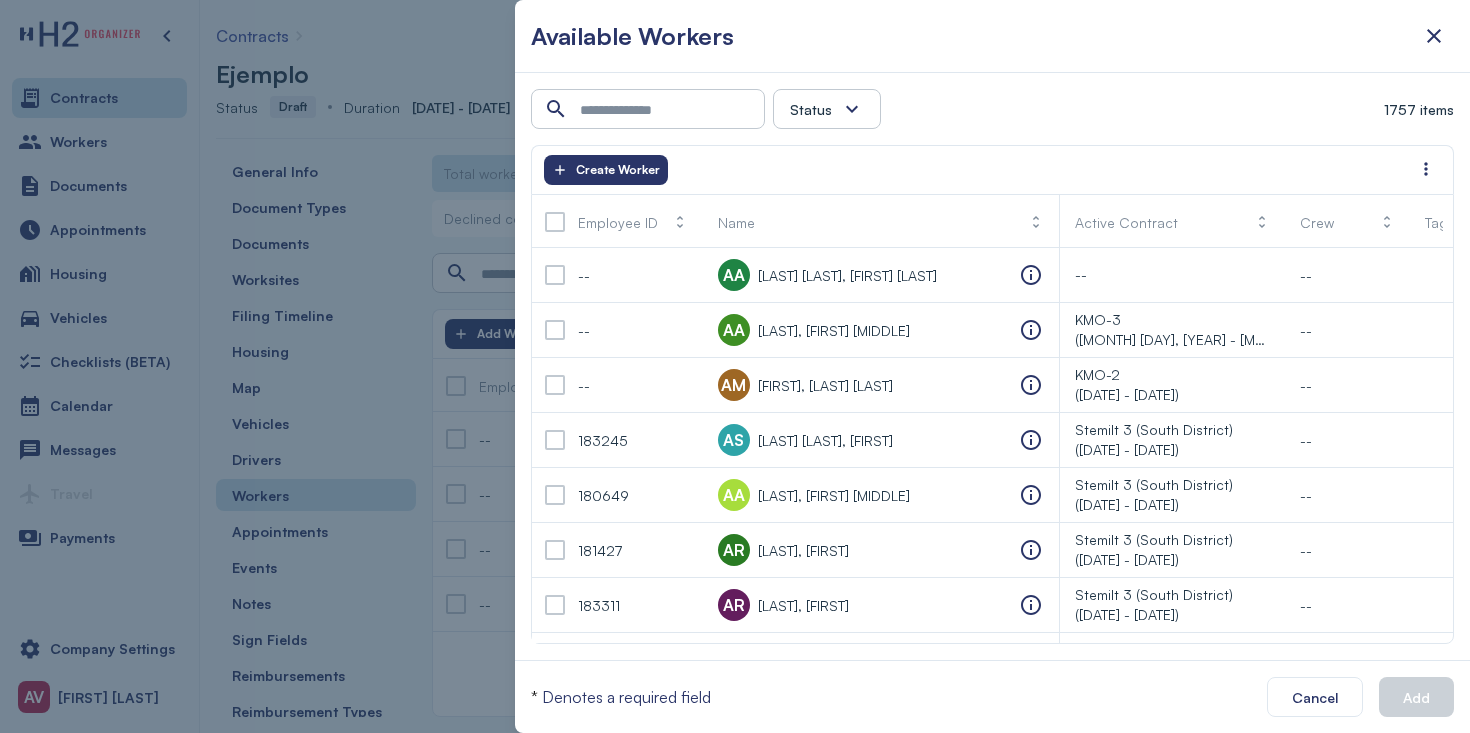 click on "Status         Absconded Assigned Available Employed End of Contract Quit       1757 items         Create Worker                       Employee ID     Name       Active Contract     Crew     Tags                 -- AA       [LAST], [FIRST] [MIDDLE]         -- --               -- AA       [LAST], [FIRST]           KMO-3   ([MONTH] [DAY], [YEAR] - [MONTH] [DAY], [YEAR]) --               -- AM       [FIRST], [LAST] [MIDDLE]           KMO-2   ([MONTH] [DAY], [YEAR] - [MONTH] [DAY], [YEAR]) --               183245 AS       [LAST], [FIRST]           Stemilt 3 (South District)   ([MONTH] [DAY], [YEAR] - [MONTH] [DAY], [YEAR]) --               180649 AA       [LAST], [FIRST] [MIDDLE]           Stemilt 3 (South District)   ([MONTH] [DAY], [YEAR] - [MONTH] [DAY], [YEAR]) --               181427 AR       [LAST], [FIRST]           Stemilt 3 (South District)   ([MONTH] [DAY], [YEAR] - [MONTH] [DAY], [YEAR]) --               183311 AR       [LAST], [FIRST]           Stemilt 3 (South District)   ([MONTH] [DAY], [YEAR] - [MONTH] [DAY], [YEAR]) --               -- AV" at bounding box center (993, 366) 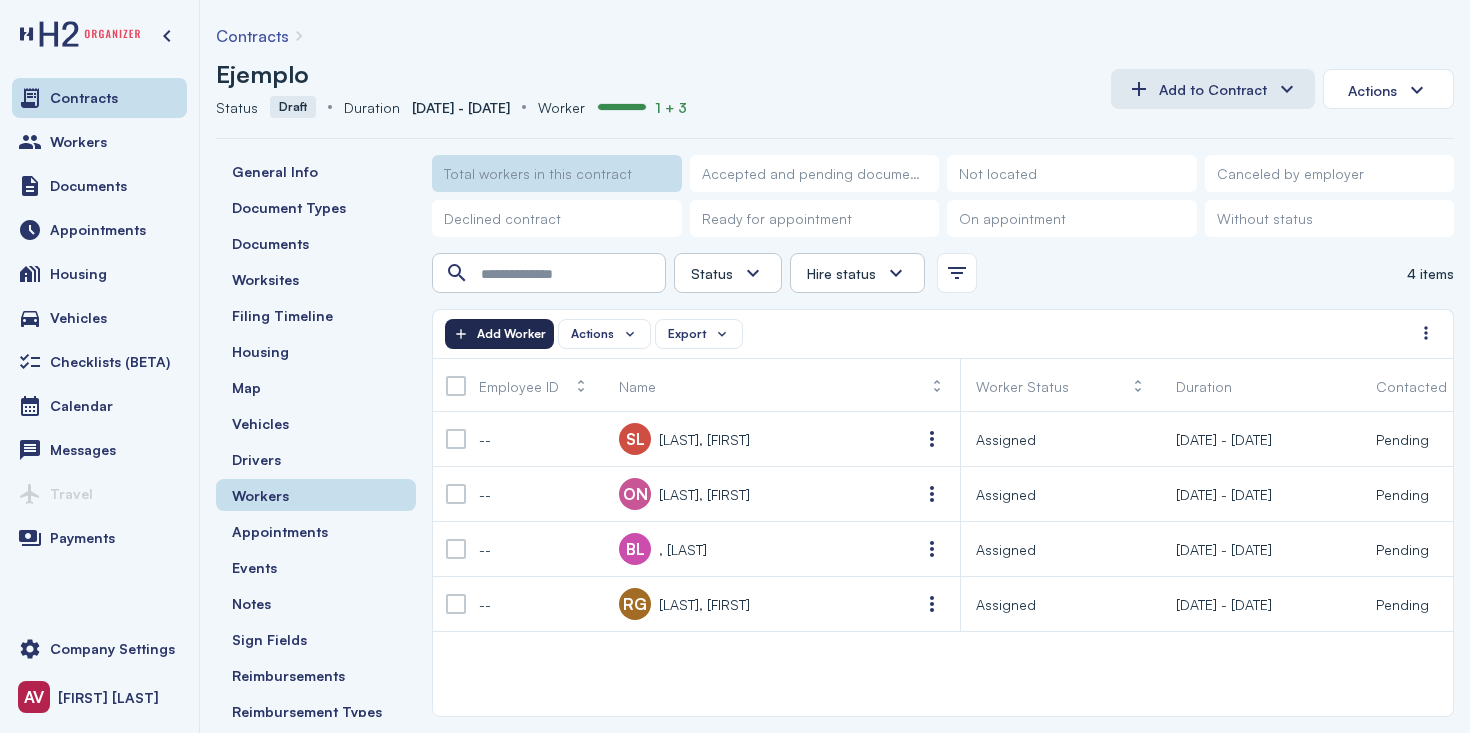 click on "Add Worker" 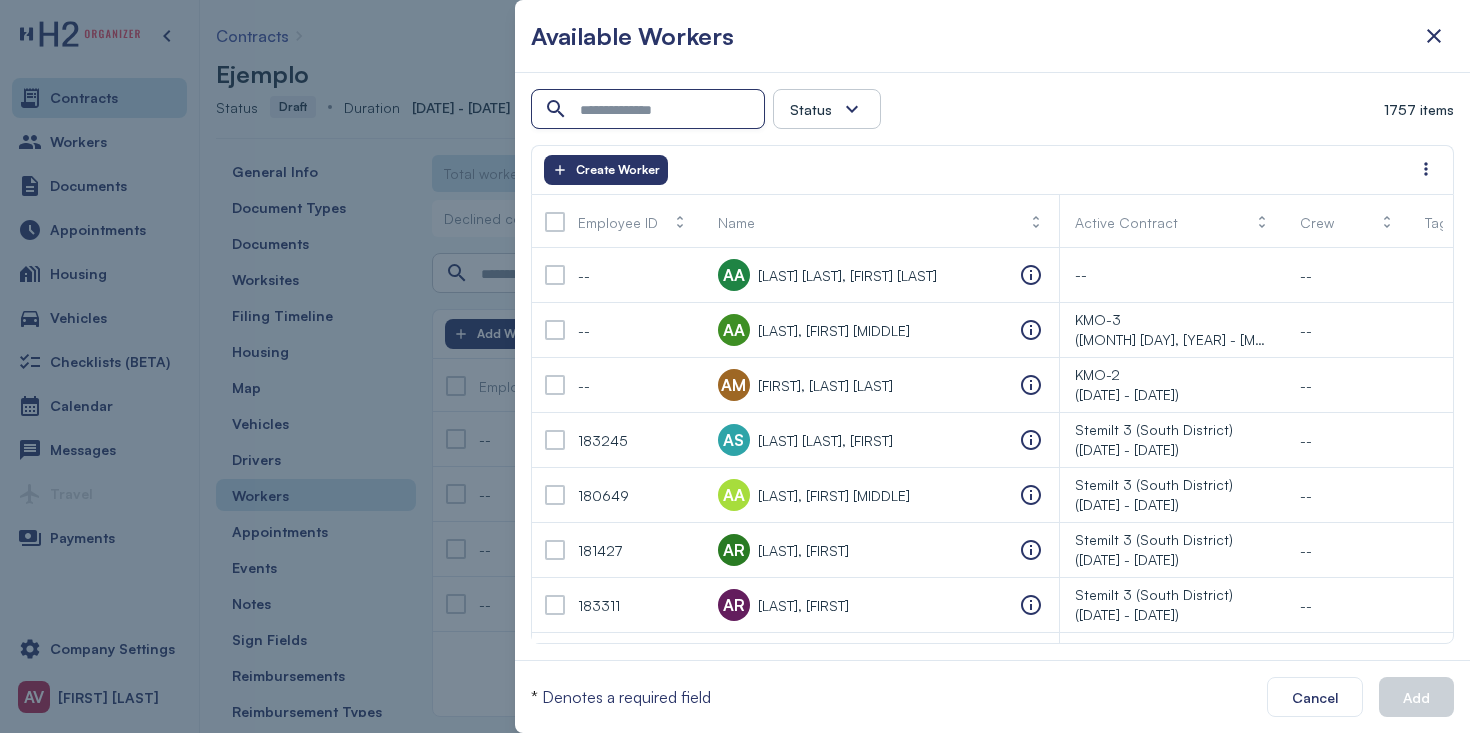 click at bounding box center [650, 110] 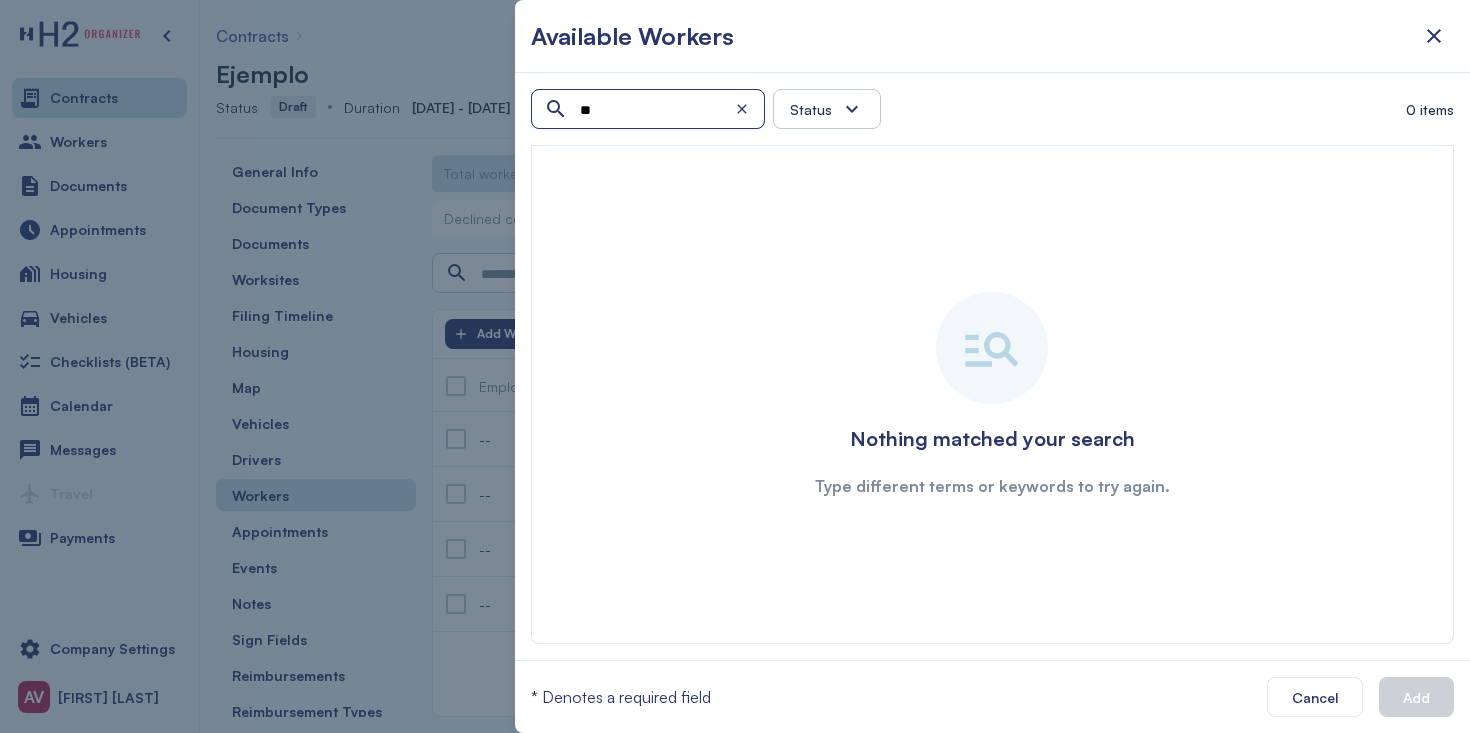 type on "*" 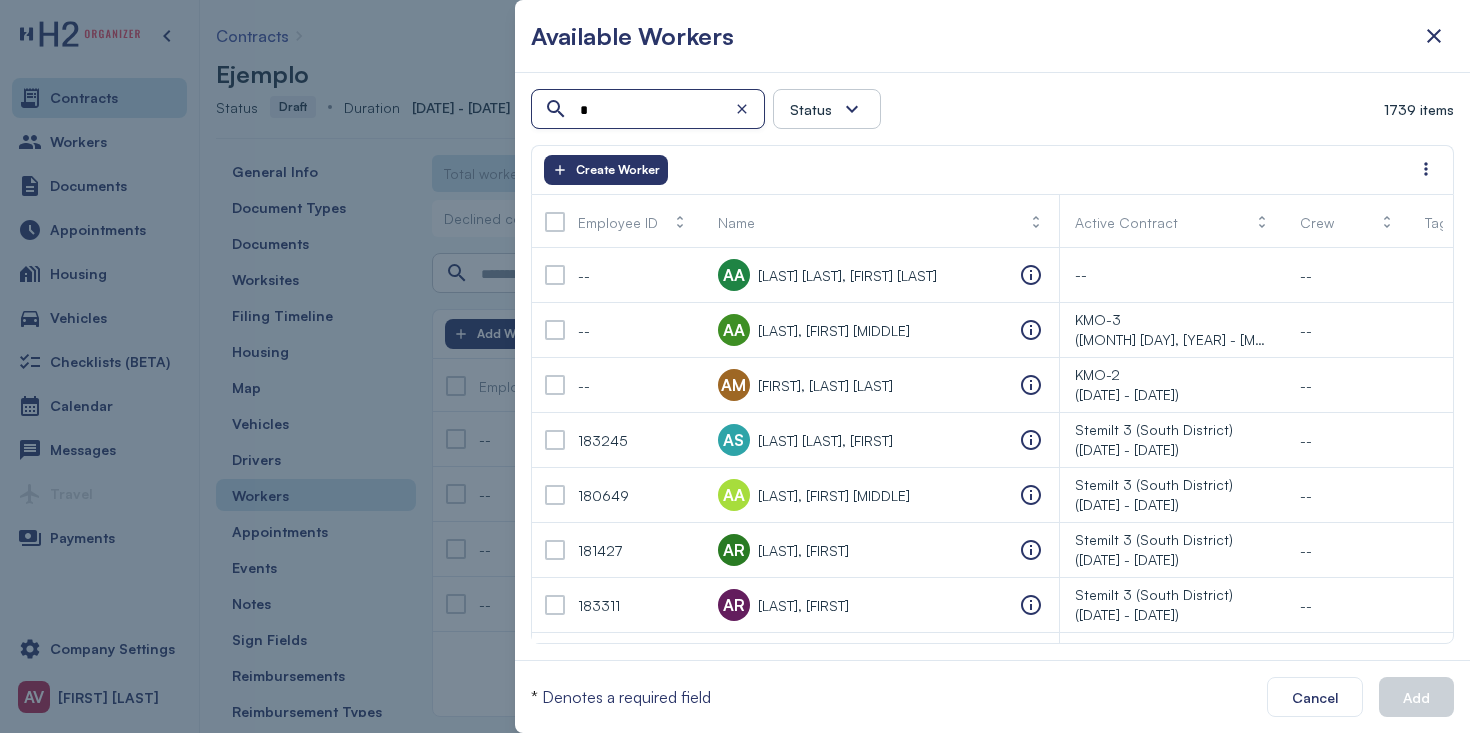 type 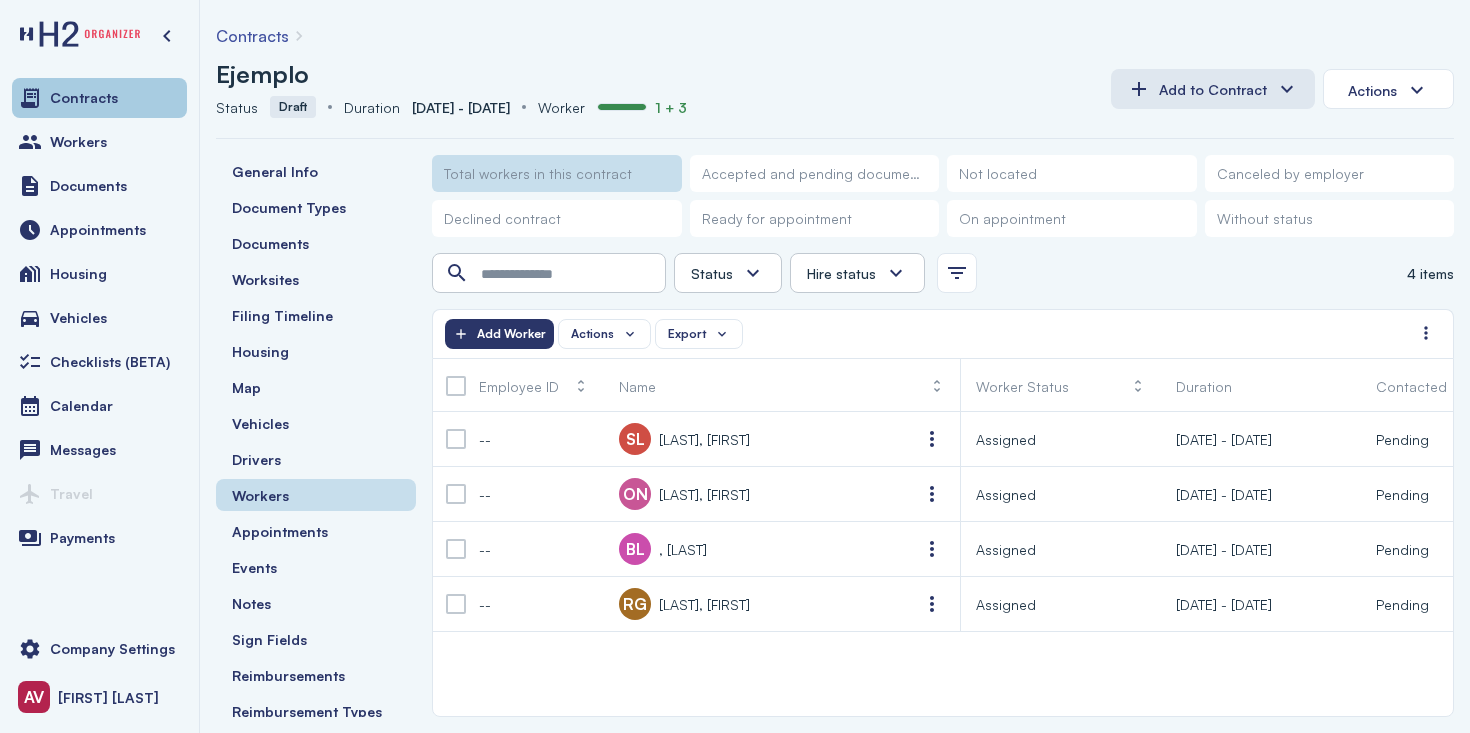 click on "Contracts" at bounding box center (99, 98) 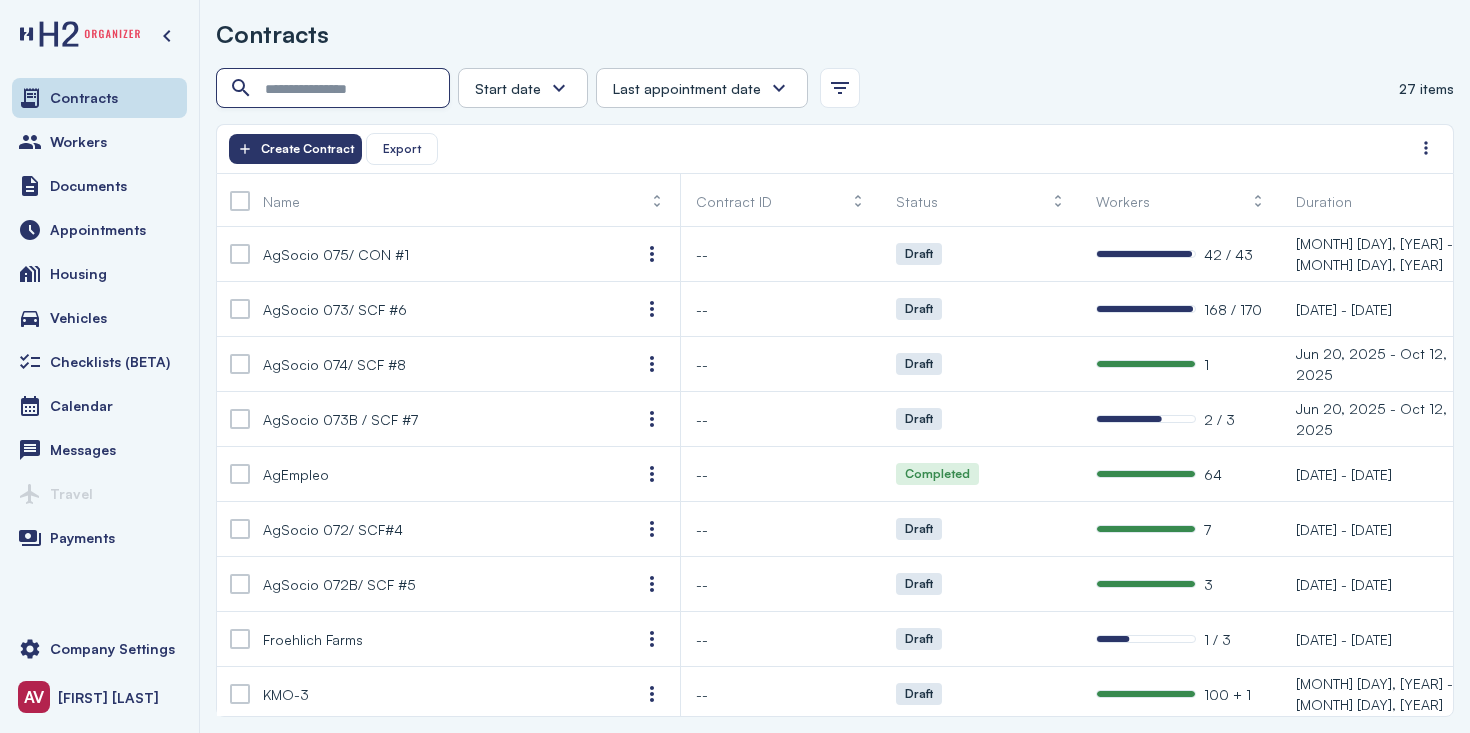 click at bounding box center [335, 89] 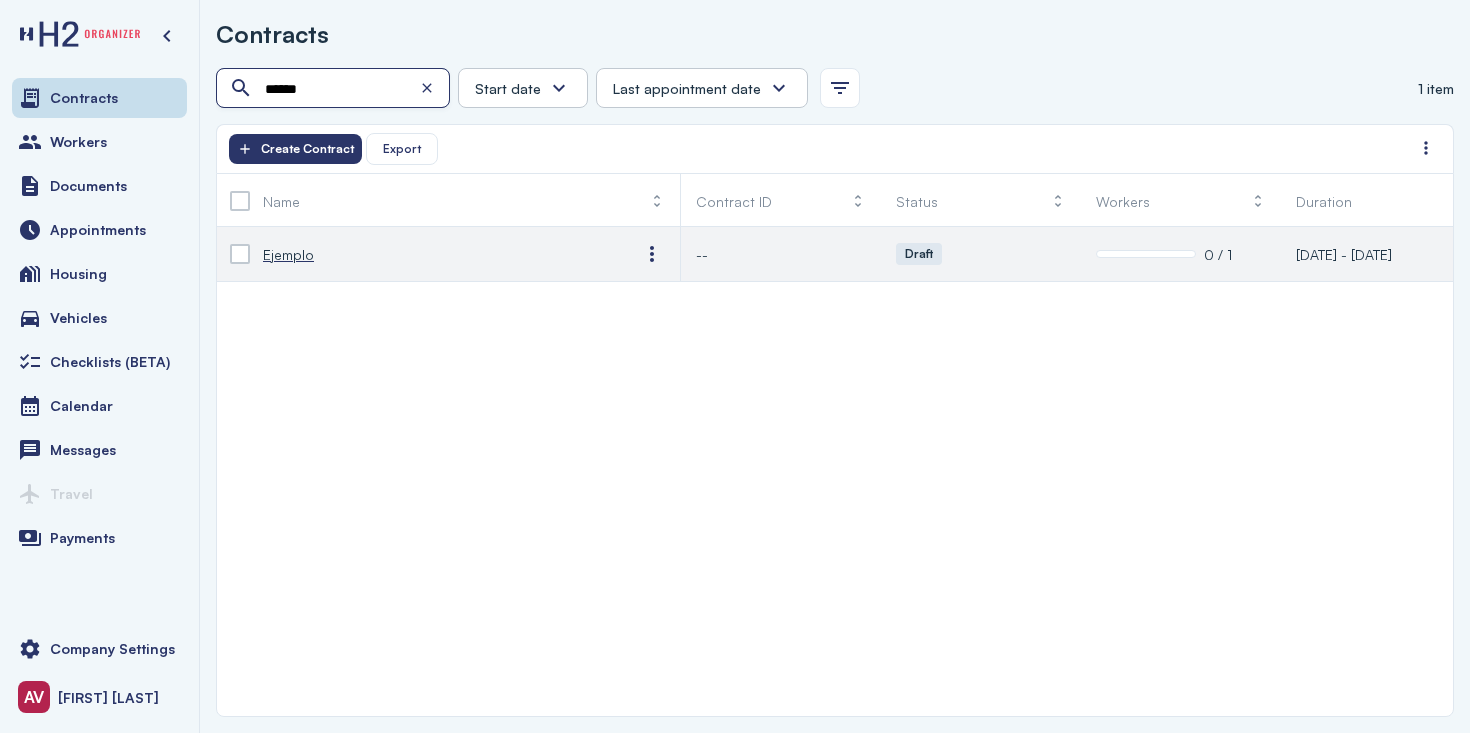 type on "******" 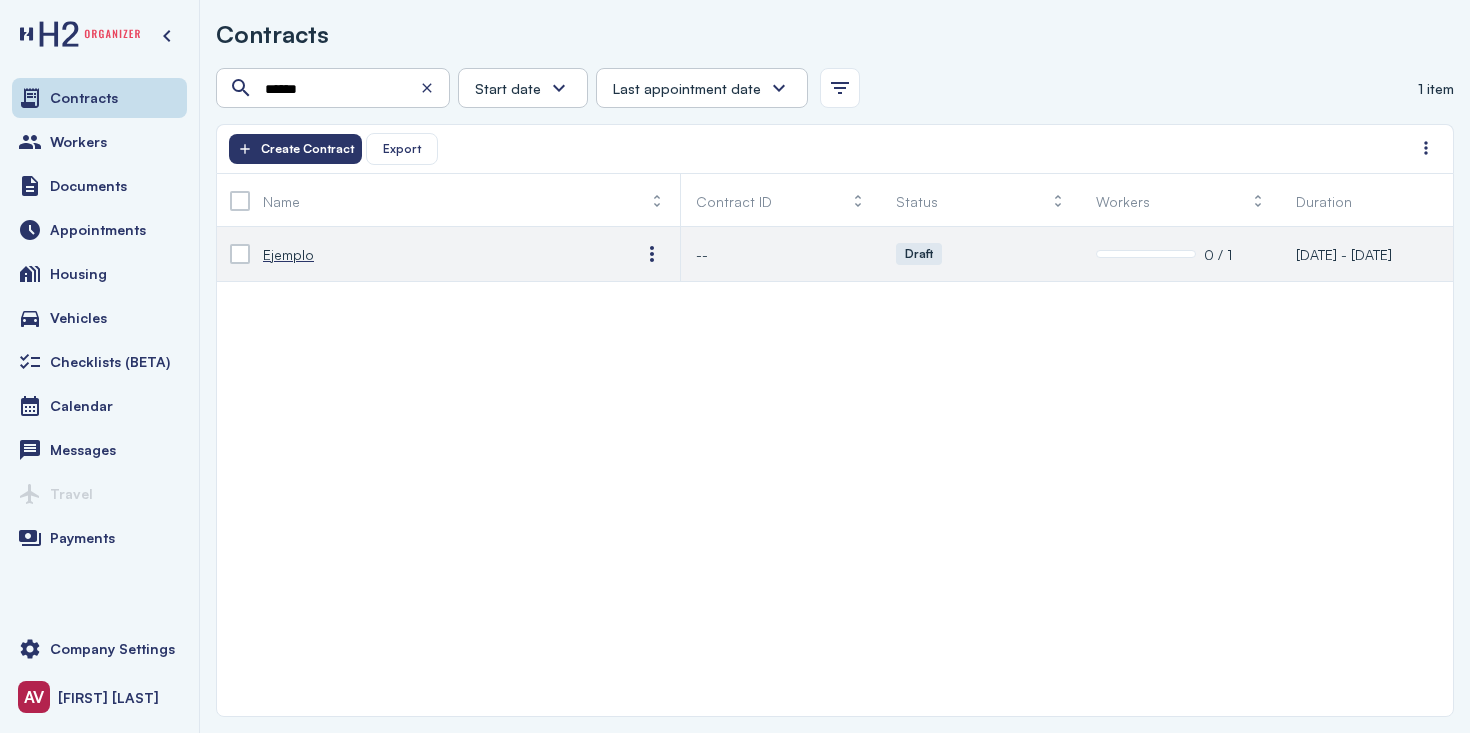 click on "Ejemplo" at bounding box center (436, 254) 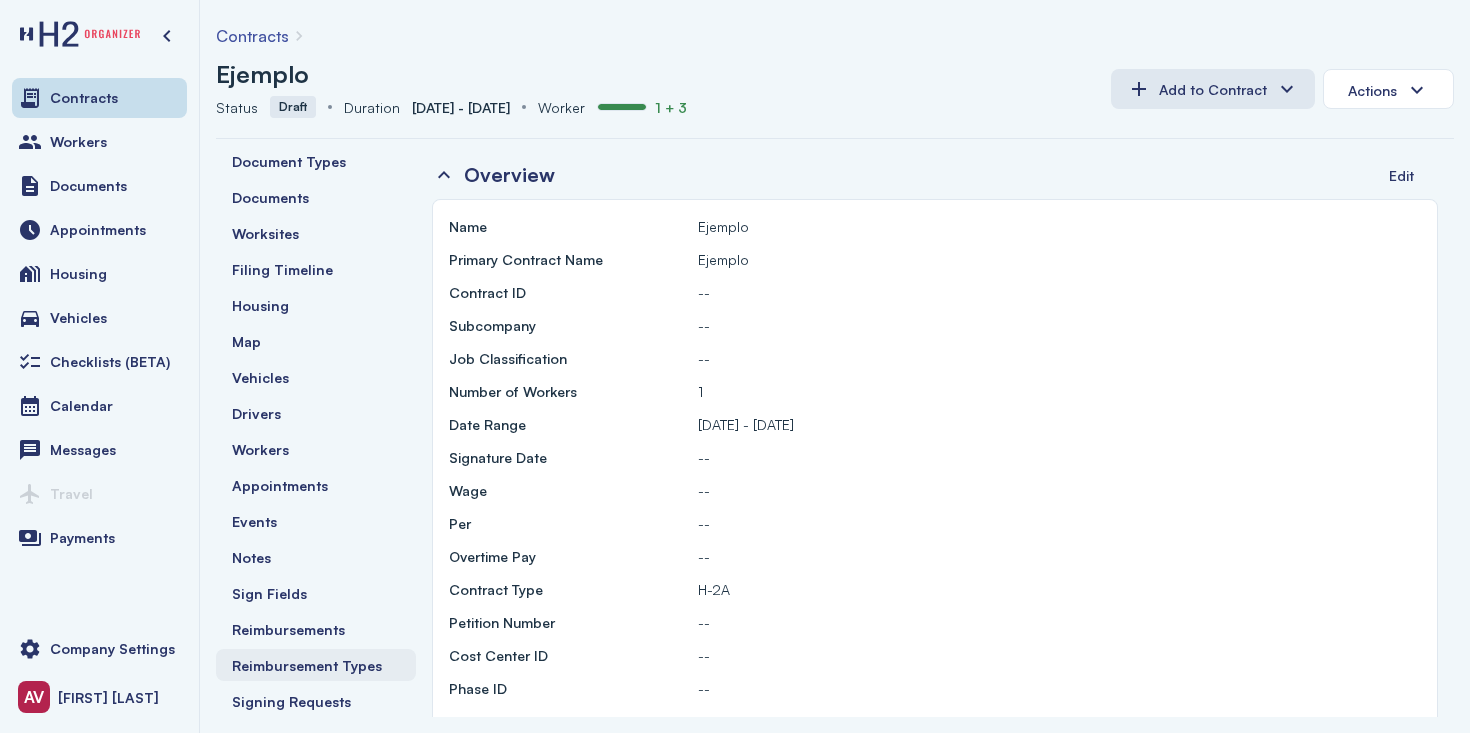 scroll, scrollTop: 0, scrollLeft: 0, axis: both 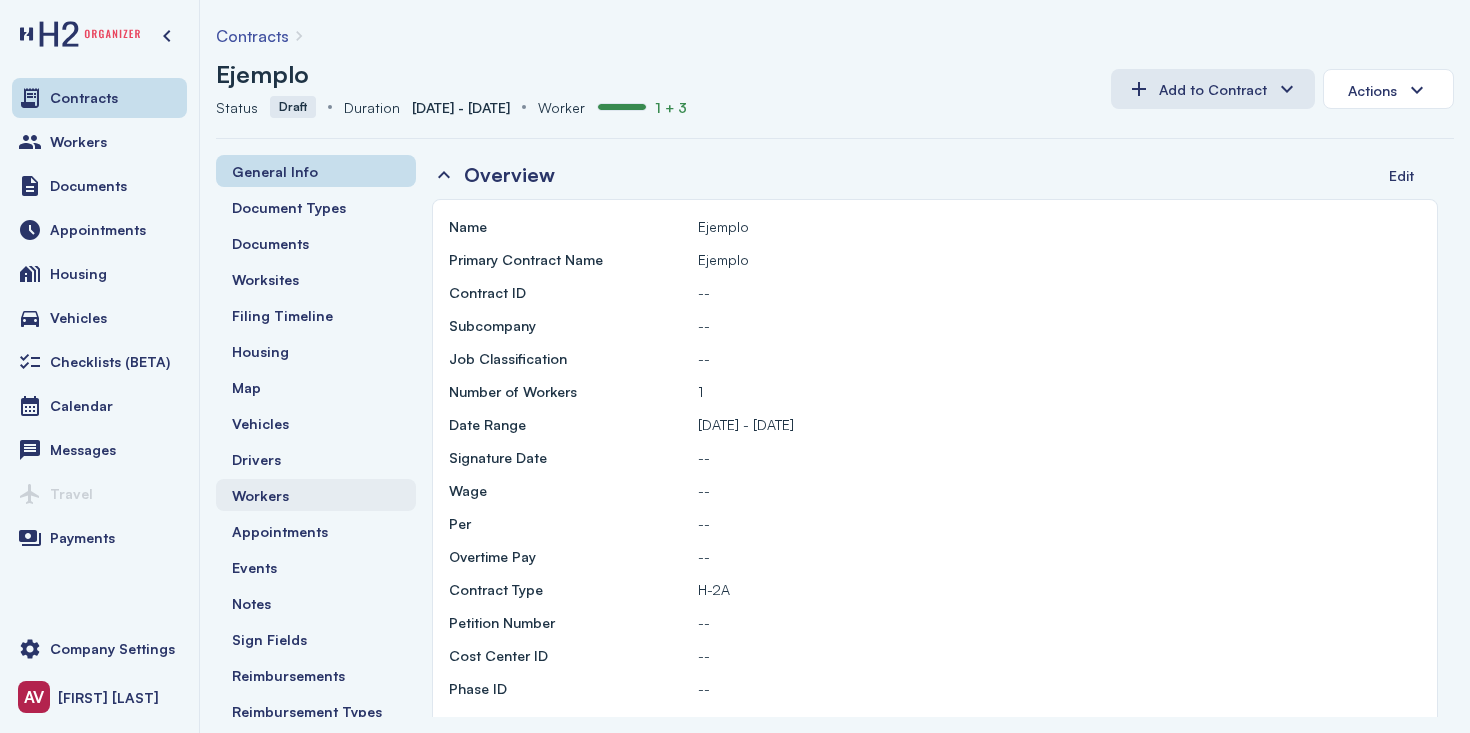 click on "Workers" at bounding box center (316, 495) 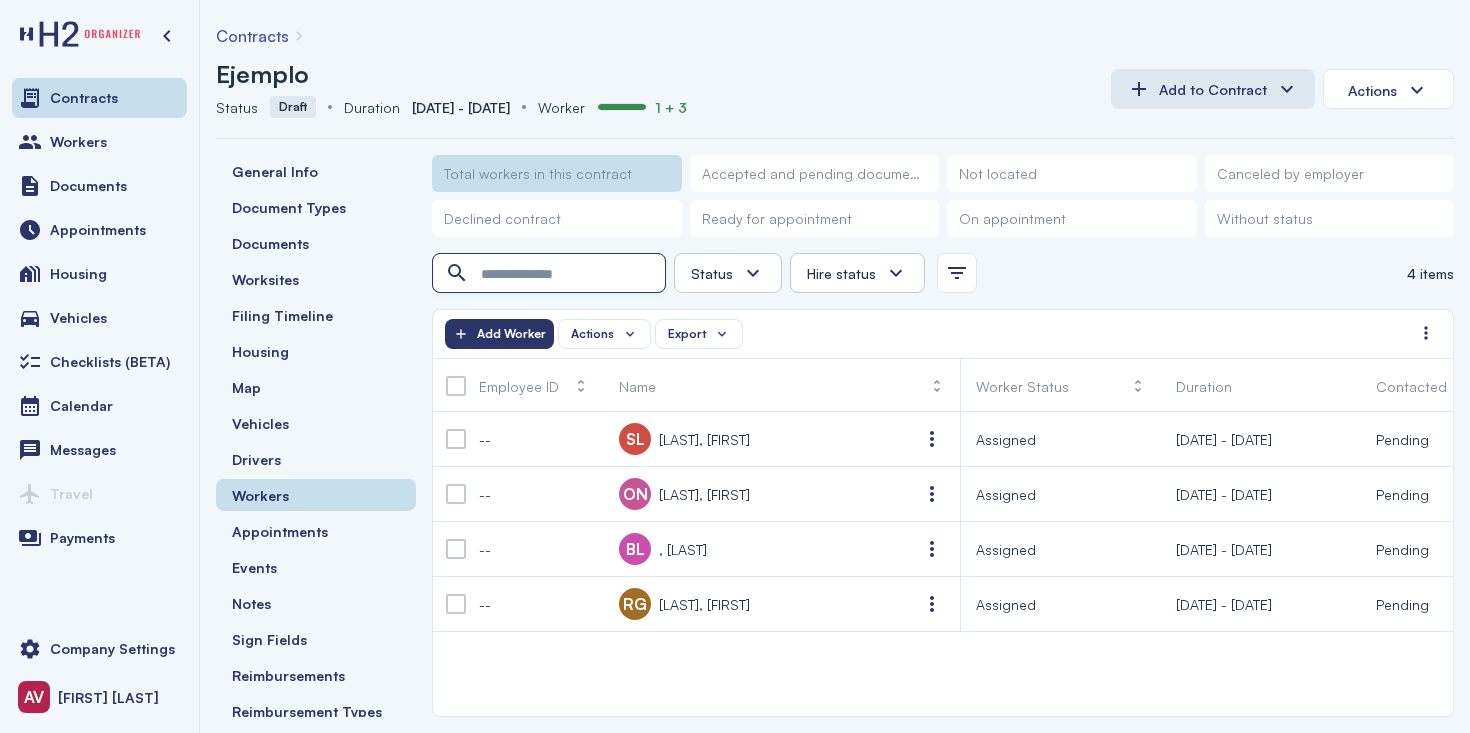 click at bounding box center (551, 274) 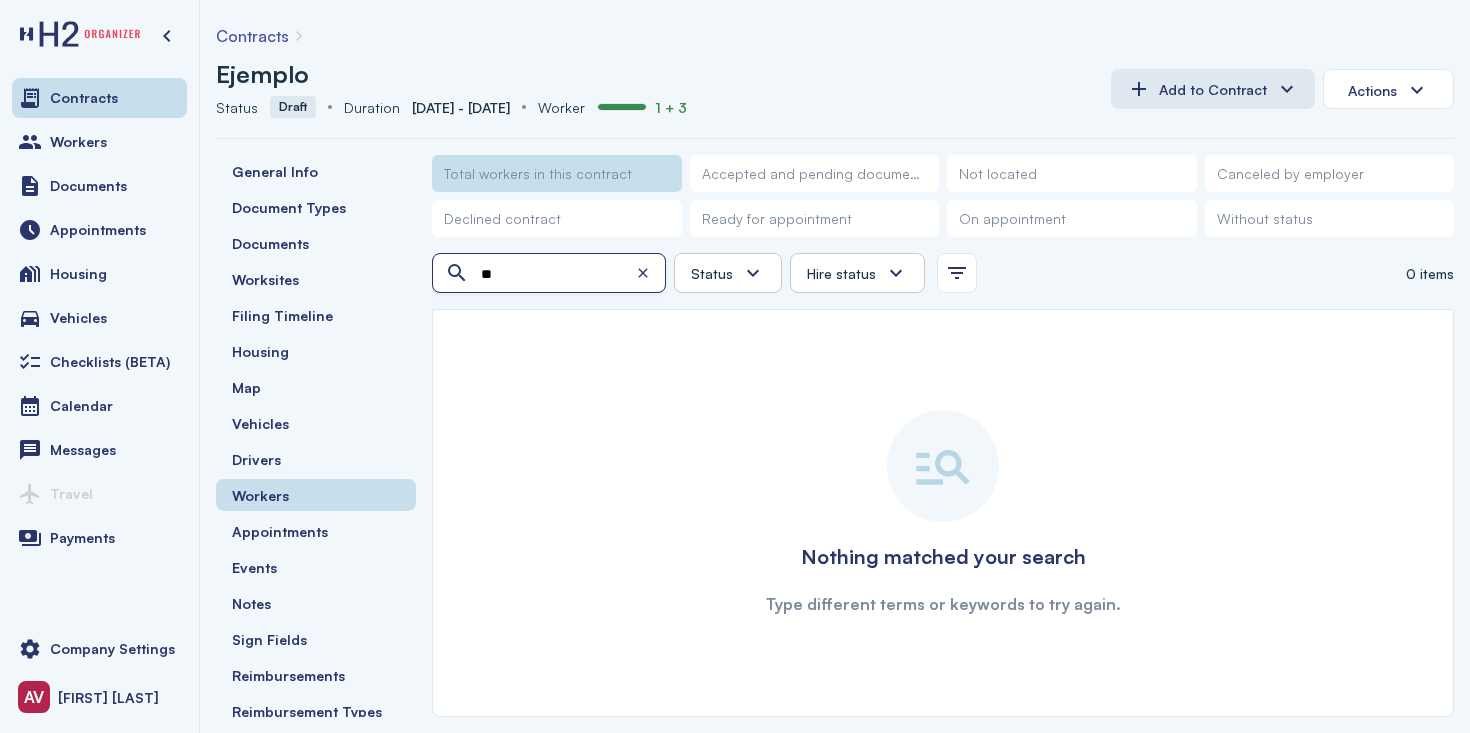 type on "*" 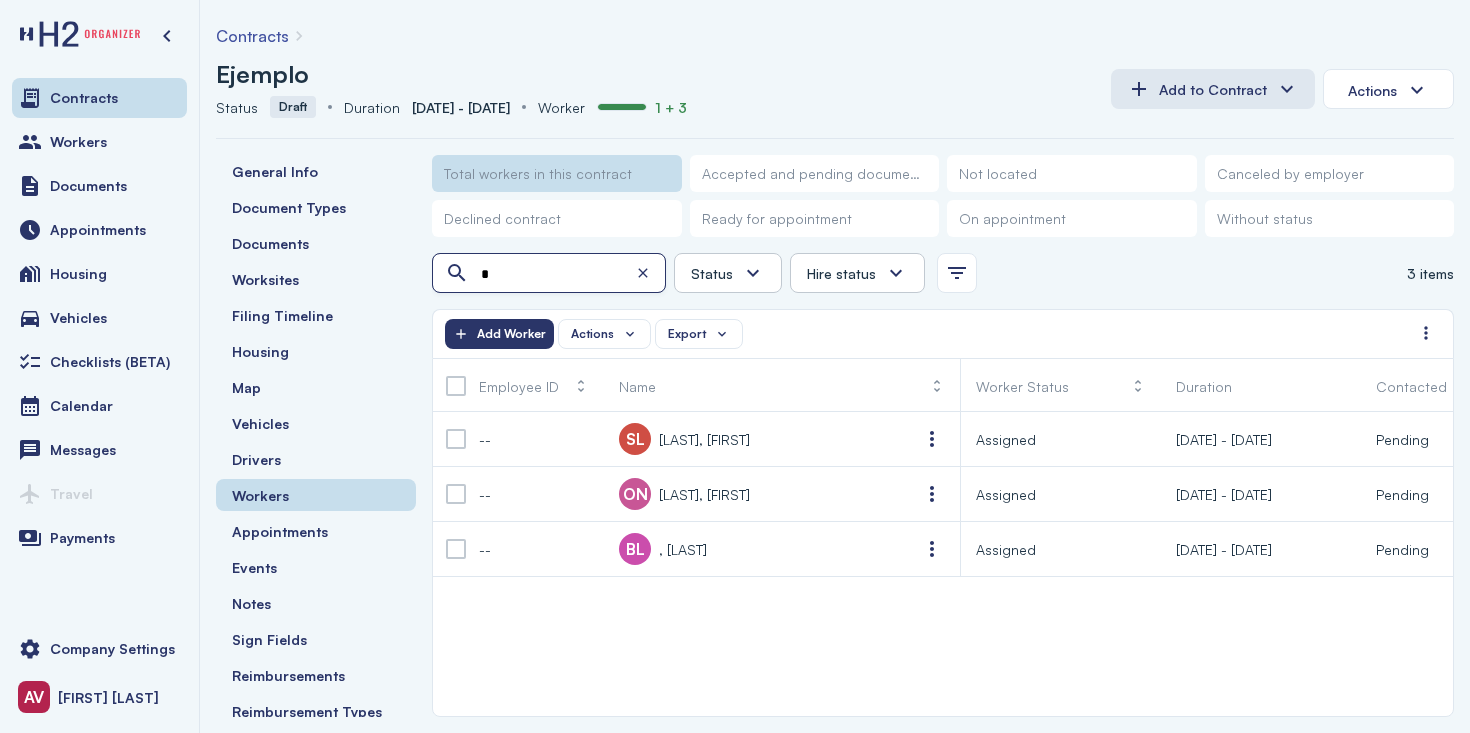 type 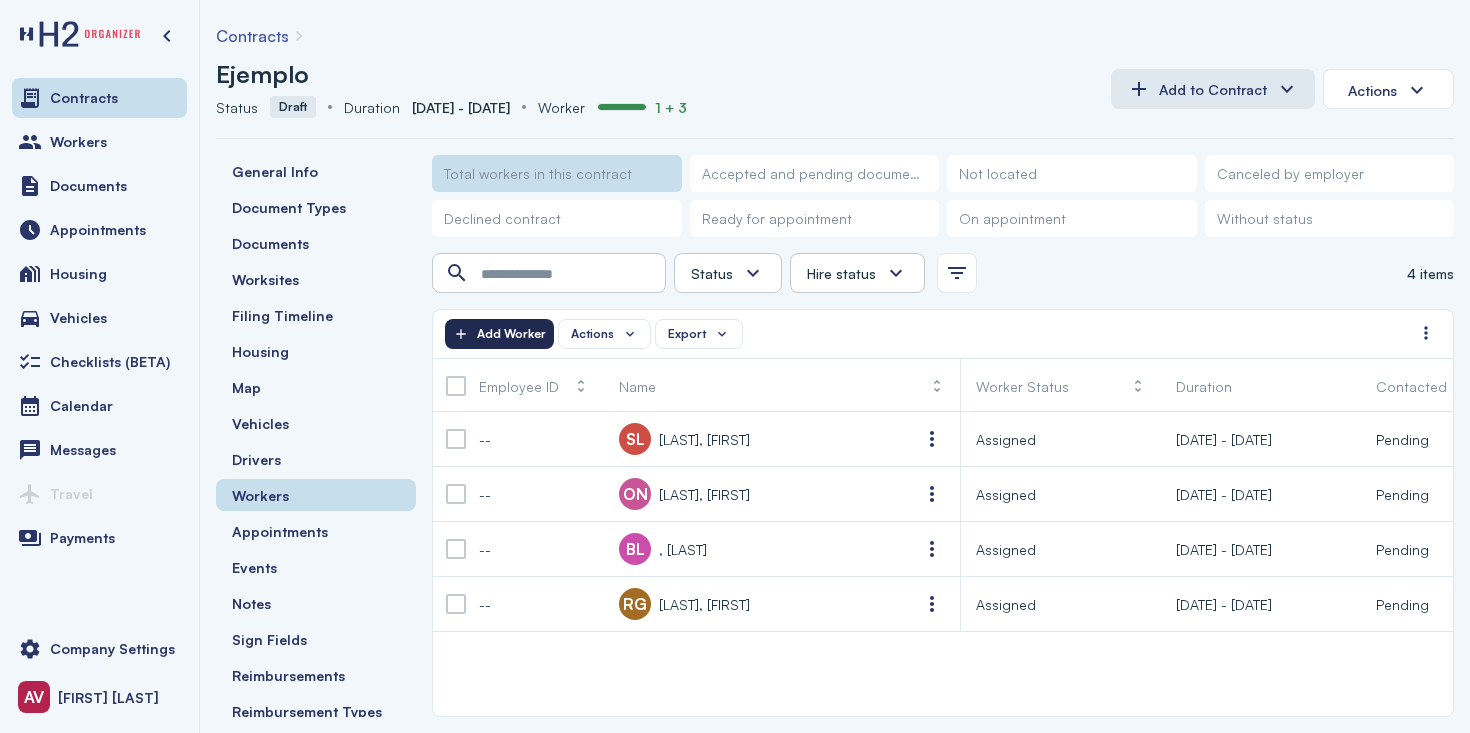 click on "Add Worker" 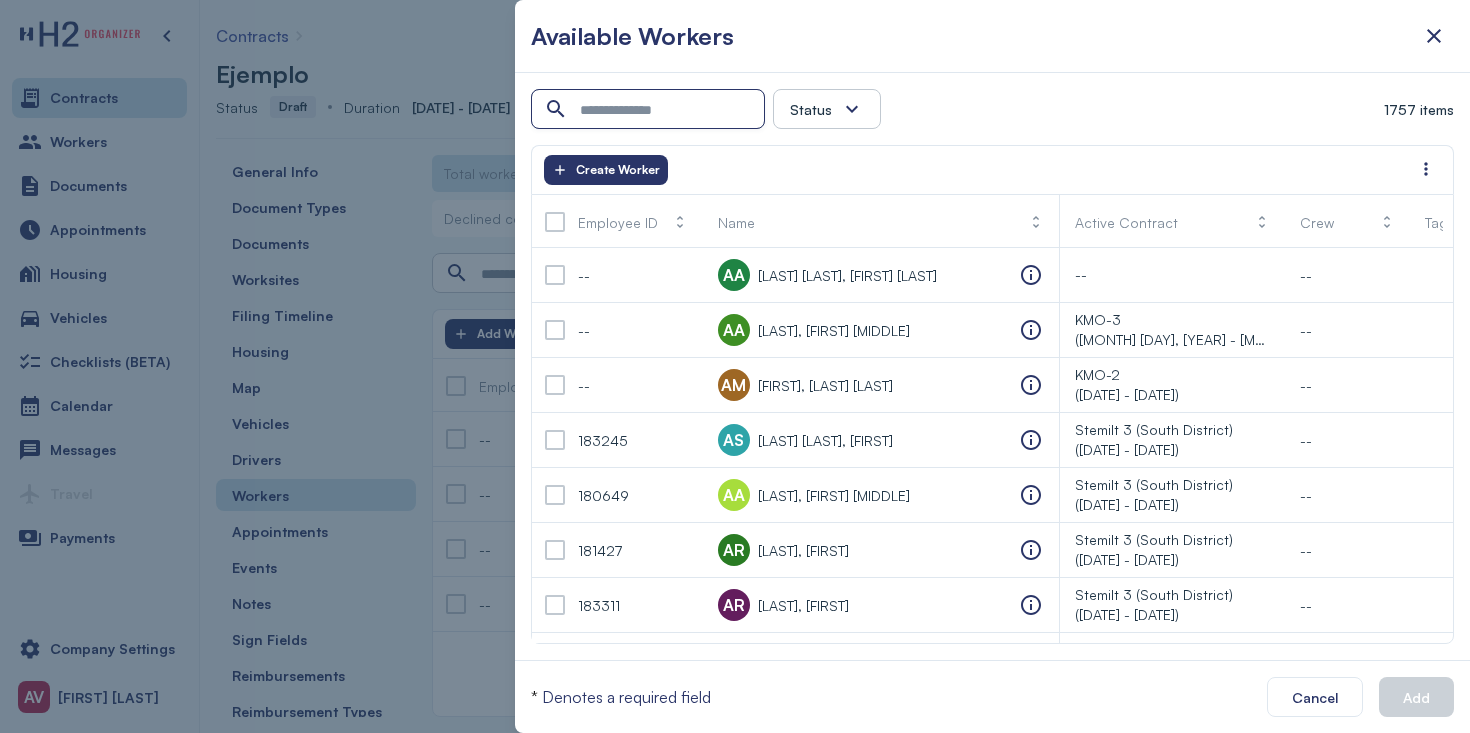 click at bounding box center (650, 110) 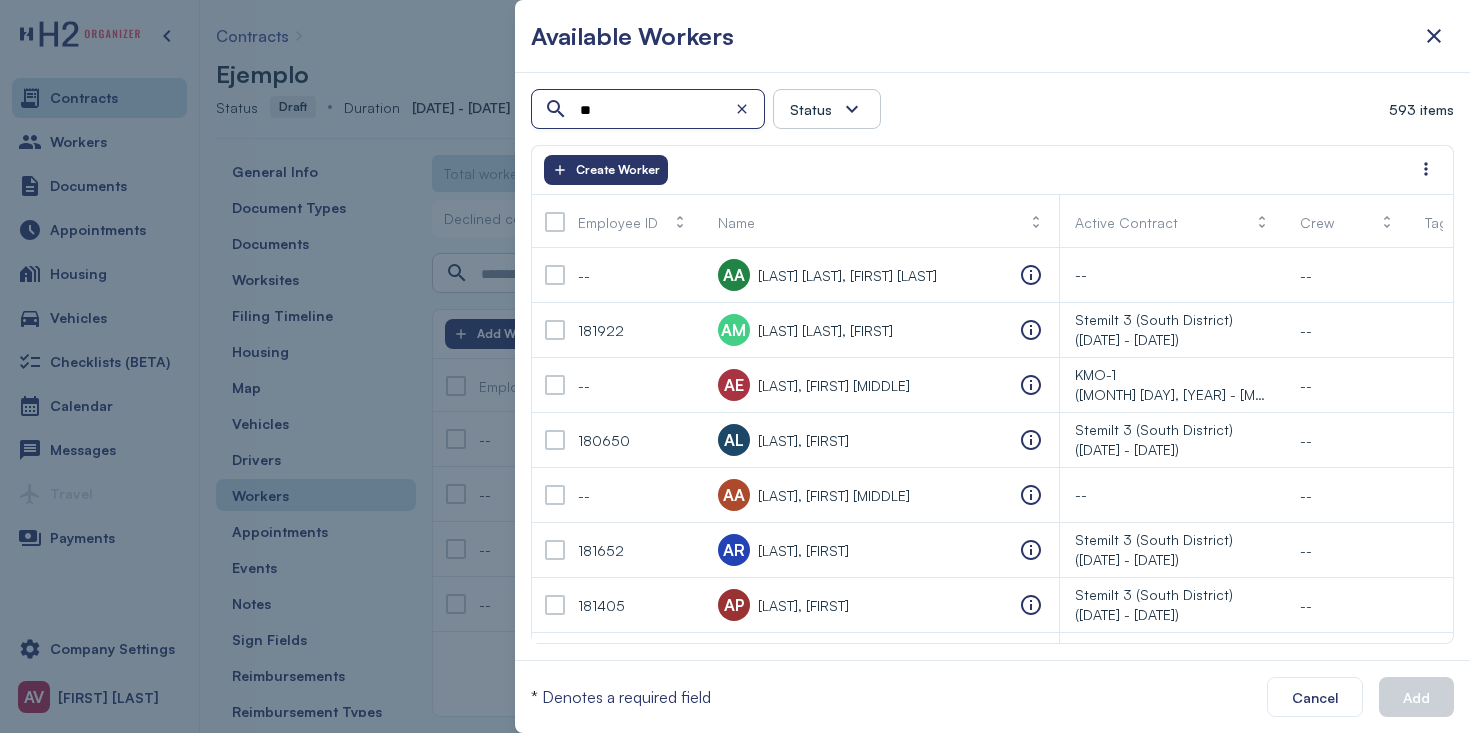 type on "*" 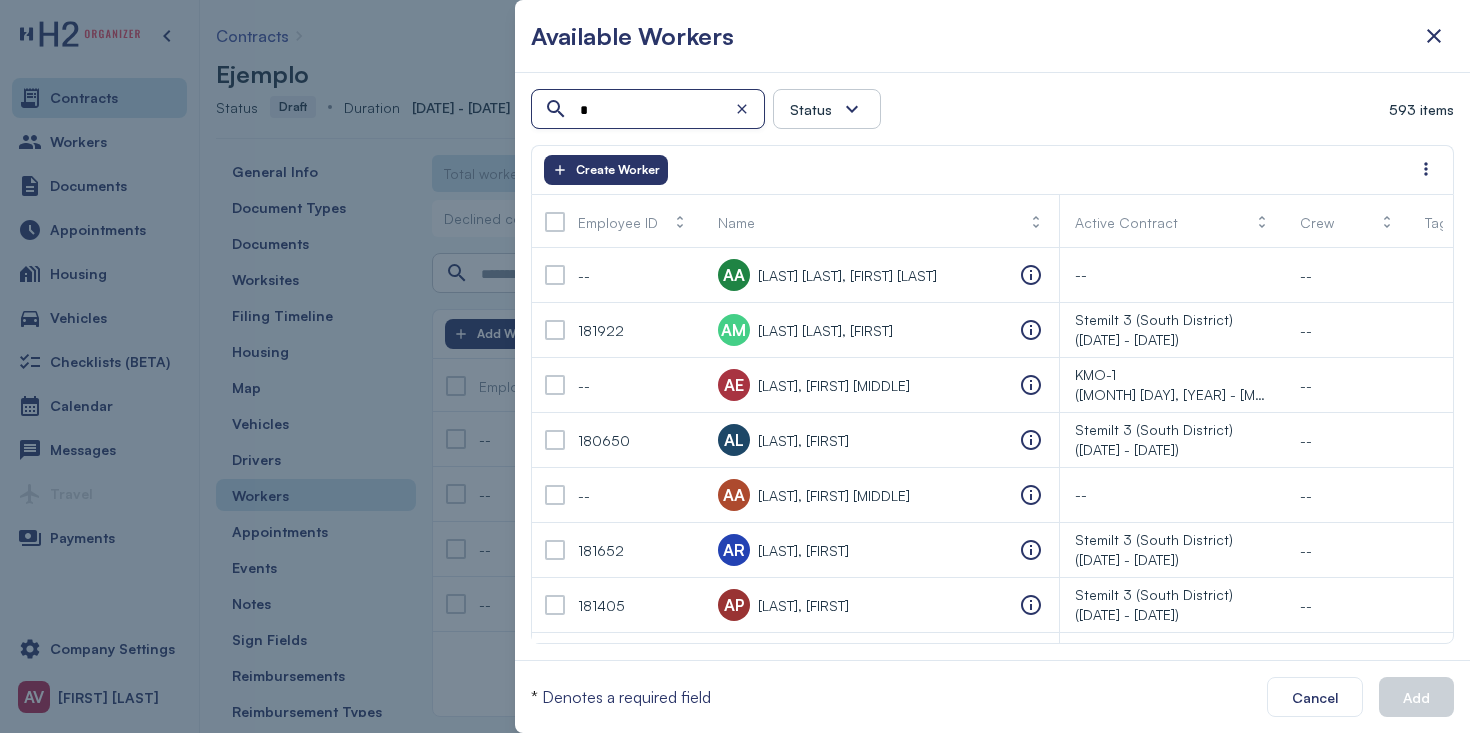 type 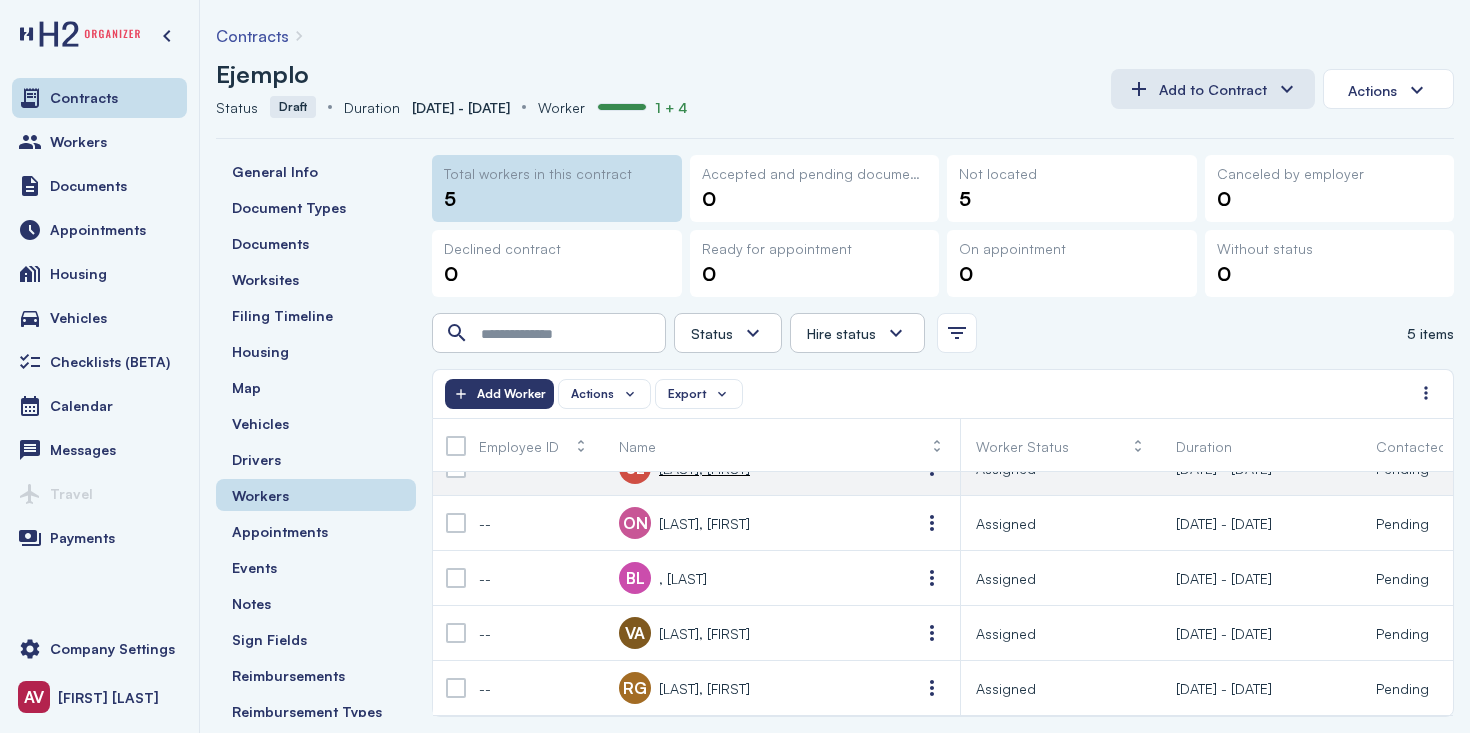 scroll, scrollTop: 0, scrollLeft: 0, axis: both 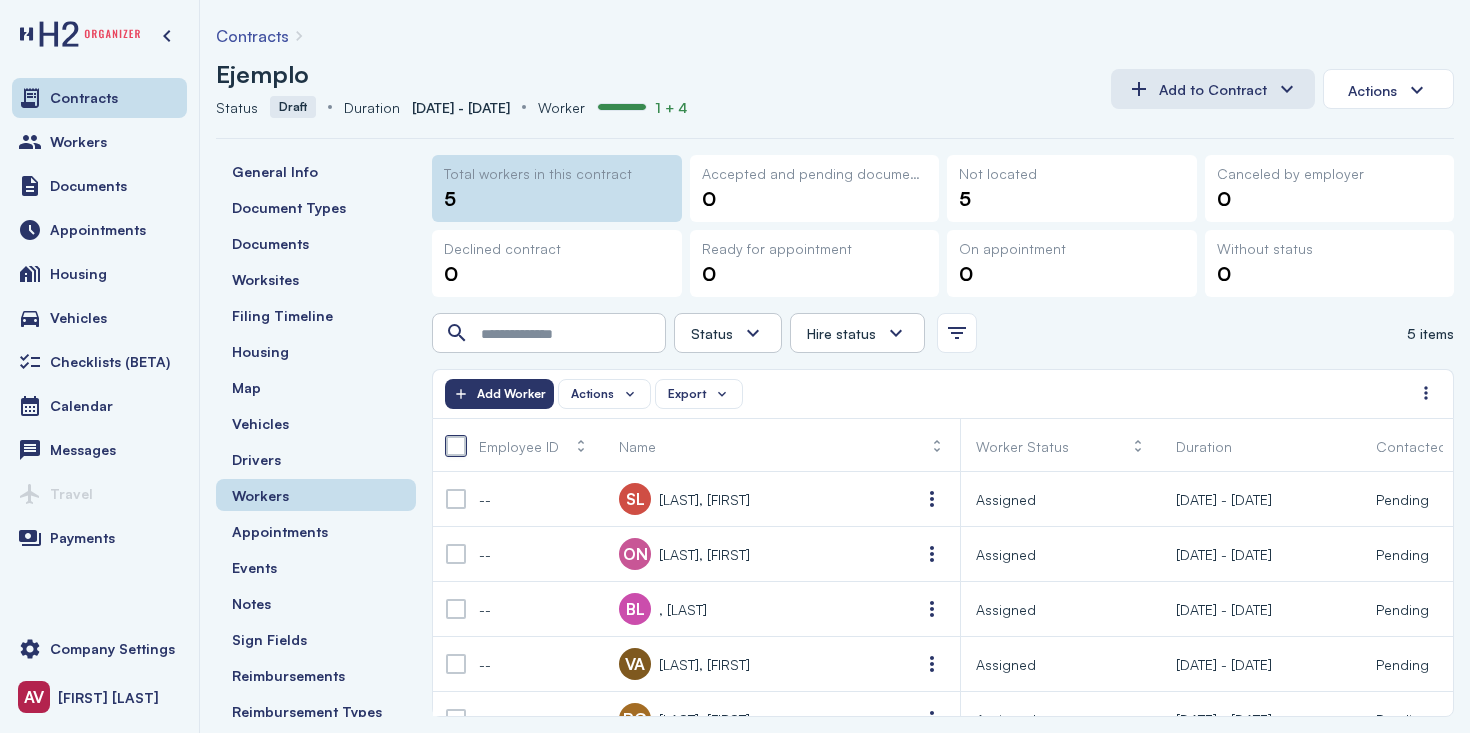 click at bounding box center [456, 446] 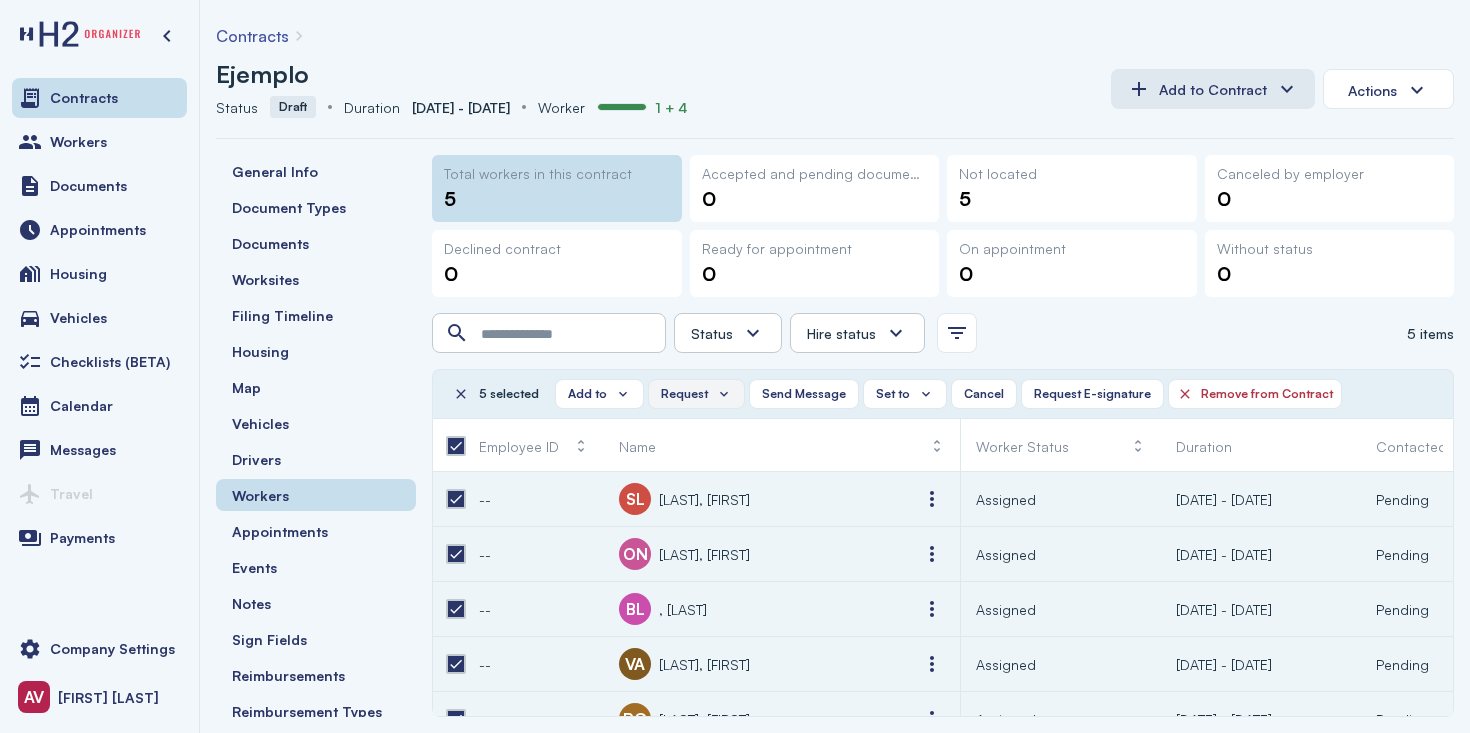 click on "Request" at bounding box center (696, 394) 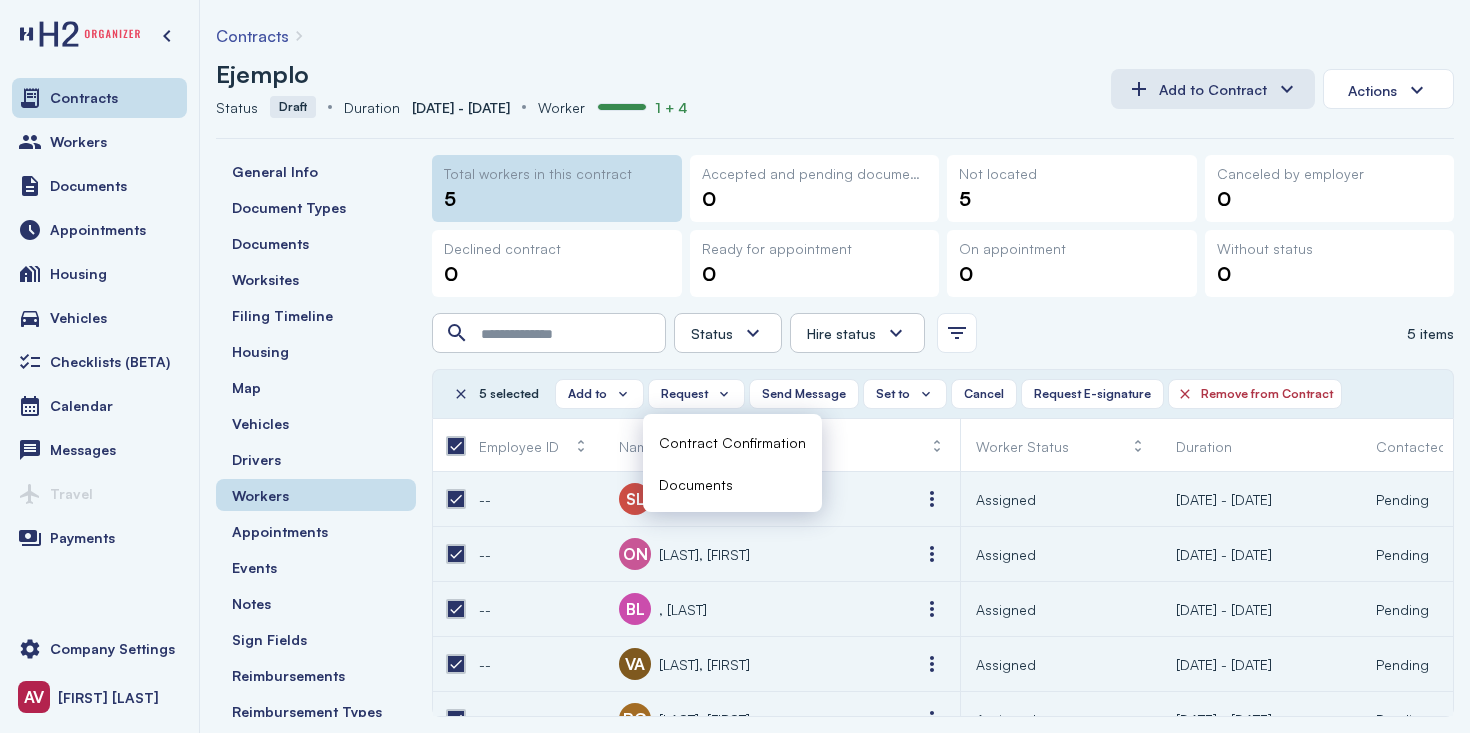 click on "Documents" at bounding box center (732, 484) 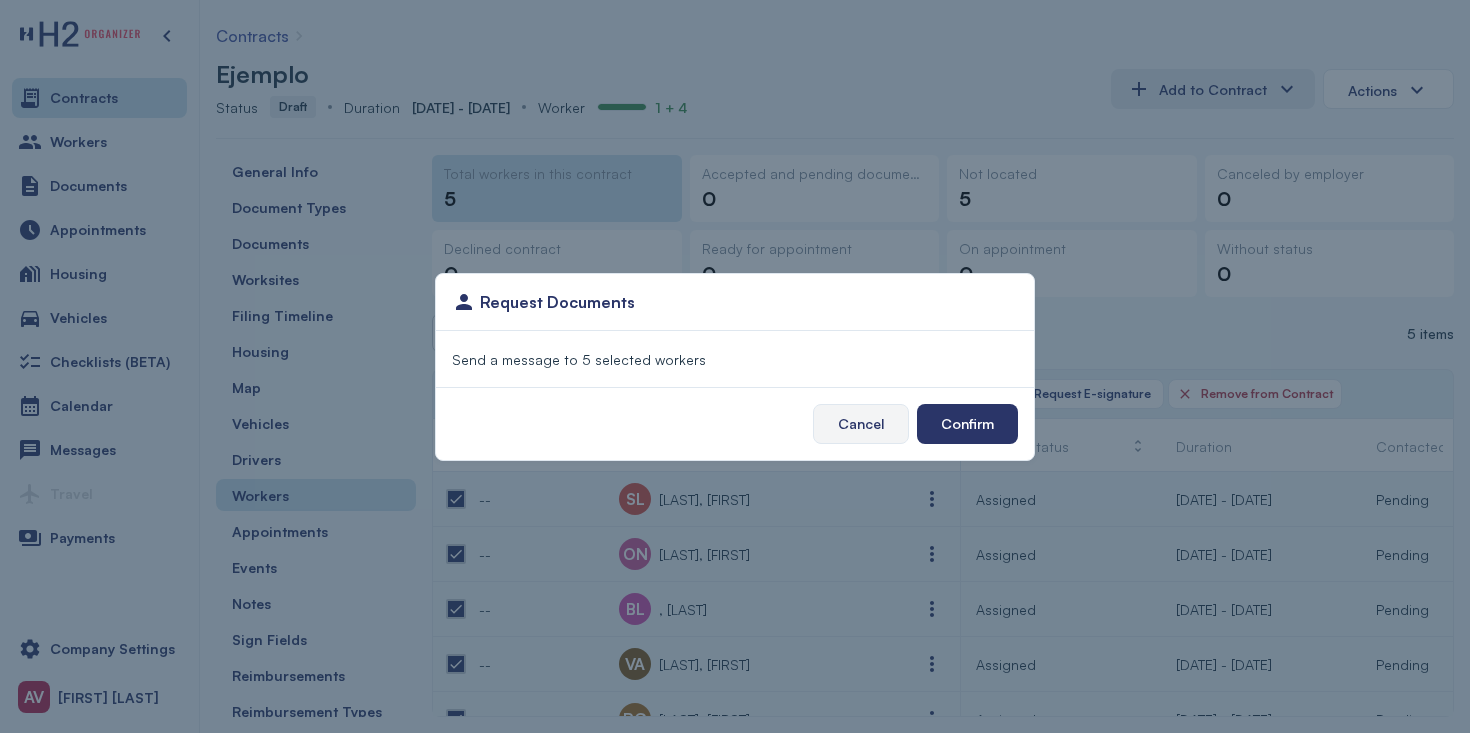 click on "Cancel" at bounding box center (861, 424) 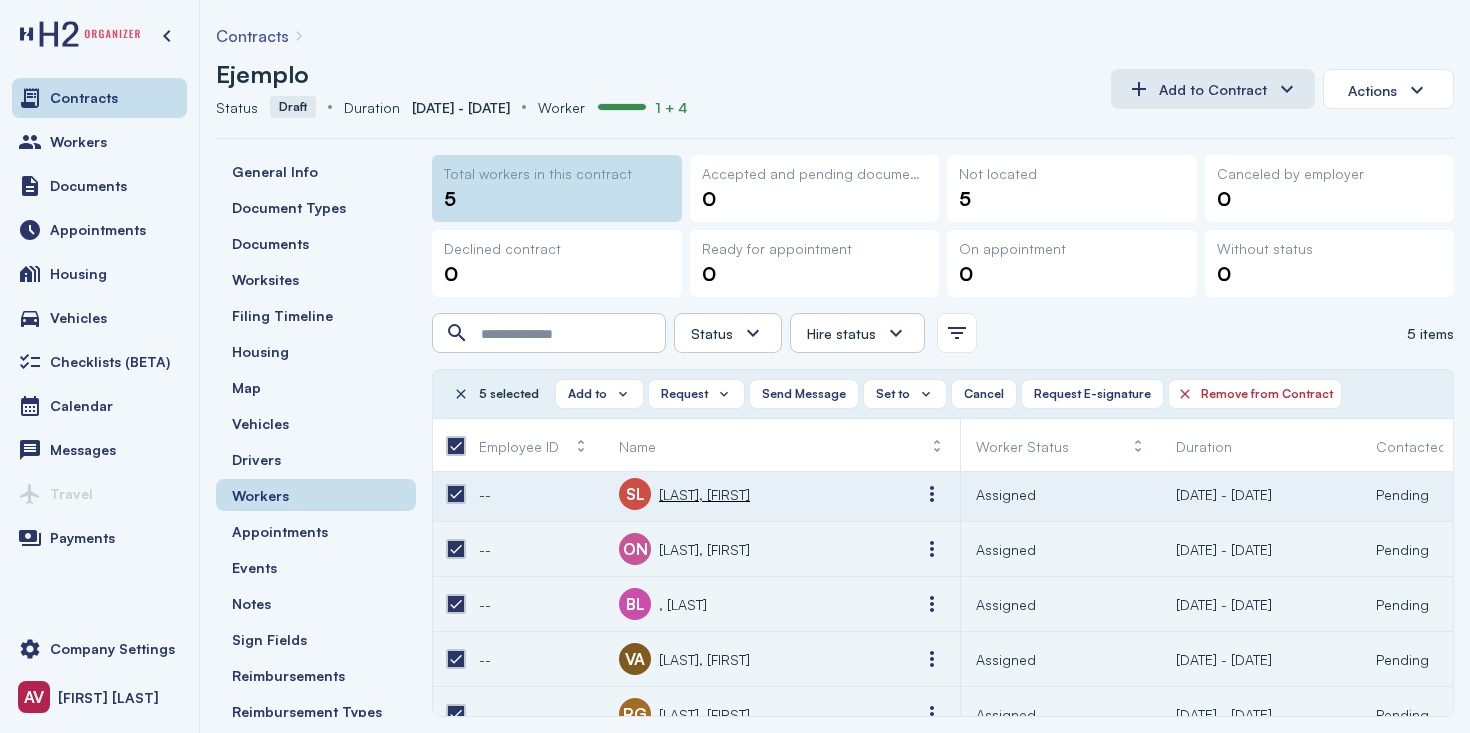 scroll, scrollTop: 0, scrollLeft: 0, axis: both 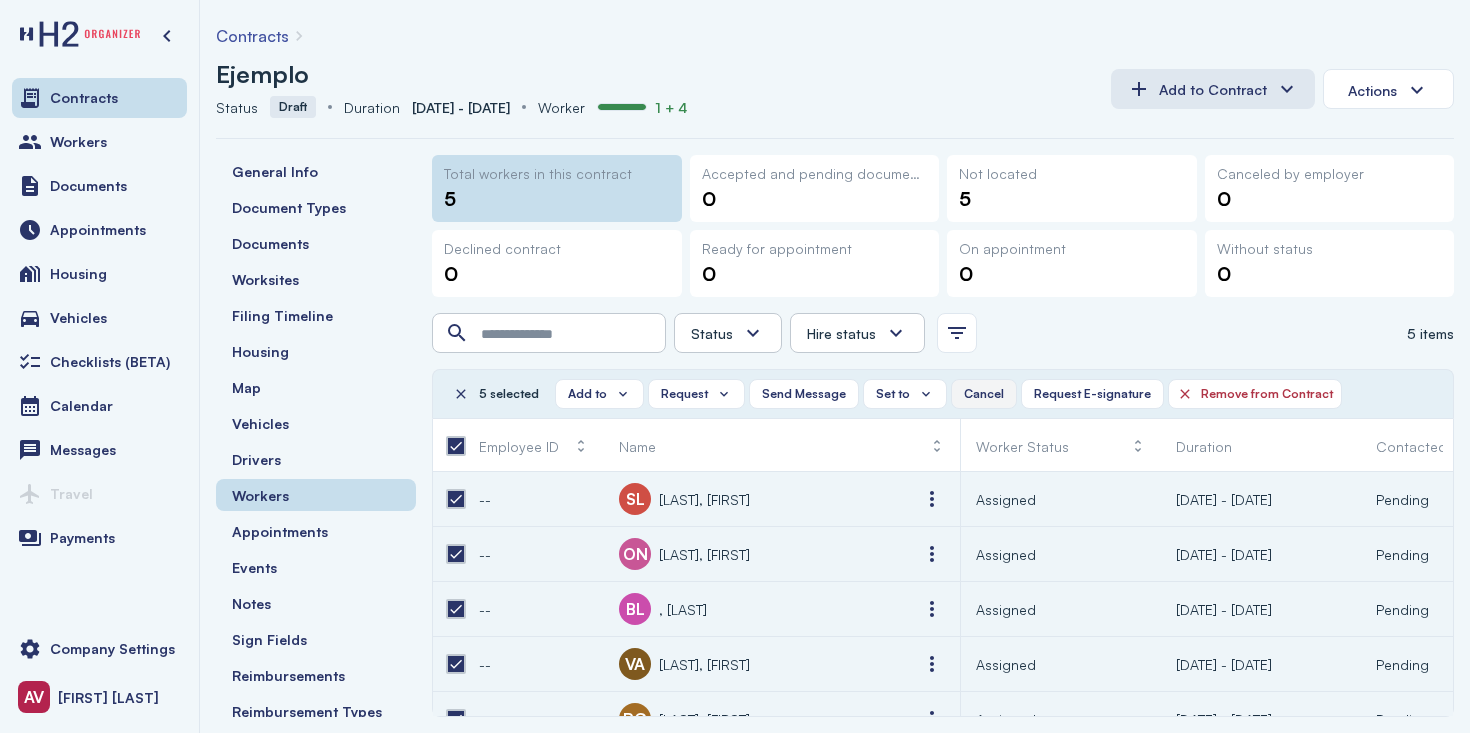 click on "Cancel" at bounding box center [984, 394] 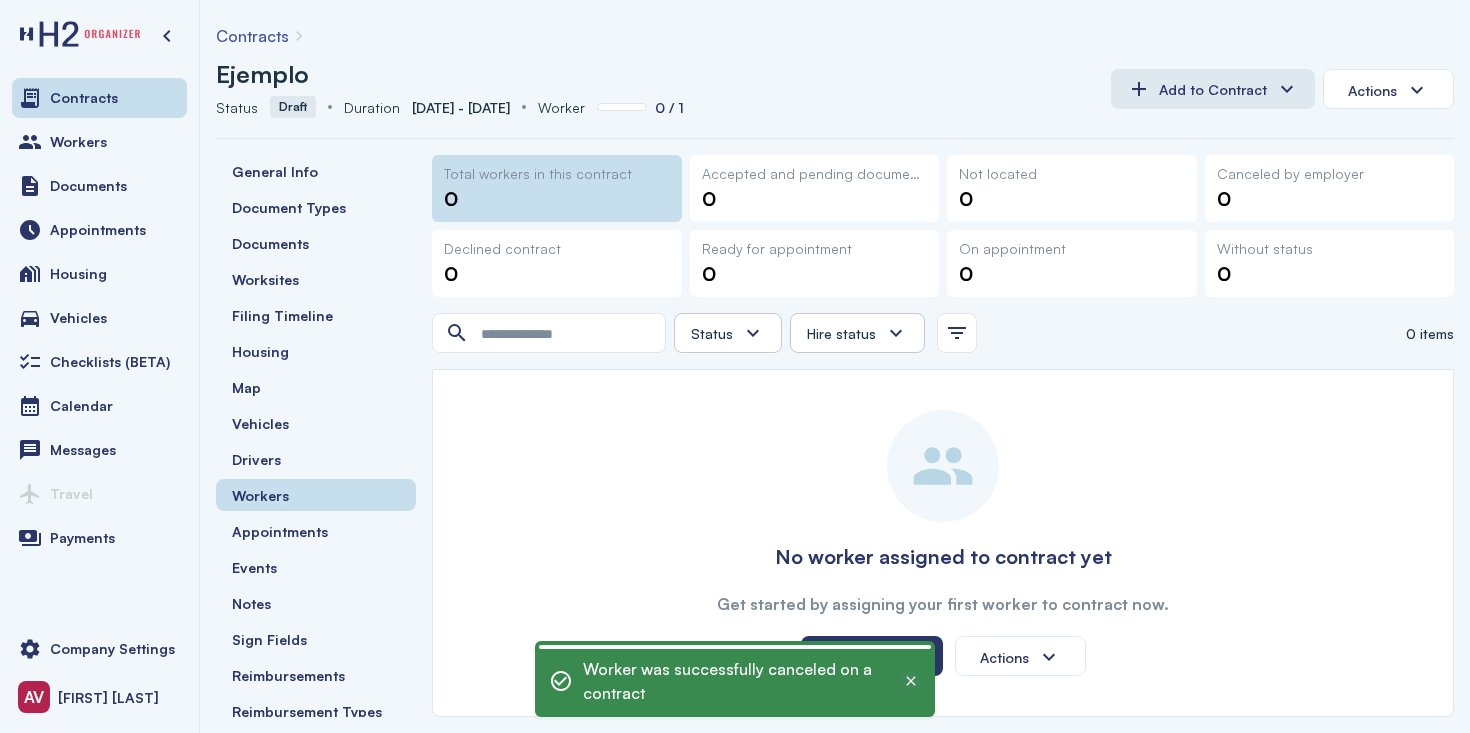 click at bounding box center (911, 681) 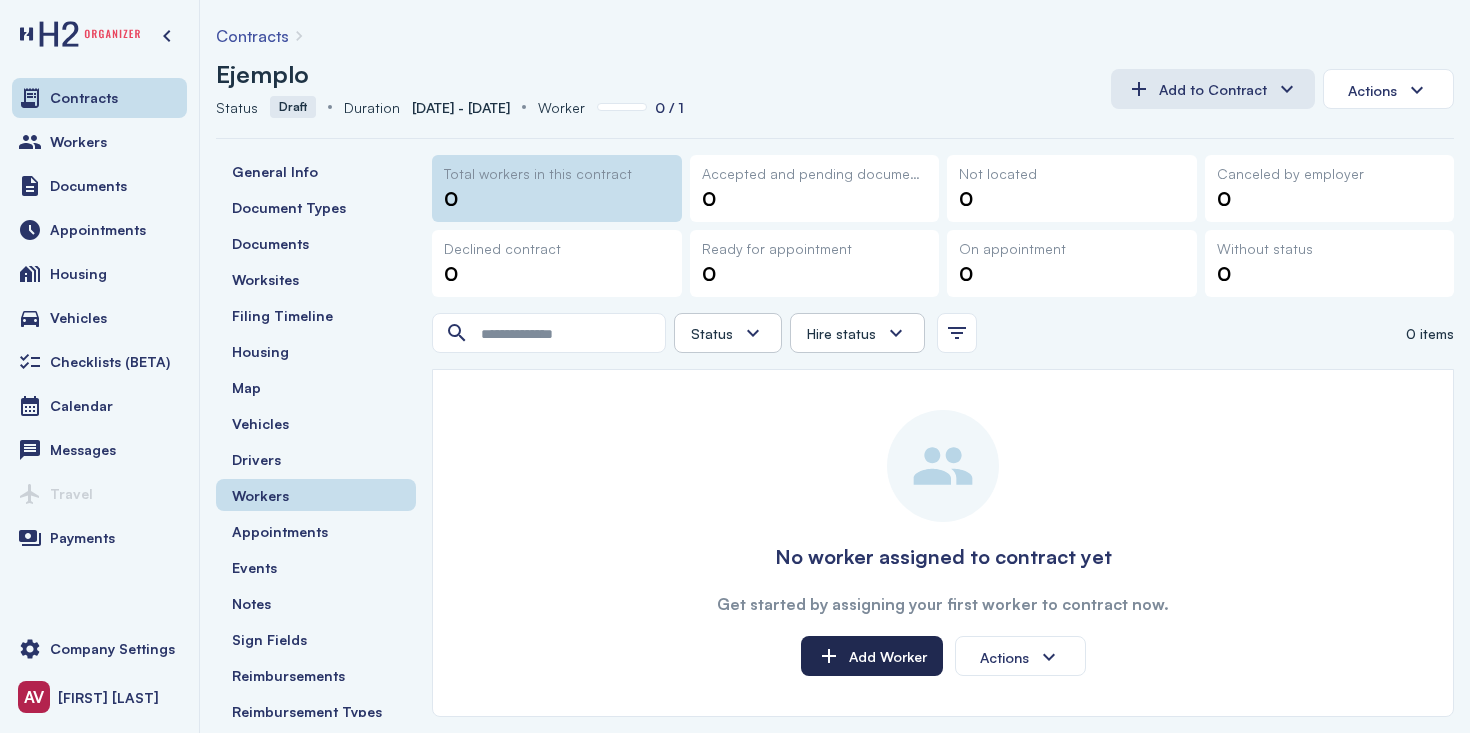 click on "Add Worker" 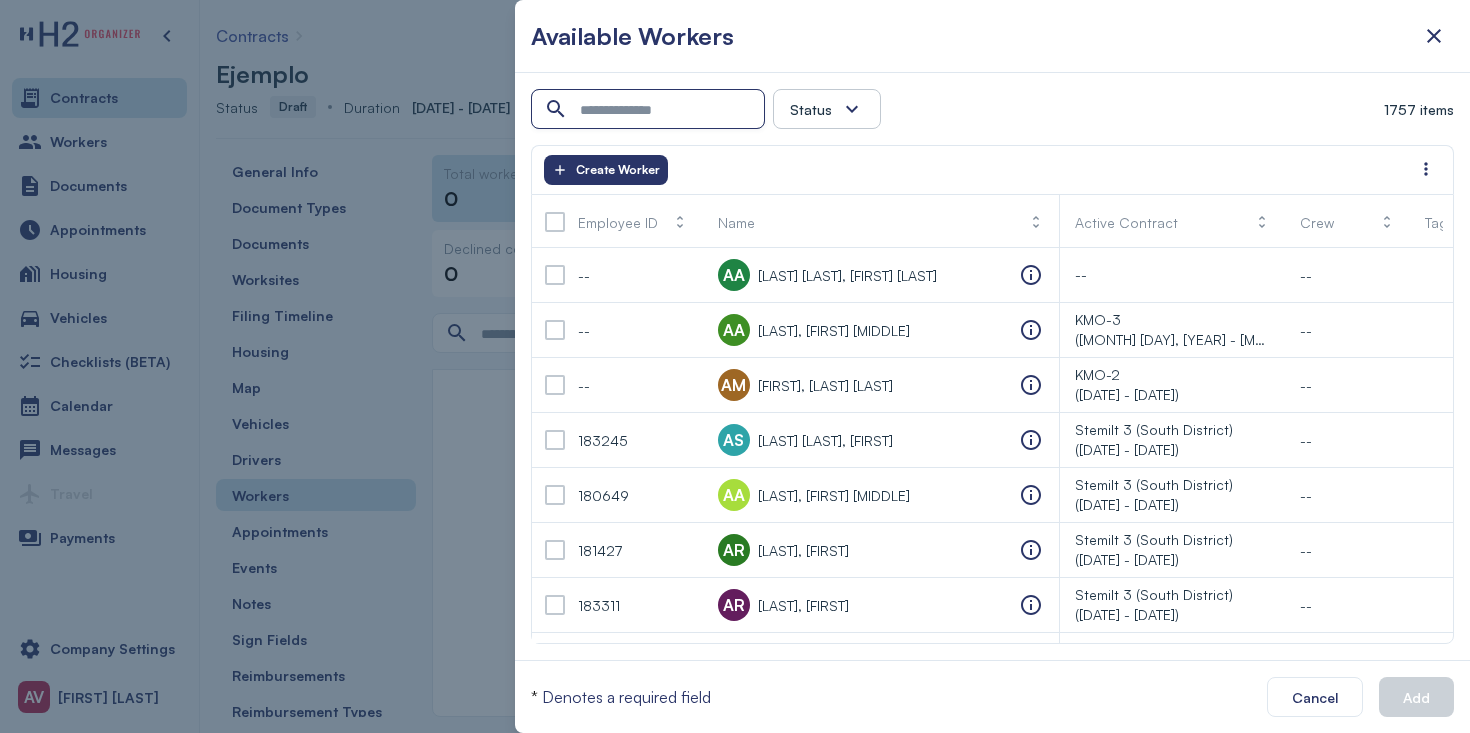 click at bounding box center (650, 110) 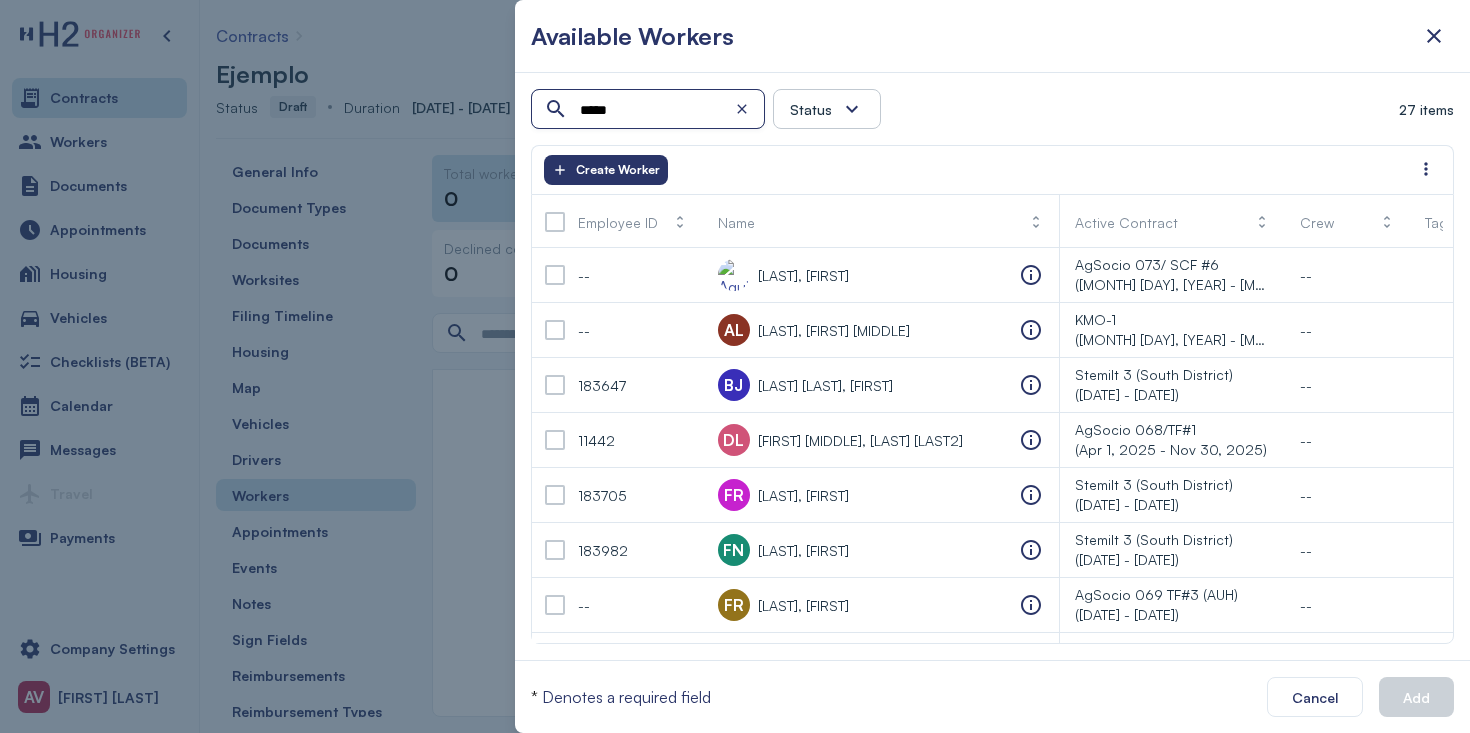 type on "******" 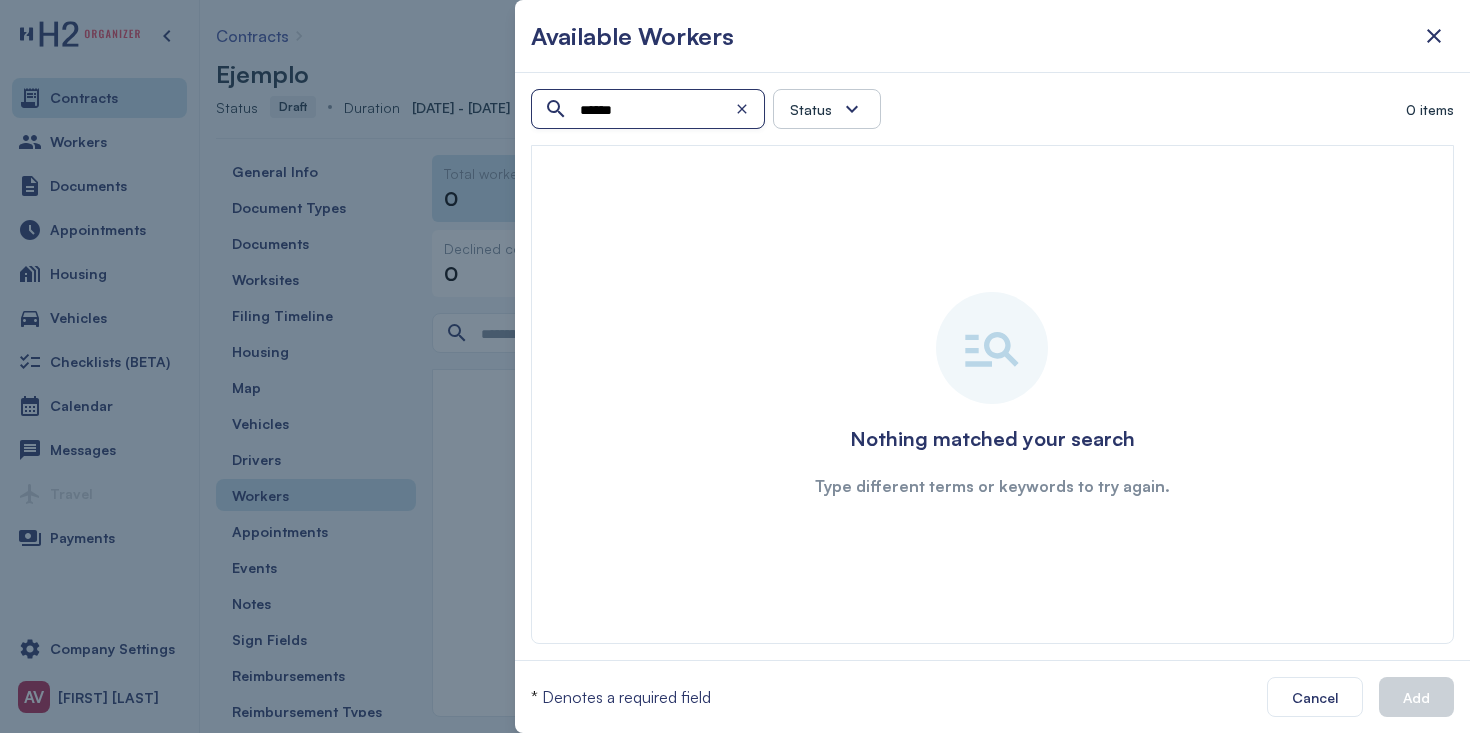 type 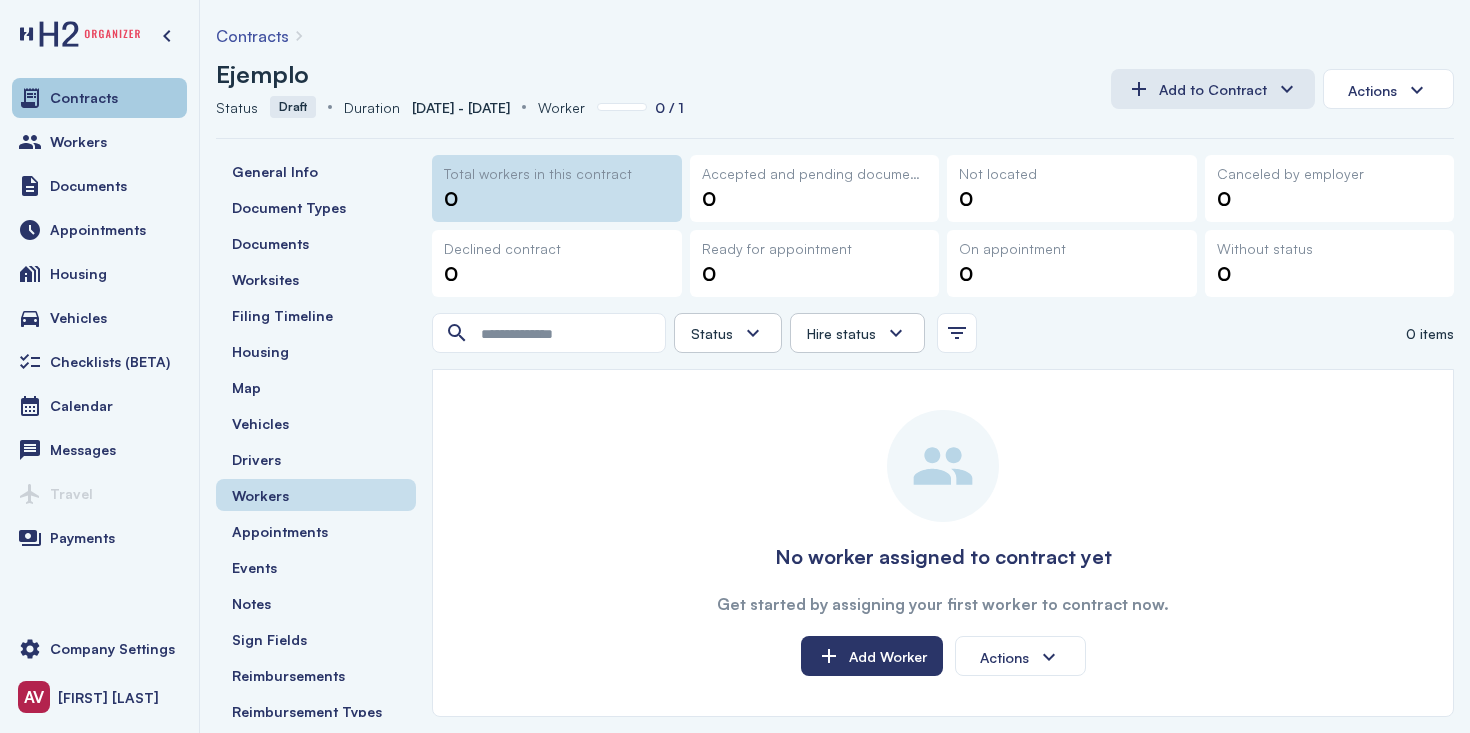 click on "Contracts" at bounding box center [99, 98] 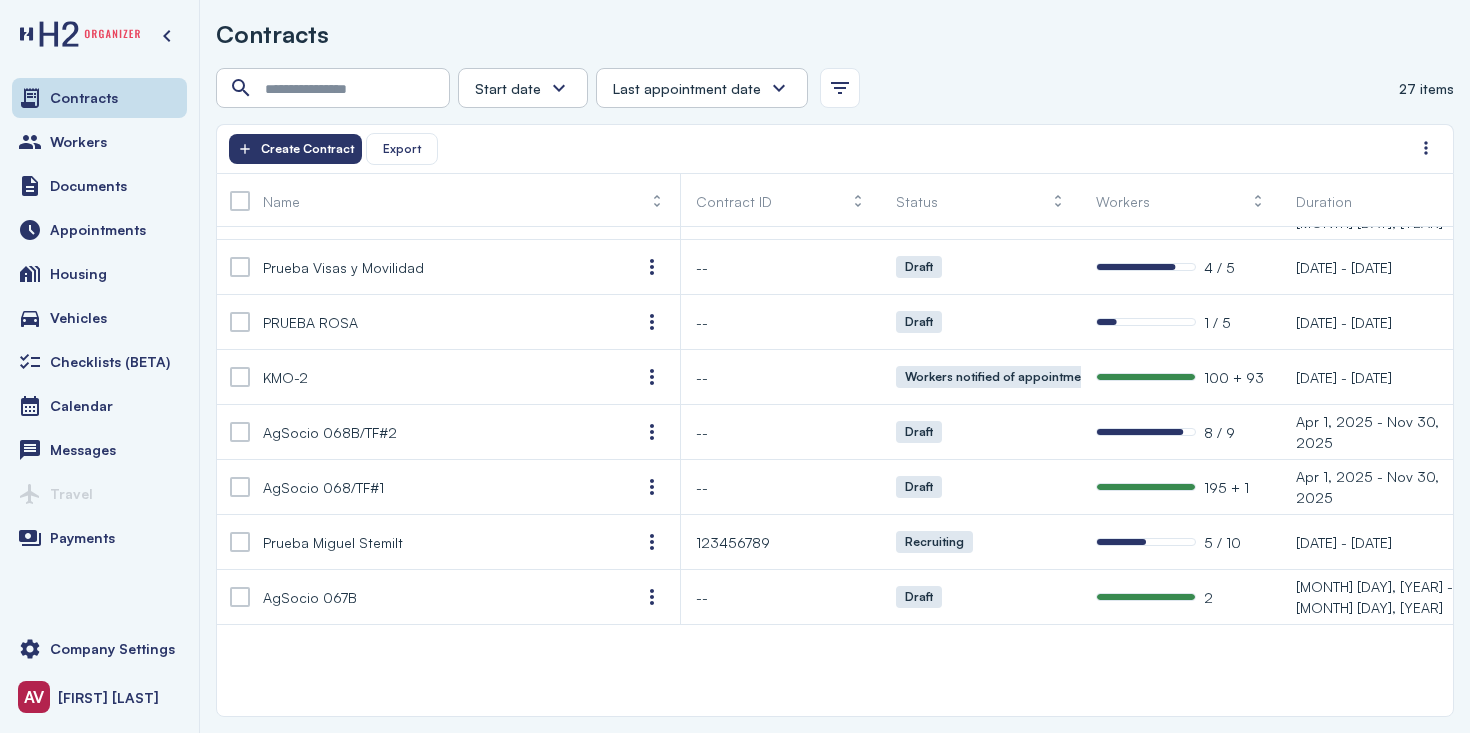 scroll, scrollTop: 979, scrollLeft: 0, axis: vertical 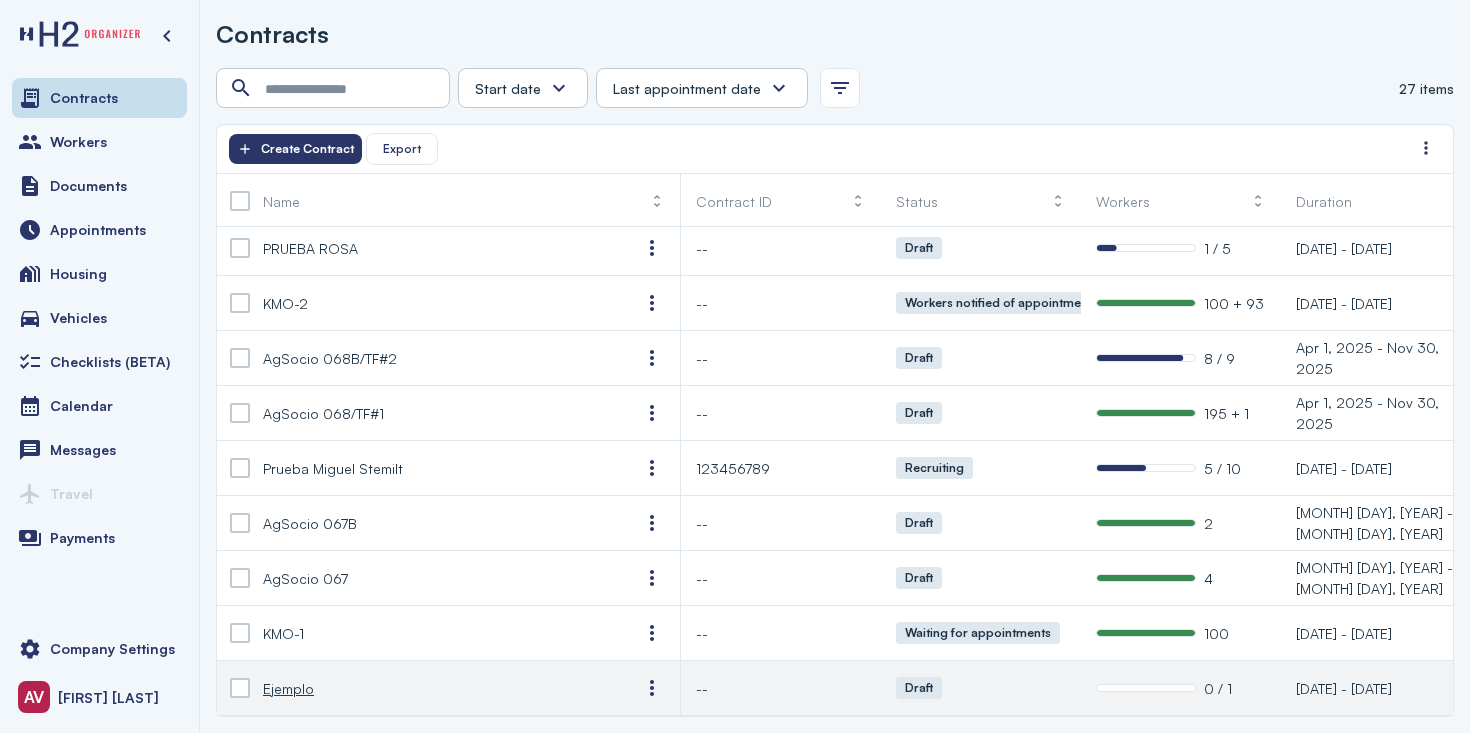 click on "Ejemplo" at bounding box center (436, 688) 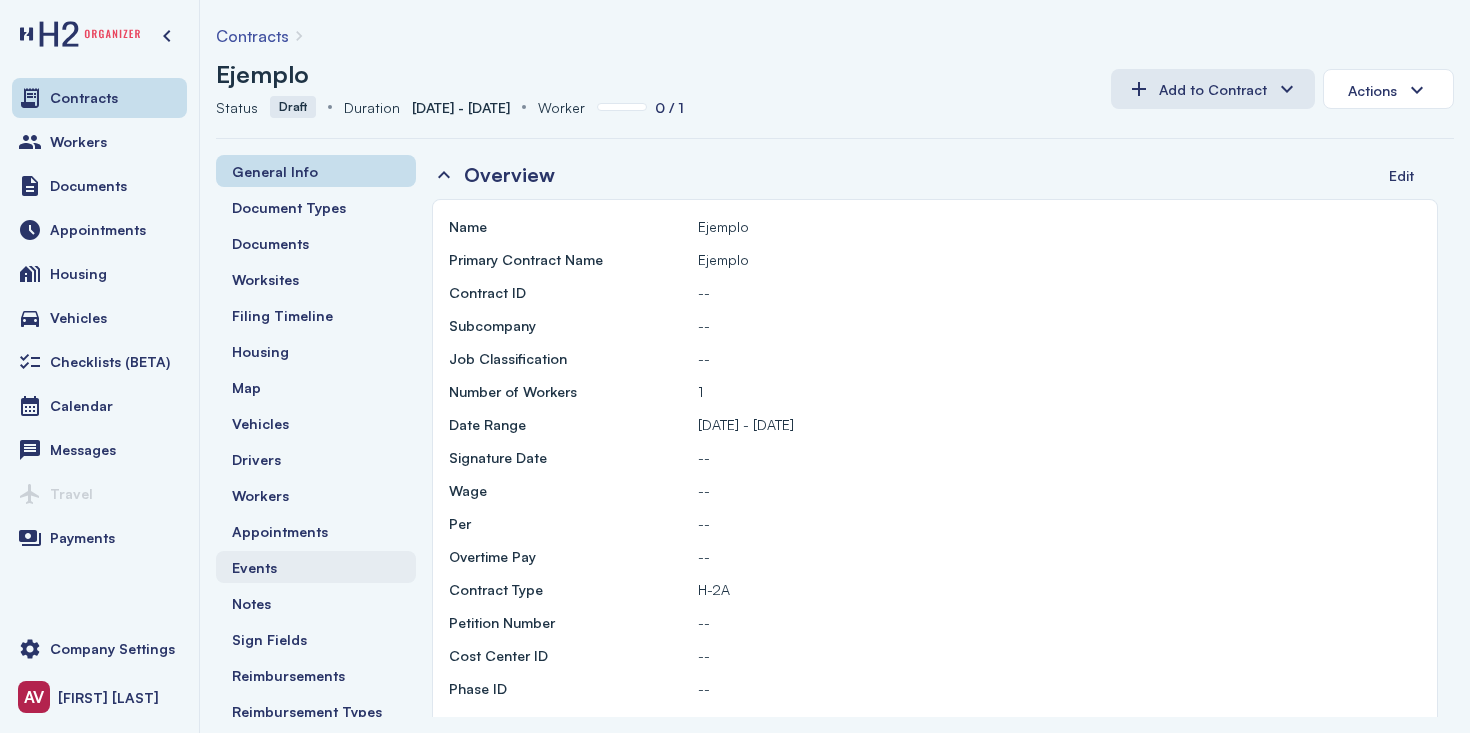 scroll, scrollTop: 46, scrollLeft: 0, axis: vertical 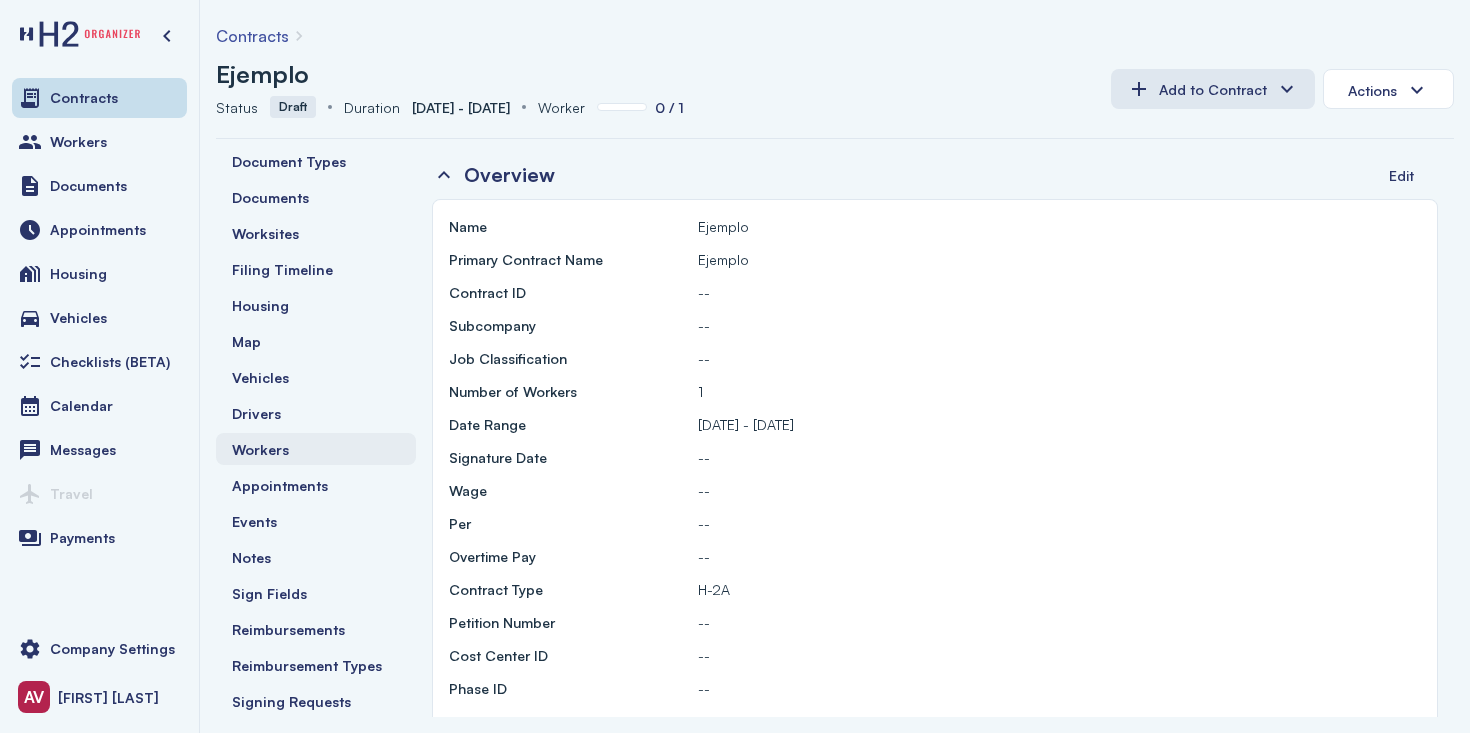 click on "Workers" at bounding box center [316, 449] 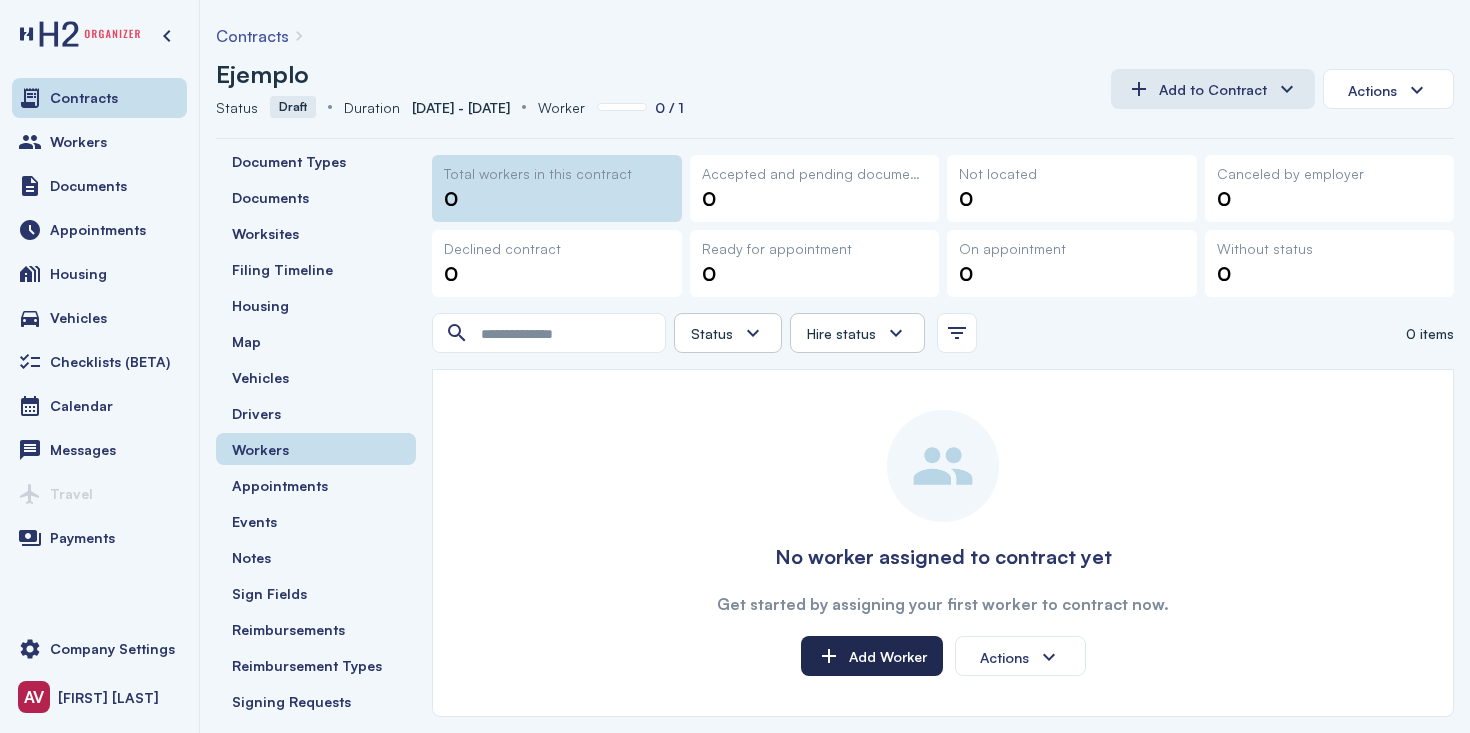click on "Add Worker" 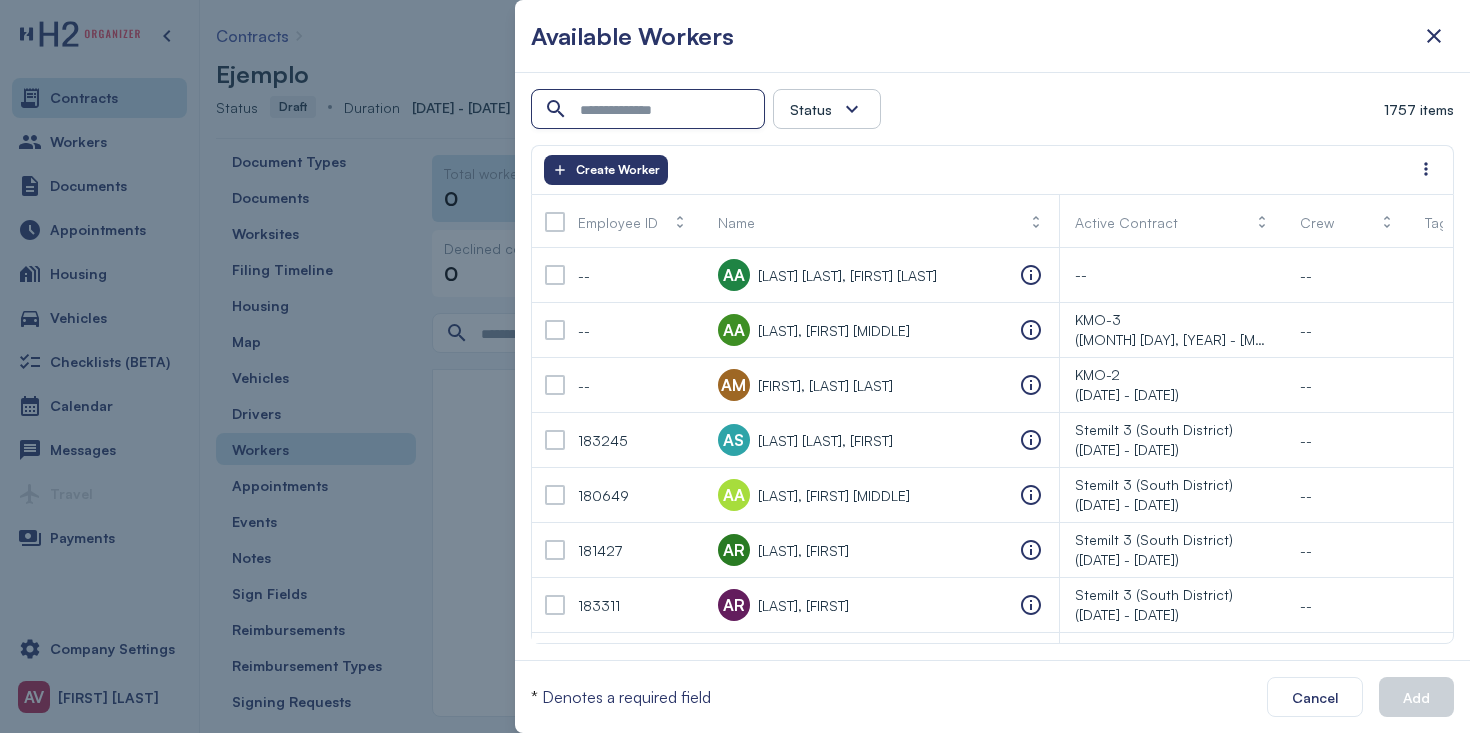 click at bounding box center [650, 110] 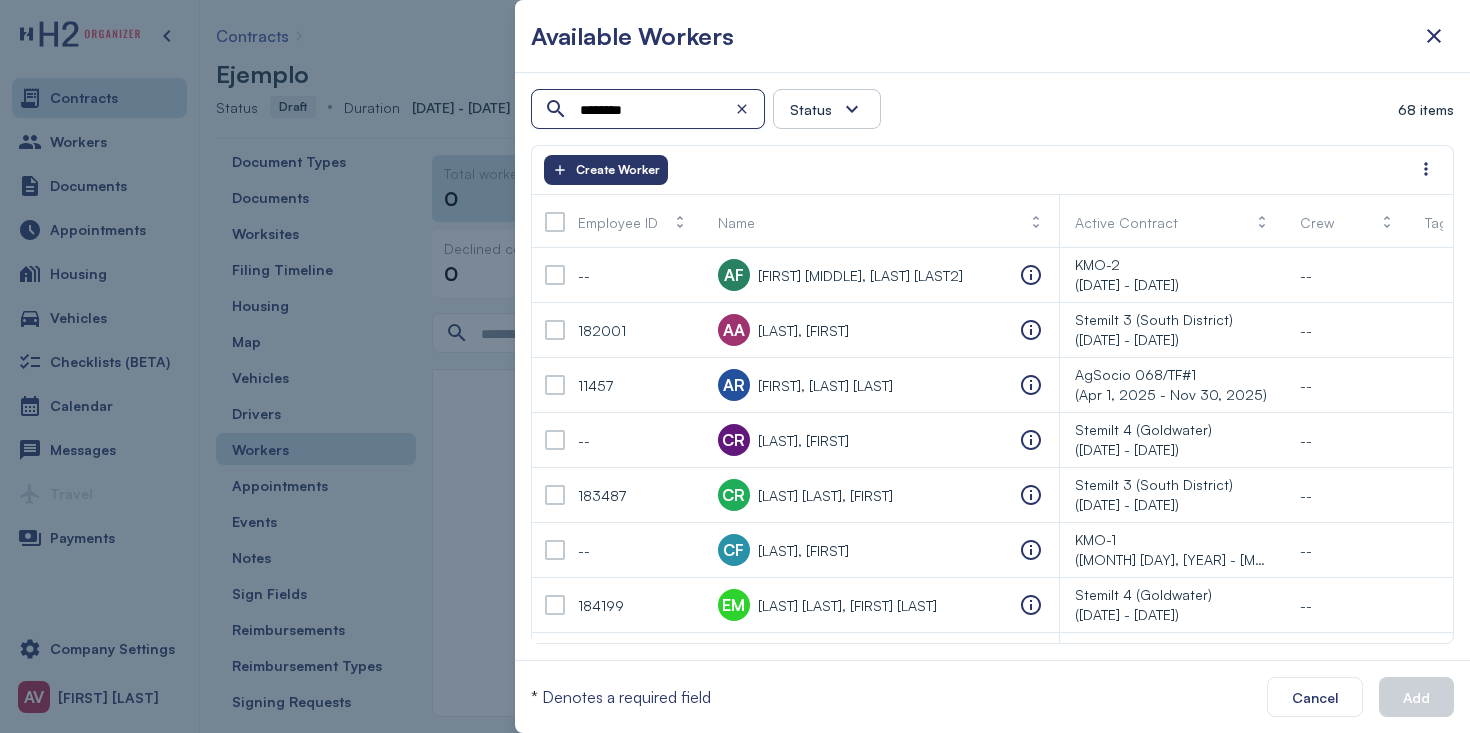 type on "*********" 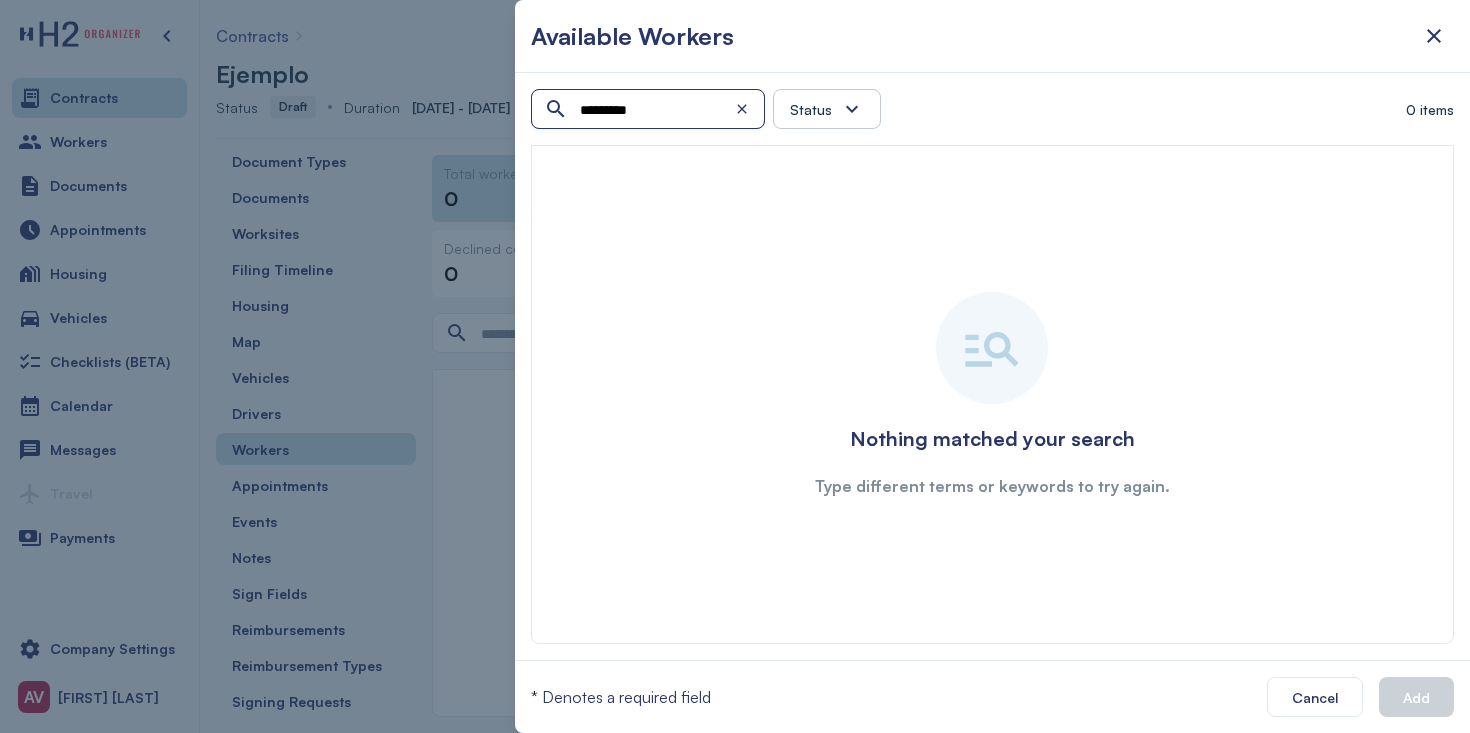 type on "*********" 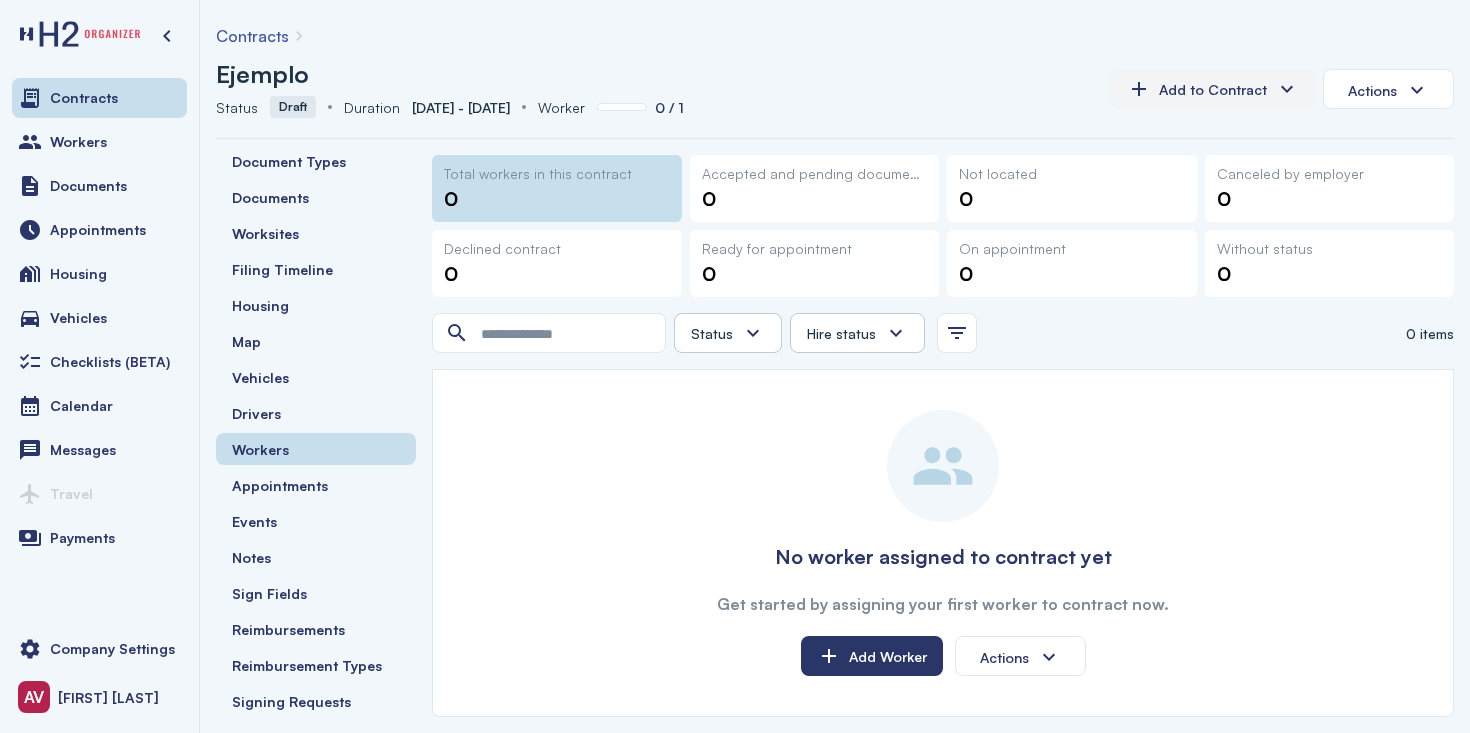 click on "Add to Contract" at bounding box center (1213, 89) 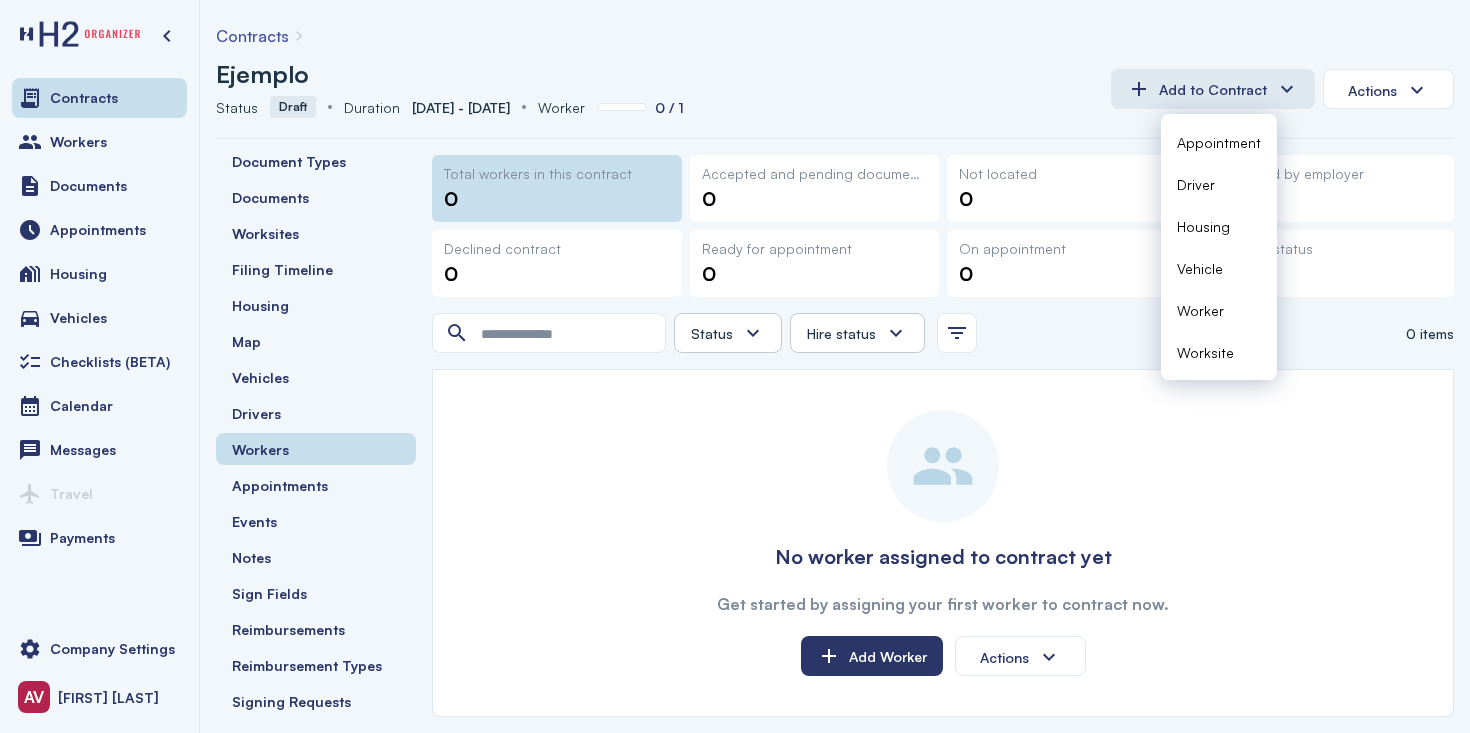 click on "Worker" at bounding box center (1200, 310) 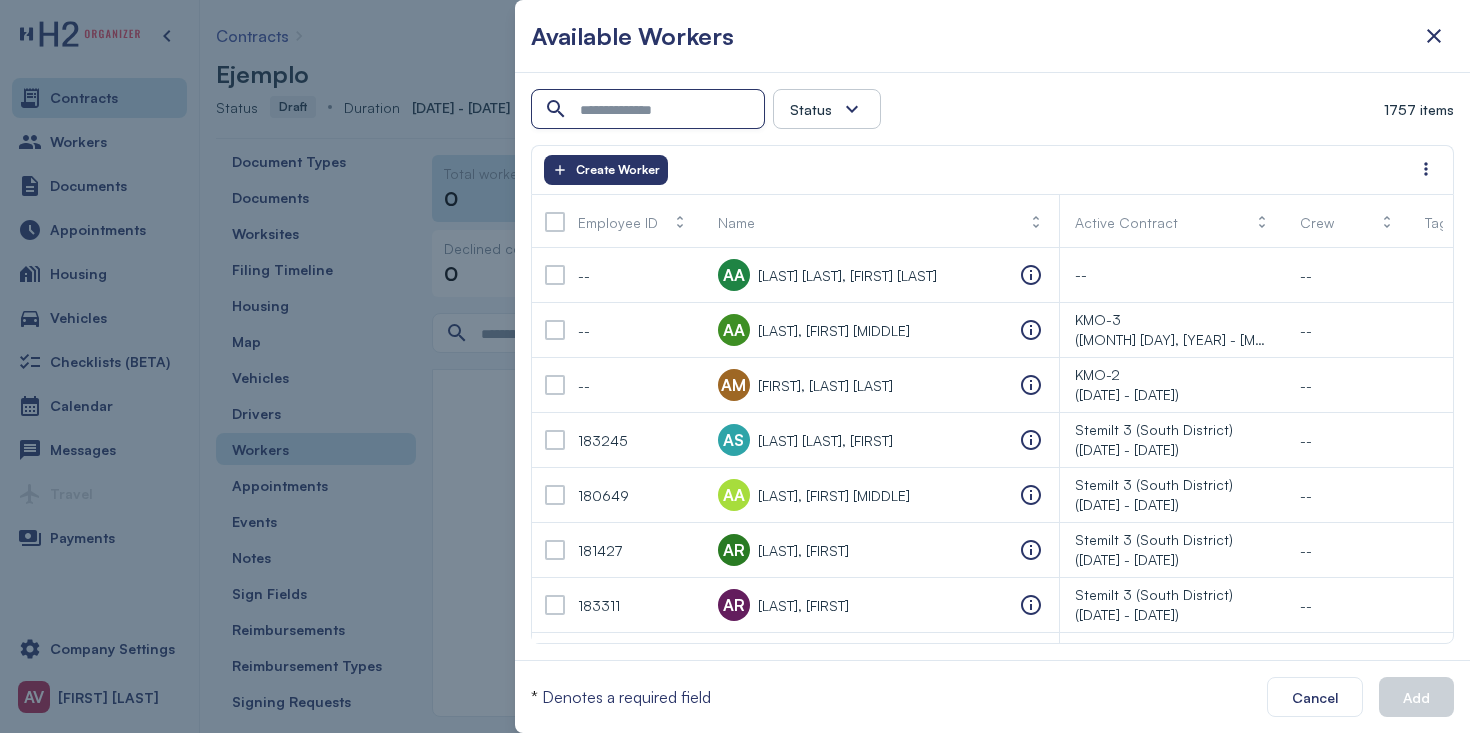 click at bounding box center [650, 110] 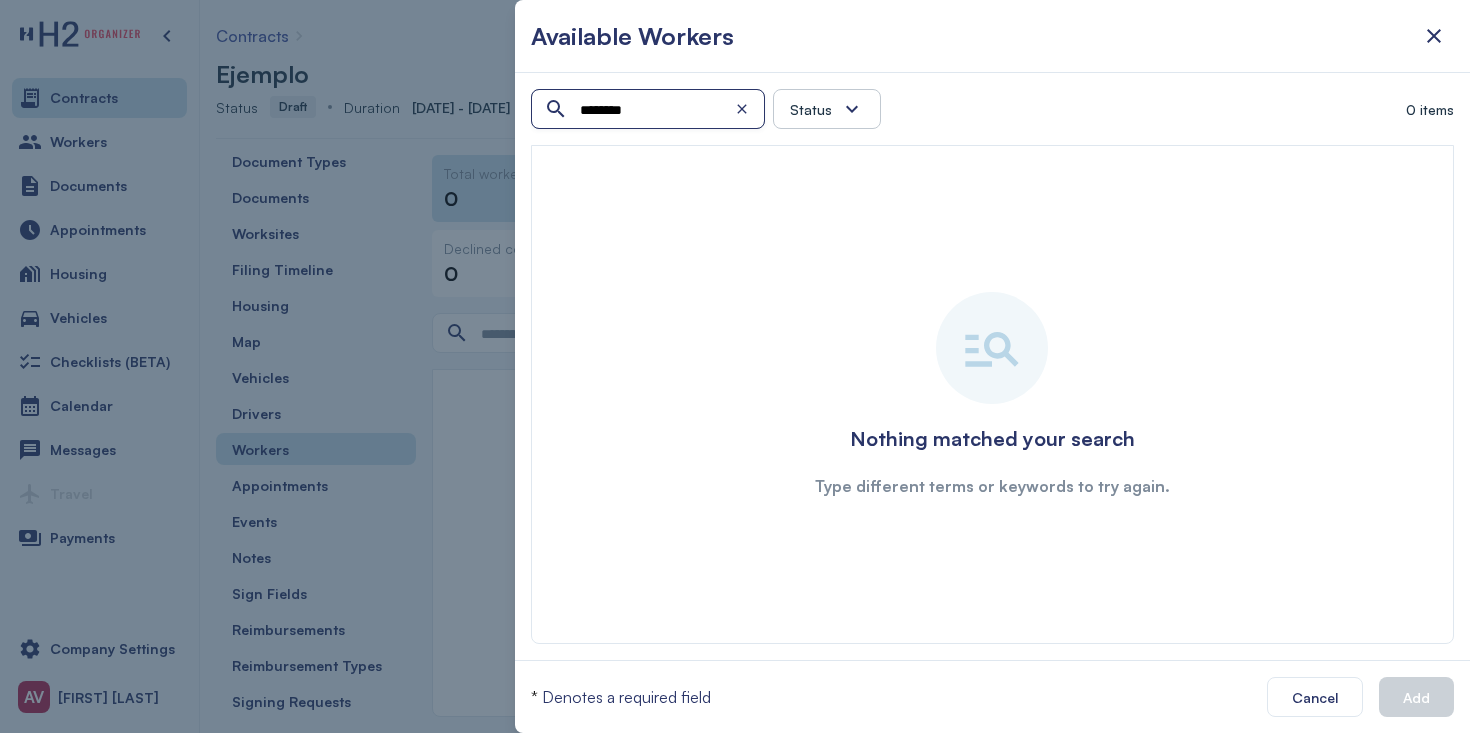 type on "********" 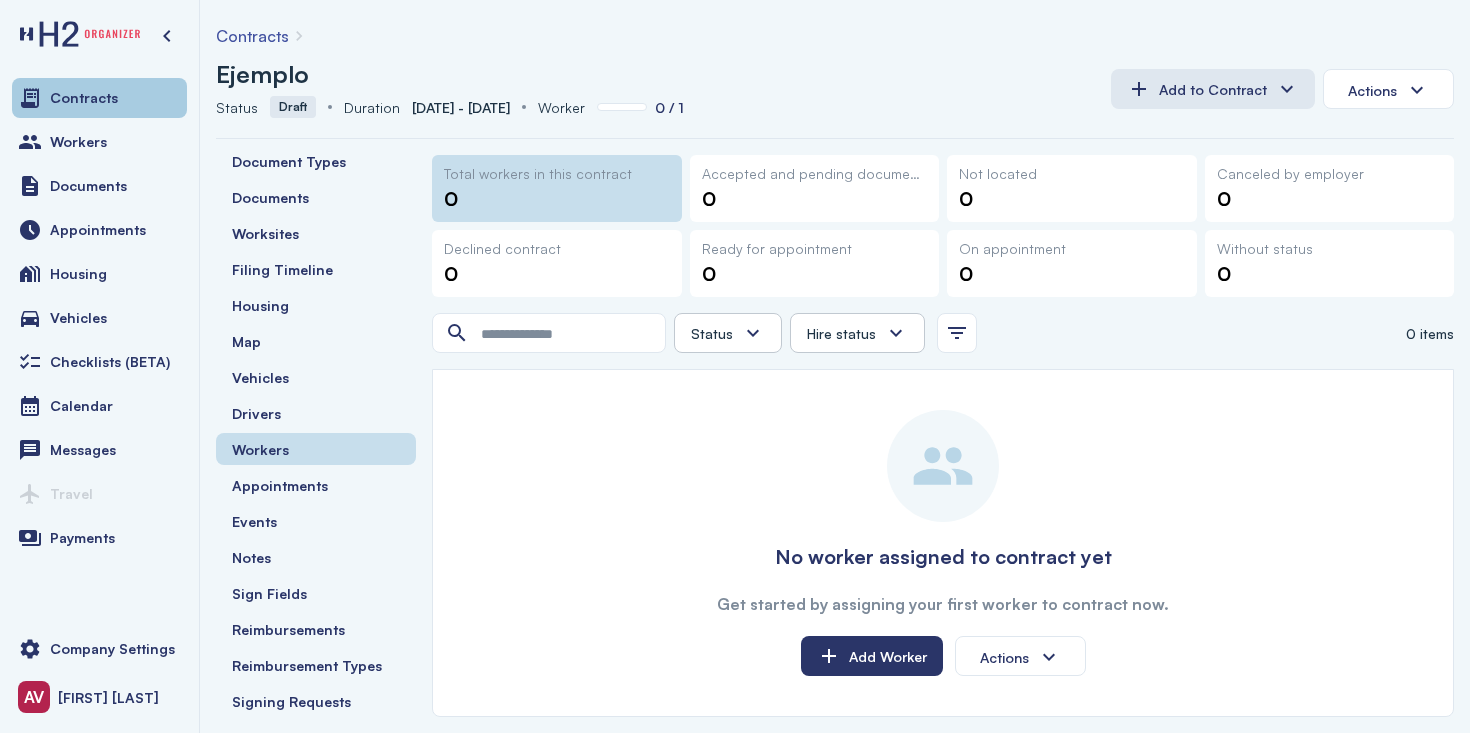 click at bounding box center [30, 98] 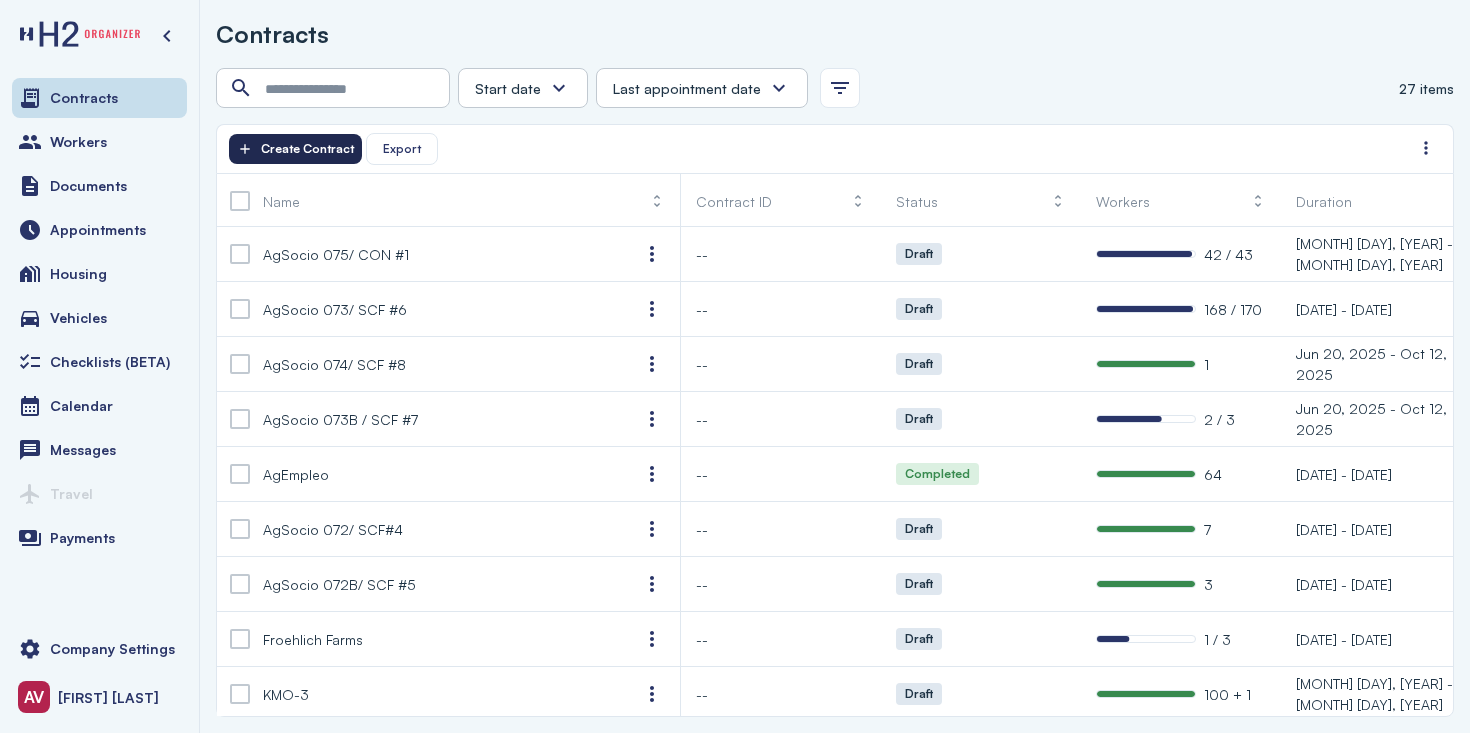 click on "Create Contract" at bounding box center [295, 149] 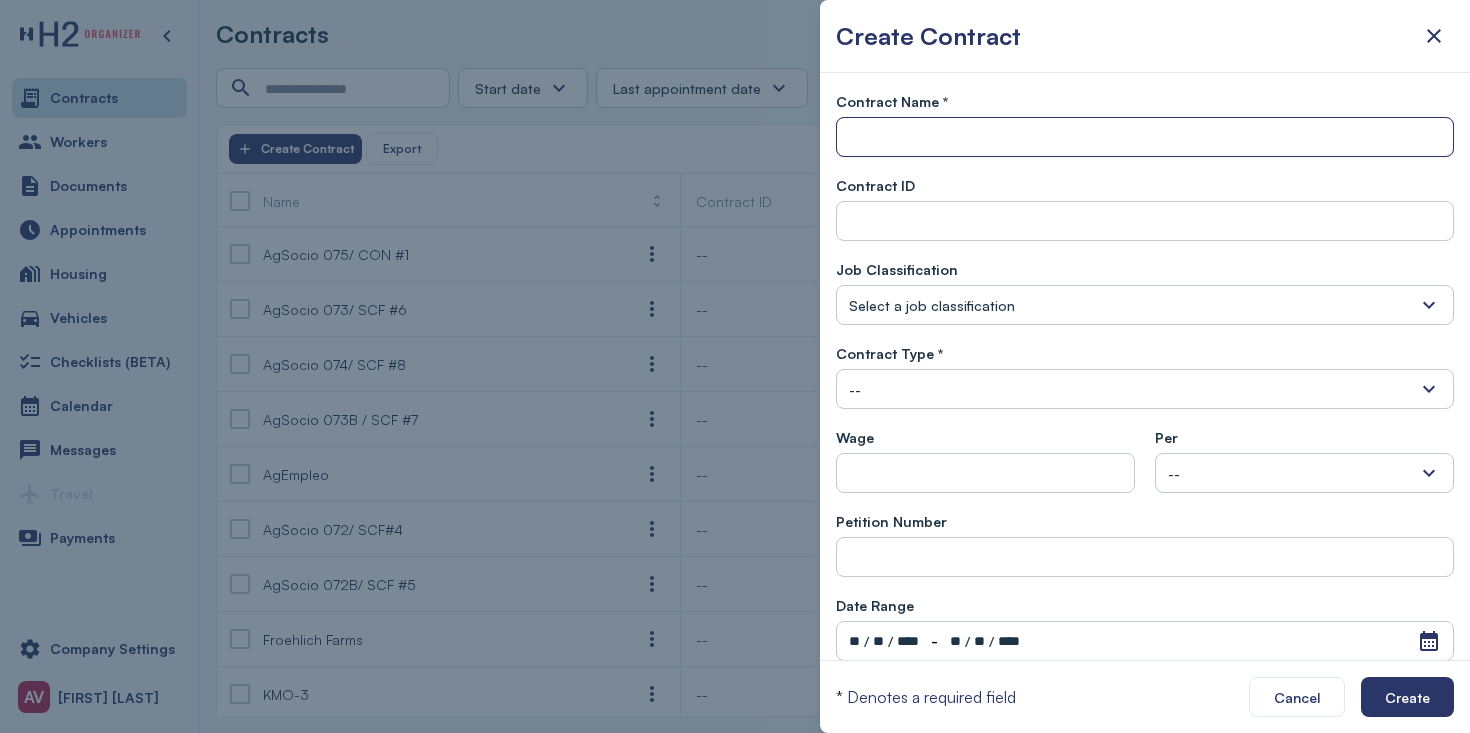 click at bounding box center (1145, 138) 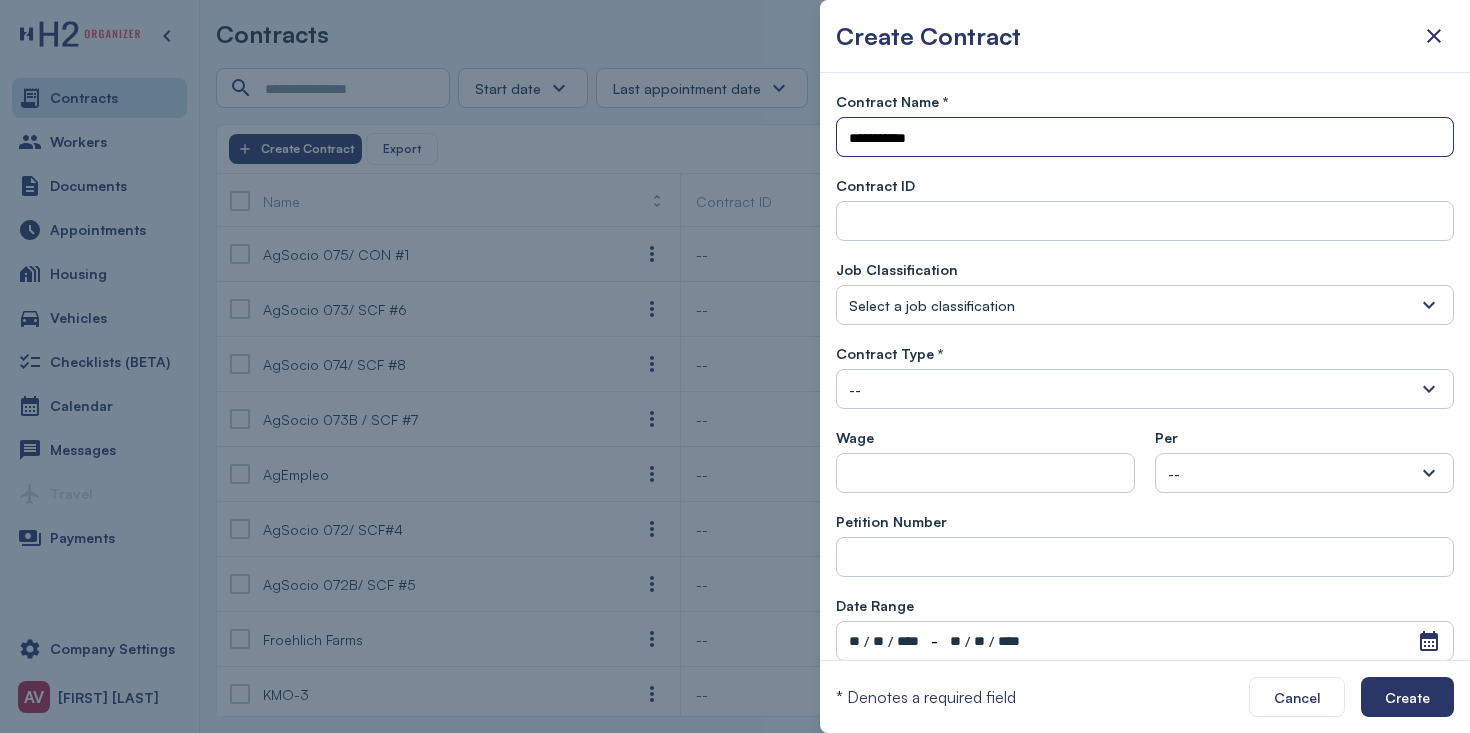 type on "**********" 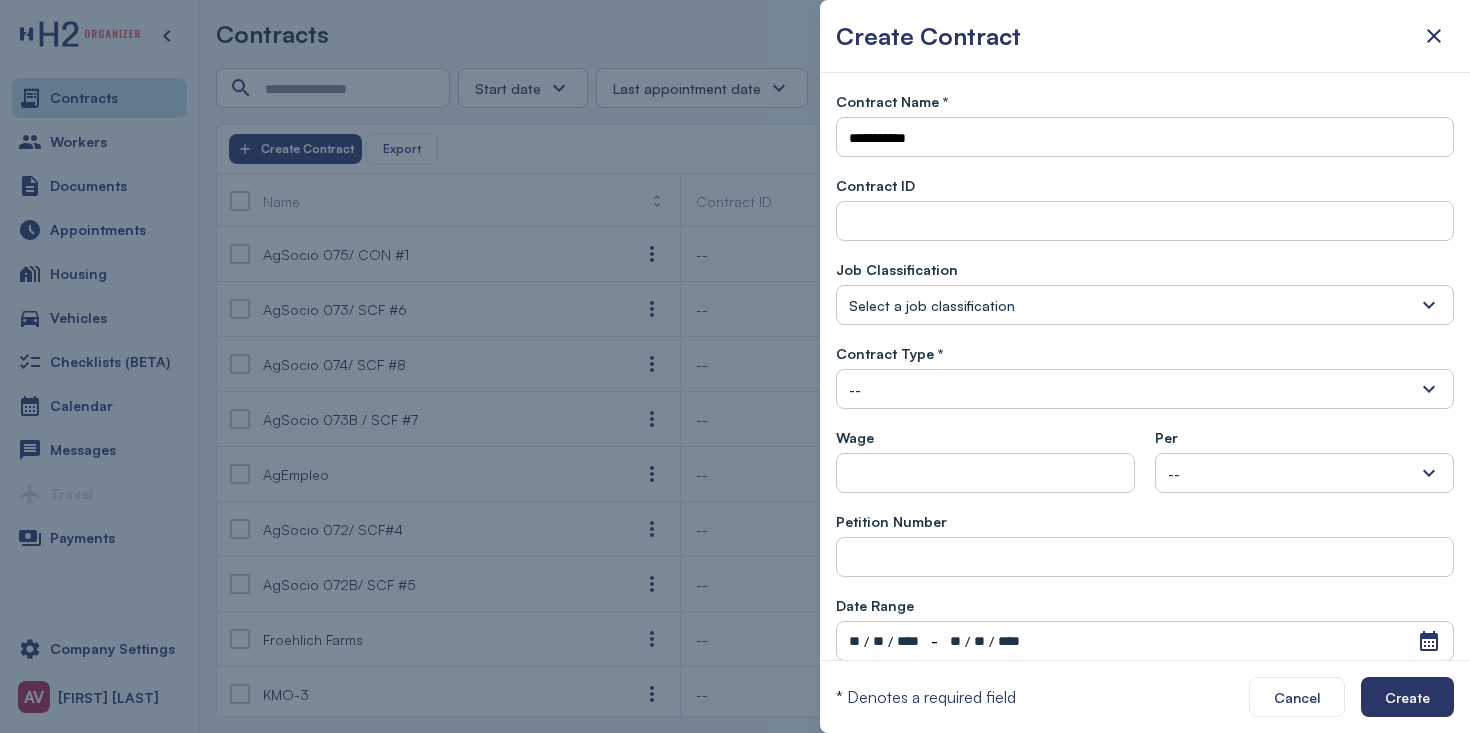 click on "Select a job classification" at bounding box center [1145, 305] 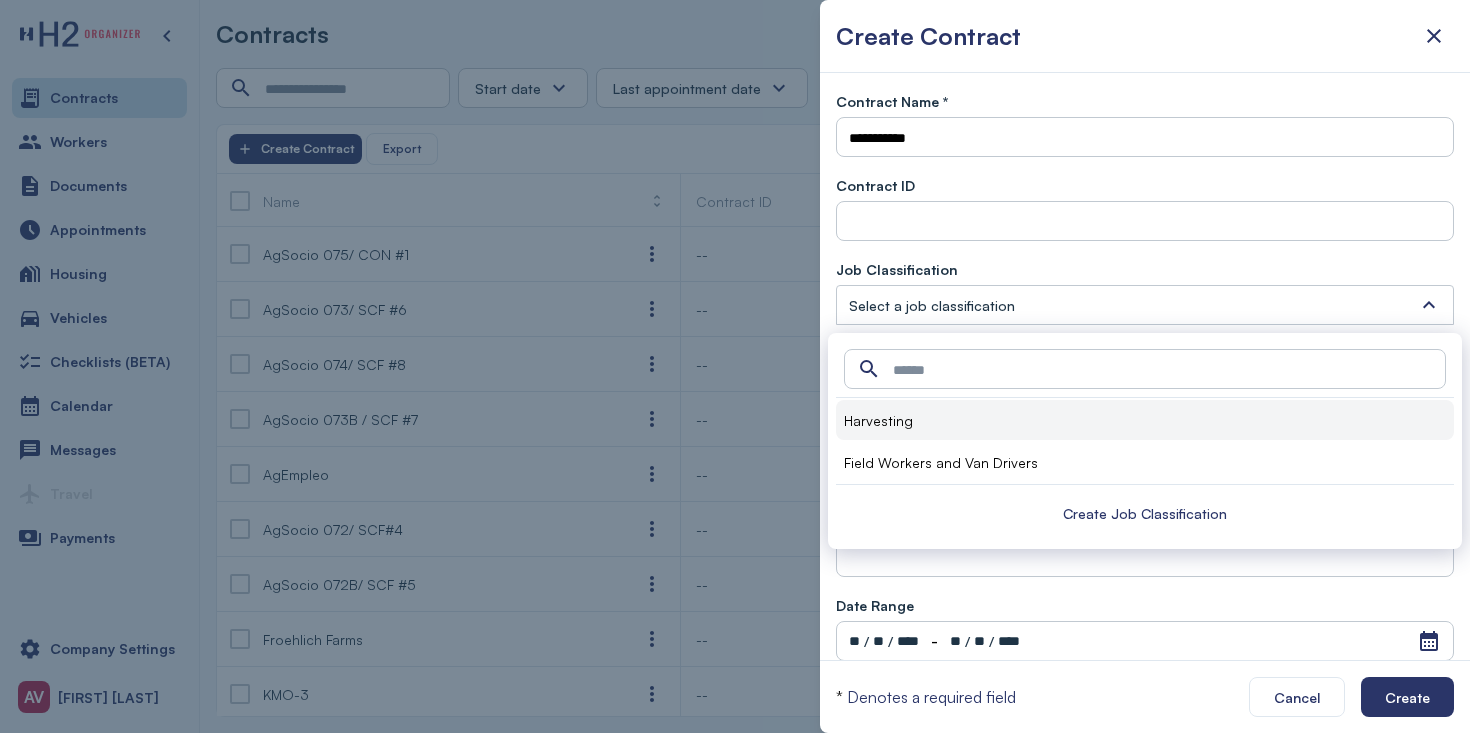 click on "Harvesting" at bounding box center (1145, 420) 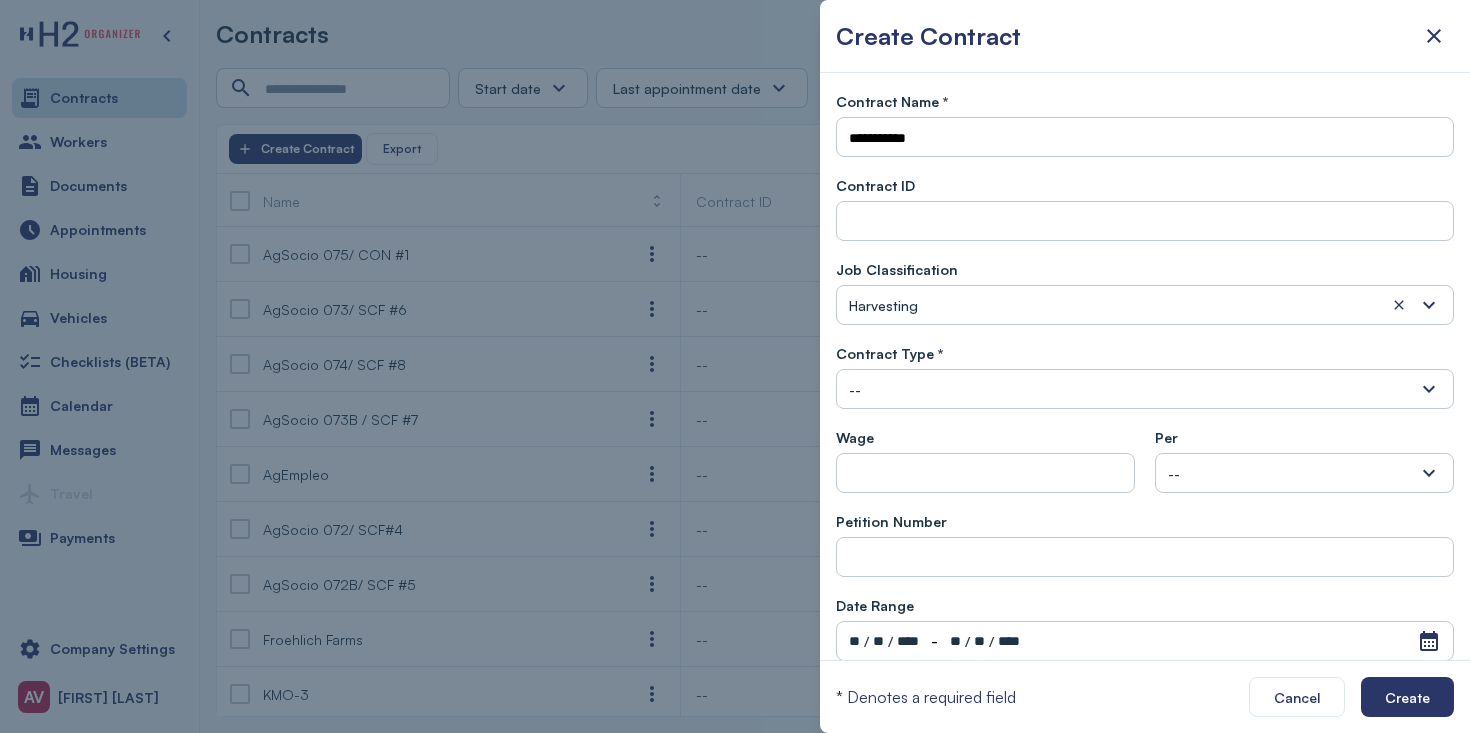 click on "--" at bounding box center (1145, 389) 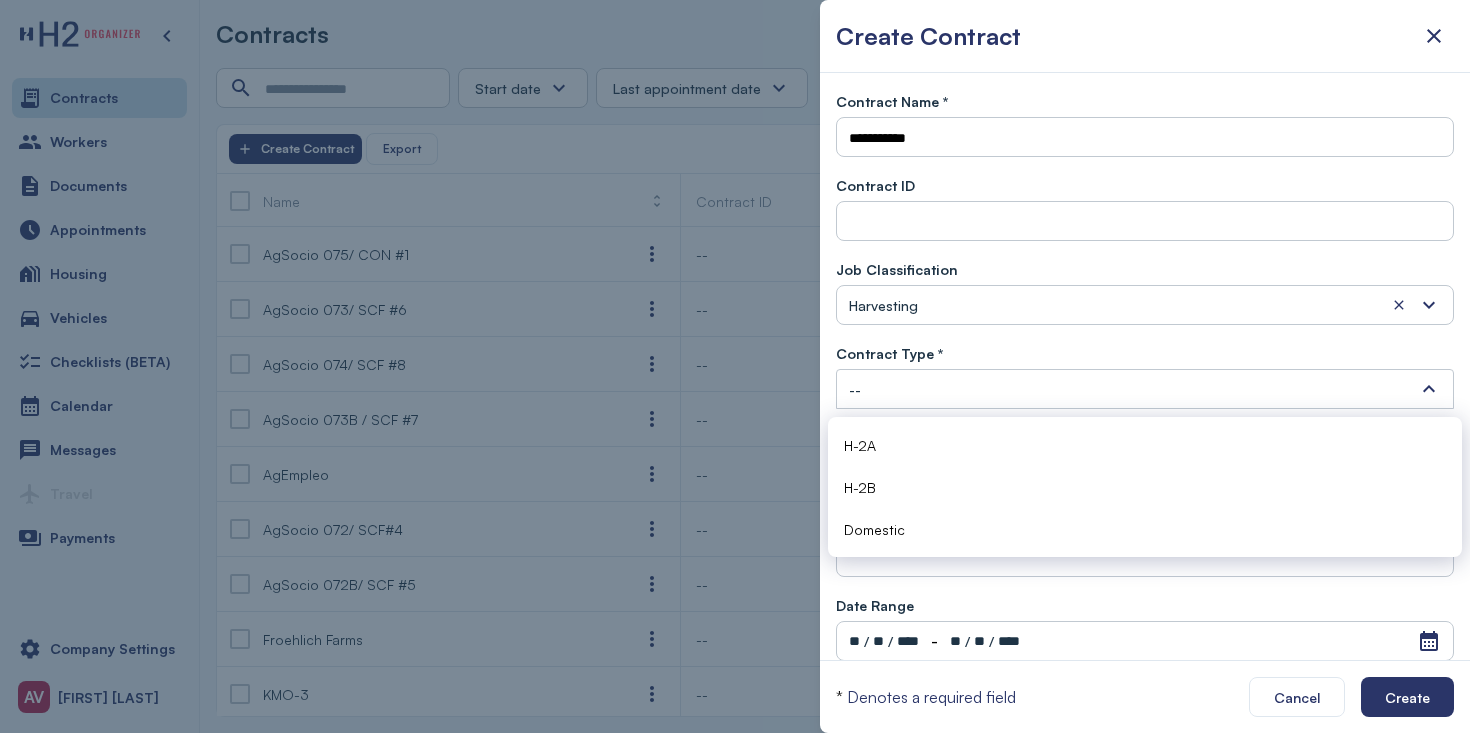 click on "H-2A H-2B Domestic" at bounding box center (1145, 487) 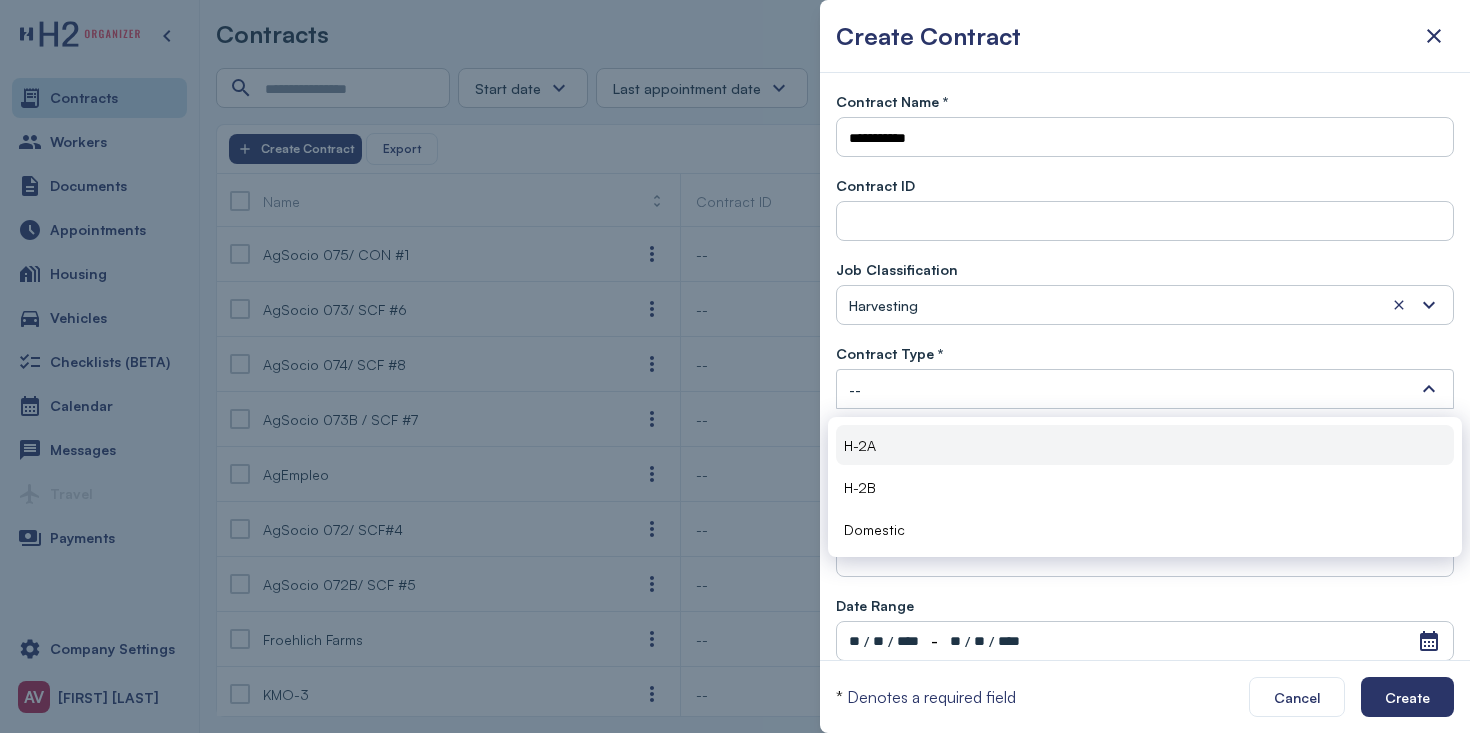 click on "H-2A" at bounding box center (1145, 445) 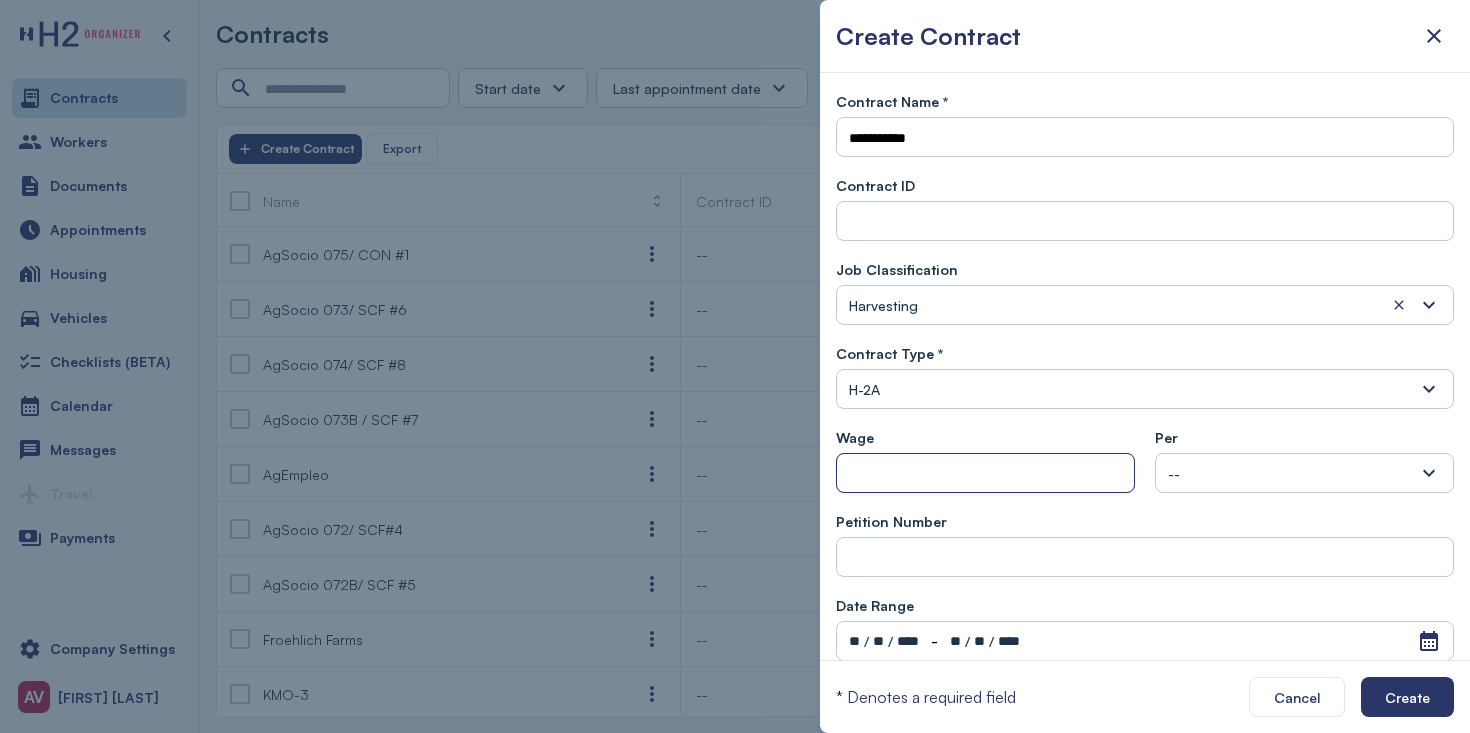 click at bounding box center [985, 474] 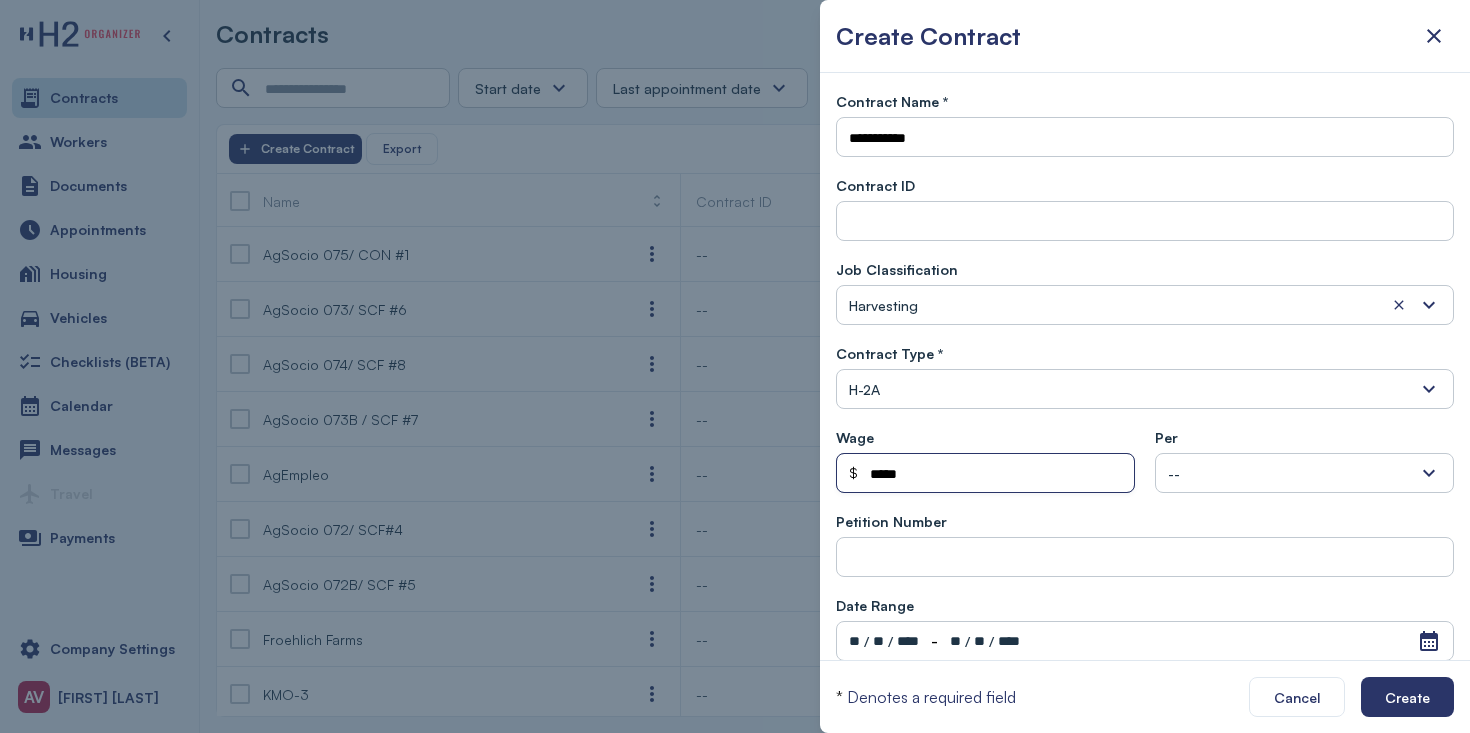 type on "*****" 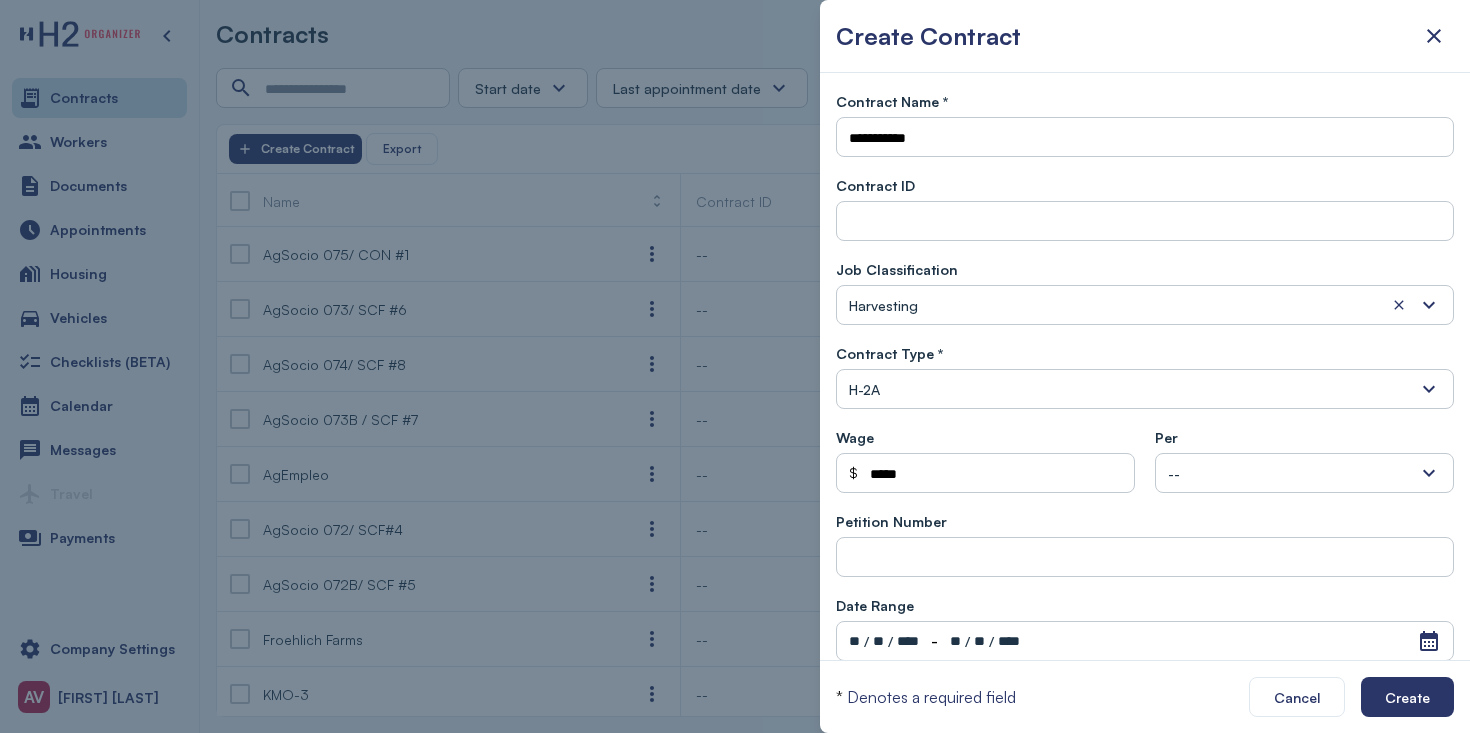 type 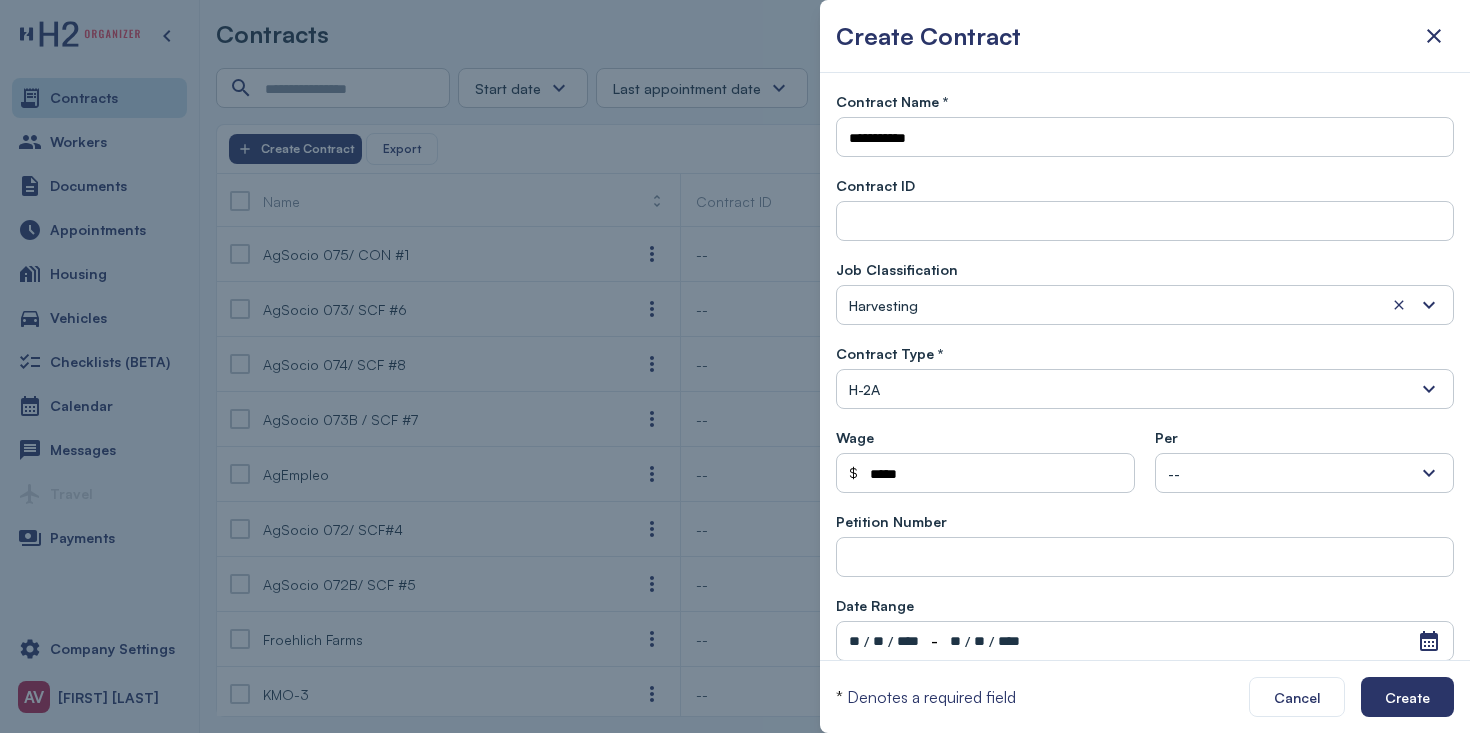 click on "--" at bounding box center [1304, 473] 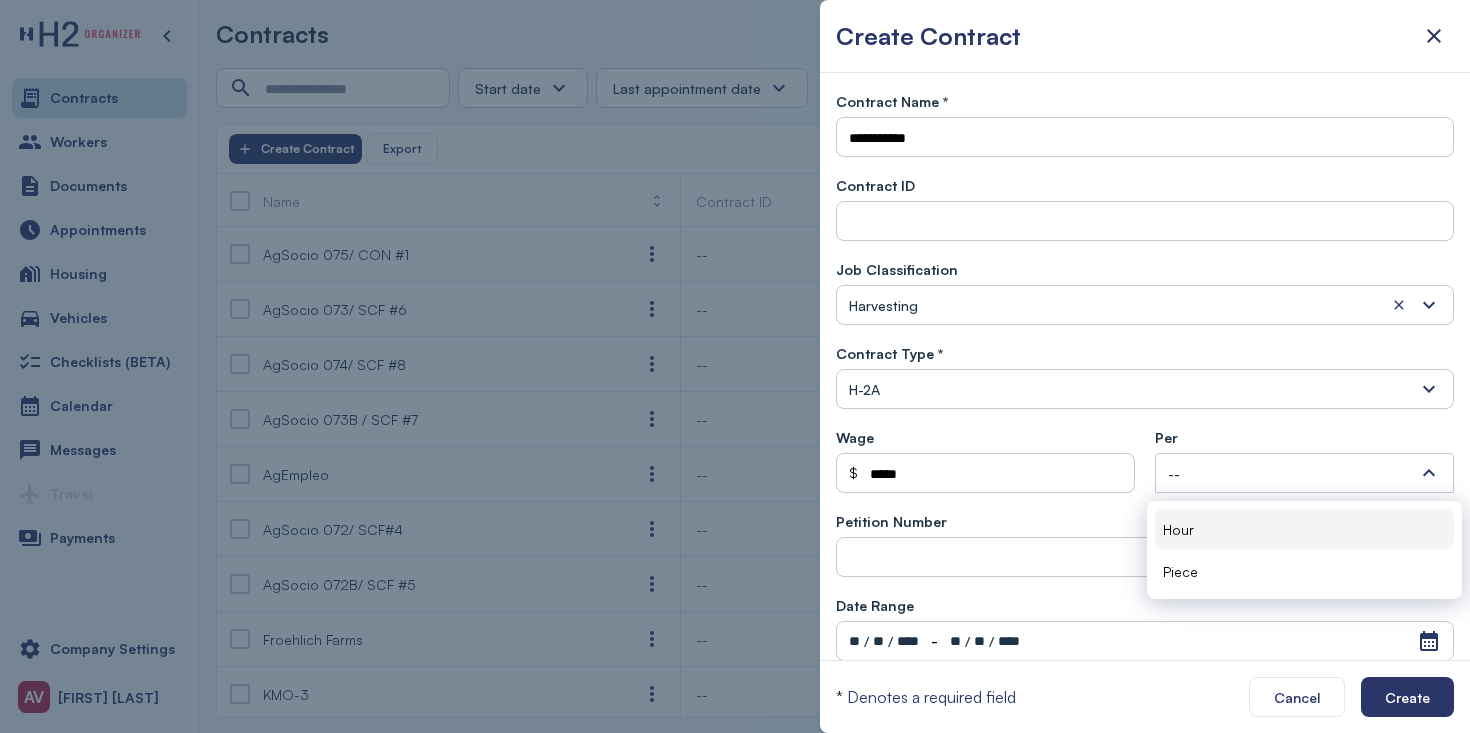 click on "Hour" at bounding box center [1304, 529] 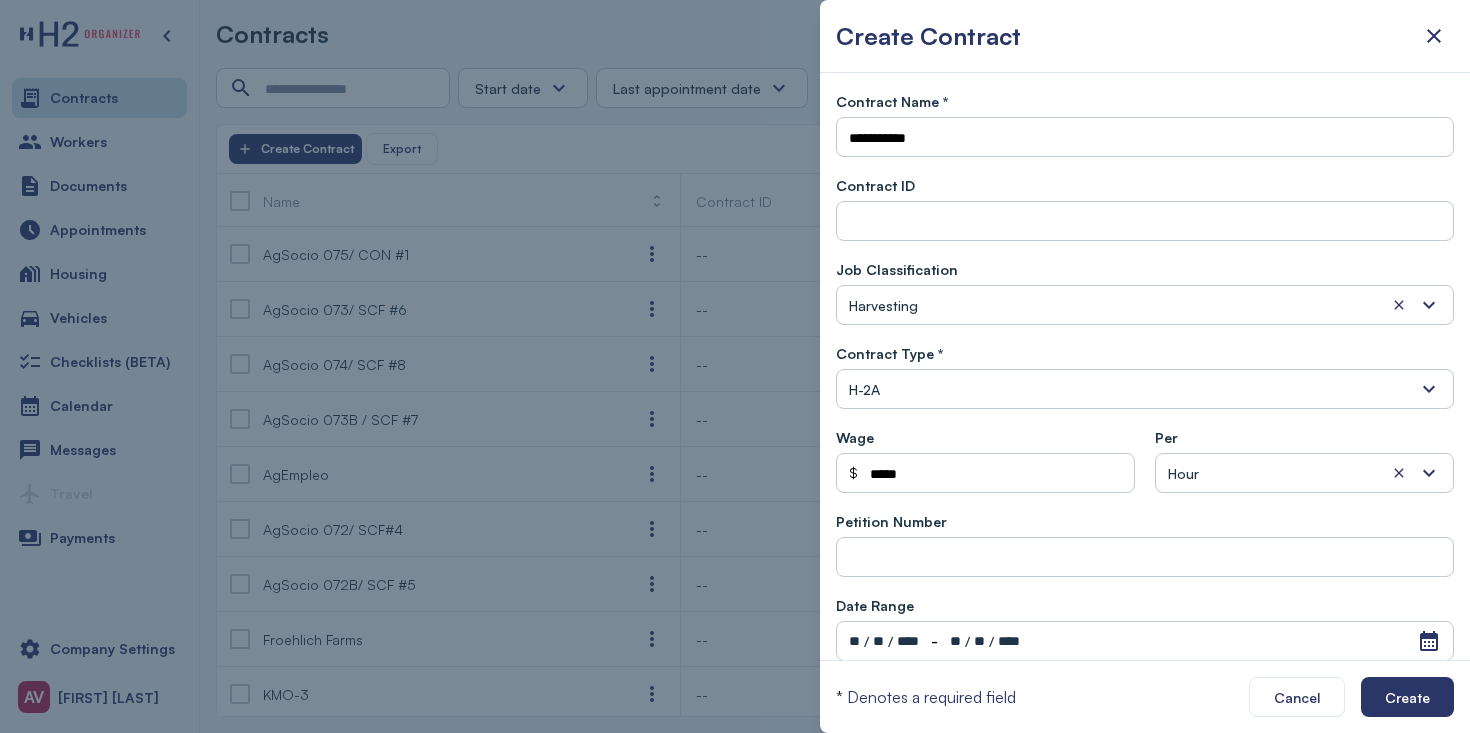 scroll, scrollTop: 101, scrollLeft: 0, axis: vertical 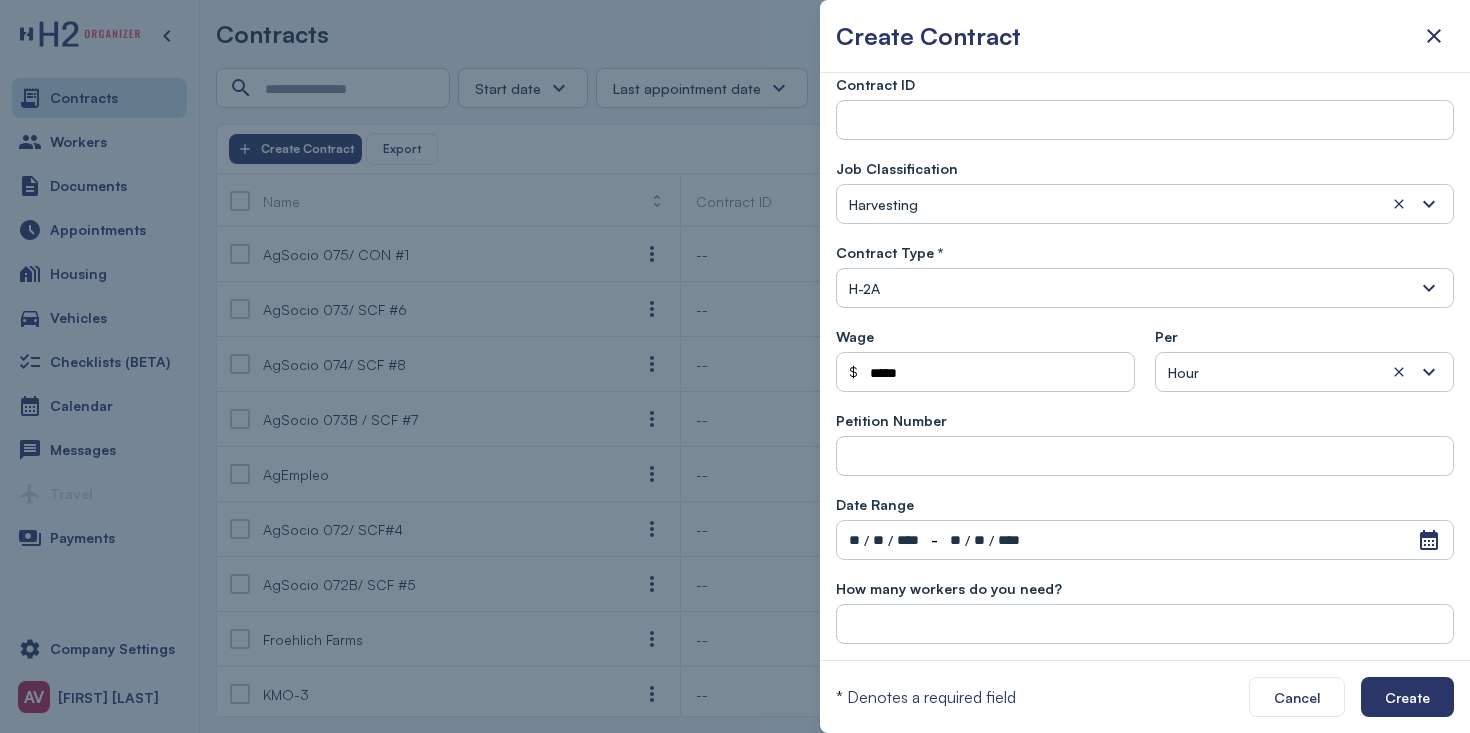 click on "**" at bounding box center (854, 540) 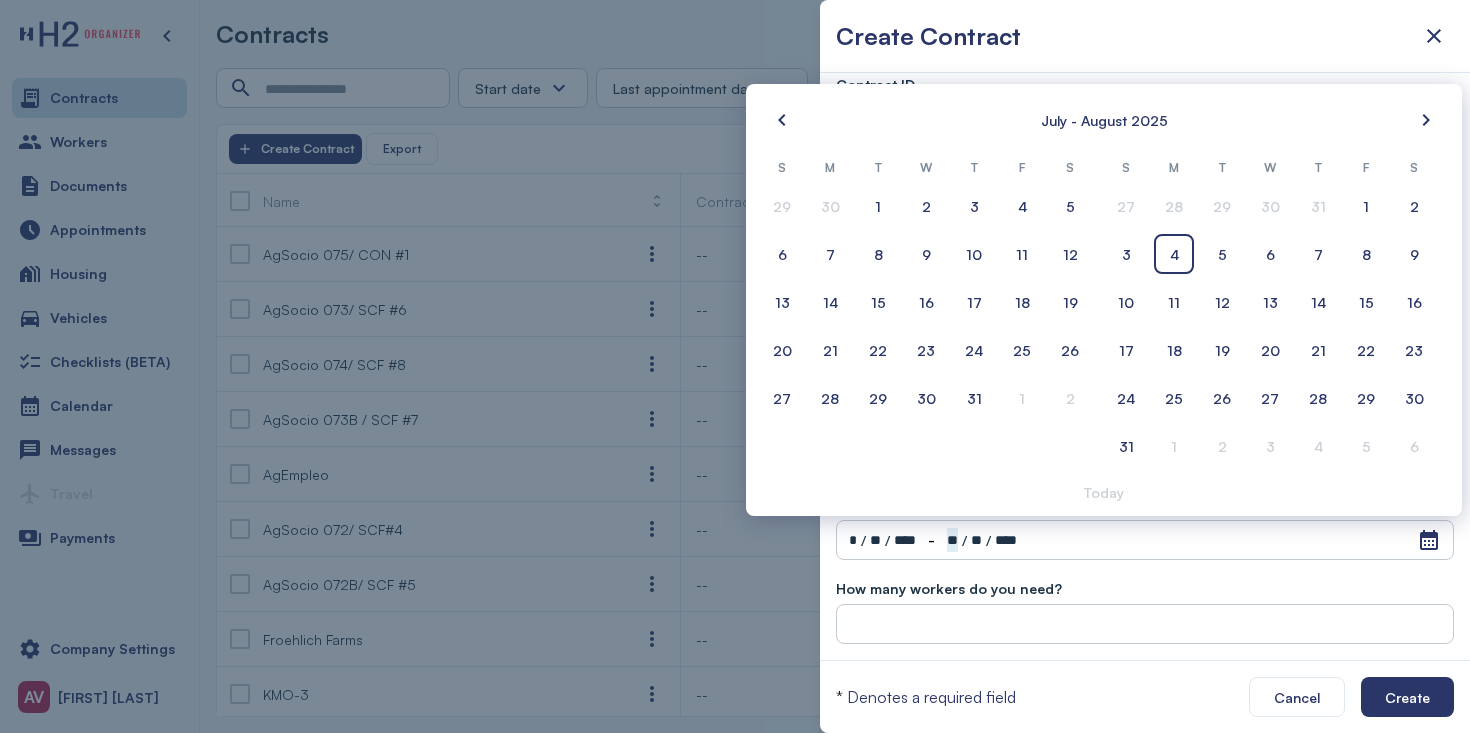 click on "****" at bounding box center (905, 540) 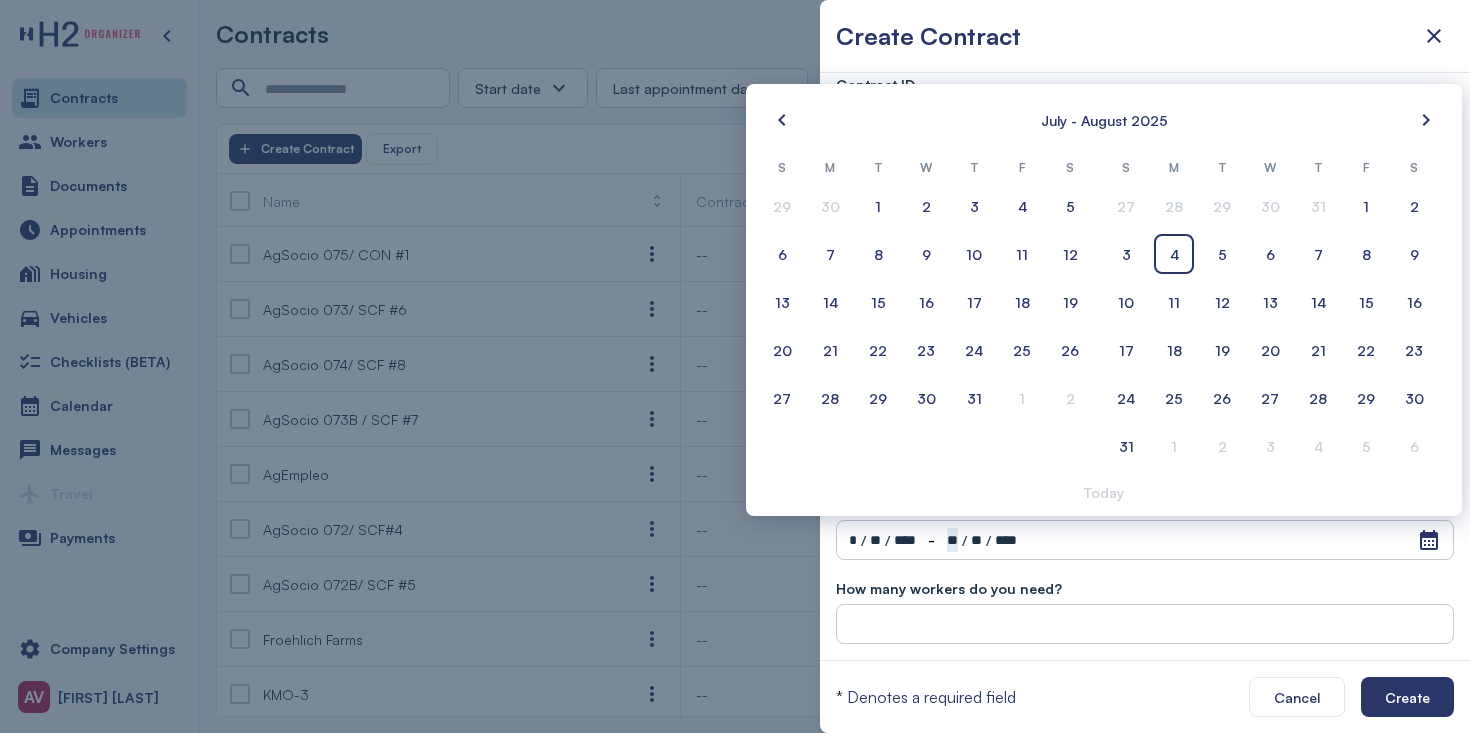 click on "****" at bounding box center [905, 540] 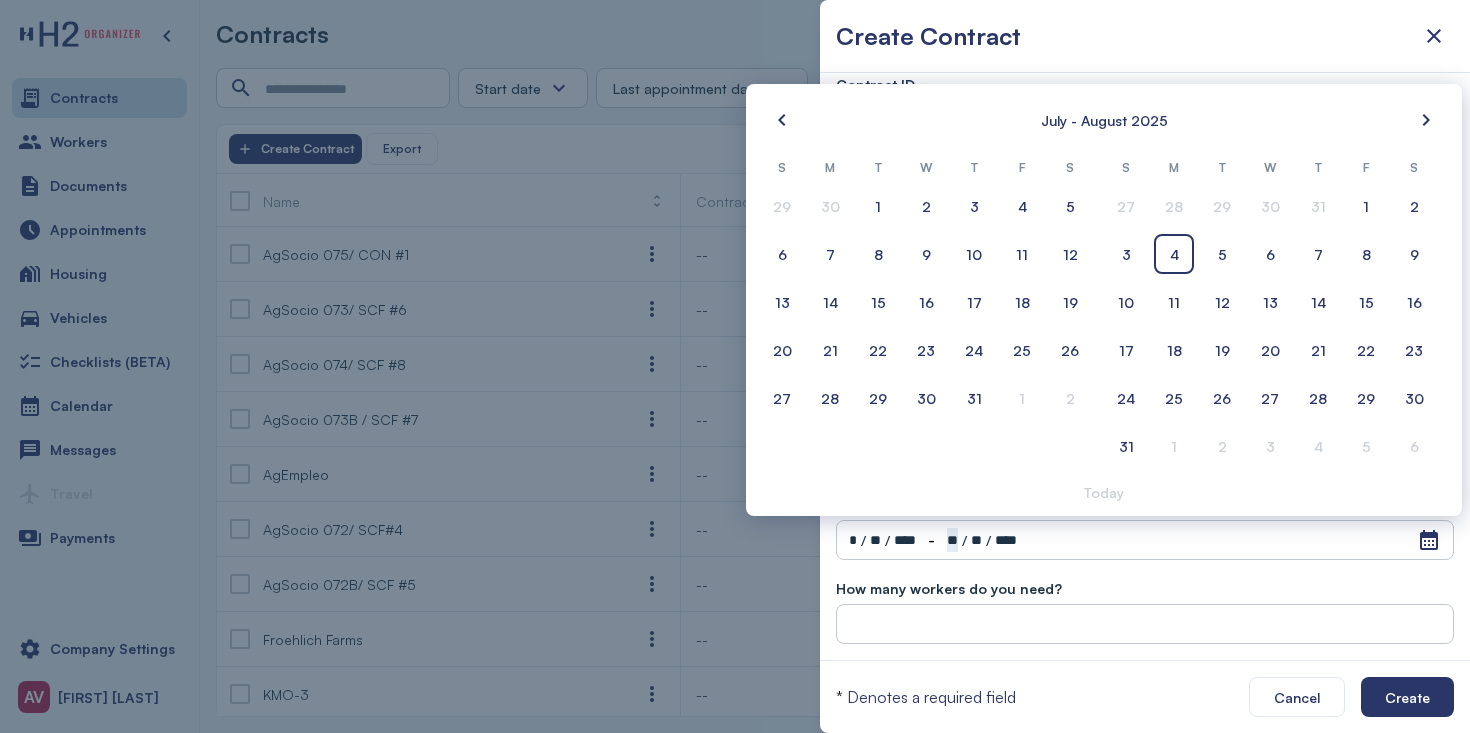 click on "****" at bounding box center (905, 540) 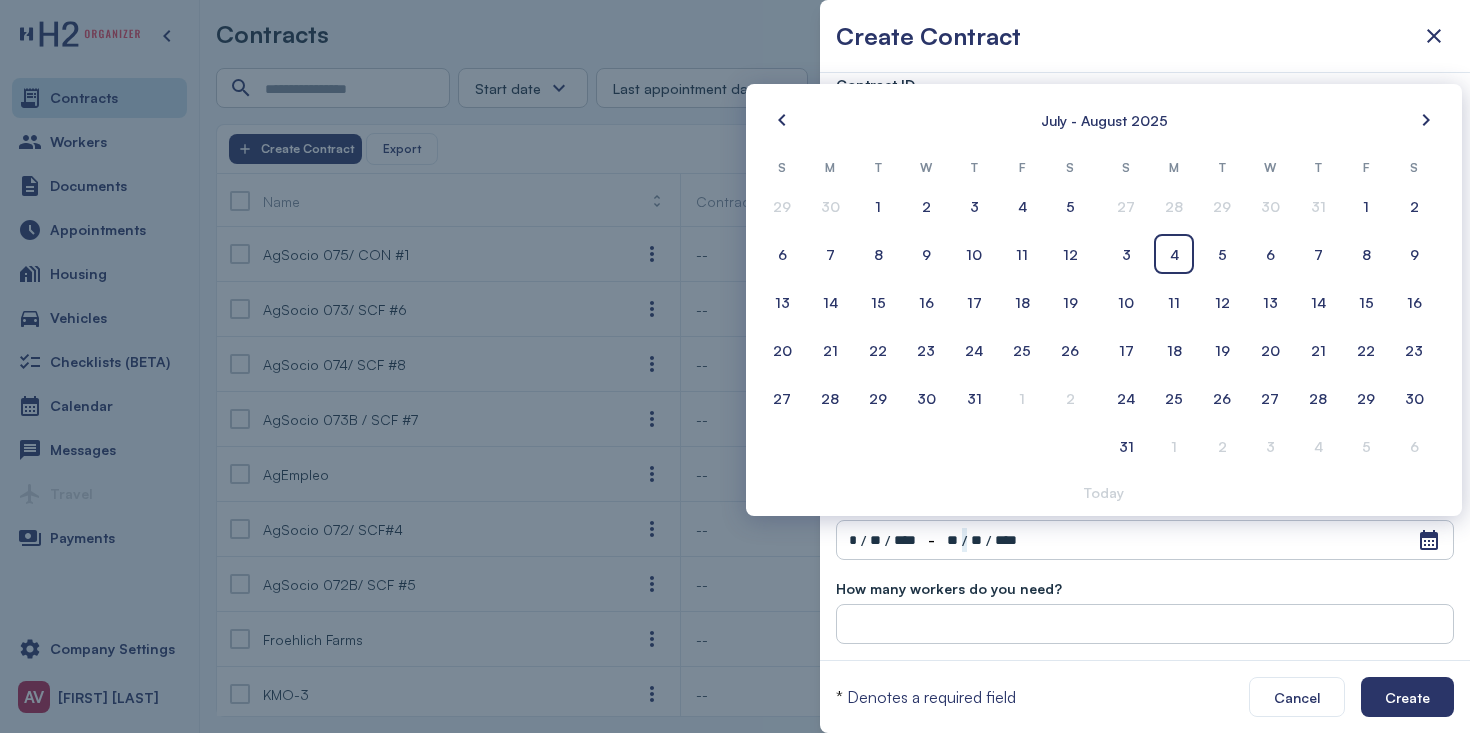 click on "**" at bounding box center (952, 540) 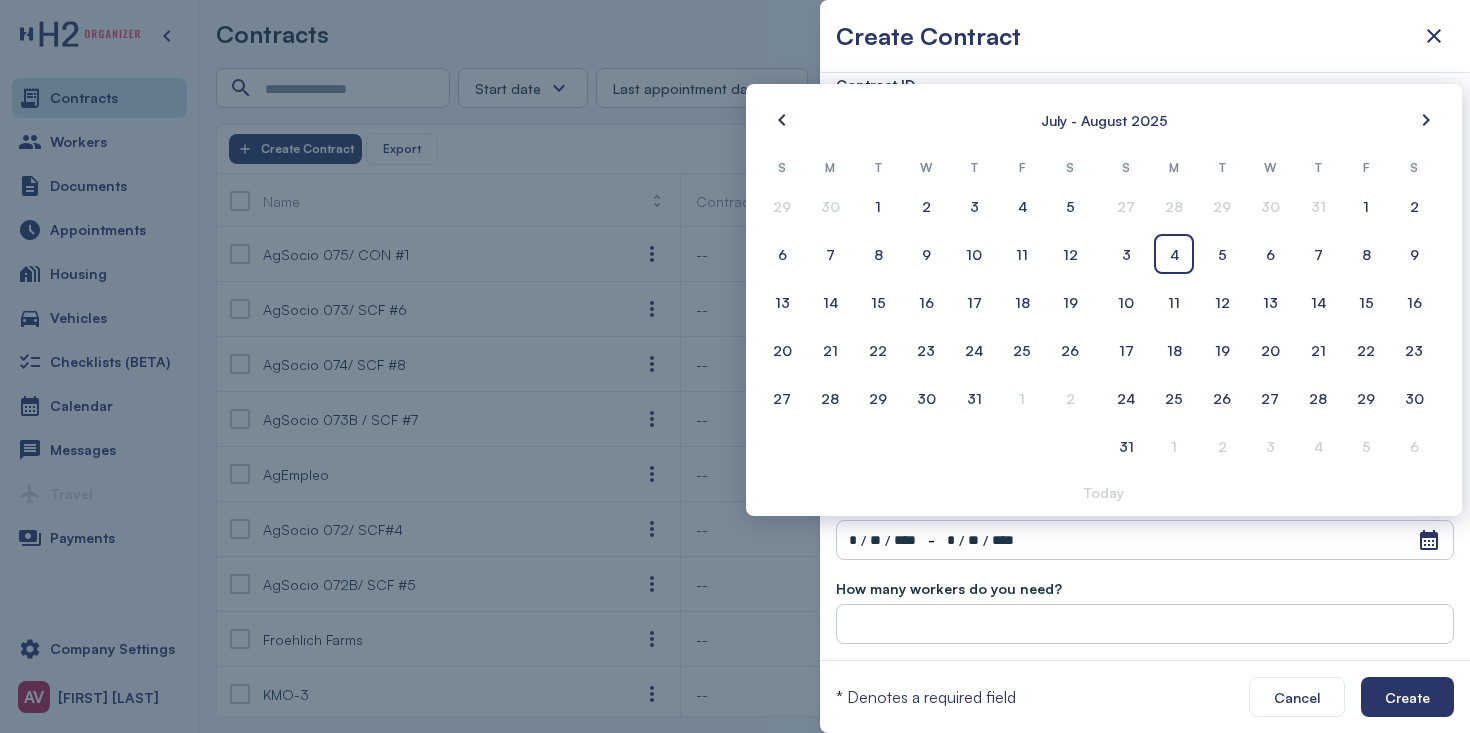 click on "Open Calendar   *   /   **   /   ****   -   *   /   **   /   ****" at bounding box center (1145, 540) 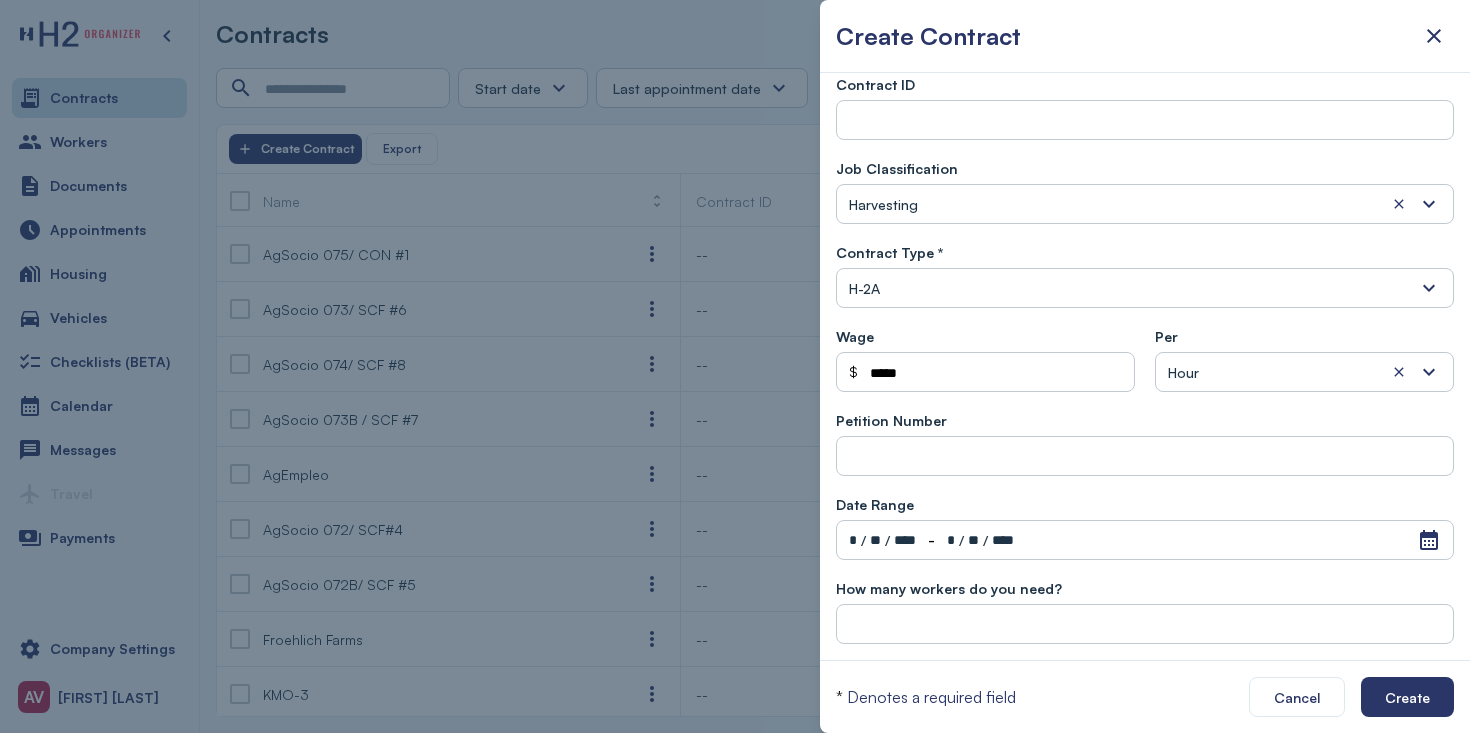 click on "Open Calendar   *   /   **   /   ****   -   *   /   **   /   ****" at bounding box center (1145, 540) 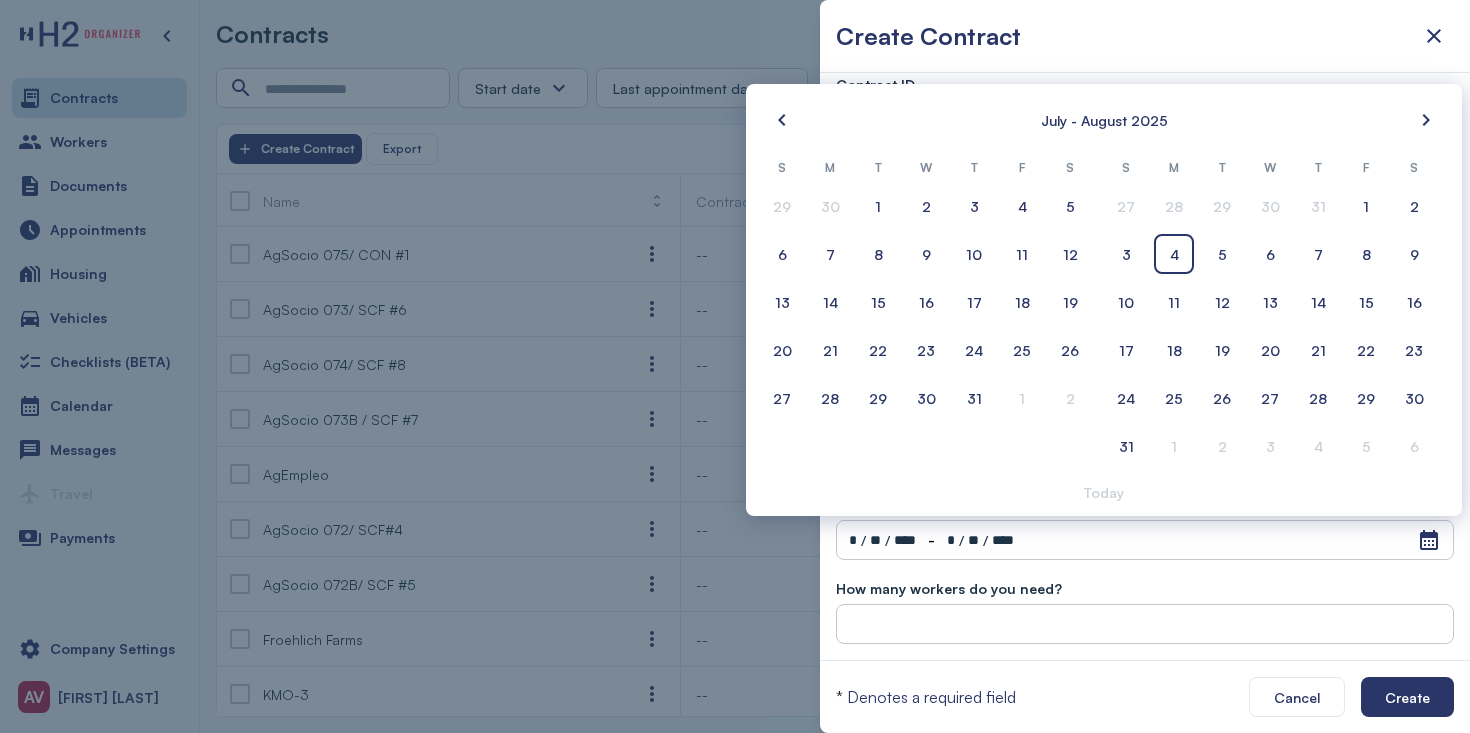 click on "Open Calendar   *   /   **   /   ****   -   *   /   **   /   ****" at bounding box center (1145, 540) 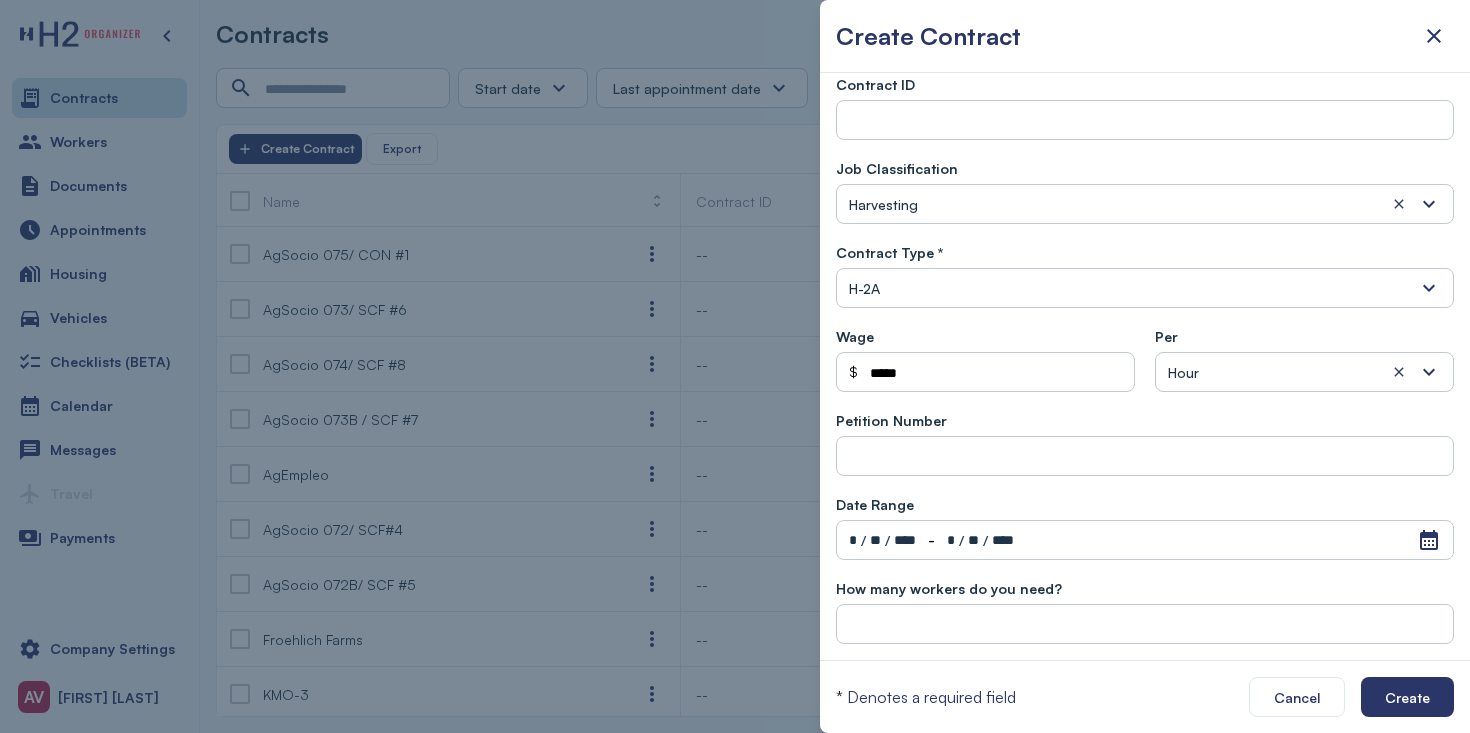 click on "Open Calendar   *   /   **   /   ****   -   *   /   **   /   ****" at bounding box center [1145, 540] 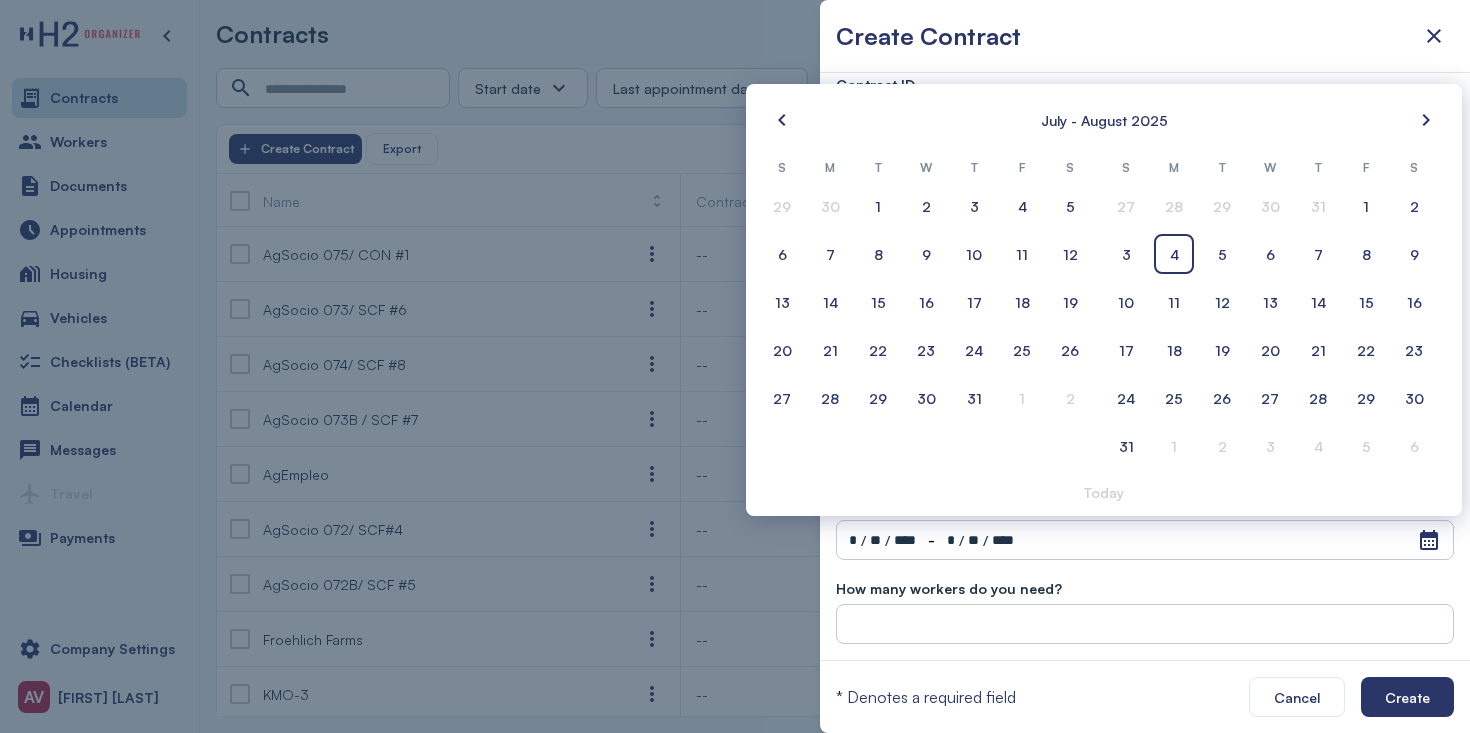 click on "Open Calendar   *   /   **   /   ****   -   *   /   **   /   ****" at bounding box center [1145, 540] 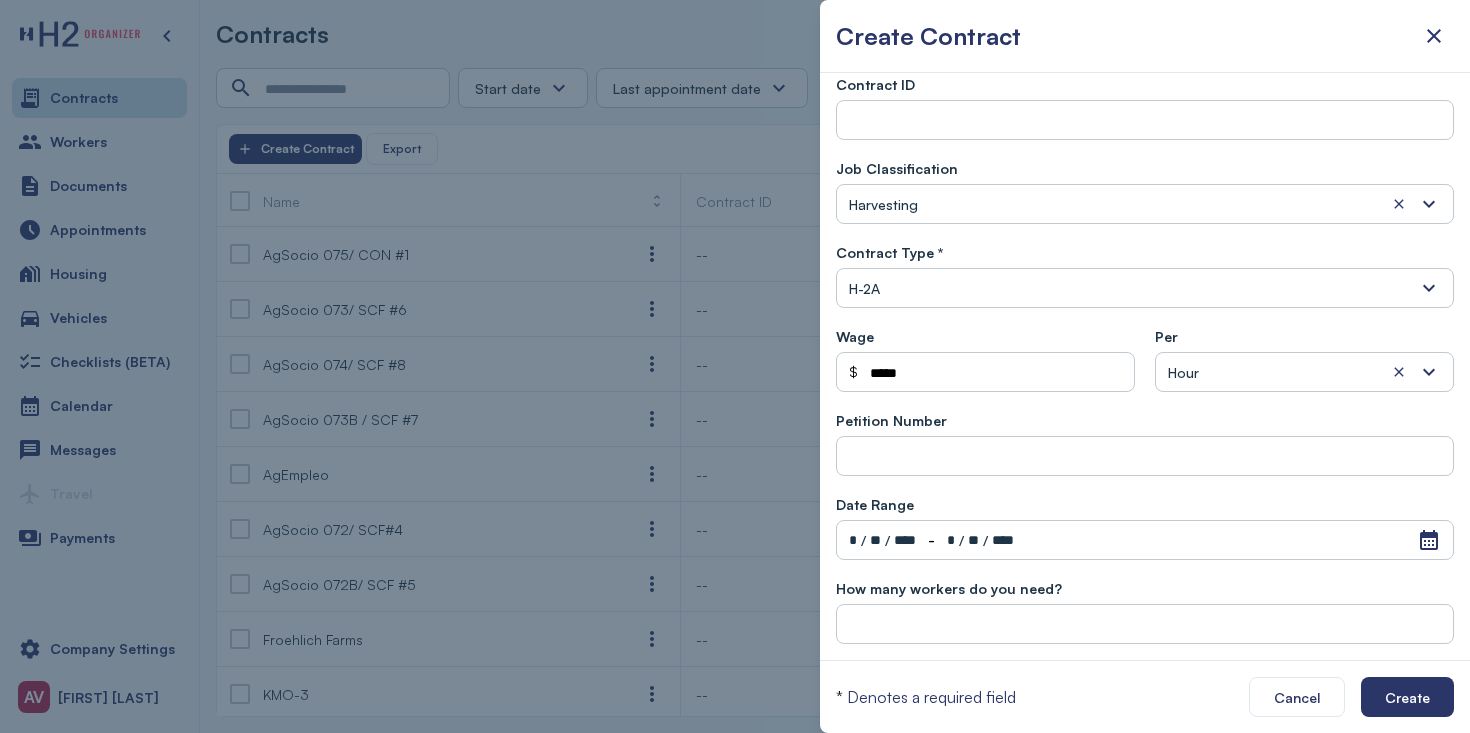click on "****" at bounding box center (1003, 540) 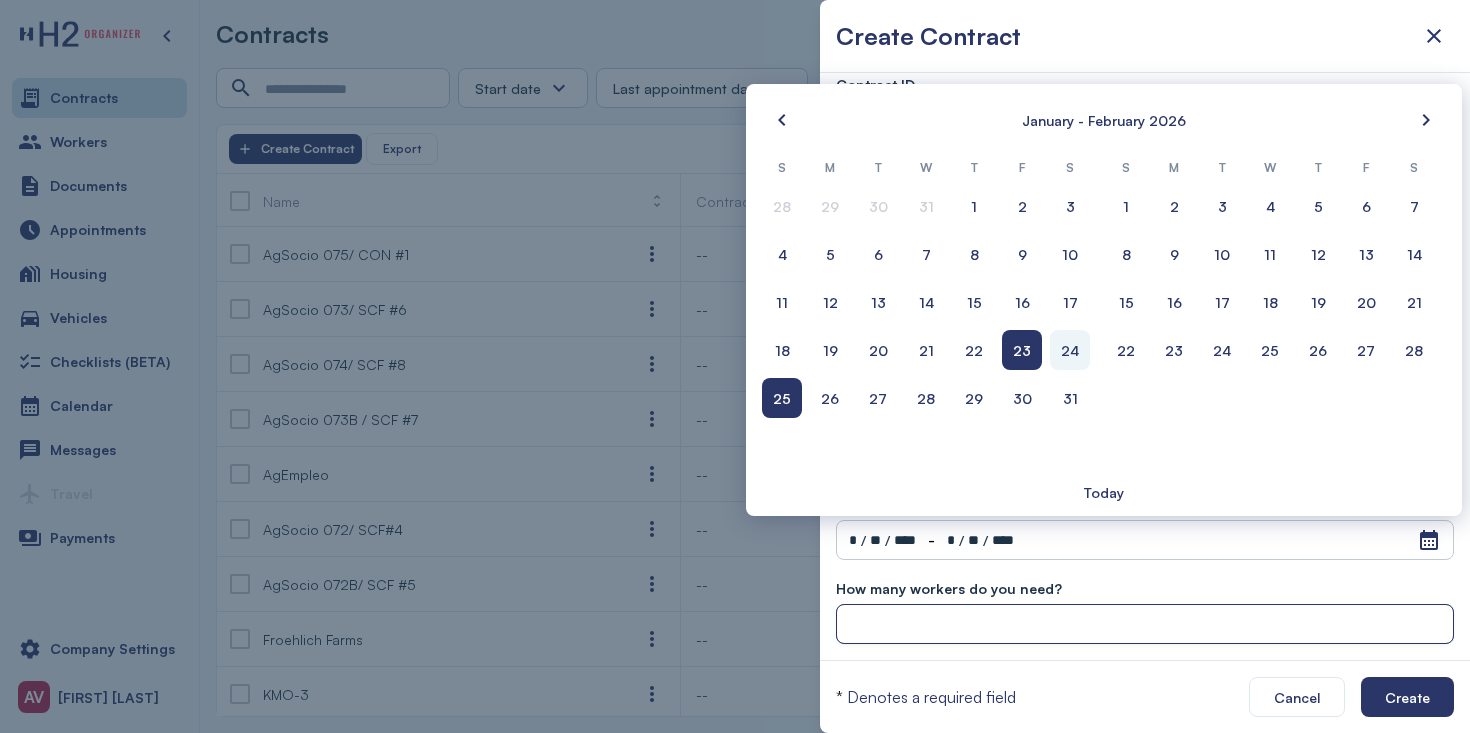 click at bounding box center (1145, 625) 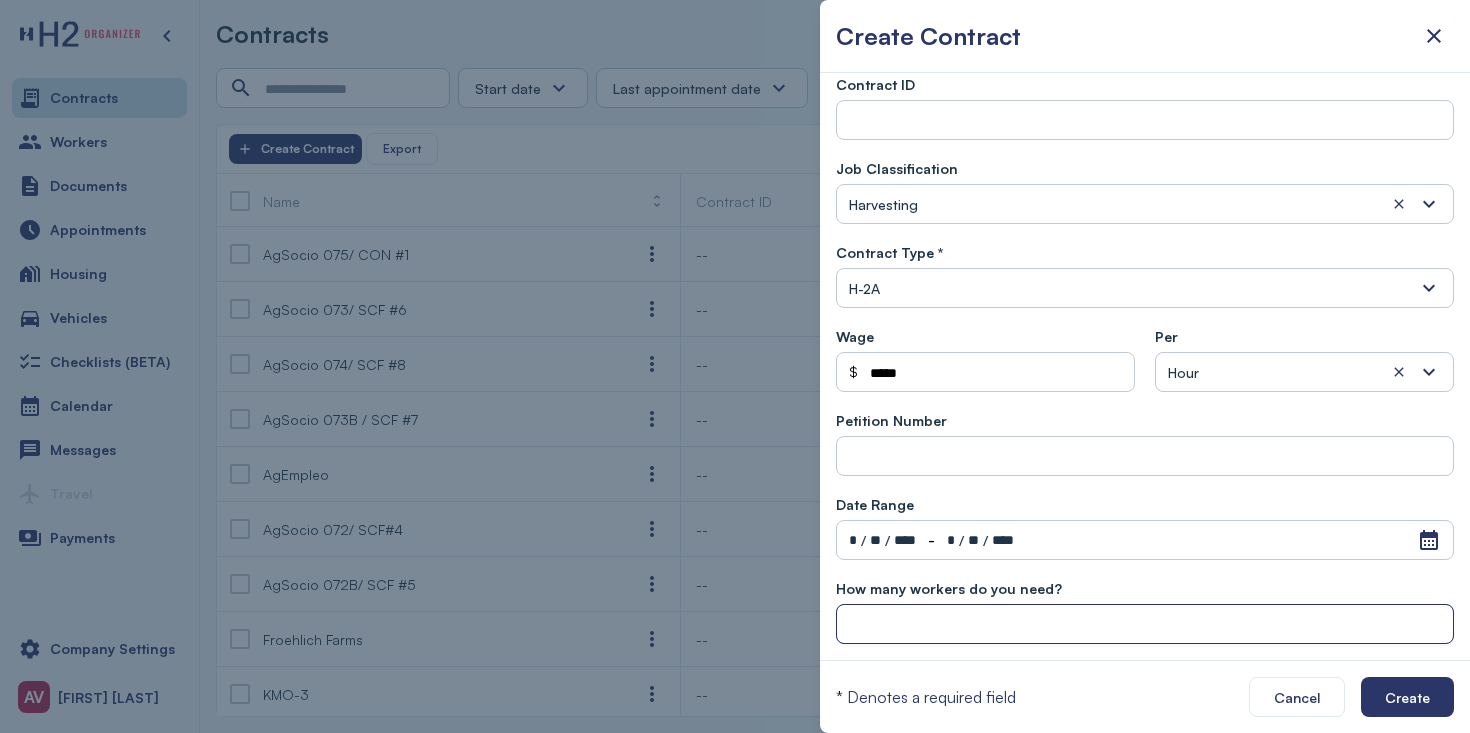 type on "*" 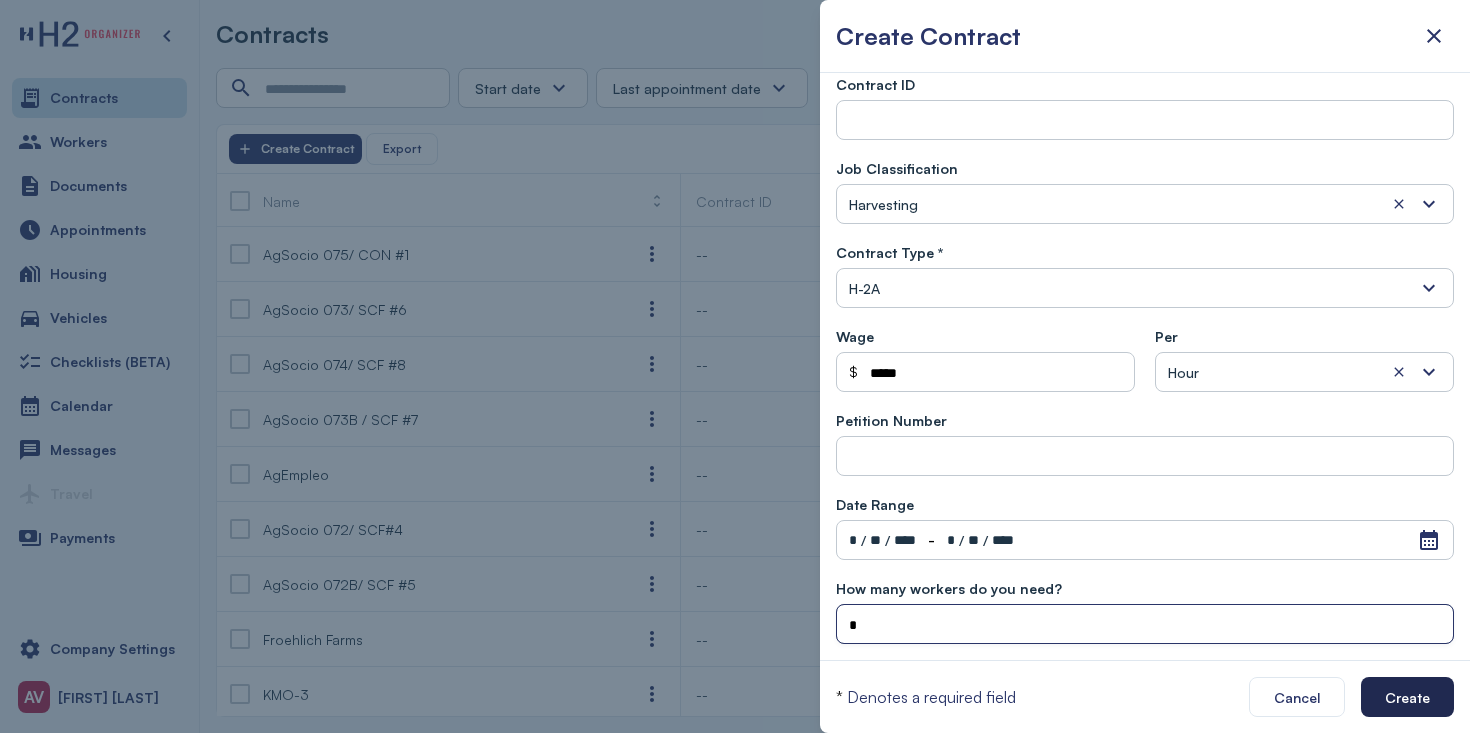 type on "*" 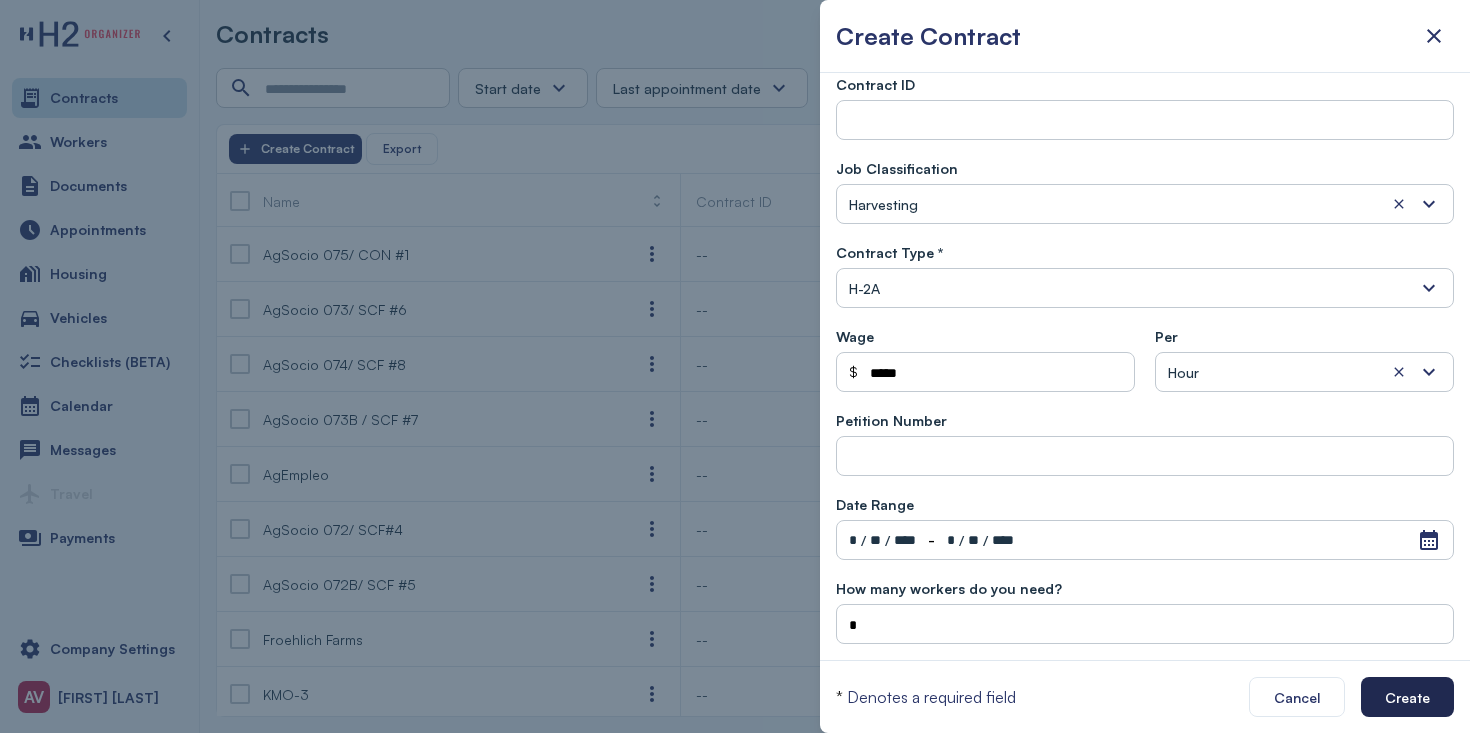 click on "Create" at bounding box center (1407, 697) 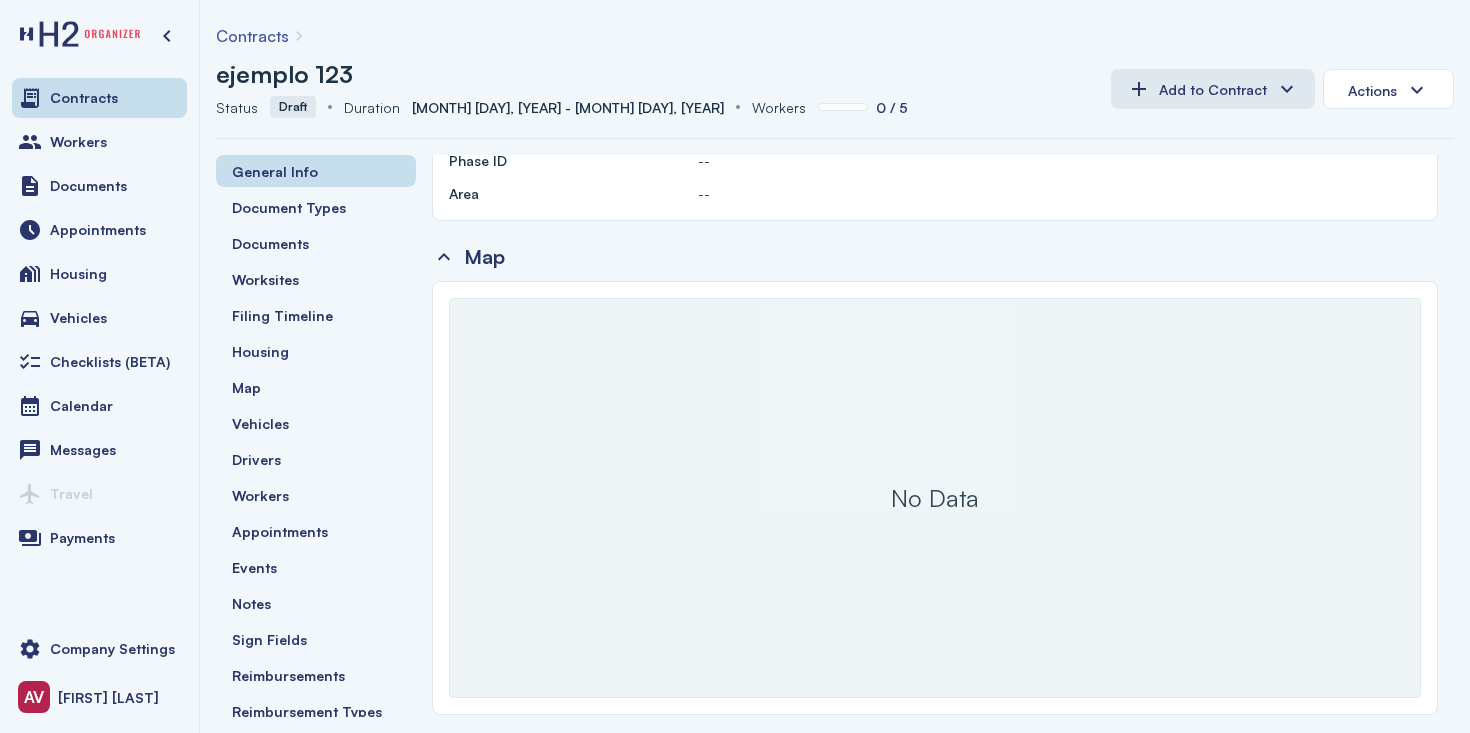 scroll, scrollTop: 0, scrollLeft: 0, axis: both 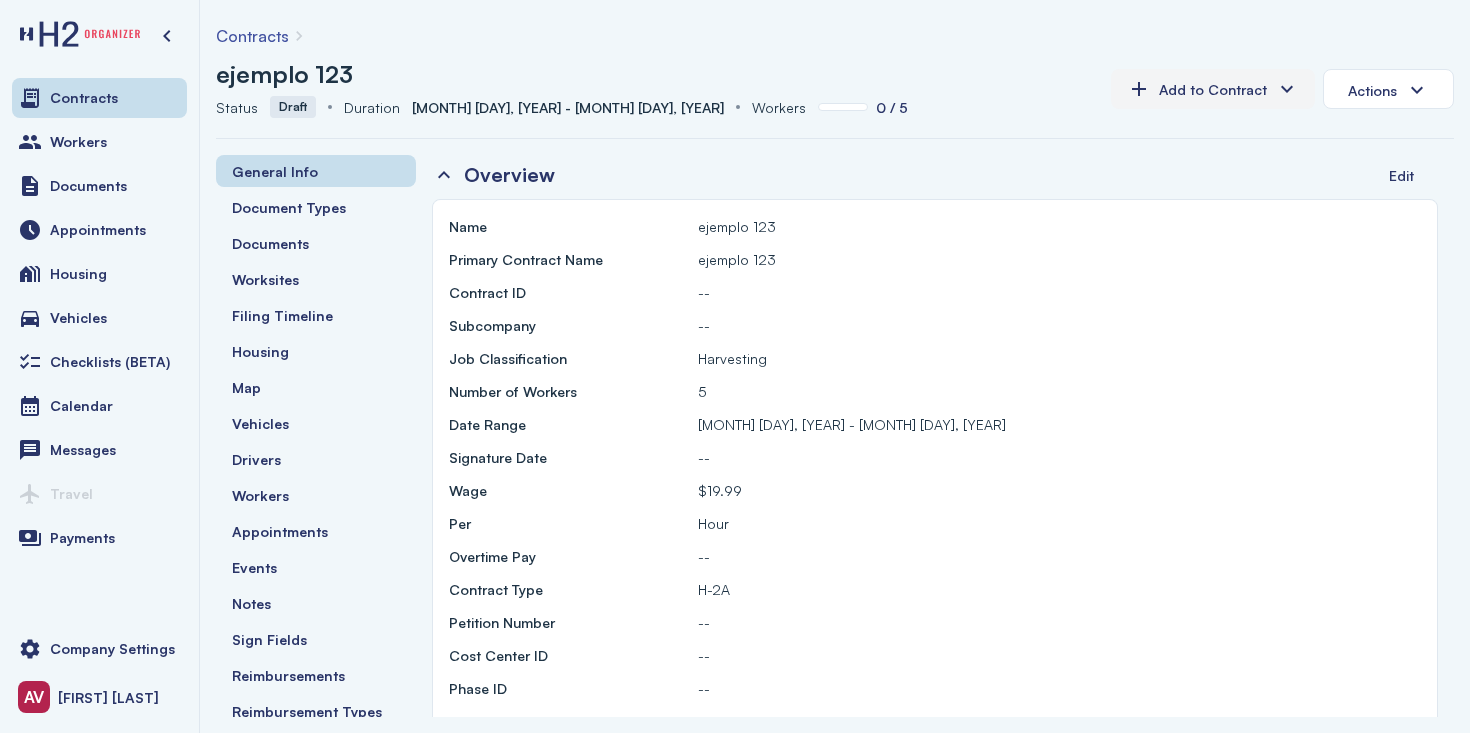 click on "Add to Contract" at bounding box center (1213, 89) 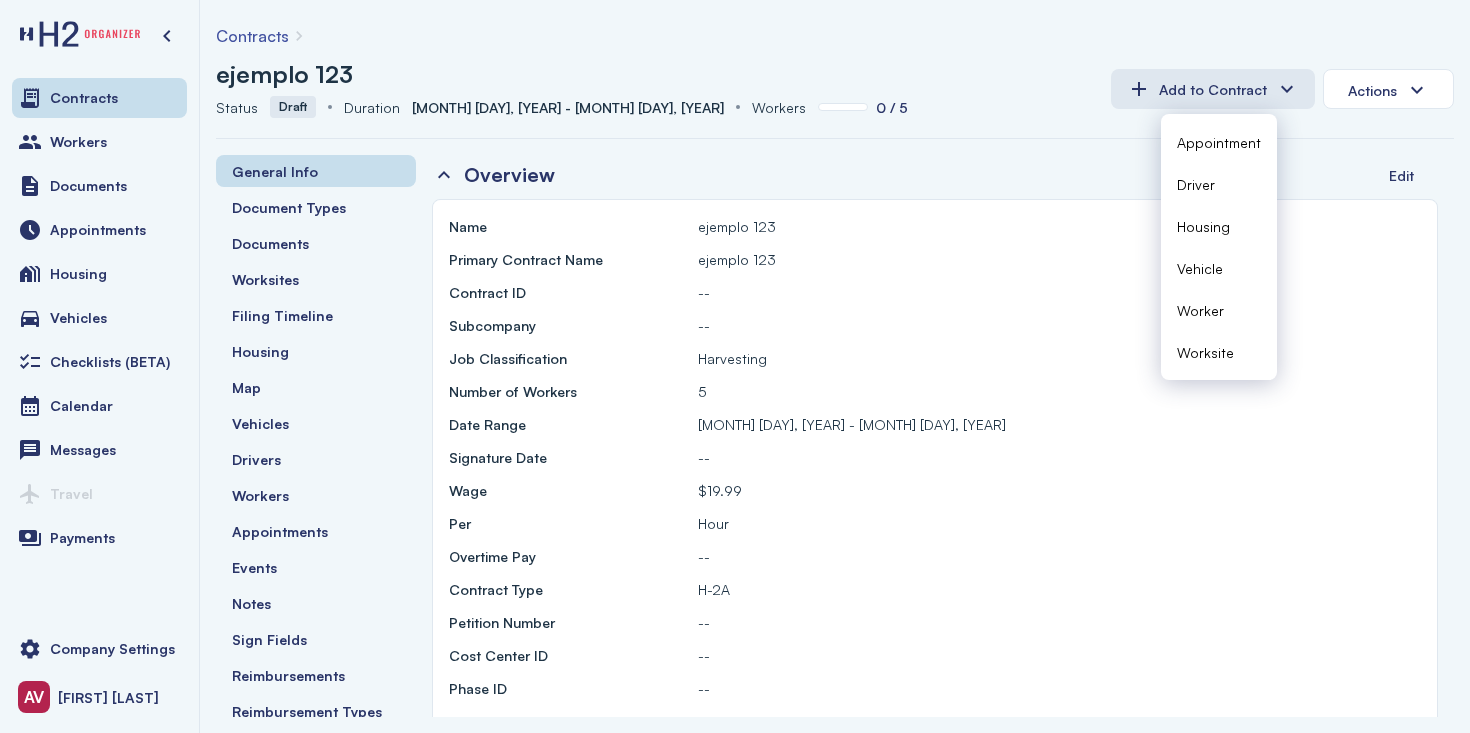 click on "Worker" at bounding box center [1200, 310] 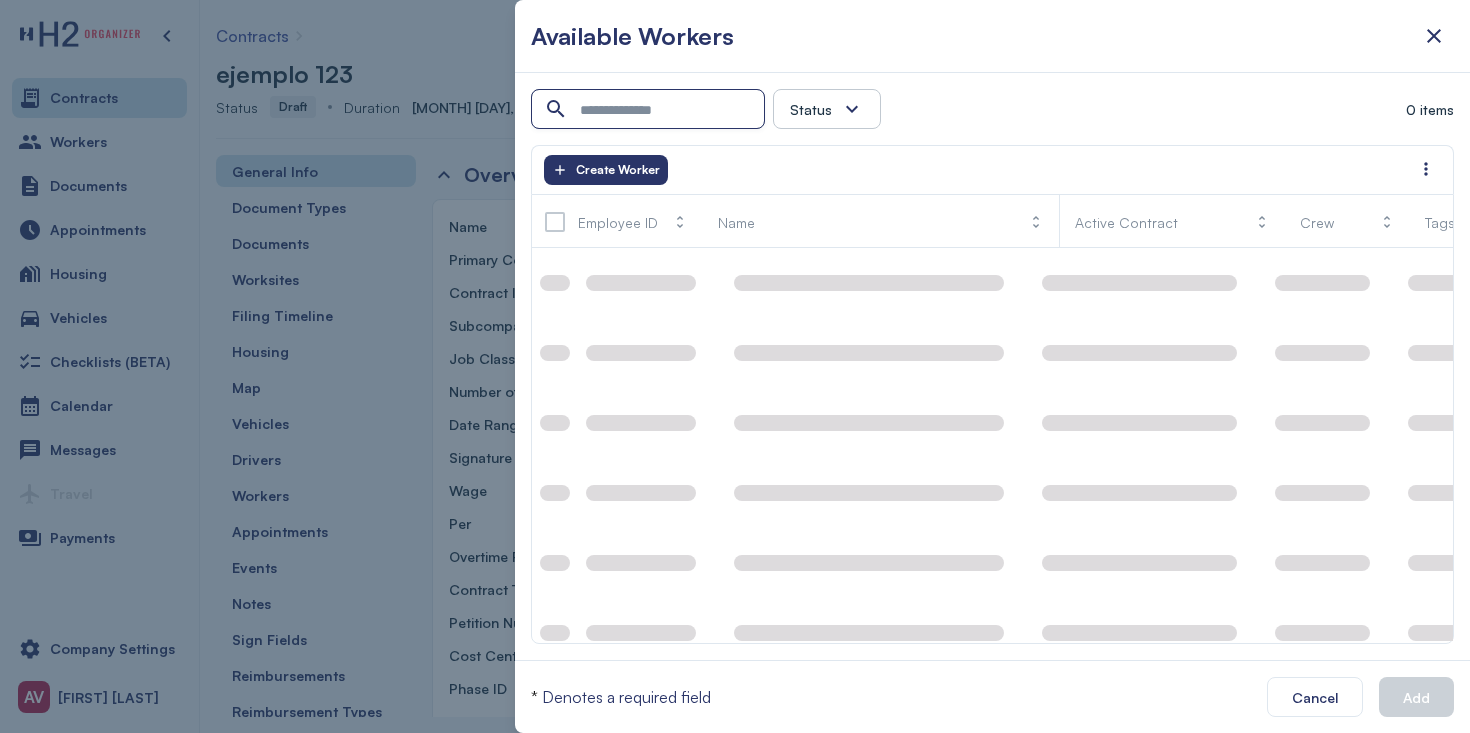 click at bounding box center [650, 110] 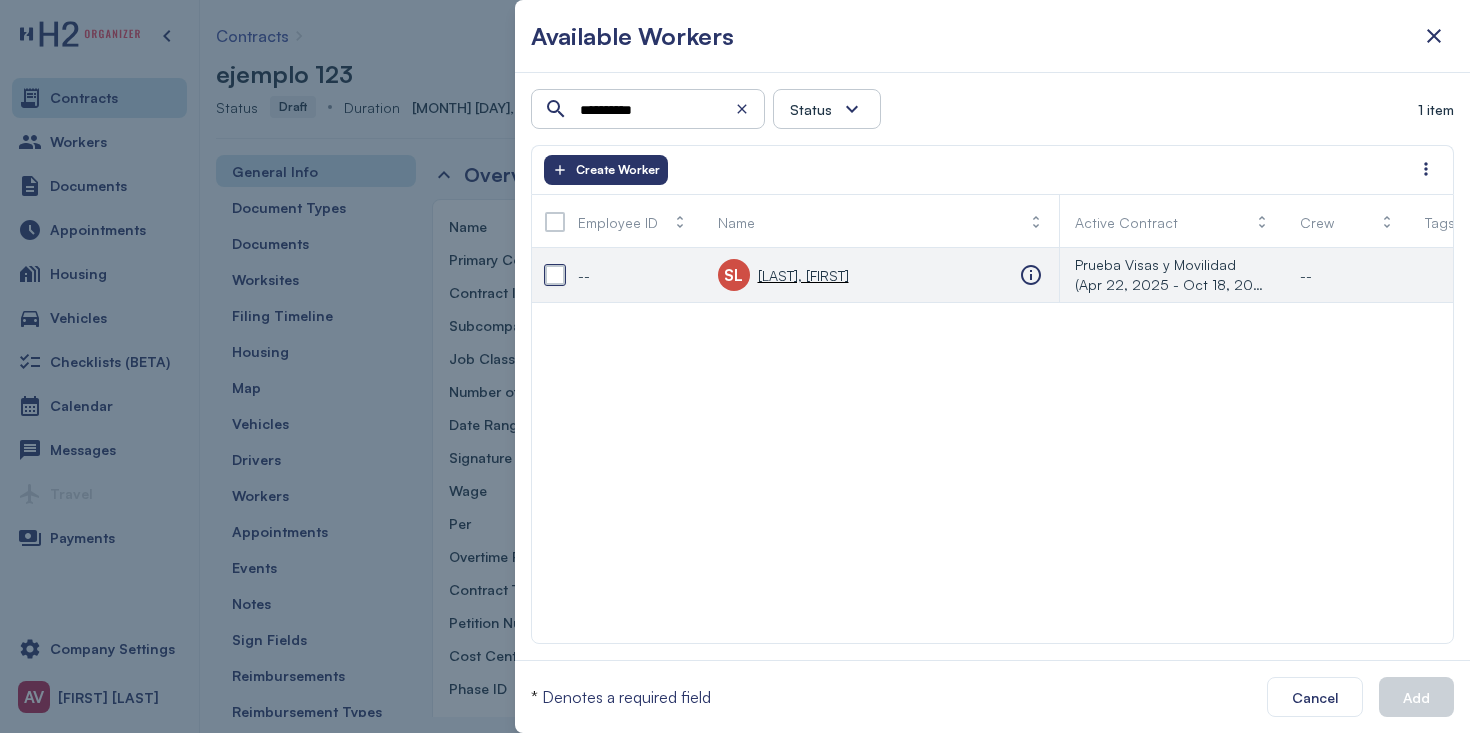 click at bounding box center (555, 275) 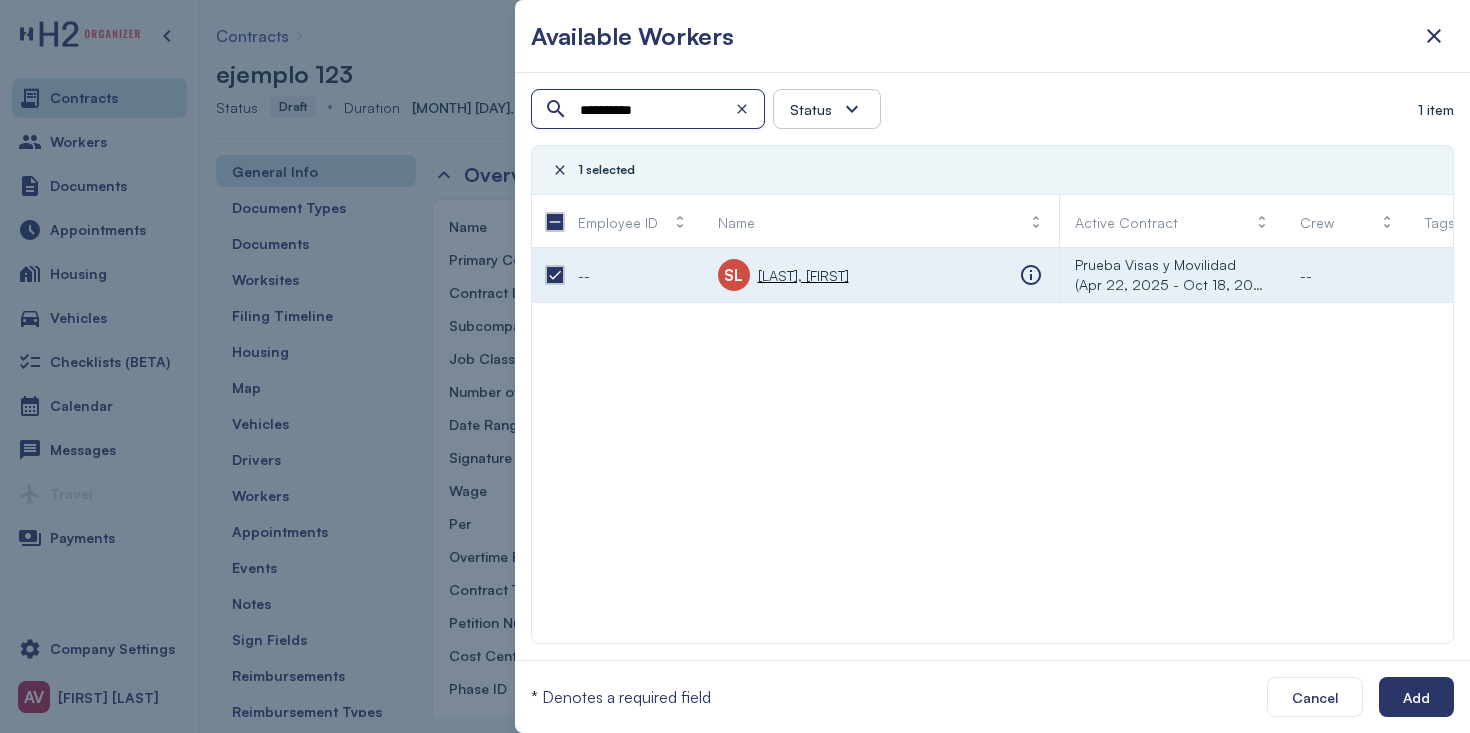 click on "**********" at bounding box center (650, 110) 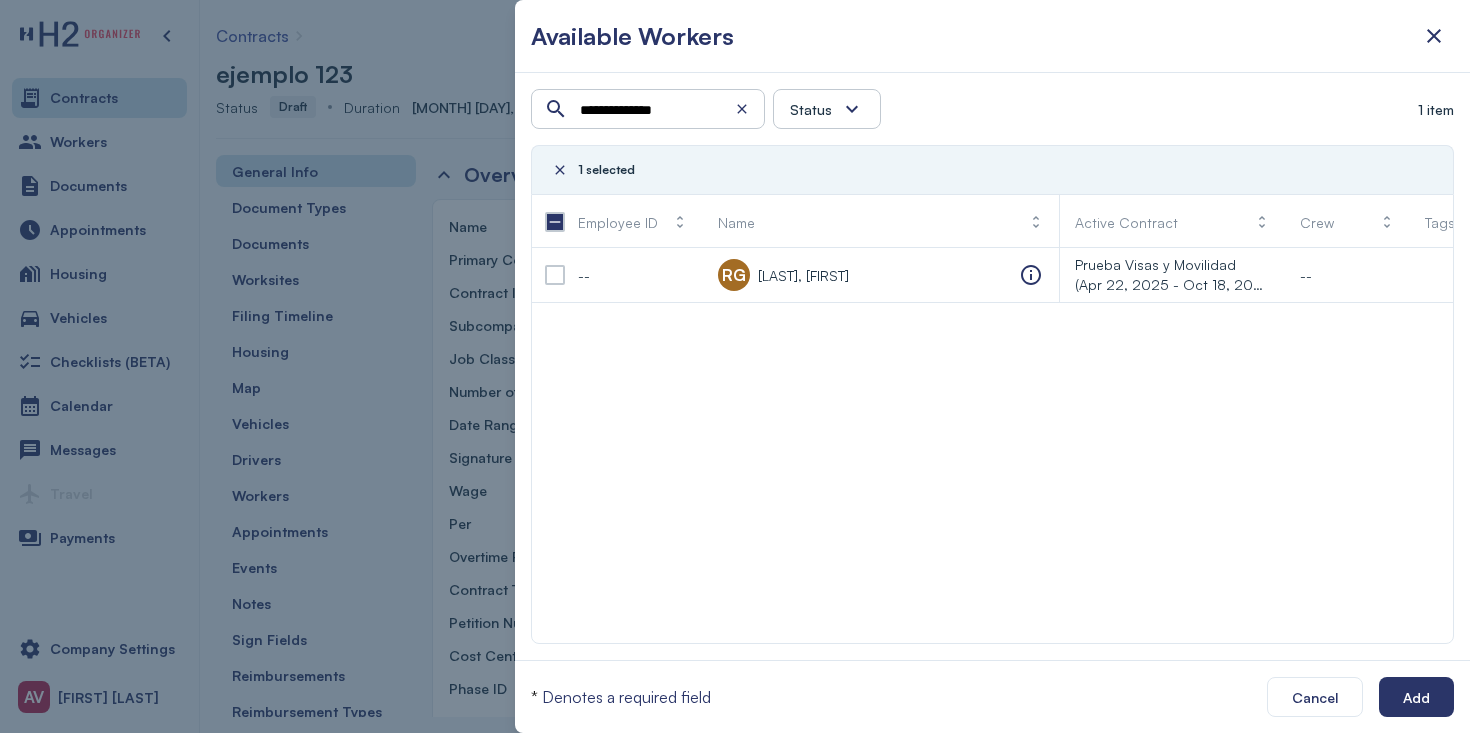 click on "**********" at bounding box center (993, 366) 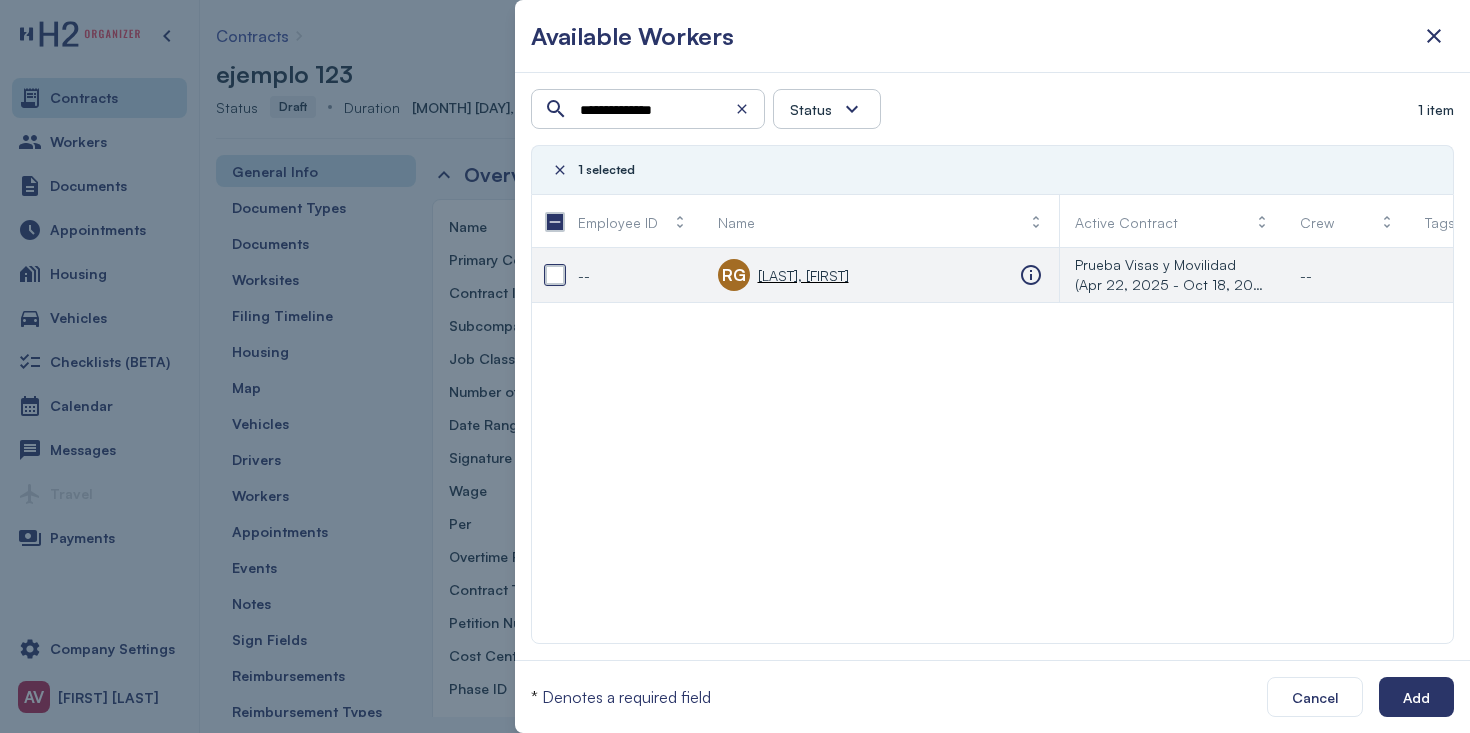 click at bounding box center (555, 275) 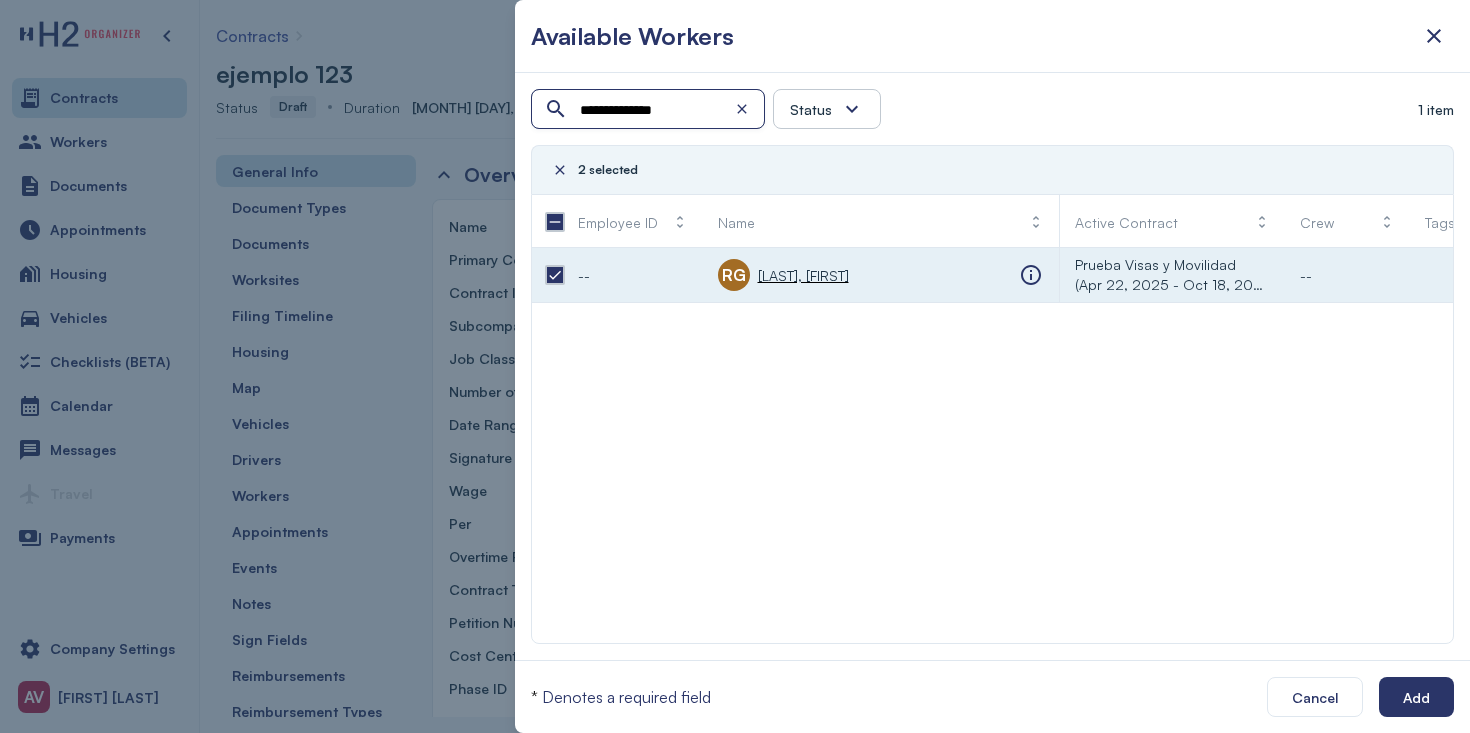 click on "**********" at bounding box center (650, 110) 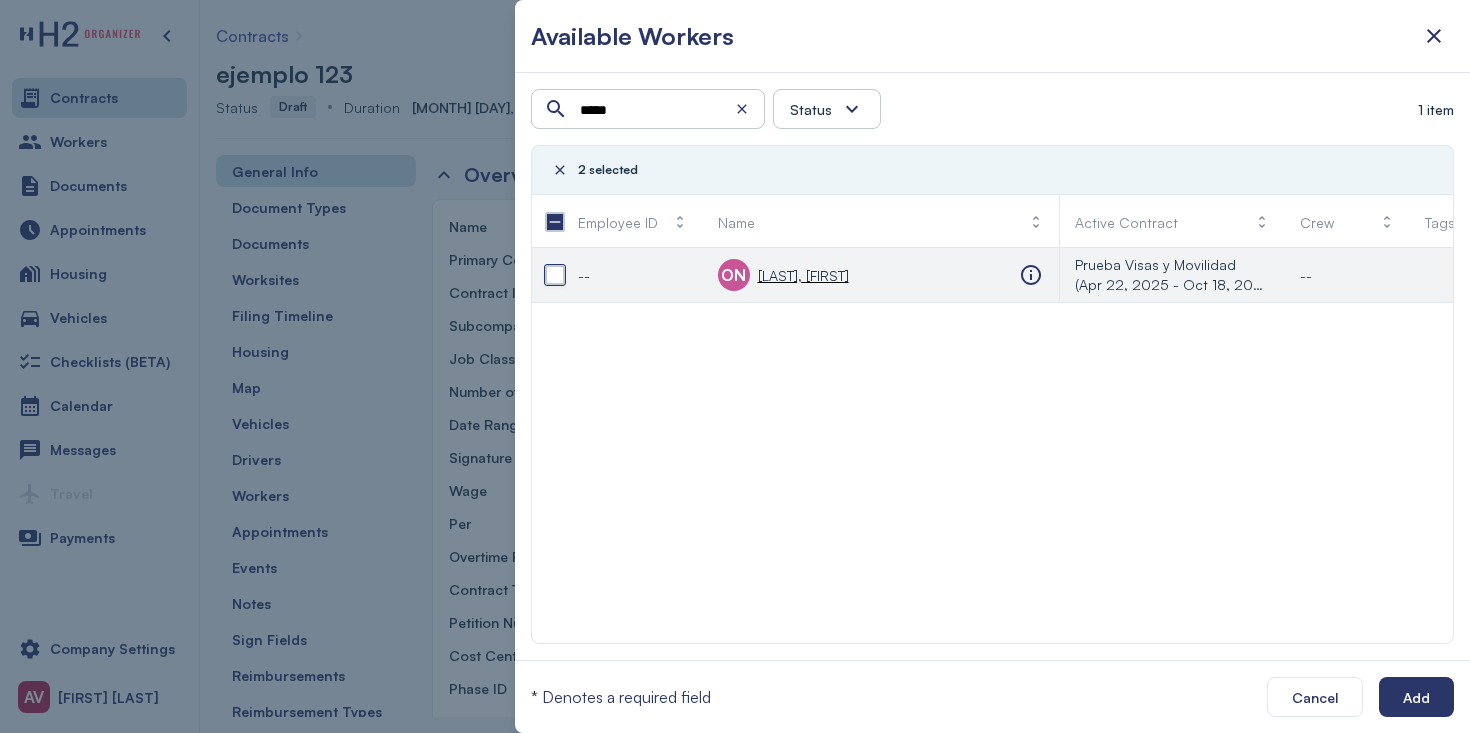 click at bounding box center [555, 275] 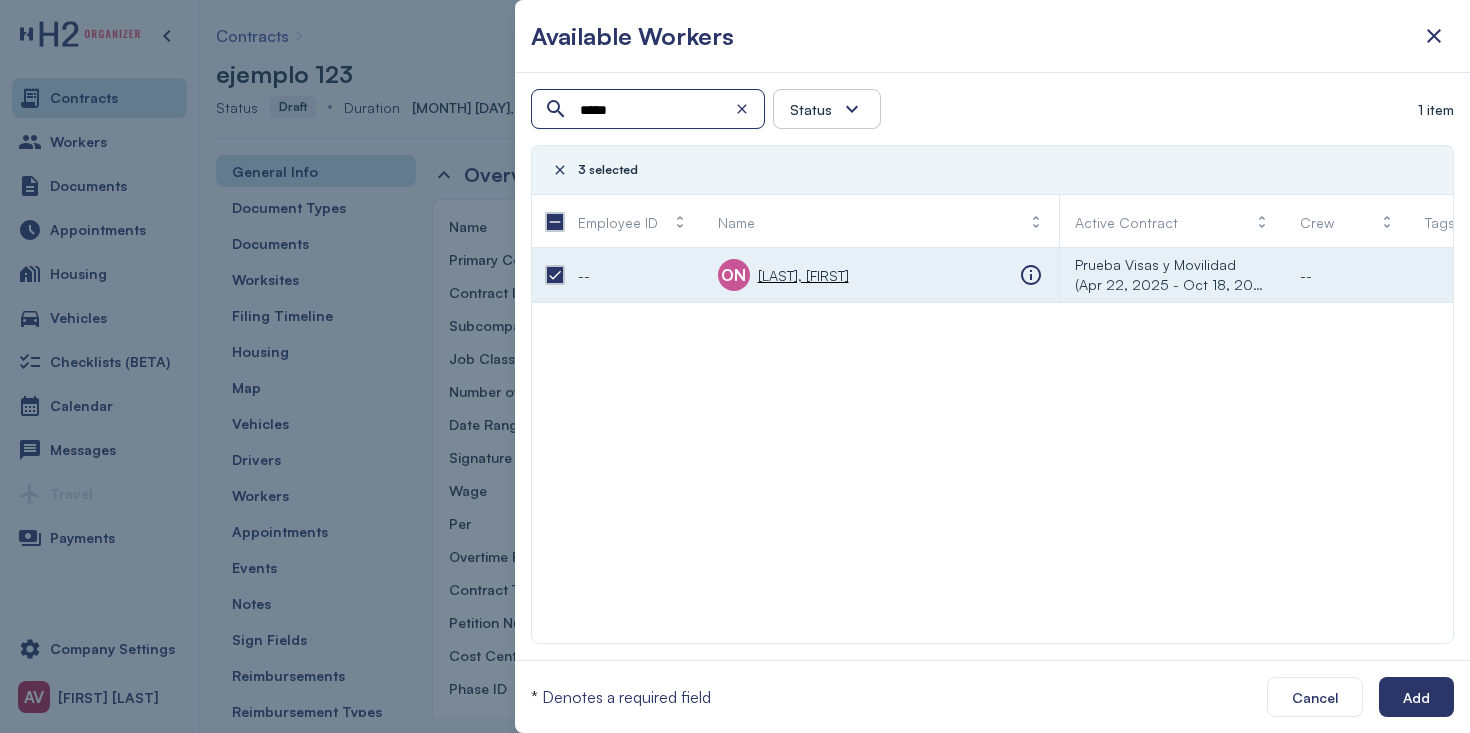 click on "*****" at bounding box center [650, 110] 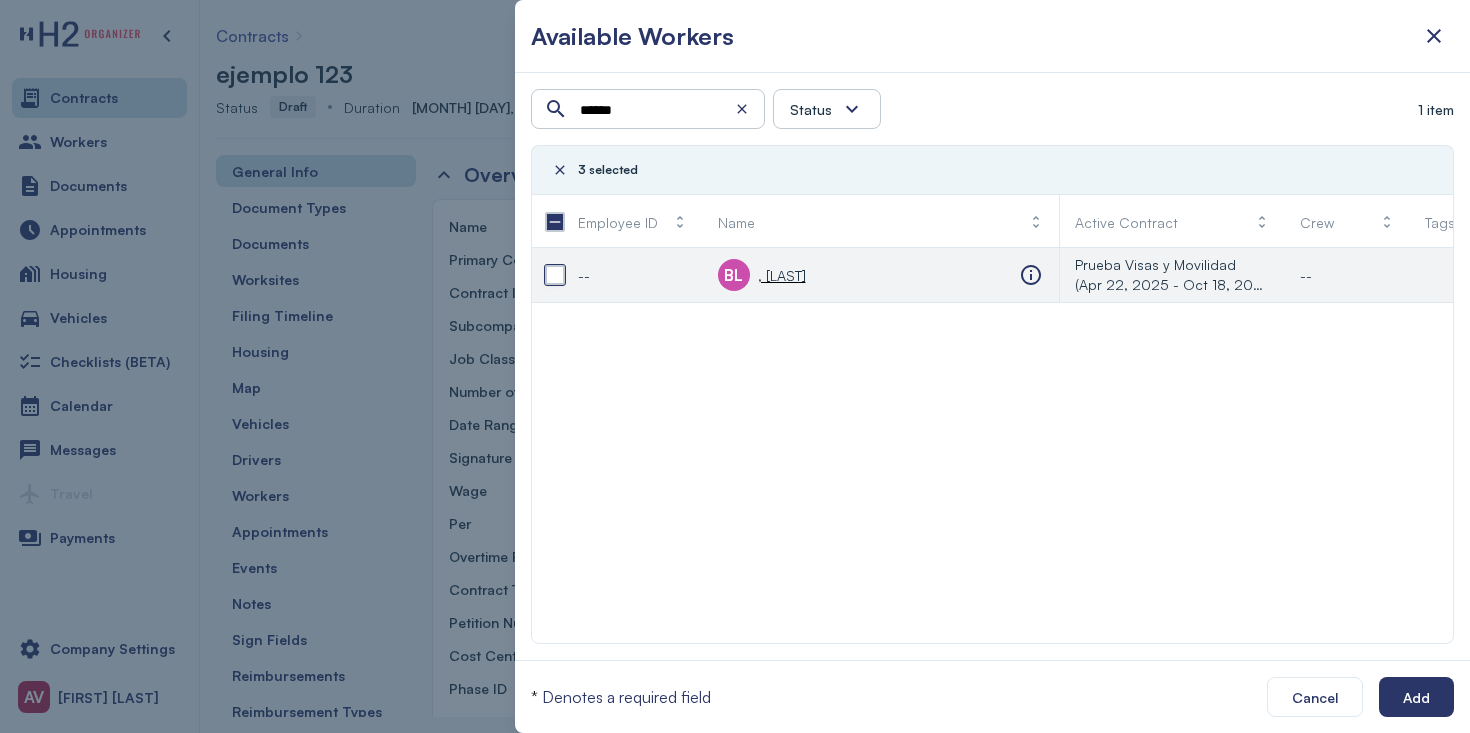 click at bounding box center [555, 275] 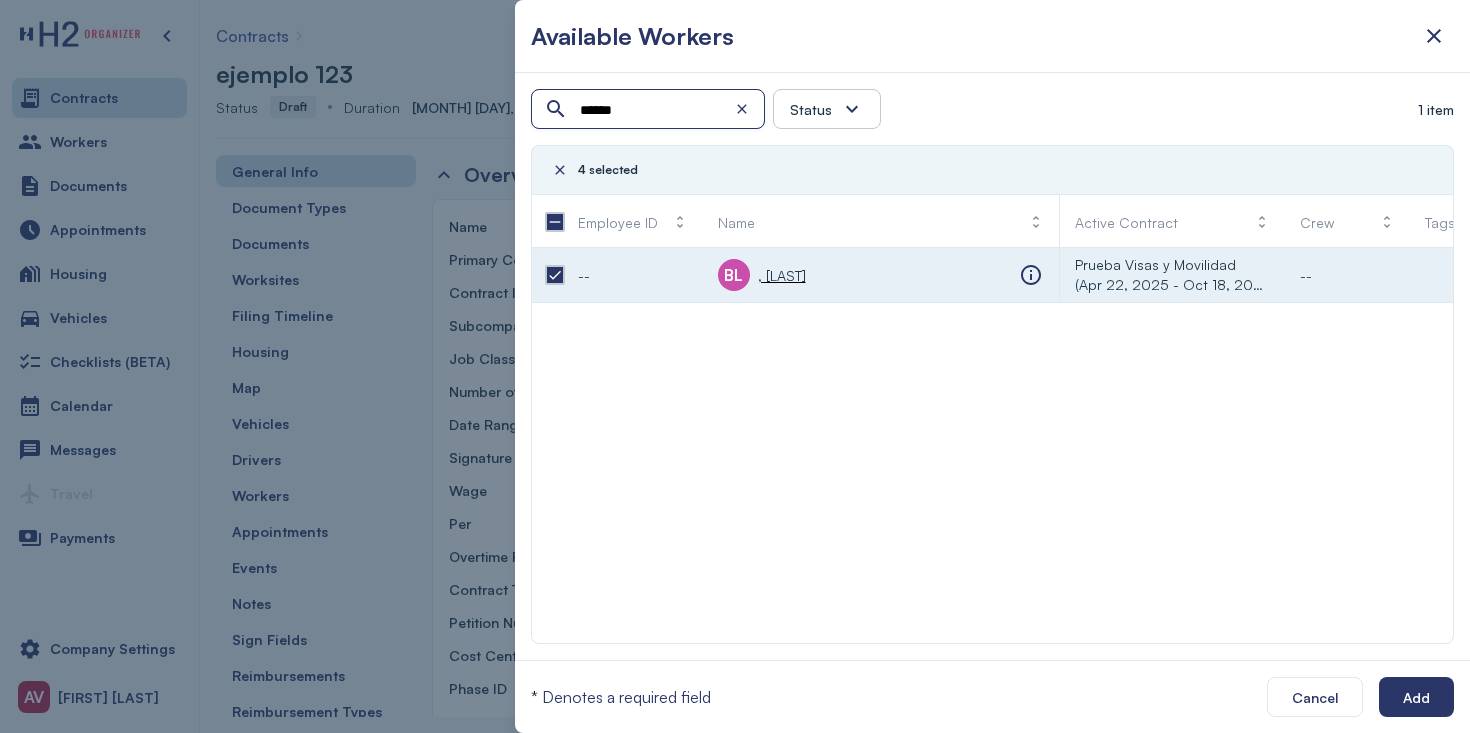 click on "******" at bounding box center [650, 110] 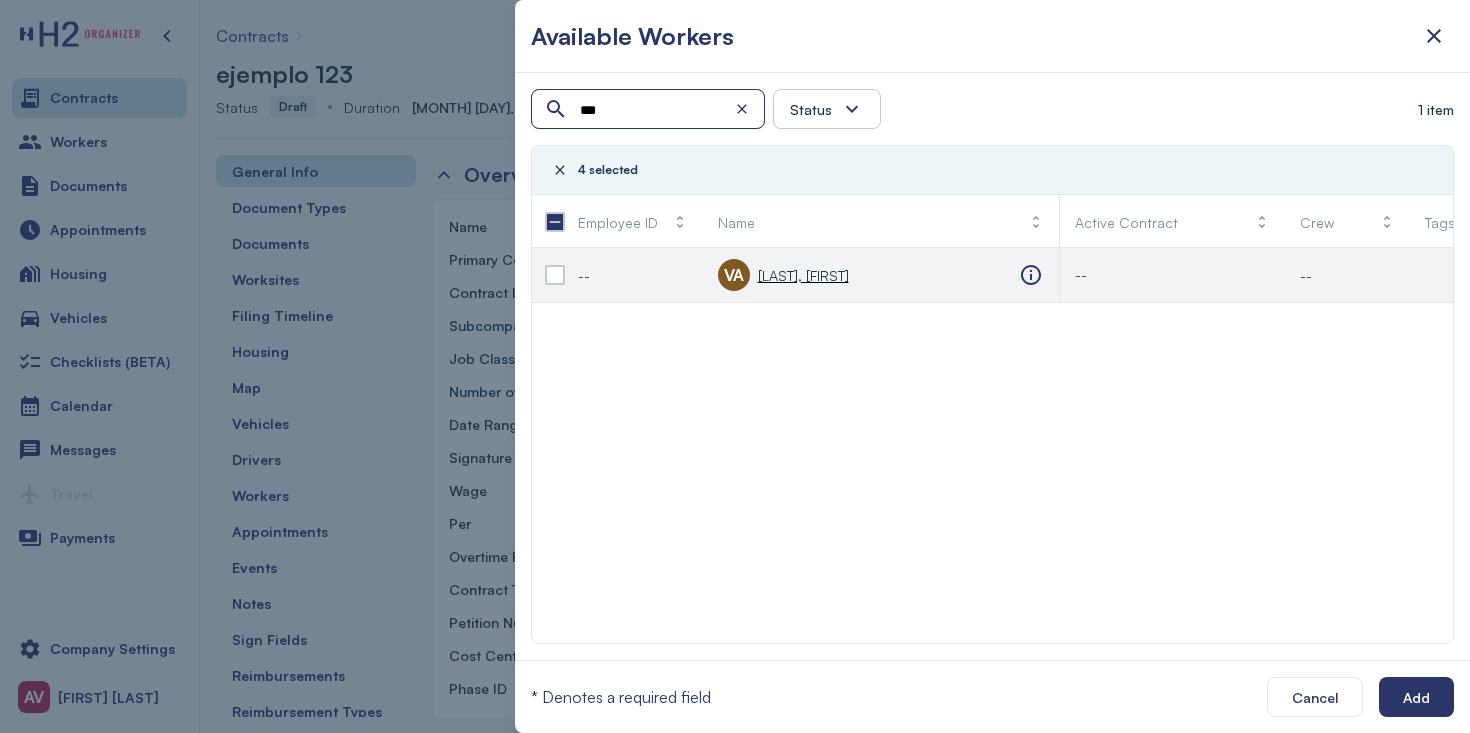 type on "***" 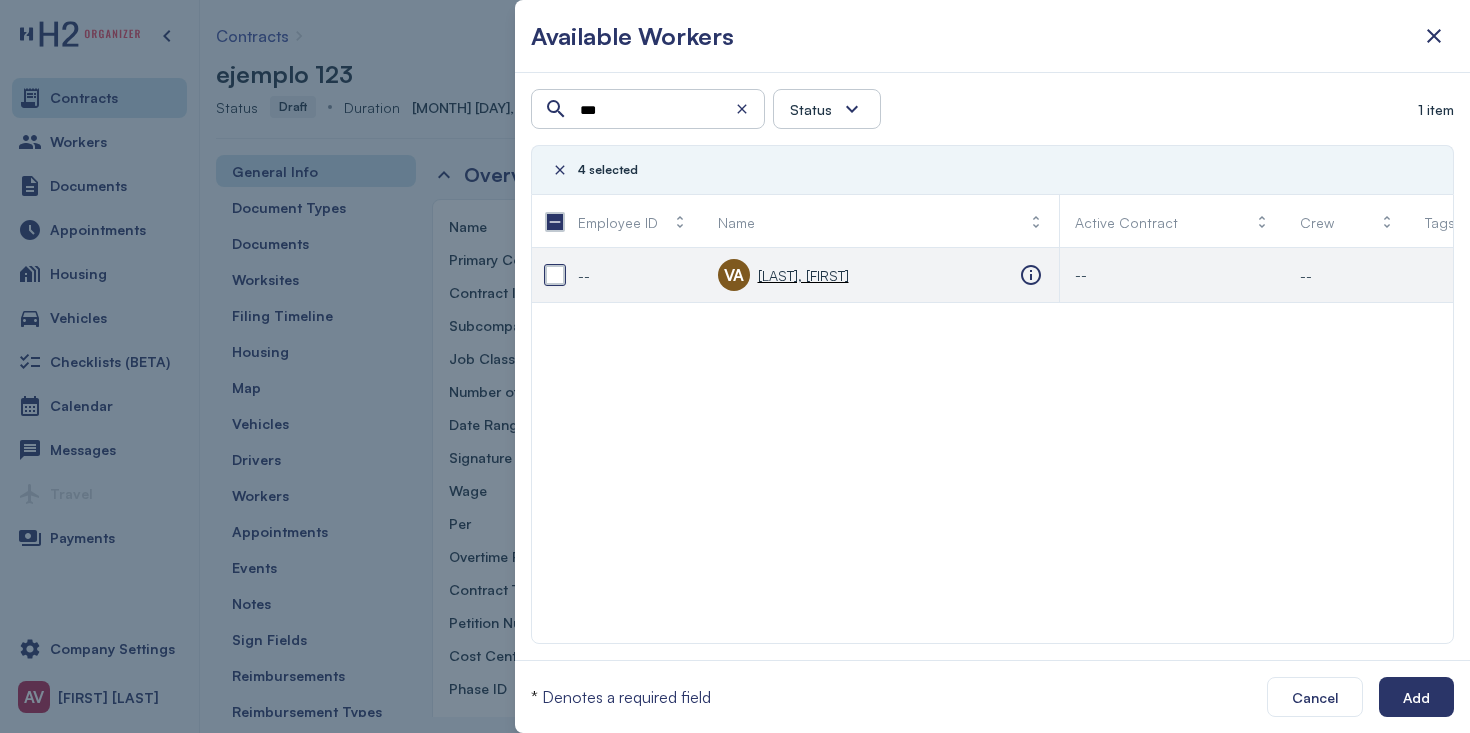 click at bounding box center [555, 275] 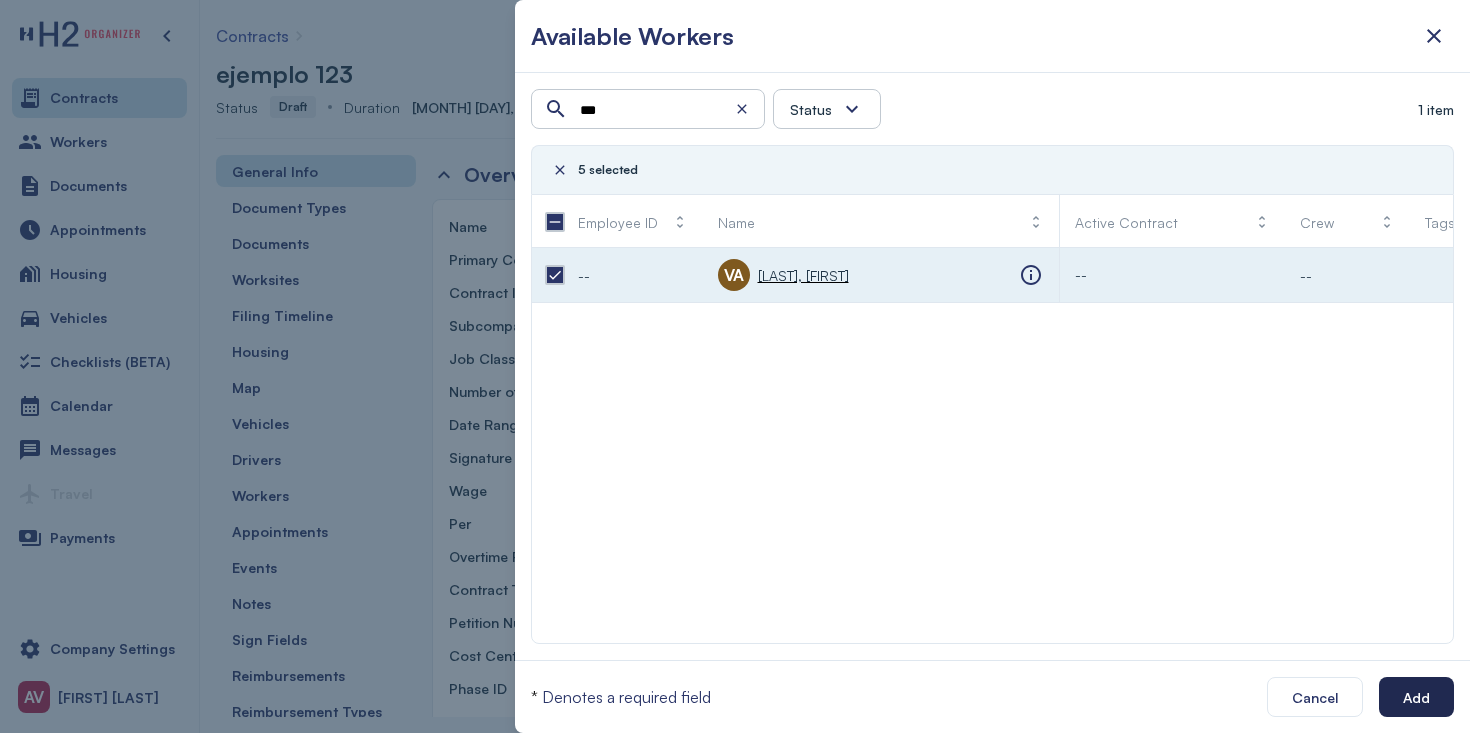 click on "Add" at bounding box center [1416, 697] 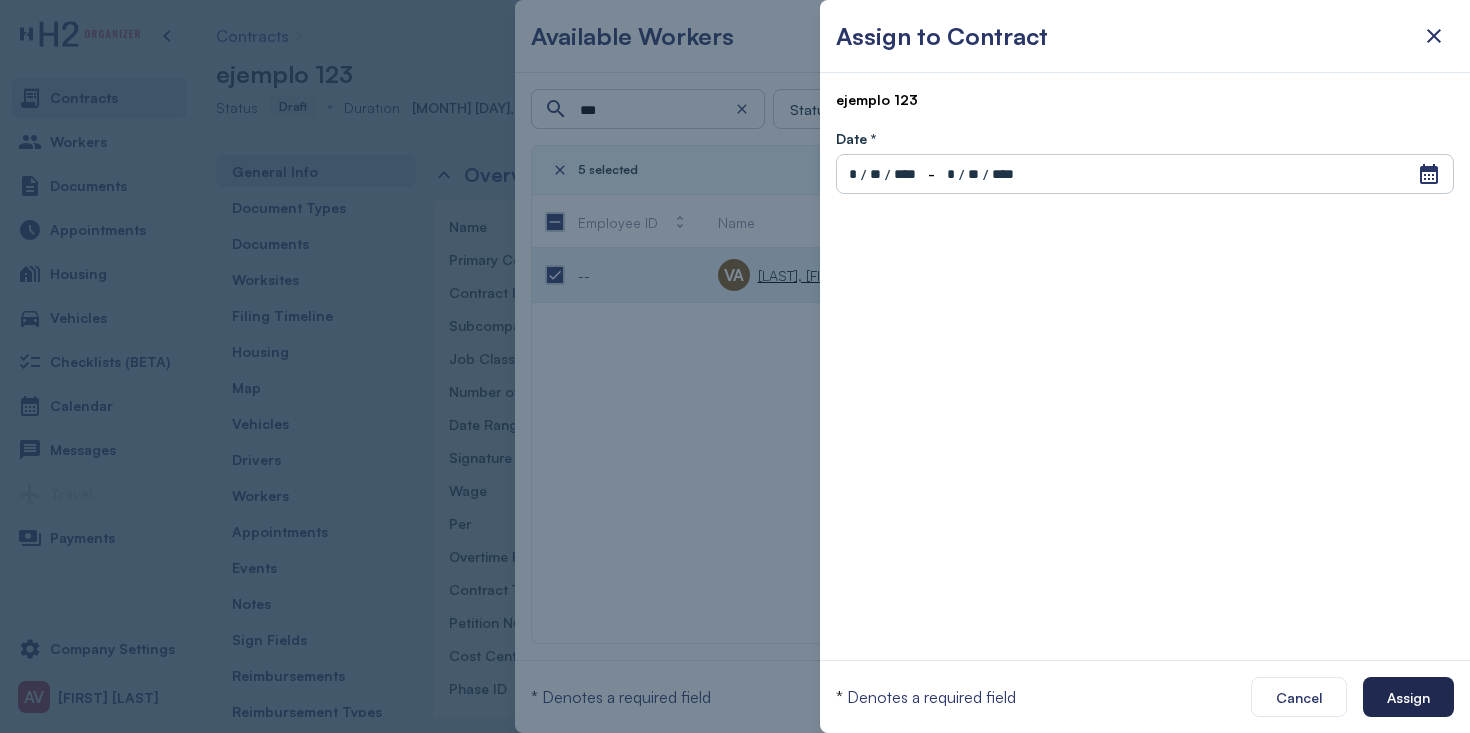click on "Assign" at bounding box center (1408, 697) 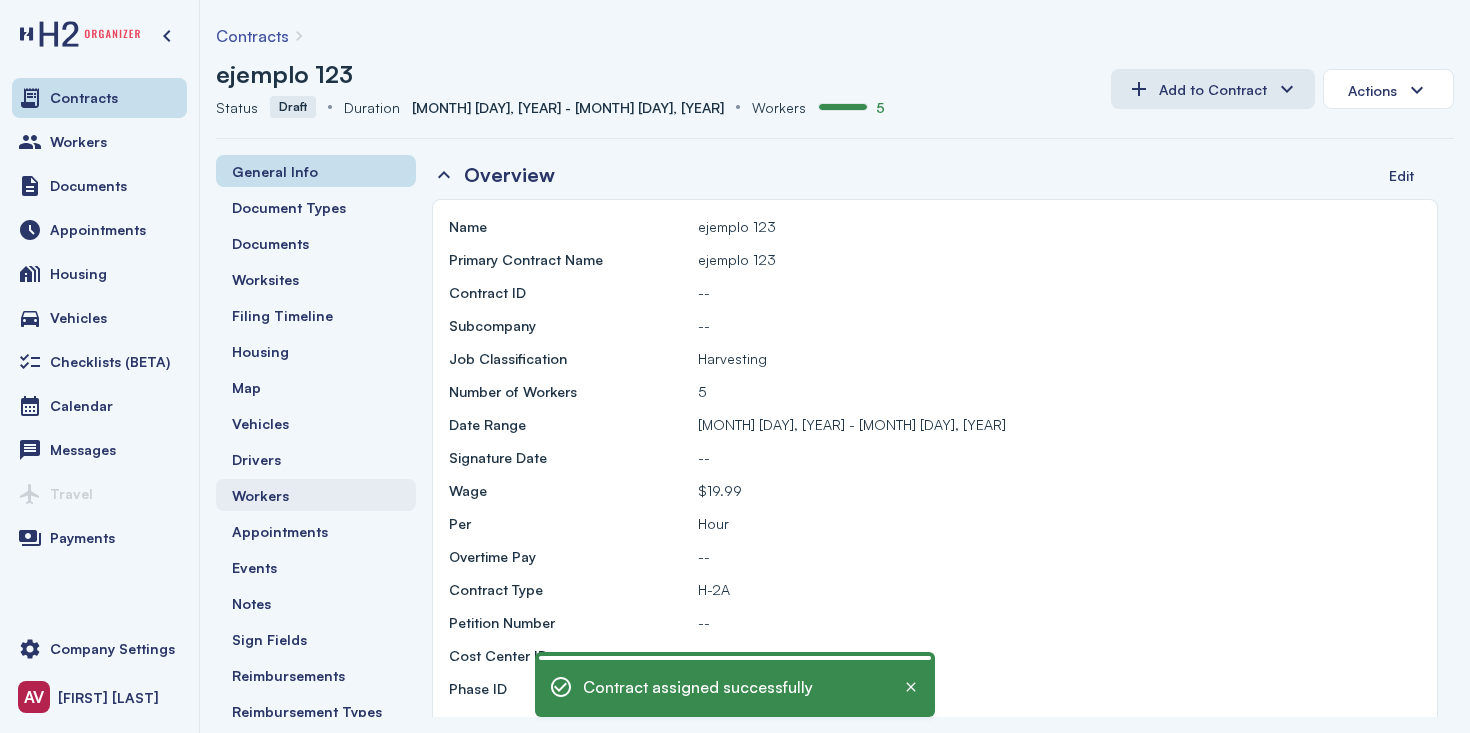 click on "Workers" at bounding box center [316, 495] 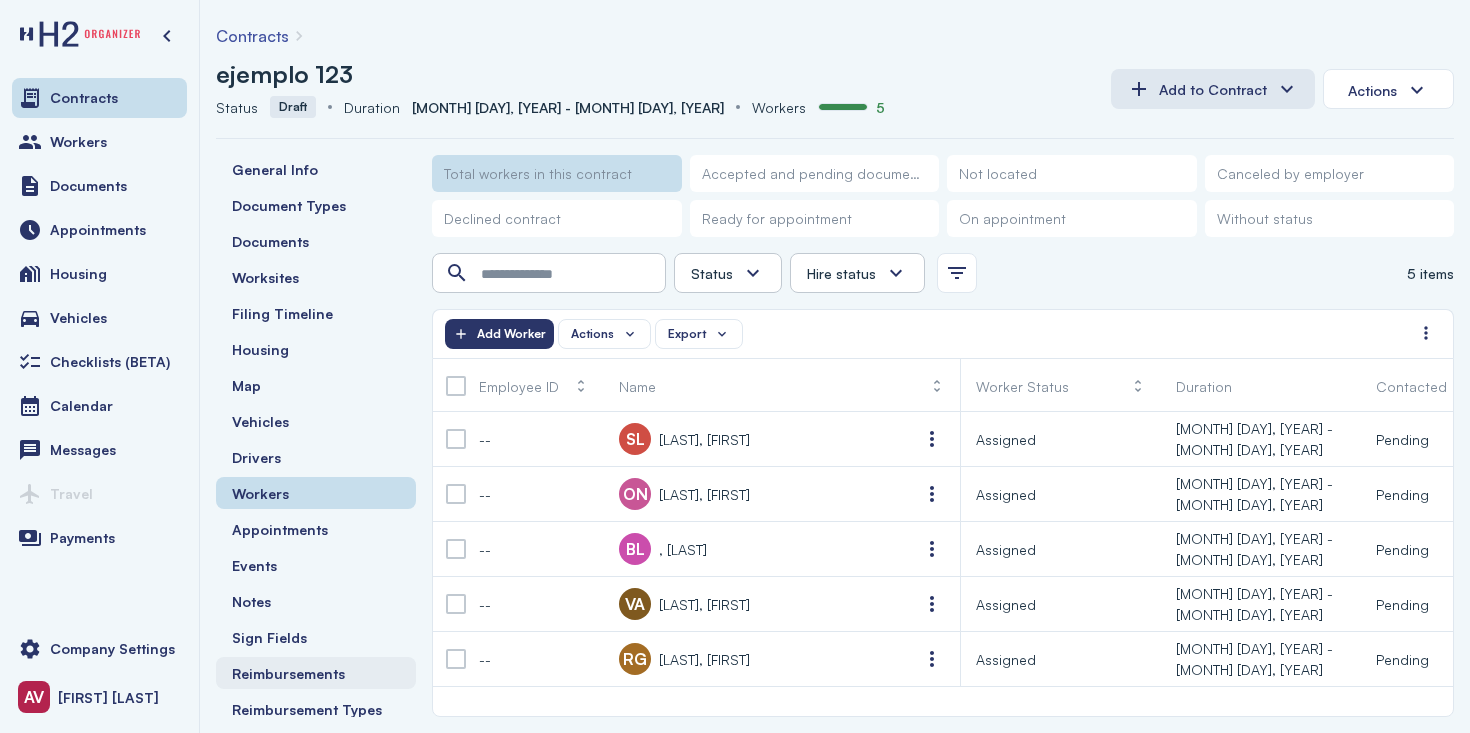 scroll, scrollTop: 0, scrollLeft: 0, axis: both 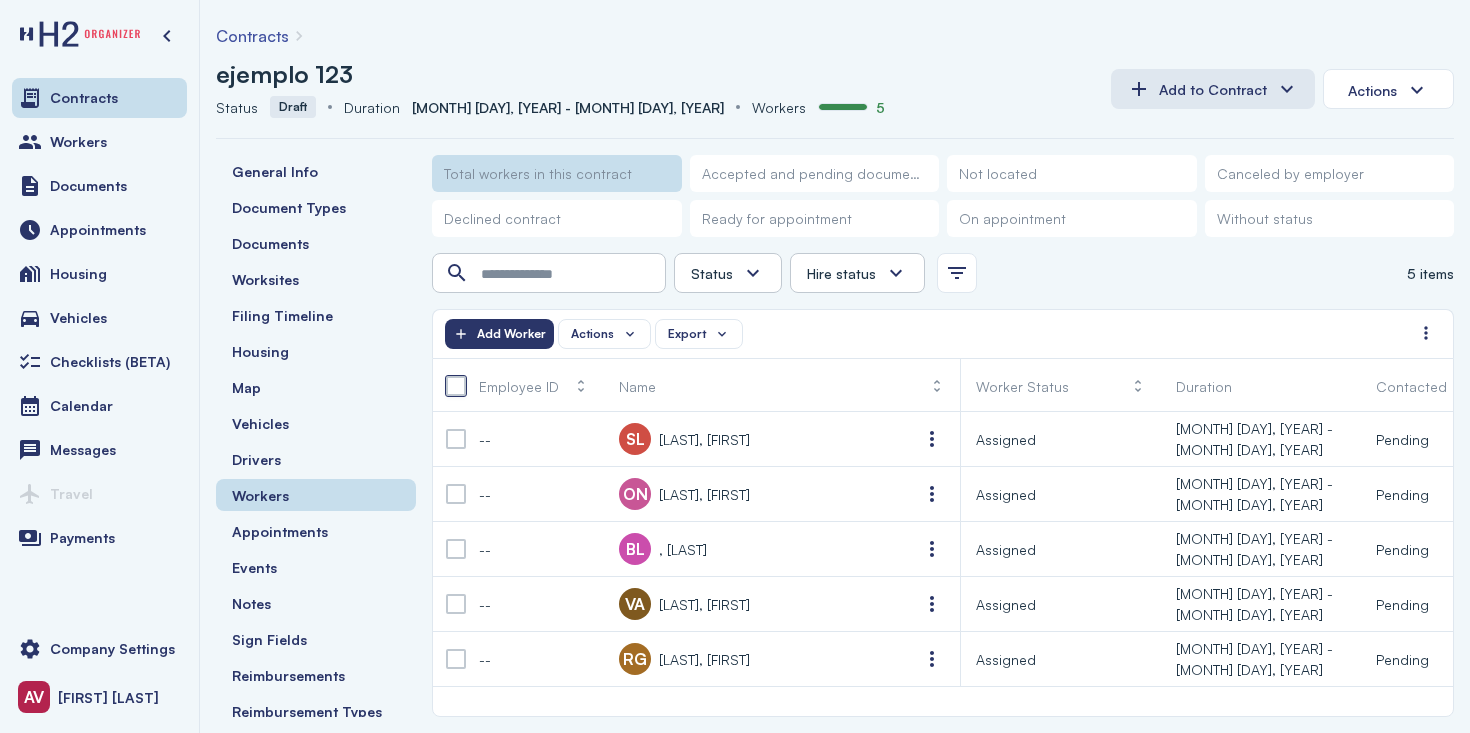 click at bounding box center (456, 386) 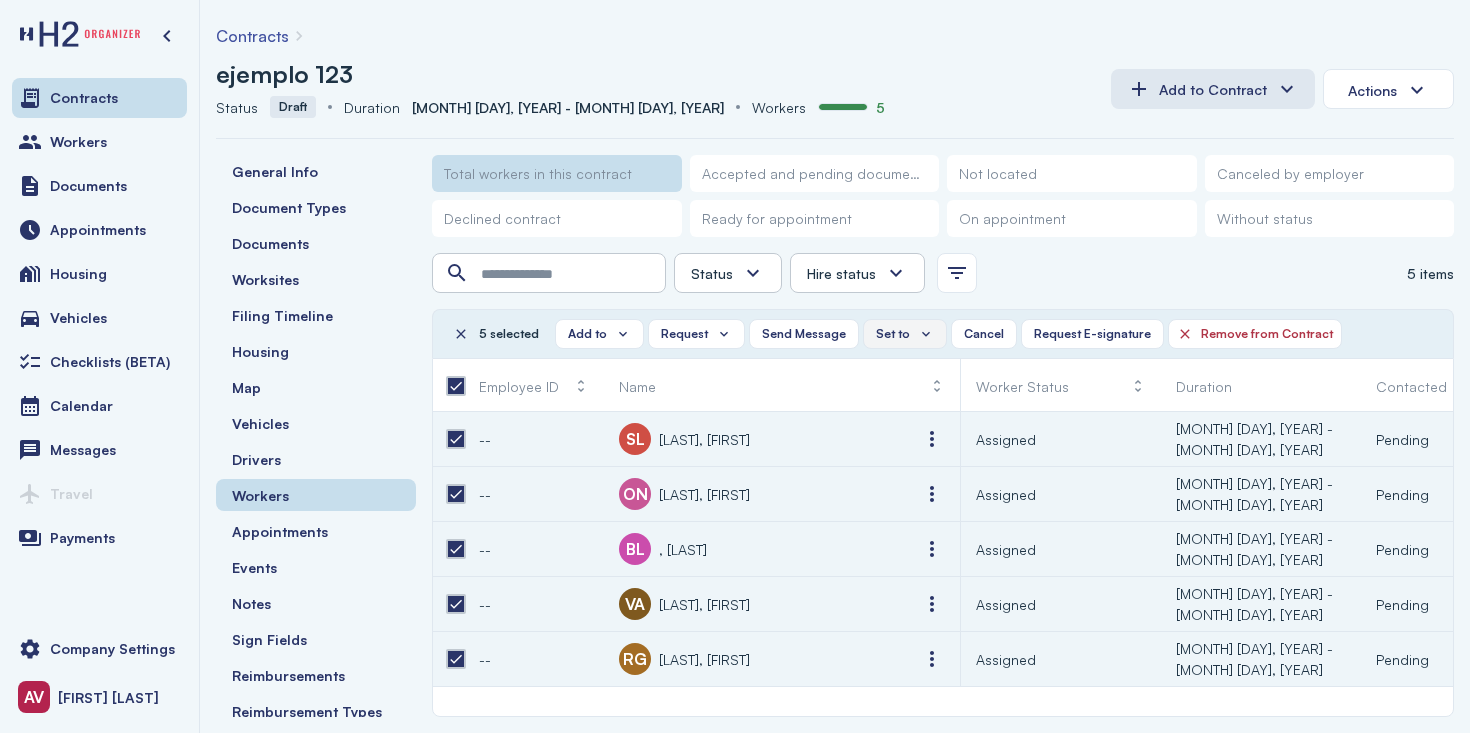 click on "Set to" at bounding box center (893, 334) 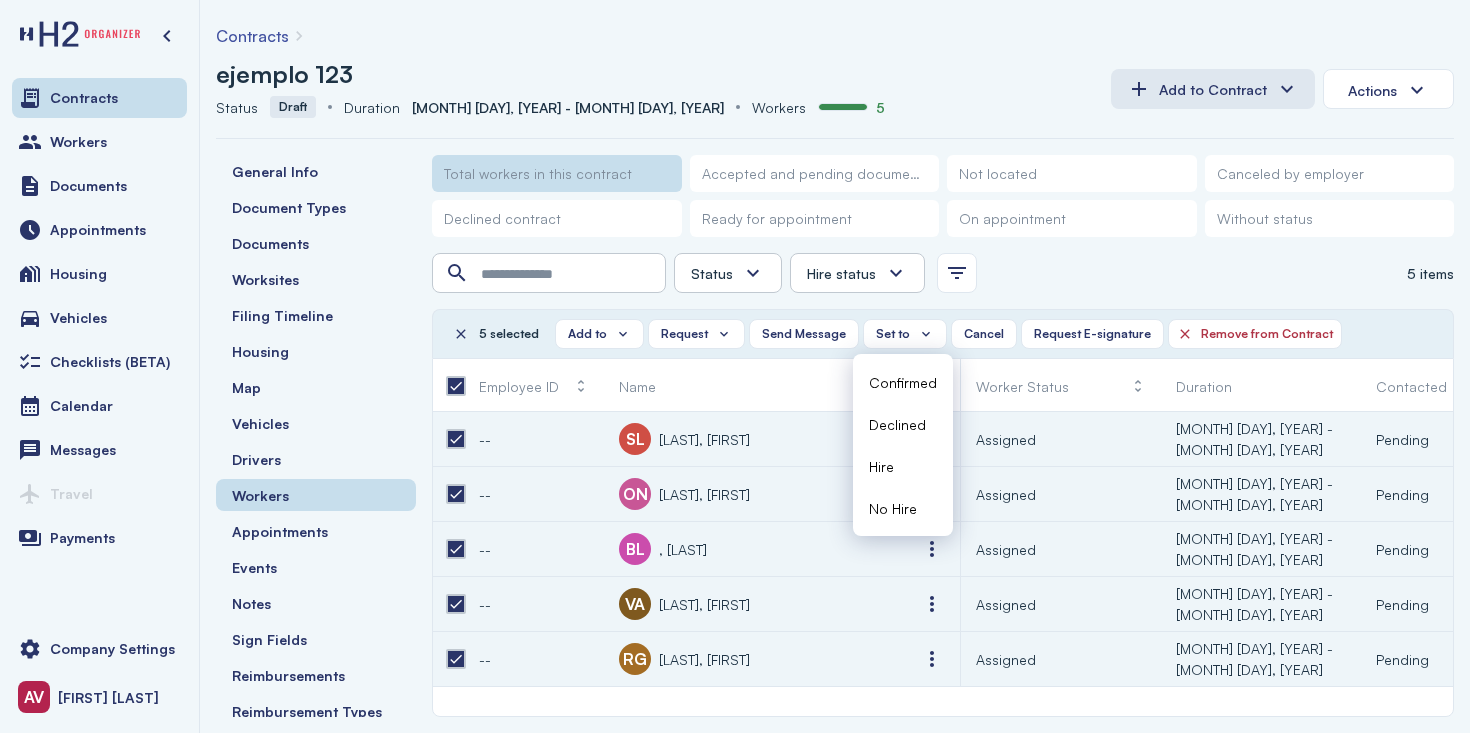 click on "Confirmed" at bounding box center [903, 382] 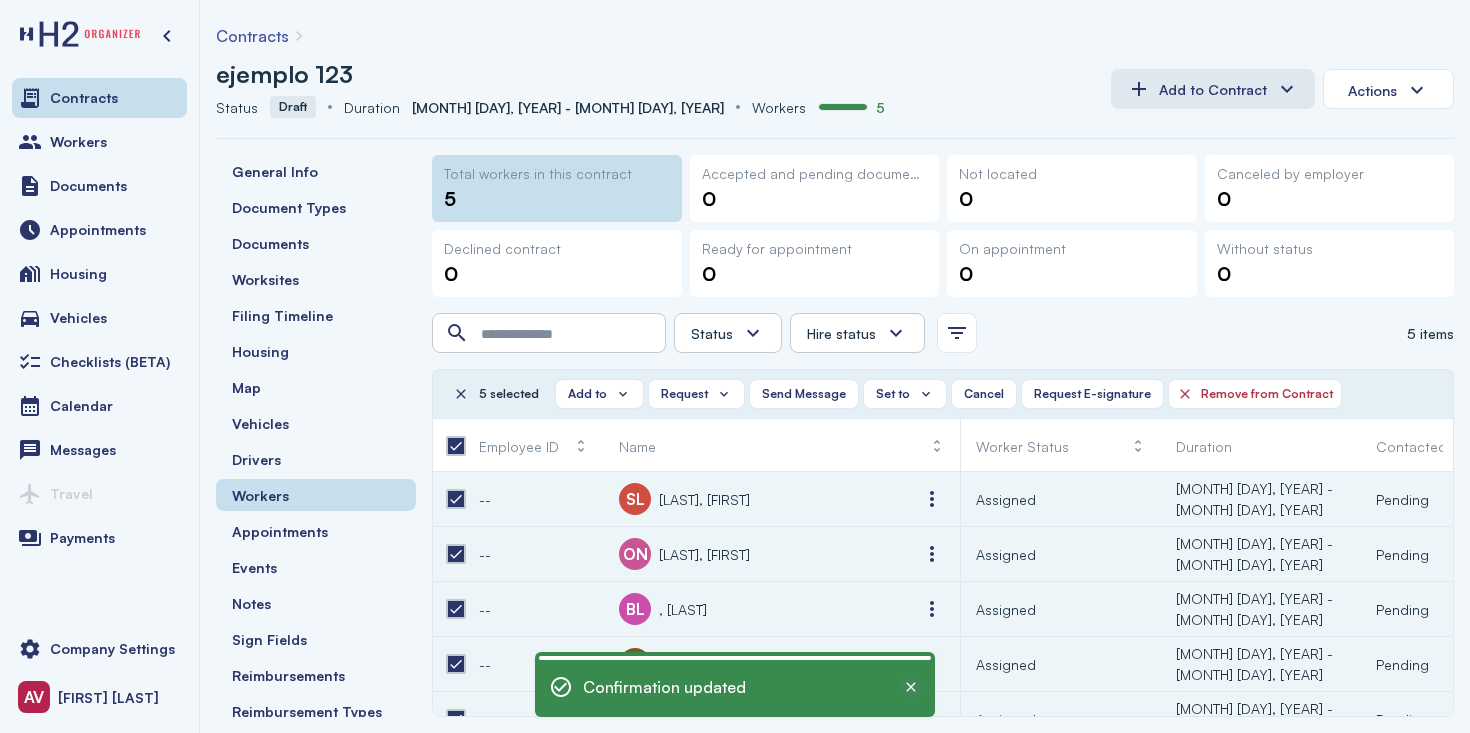 click at bounding box center (911, 687) 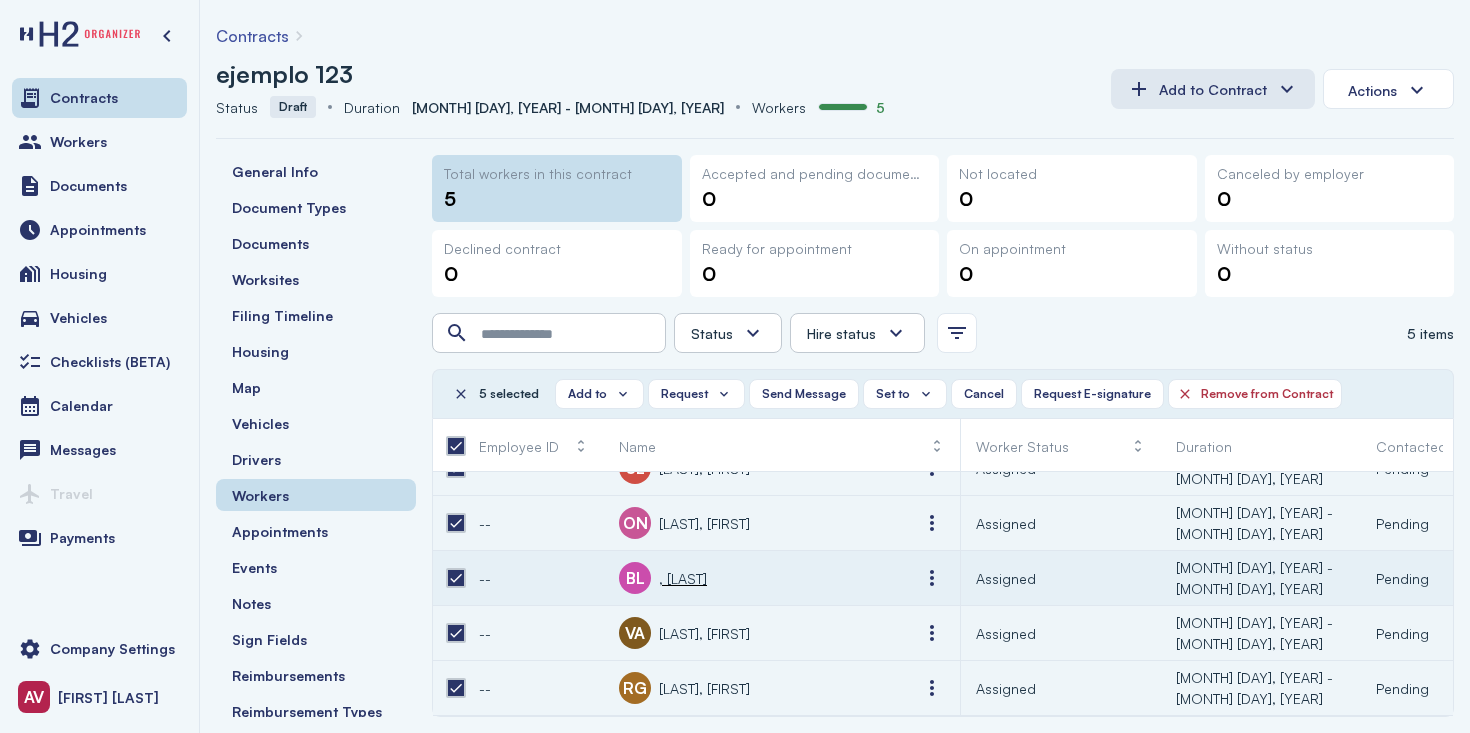scroll, scrollTop: 0, scrollLeft: 0, axis: both 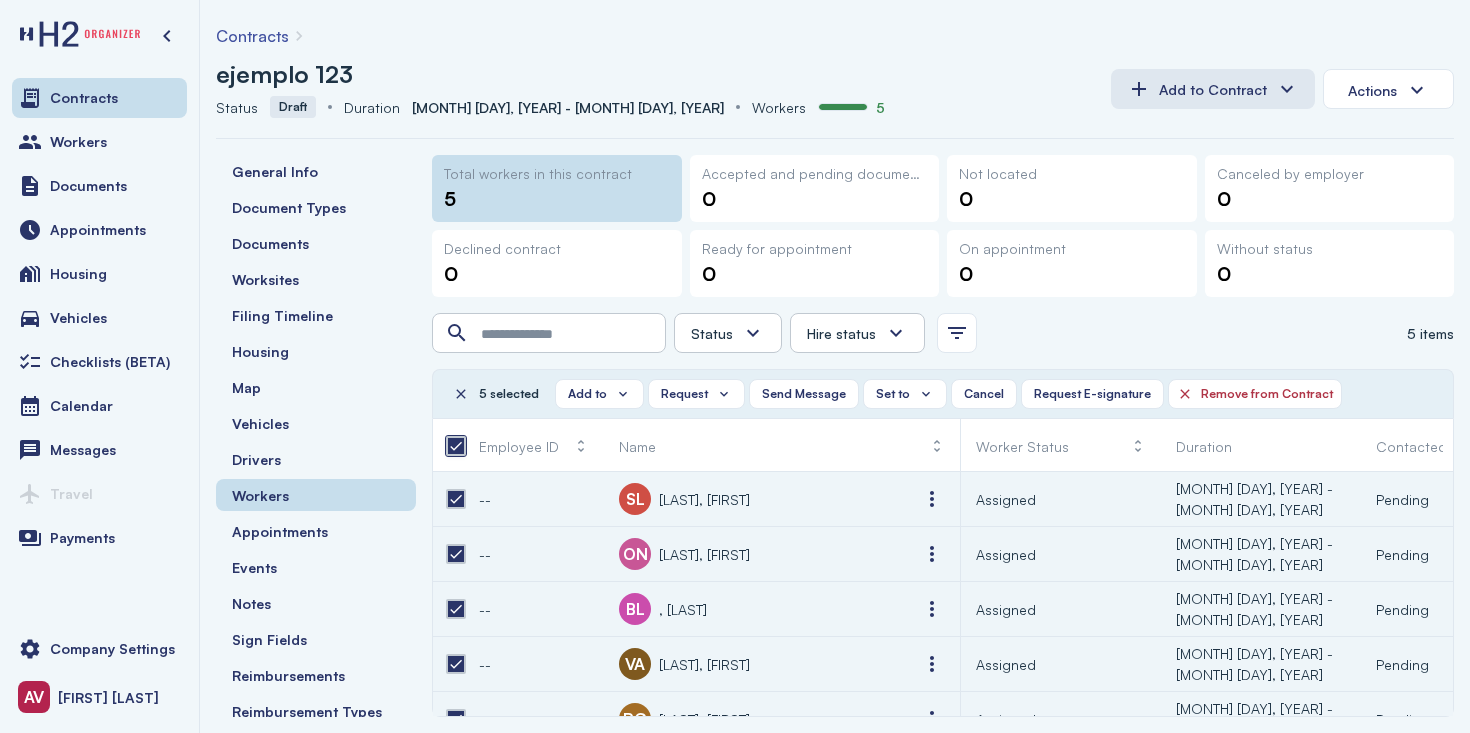 click at bounding box center (456, 446) 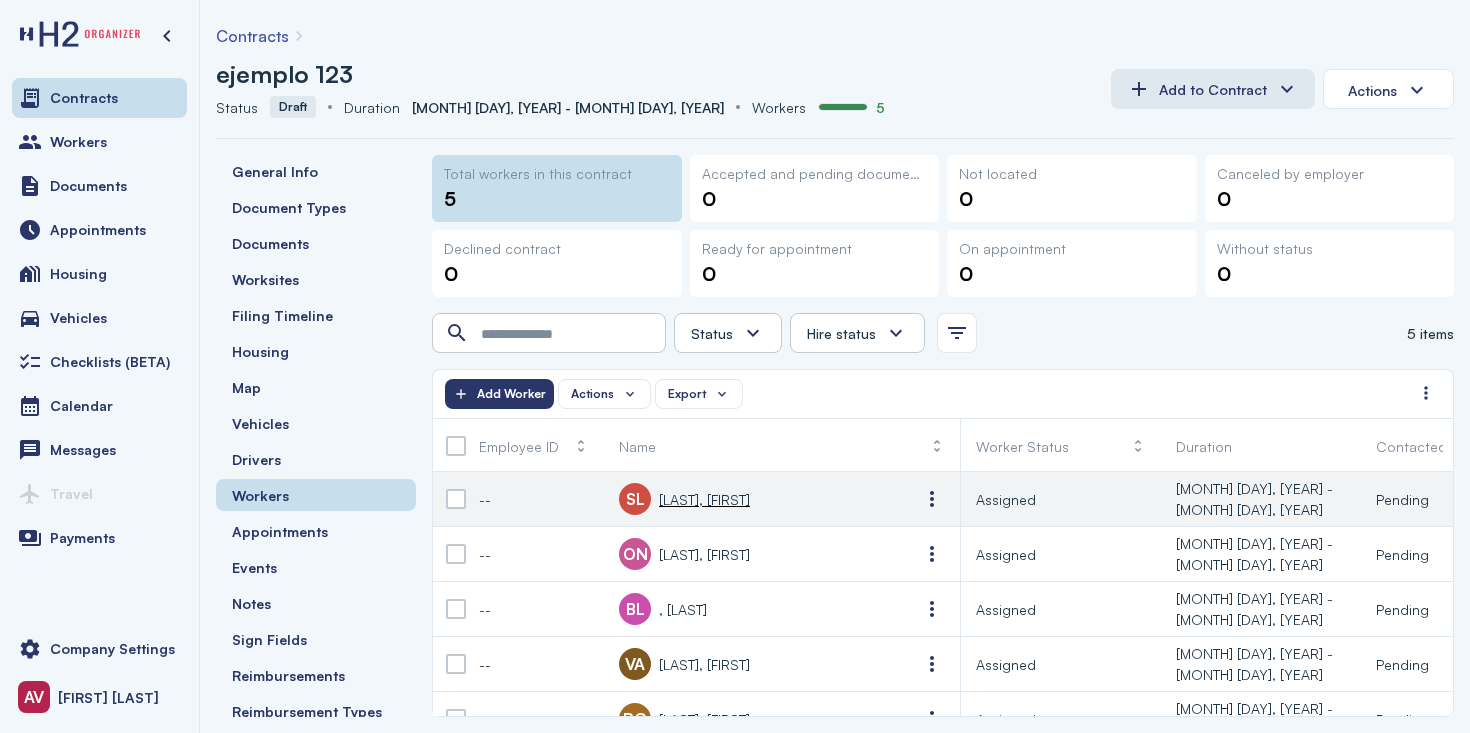 click on "SL [LAST], [FIRST]" at bounding box center [684, 499] 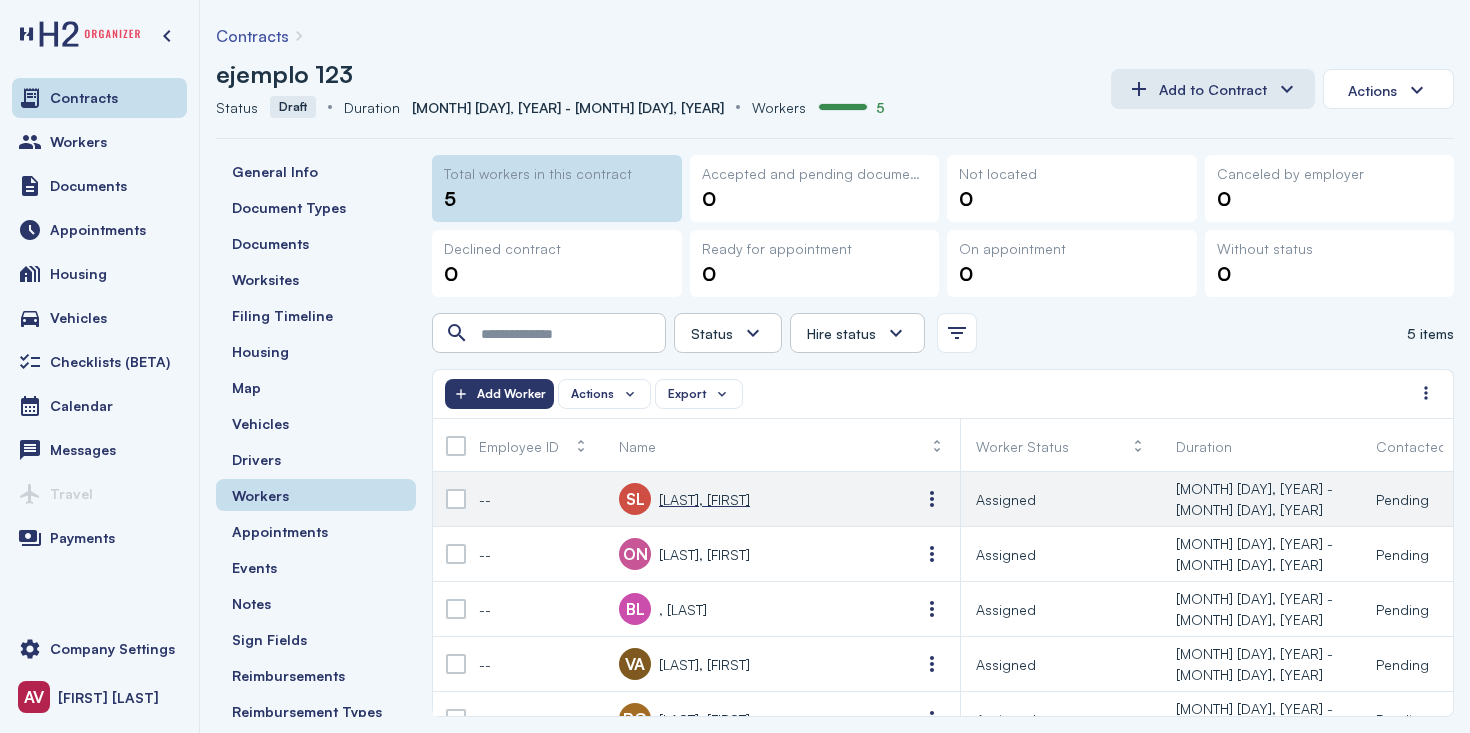 click on "[LAST], [FIRST]" at bounding box center (704, 499) 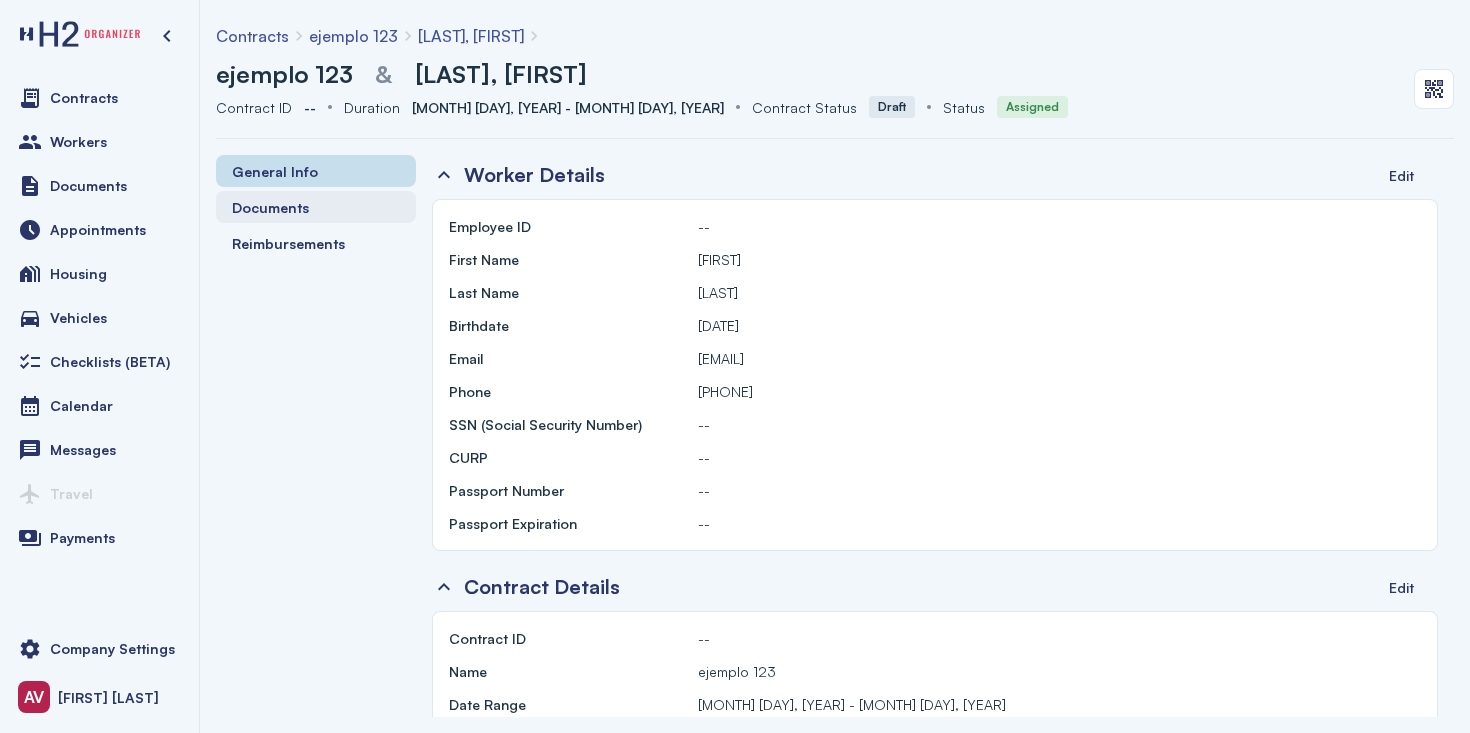 click on "Documents" at bounding box center (316, 207) 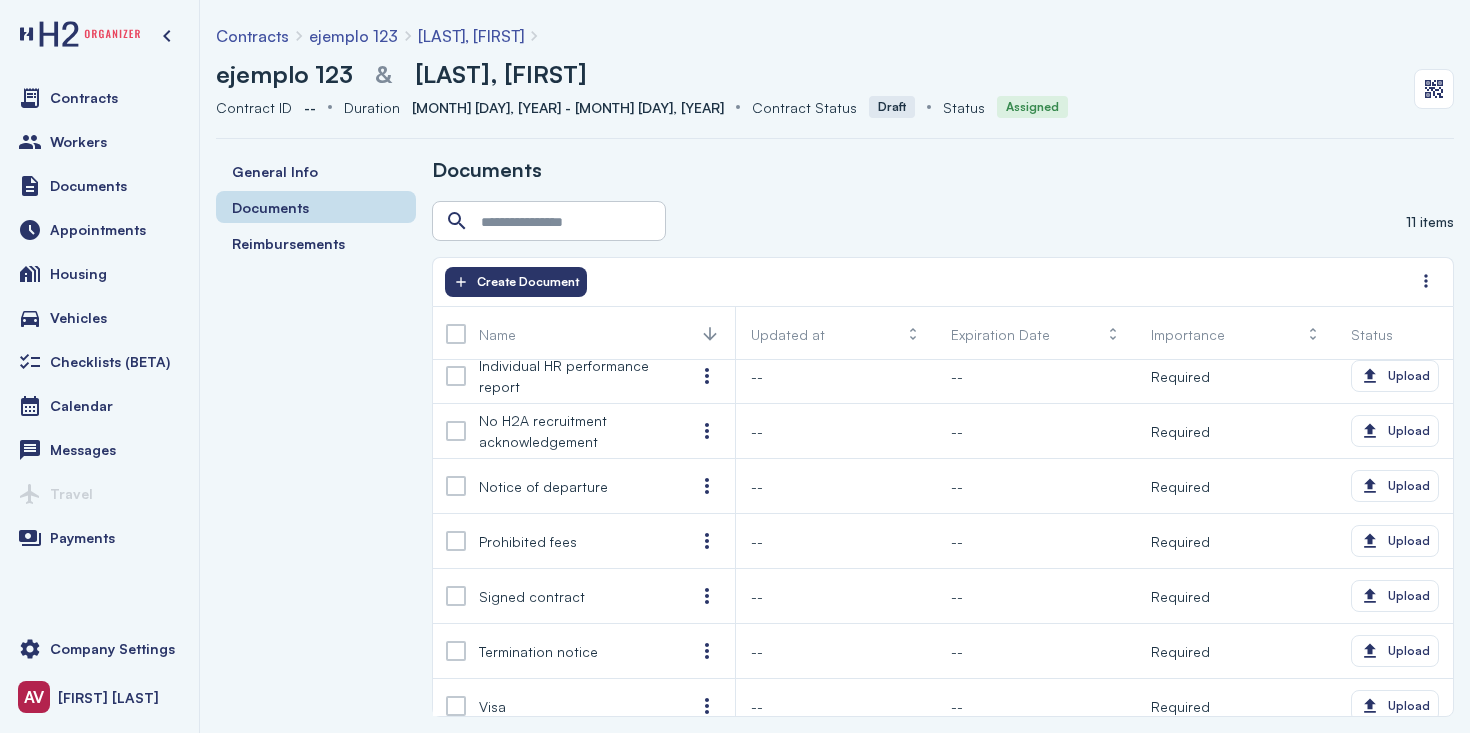 scroll, scrollTop: 246, scrollLeft: 0, axis: vertical 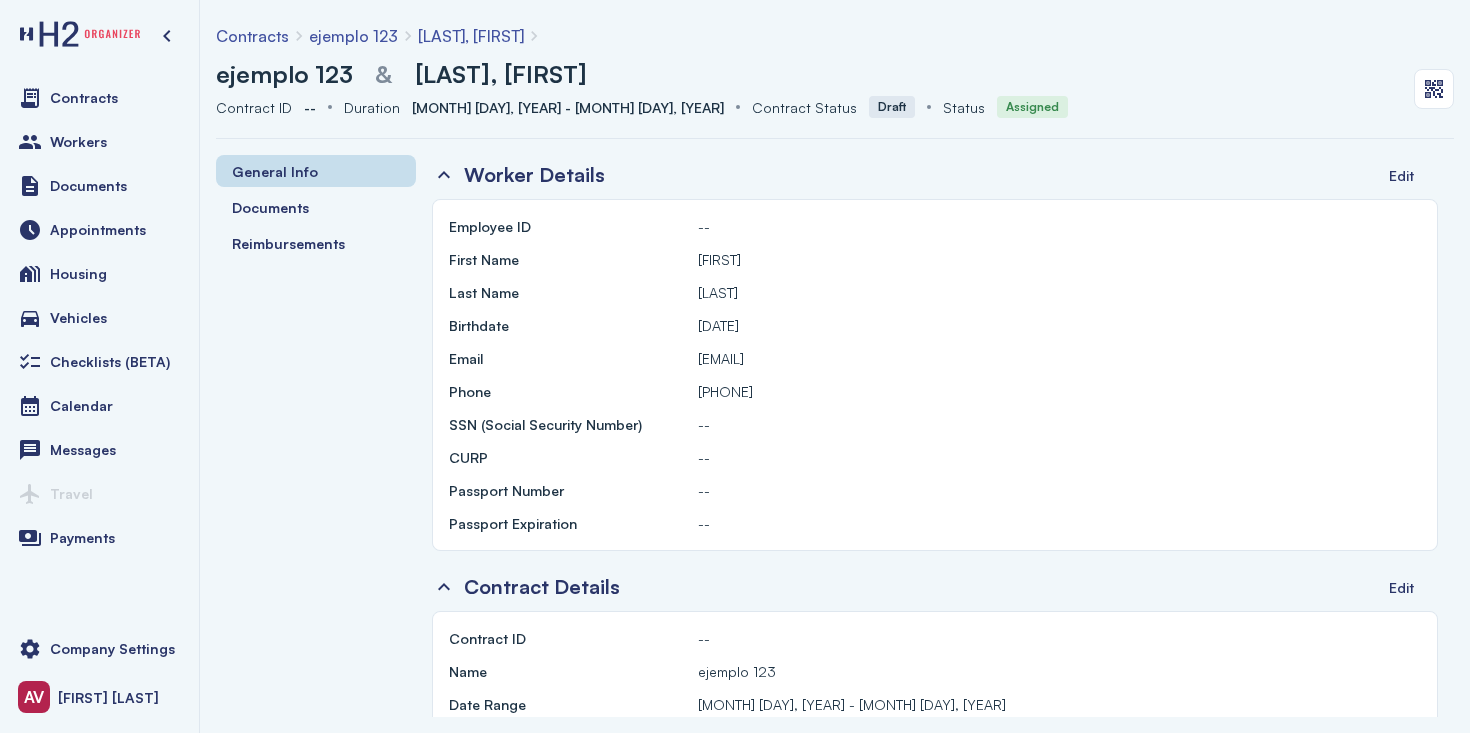 click on "General Info Documents Reimbursements" at bounding box center [316, 436] 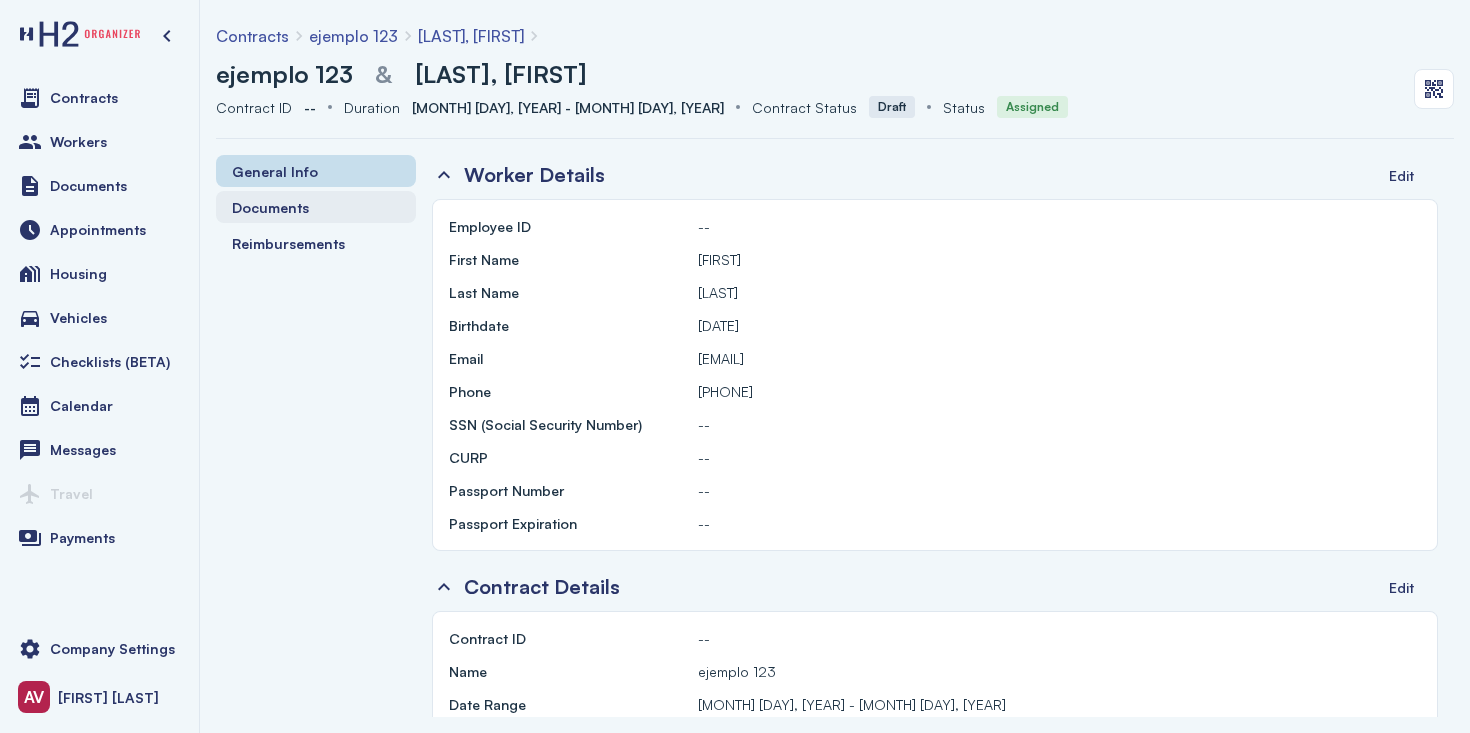 click on "Documents" at bounding box center [270, 207] 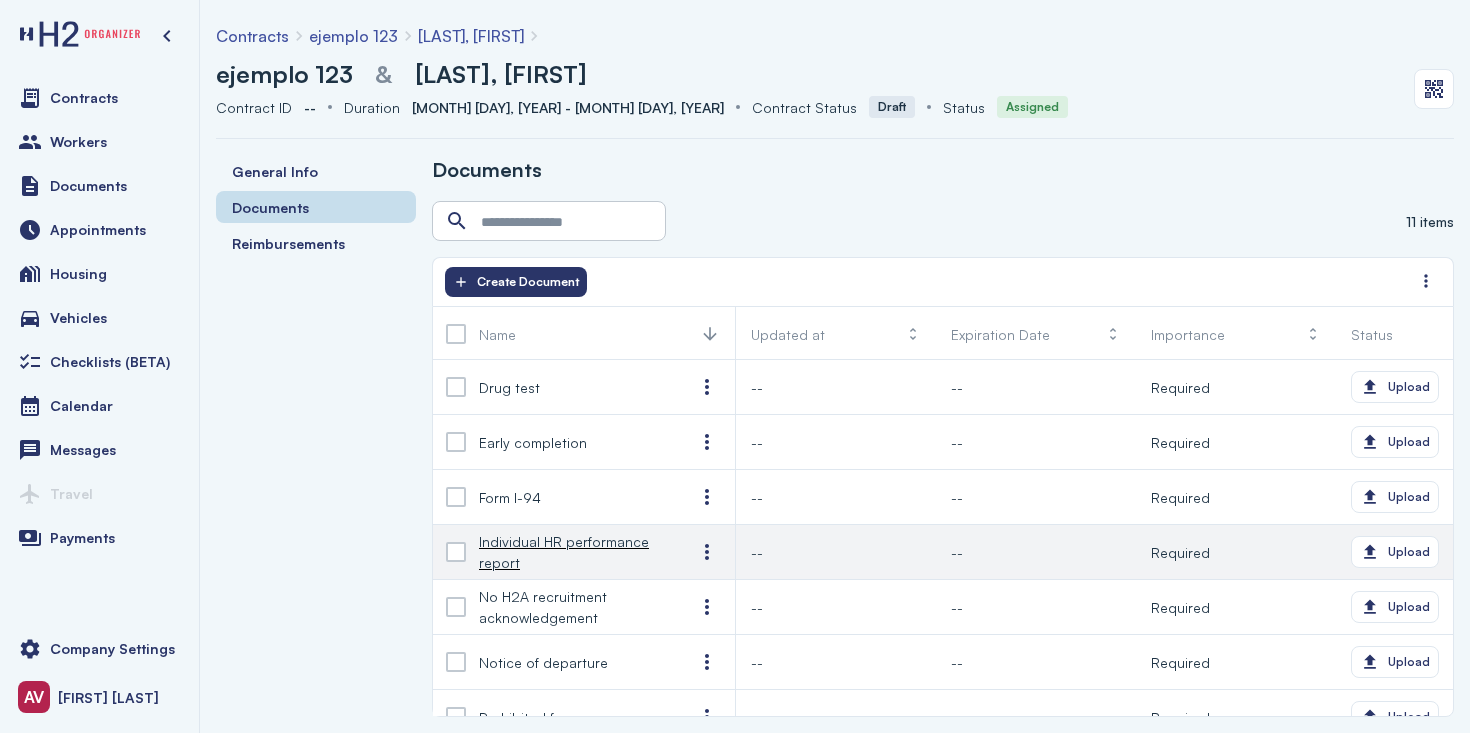 scroll, scrollTop: 246, scrollLeft: 0, axis: vertical 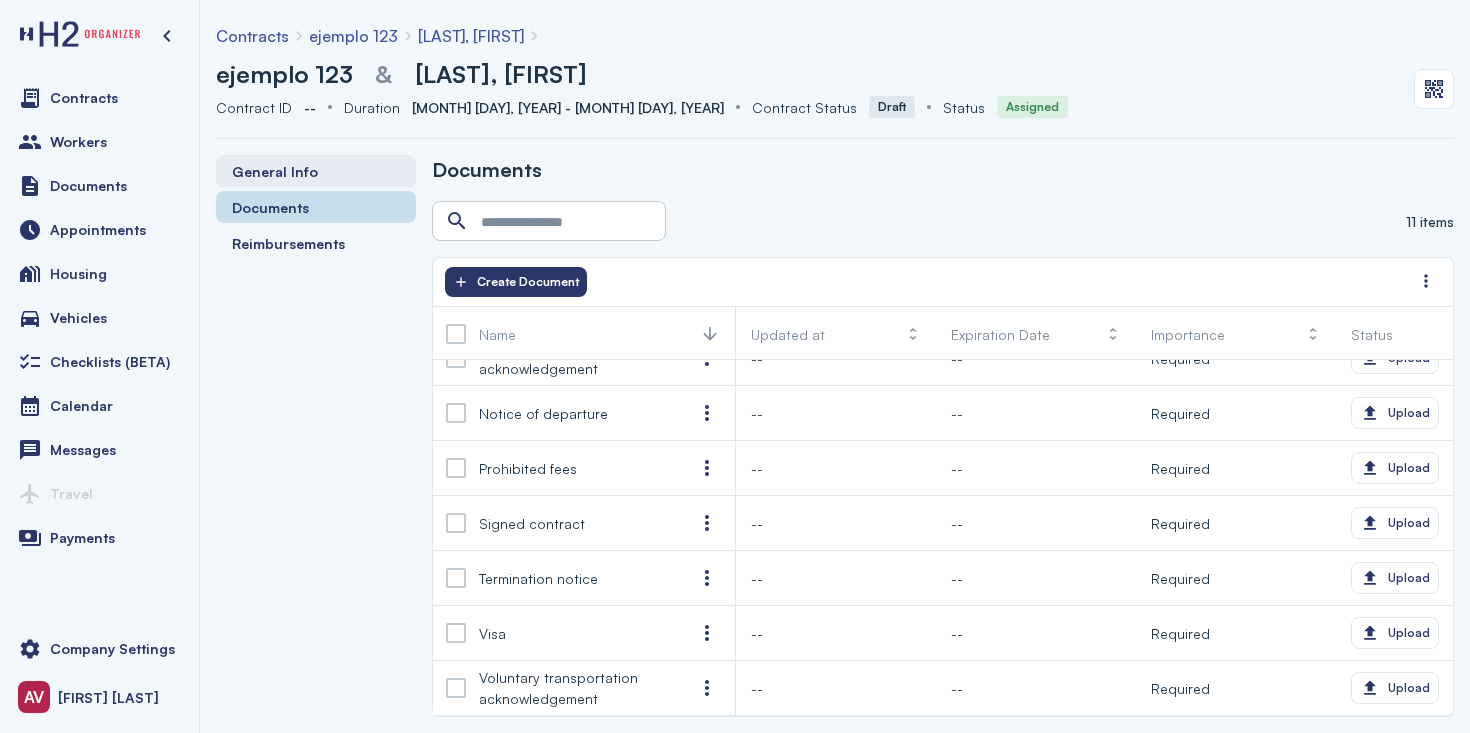 click on "General Info" at bounding box center (275, 171) 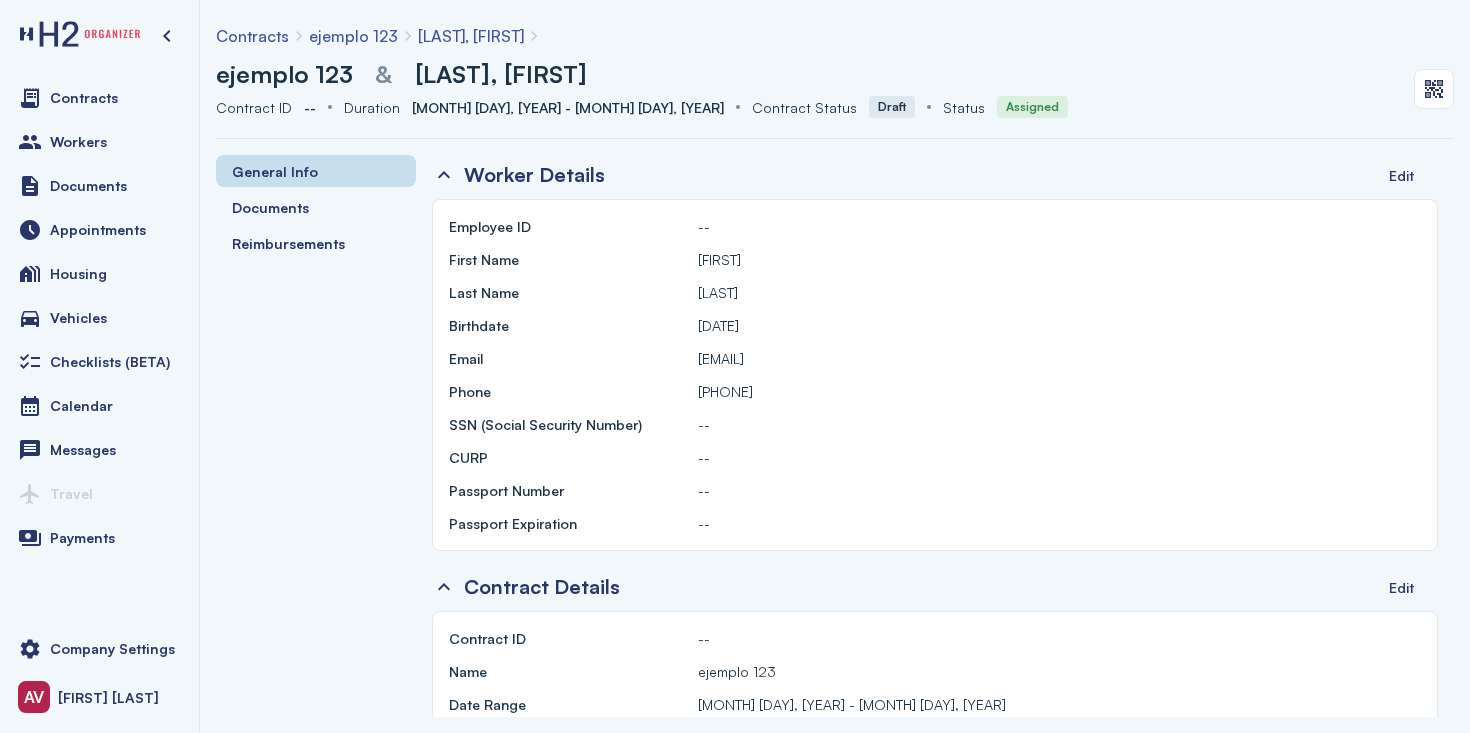 scroll, scrollTop: 392, scrollLeft: 0, axis: vertical 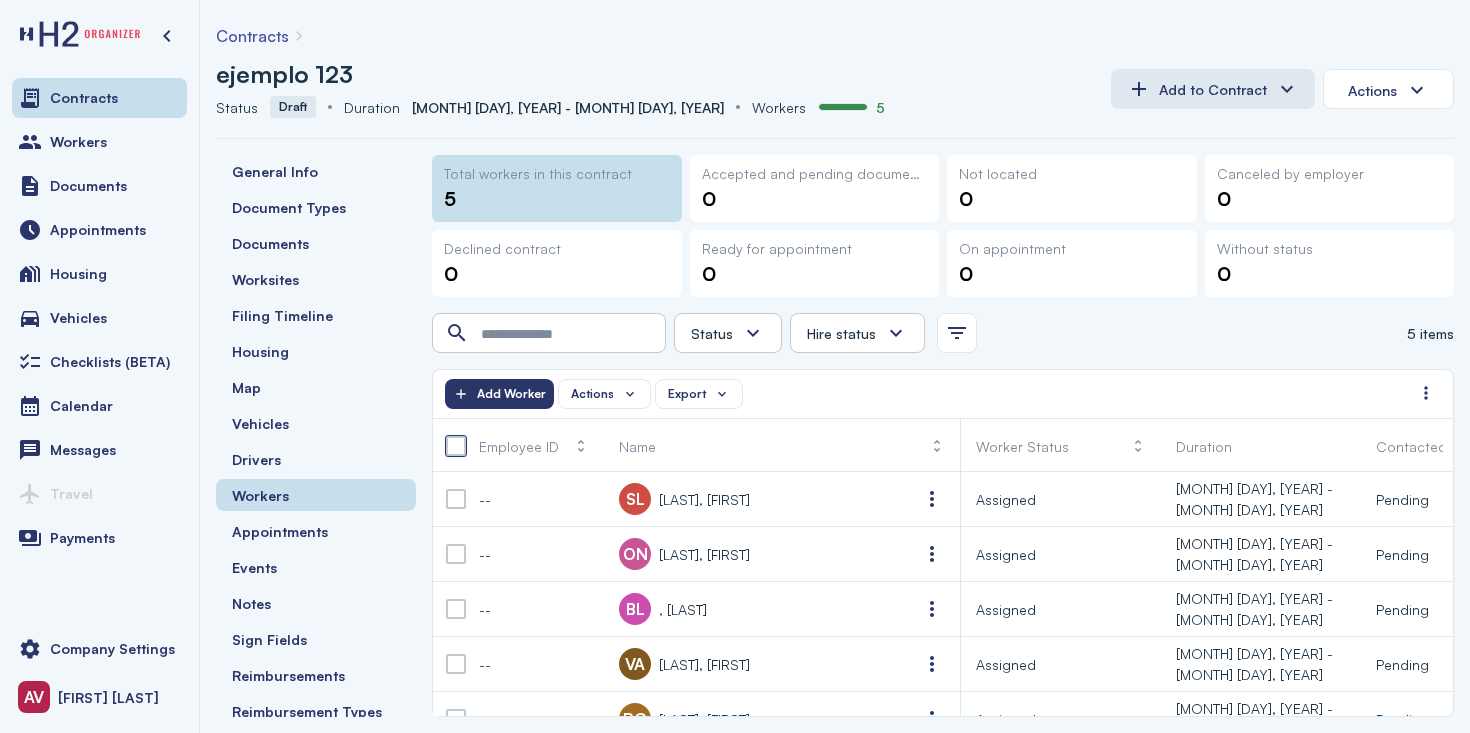 click at bounding box center (456, 446) 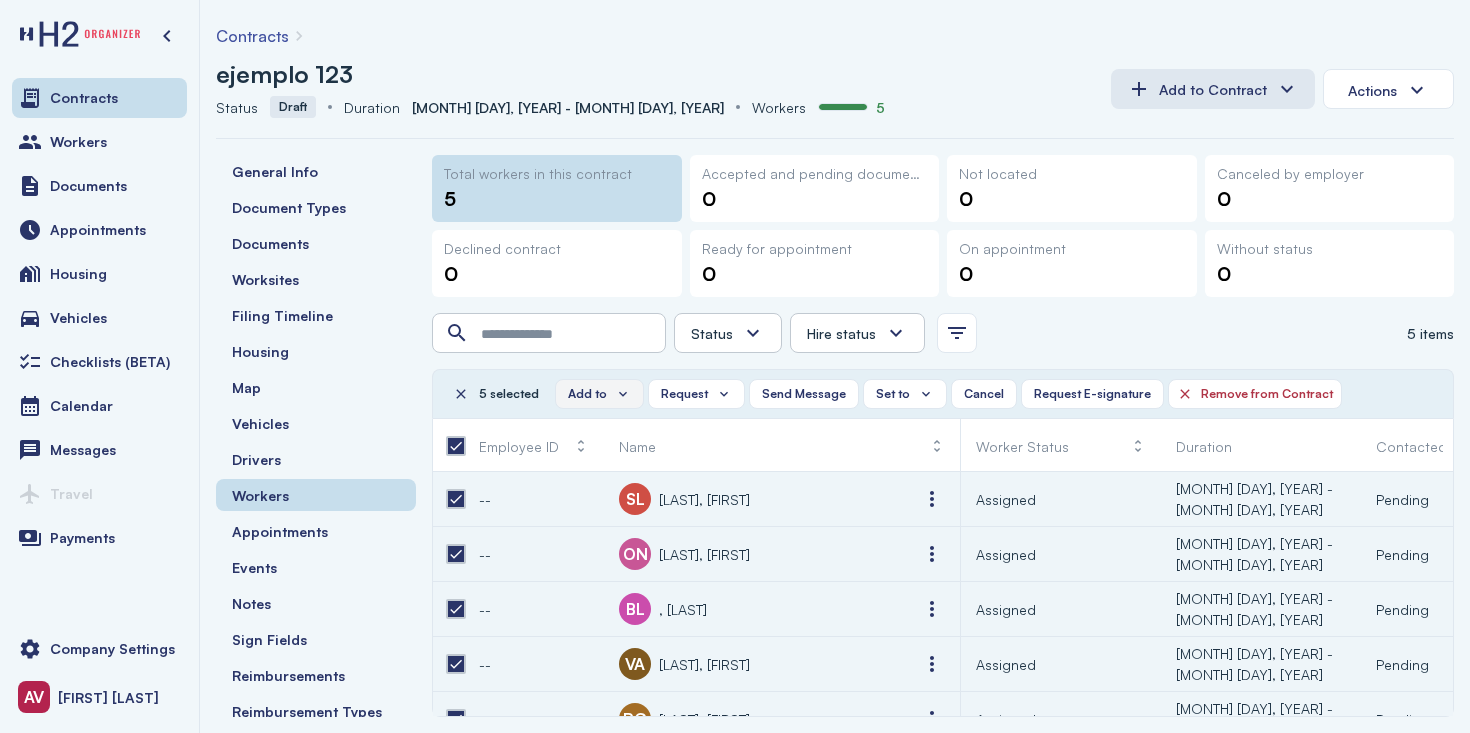 click on "Add to" at bounding box center (587, 394) 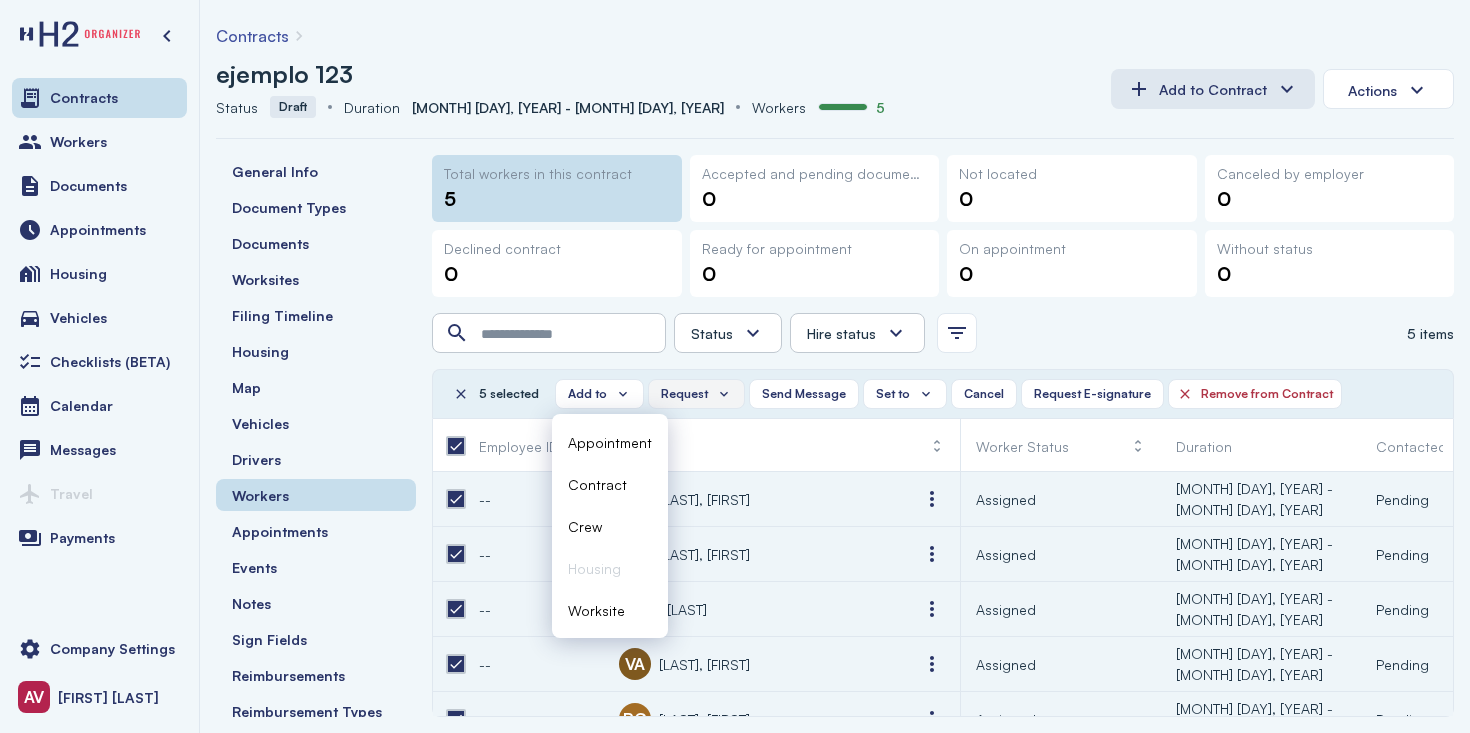 click on "Request" at bounding box center [684, 394] 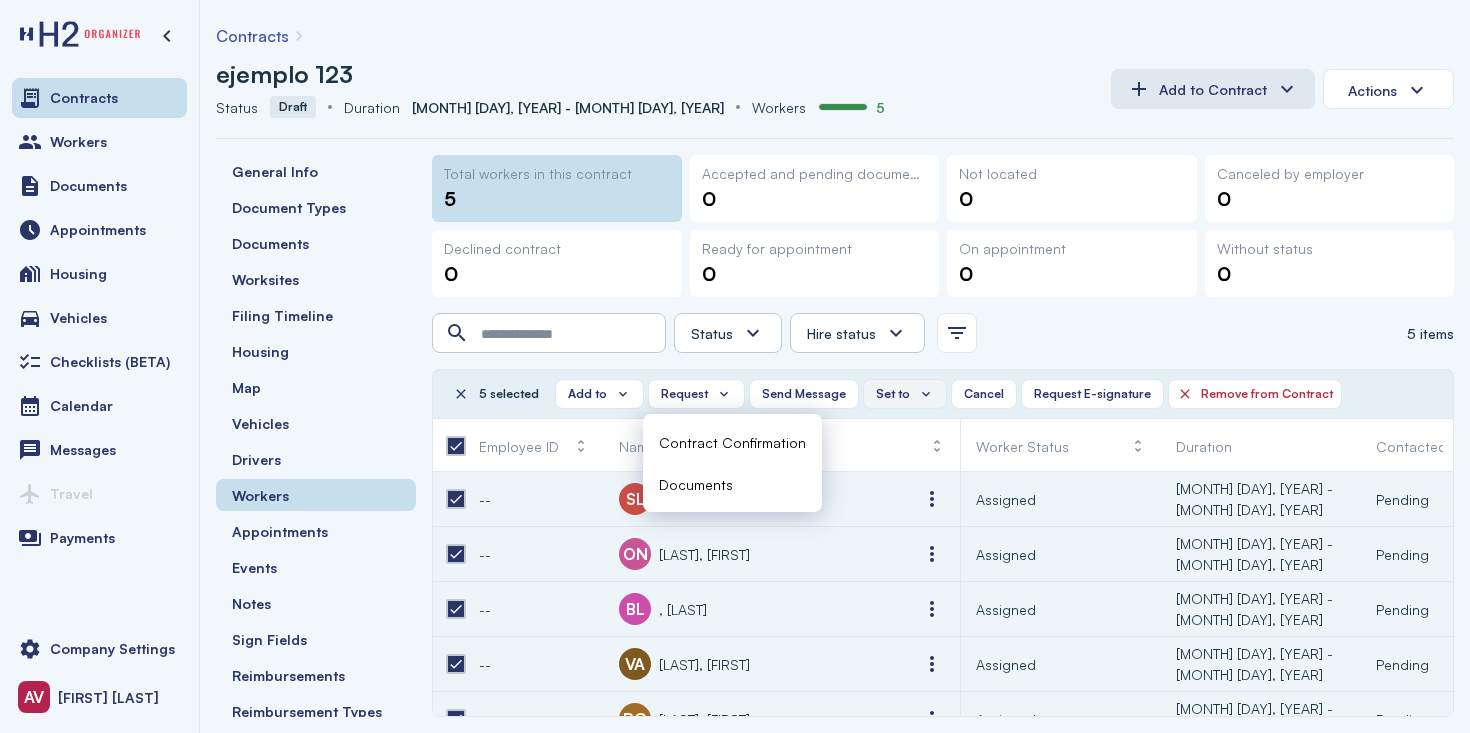 click on "Set to" at bounding box center (905, 394) 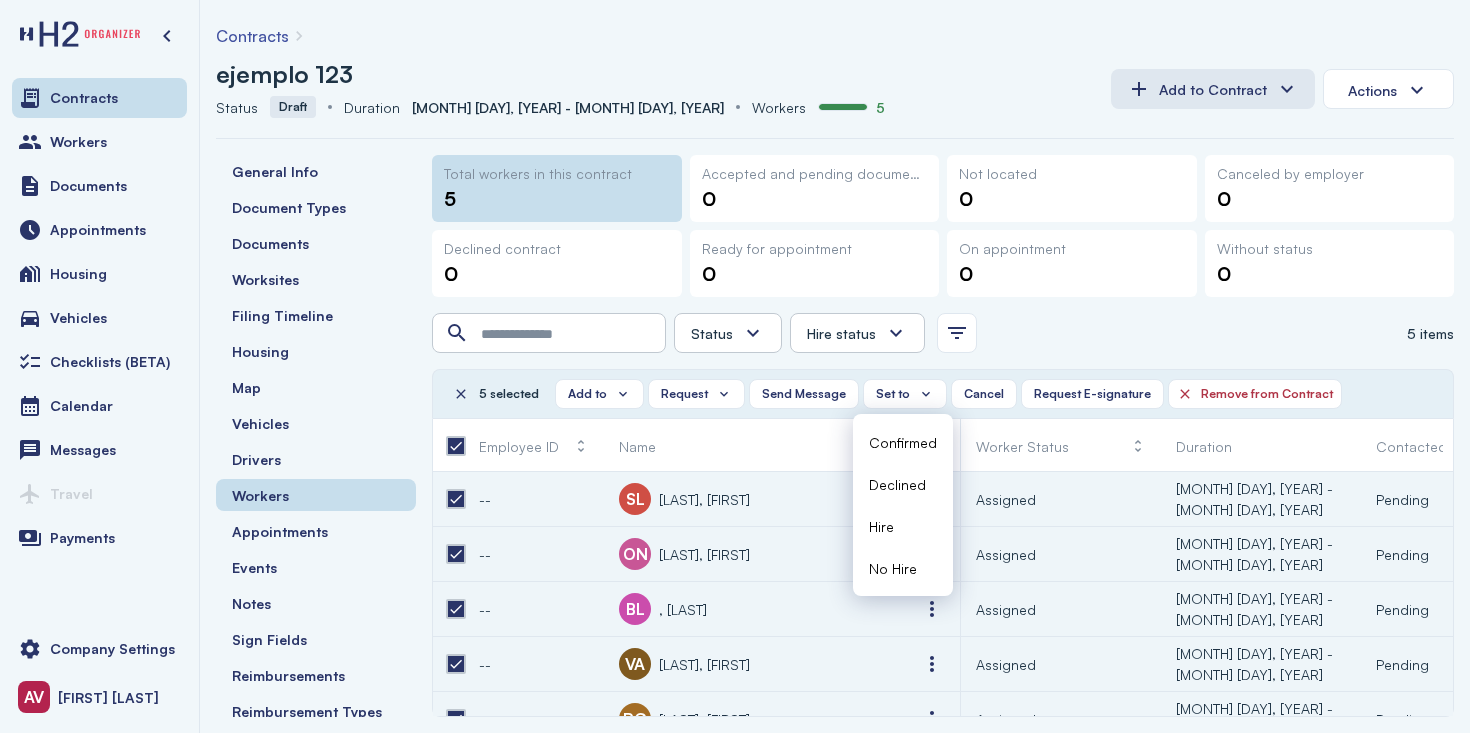 click on "Status         Assigned In Progress Ready for appointment Assigned to appointment Complete Canceled     Hire status         Hire No Hire Undecided           5 items" 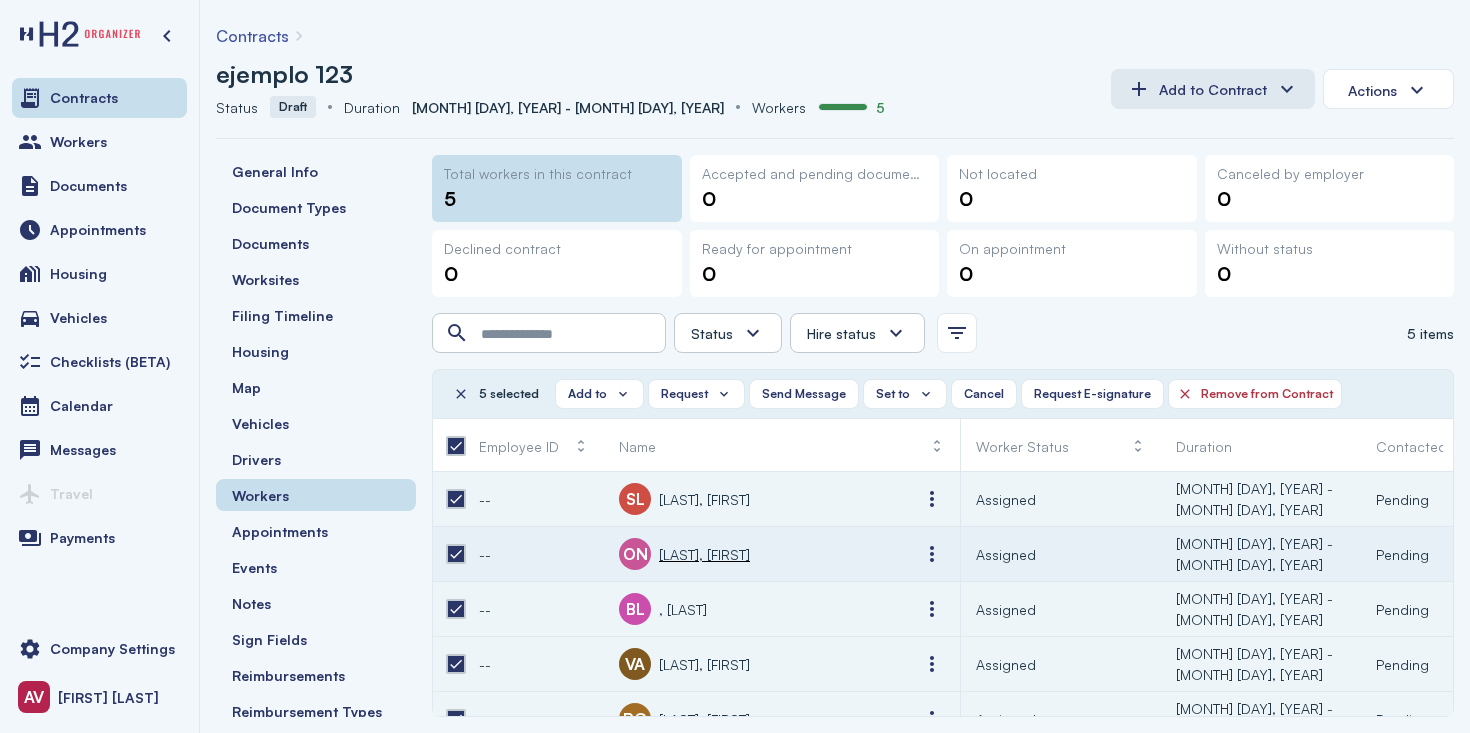 scroll, scrollTop: 31, scrollLeft: 0, axis: vertical 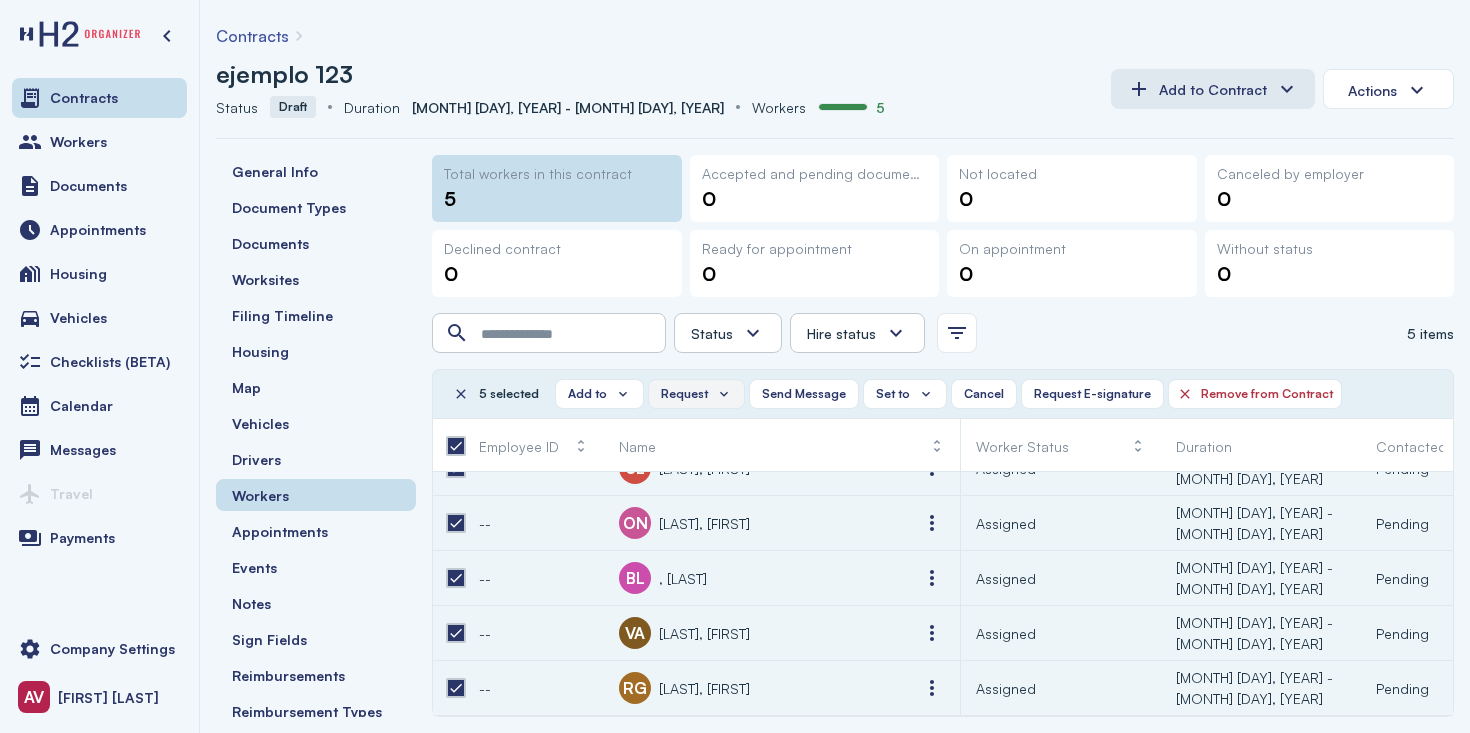 click on "Request" at bounding box center [684, 394] 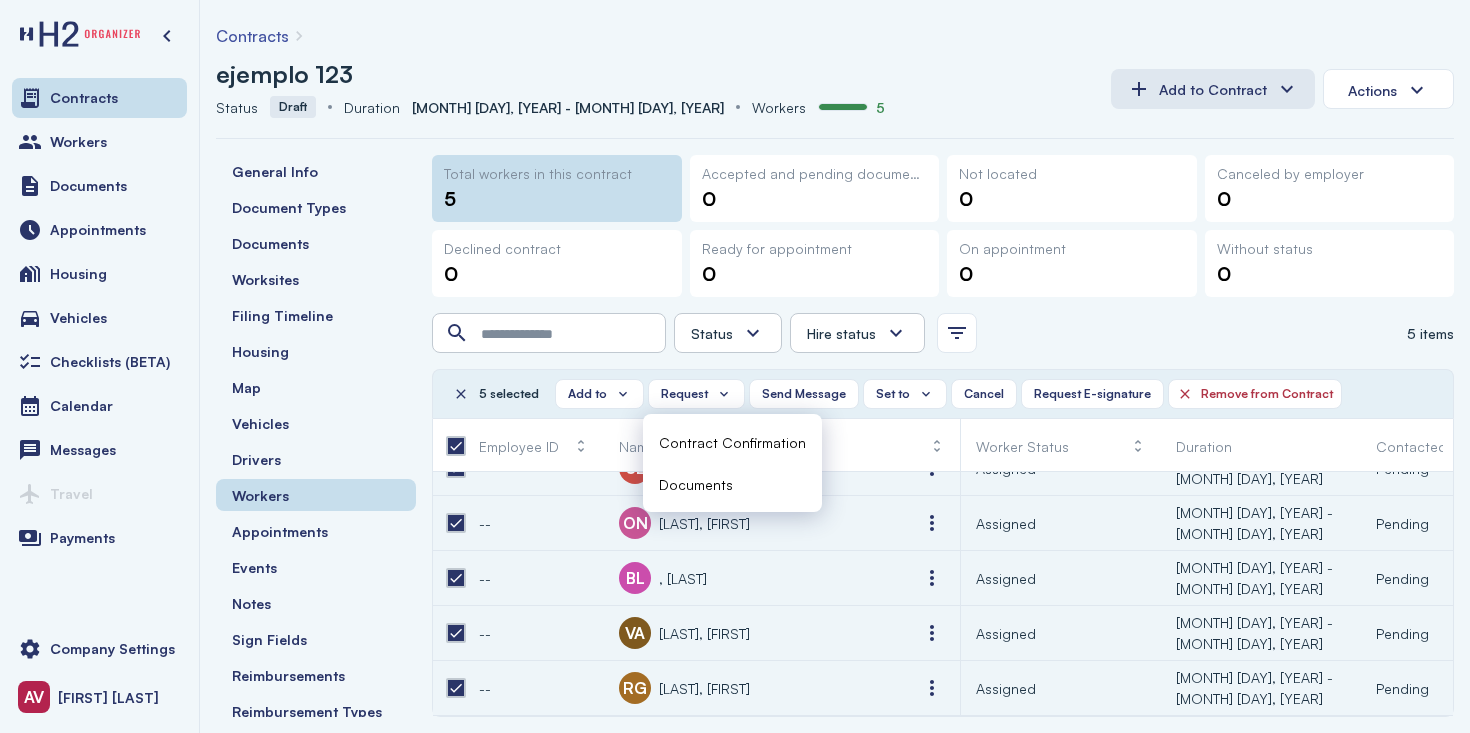 click on "Documents" at bounding box center (732, 484) 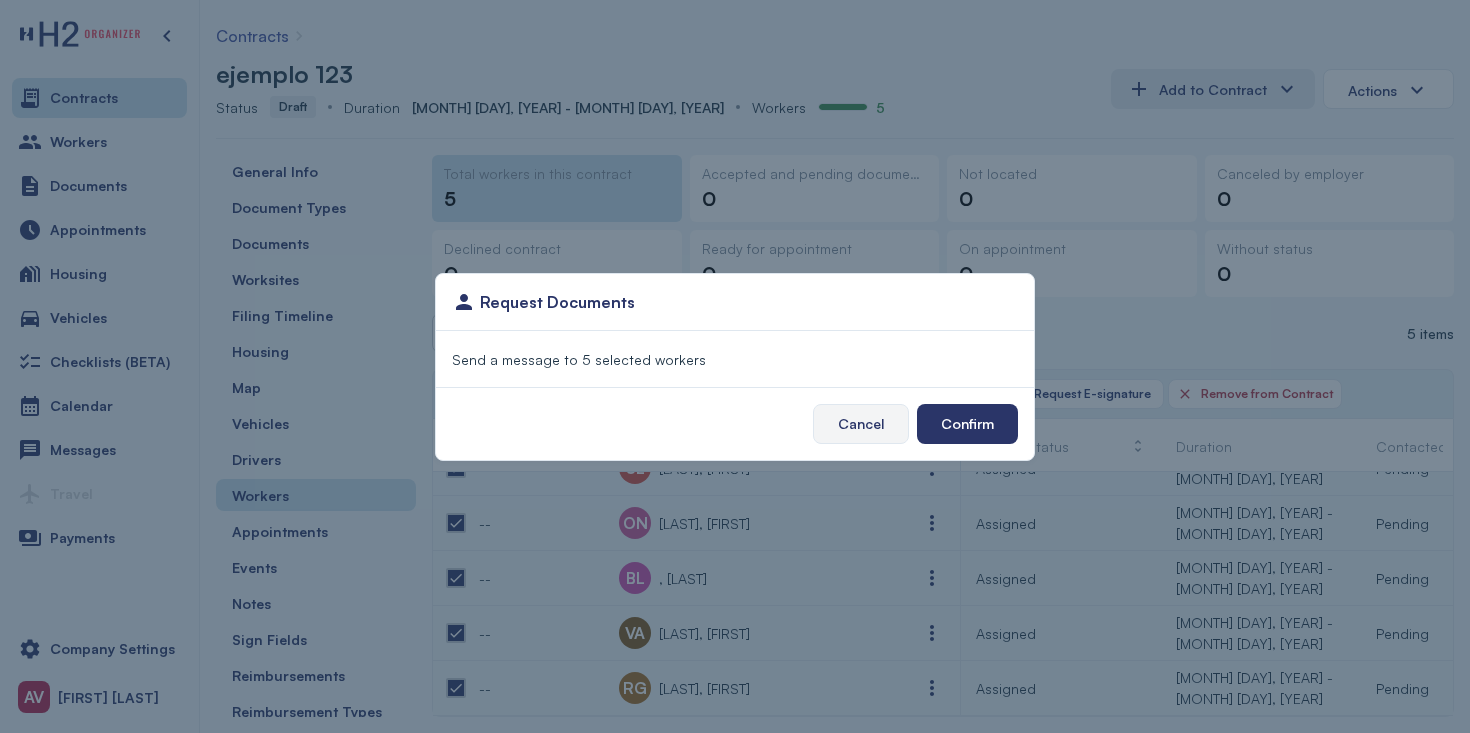 click on "Cancel" at bounding box center [861, 423] 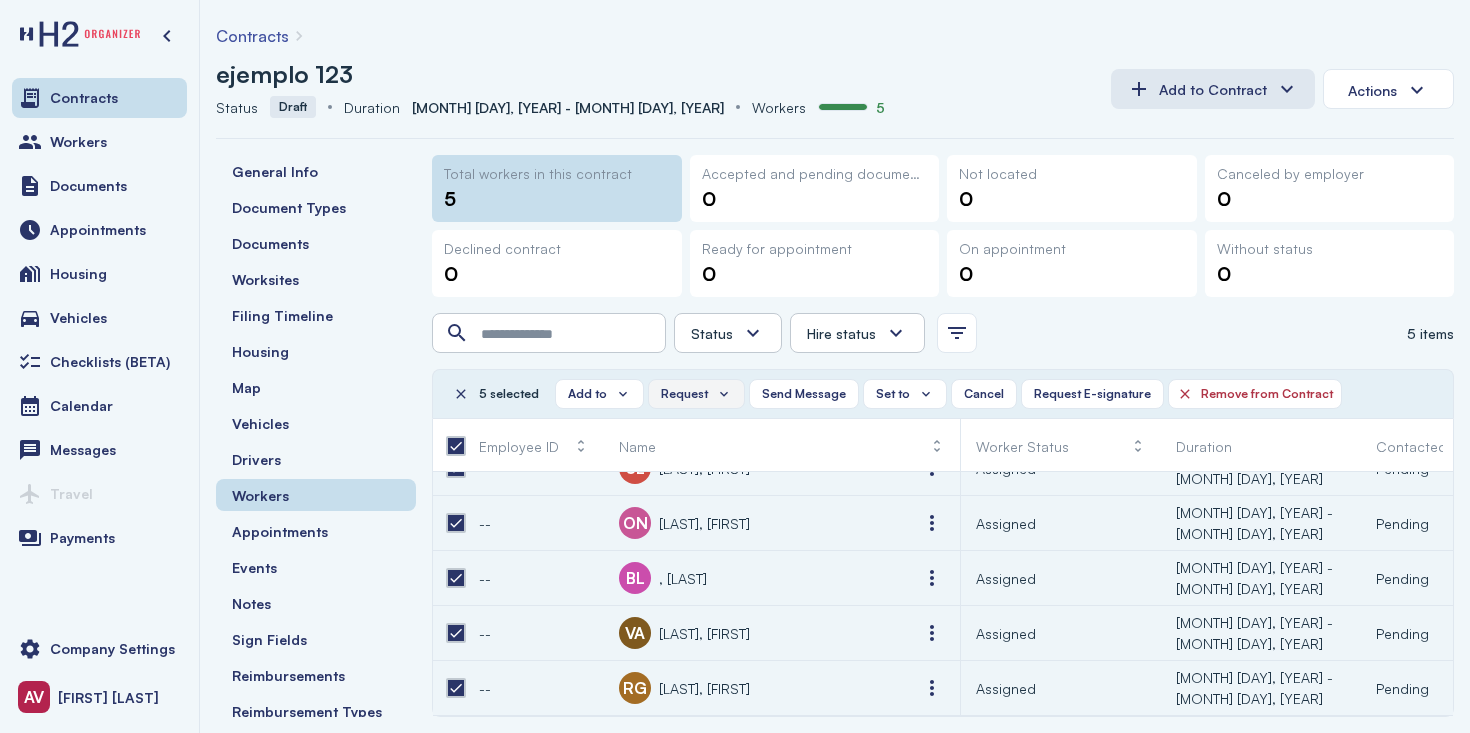 click on "Request" at bounding box center [696, 394] 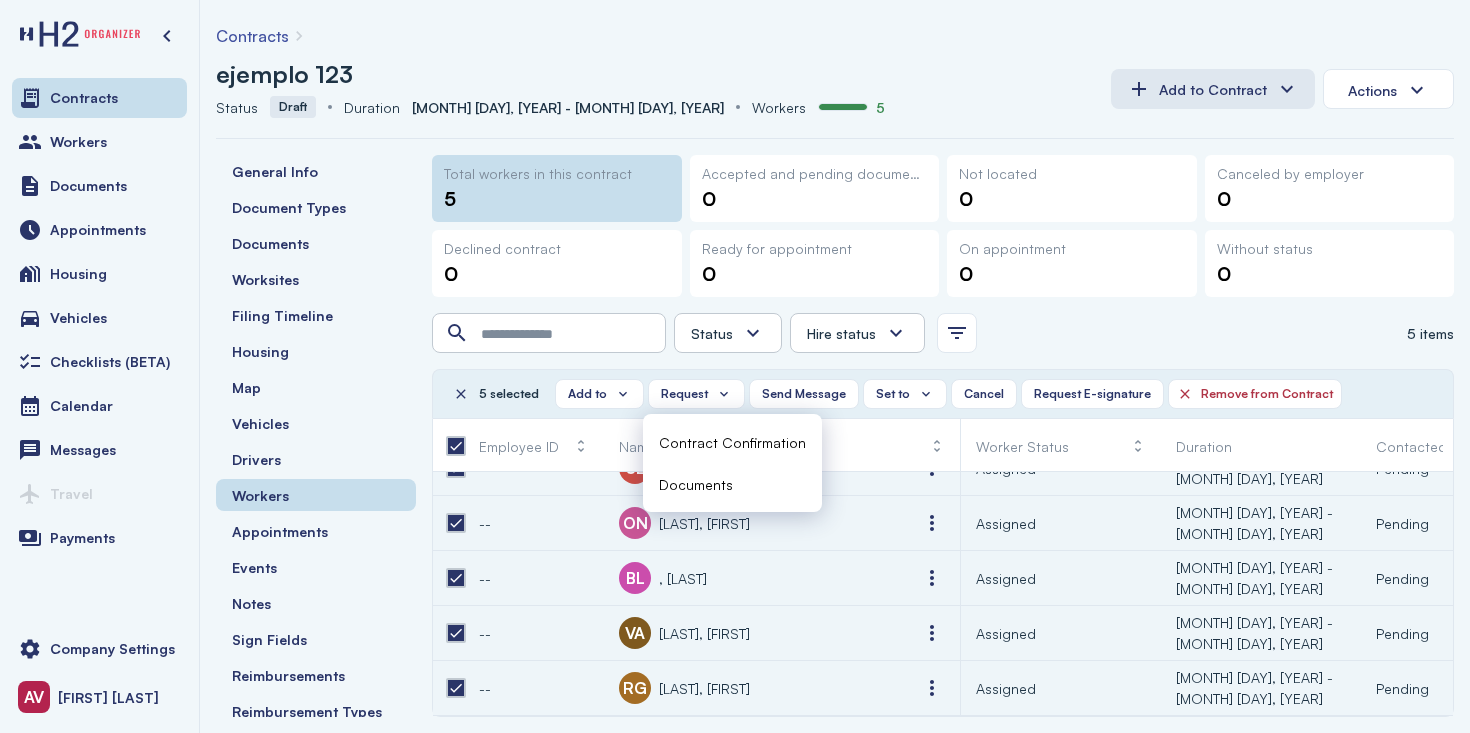 click on "Documents" at bounding box center (732, 484) 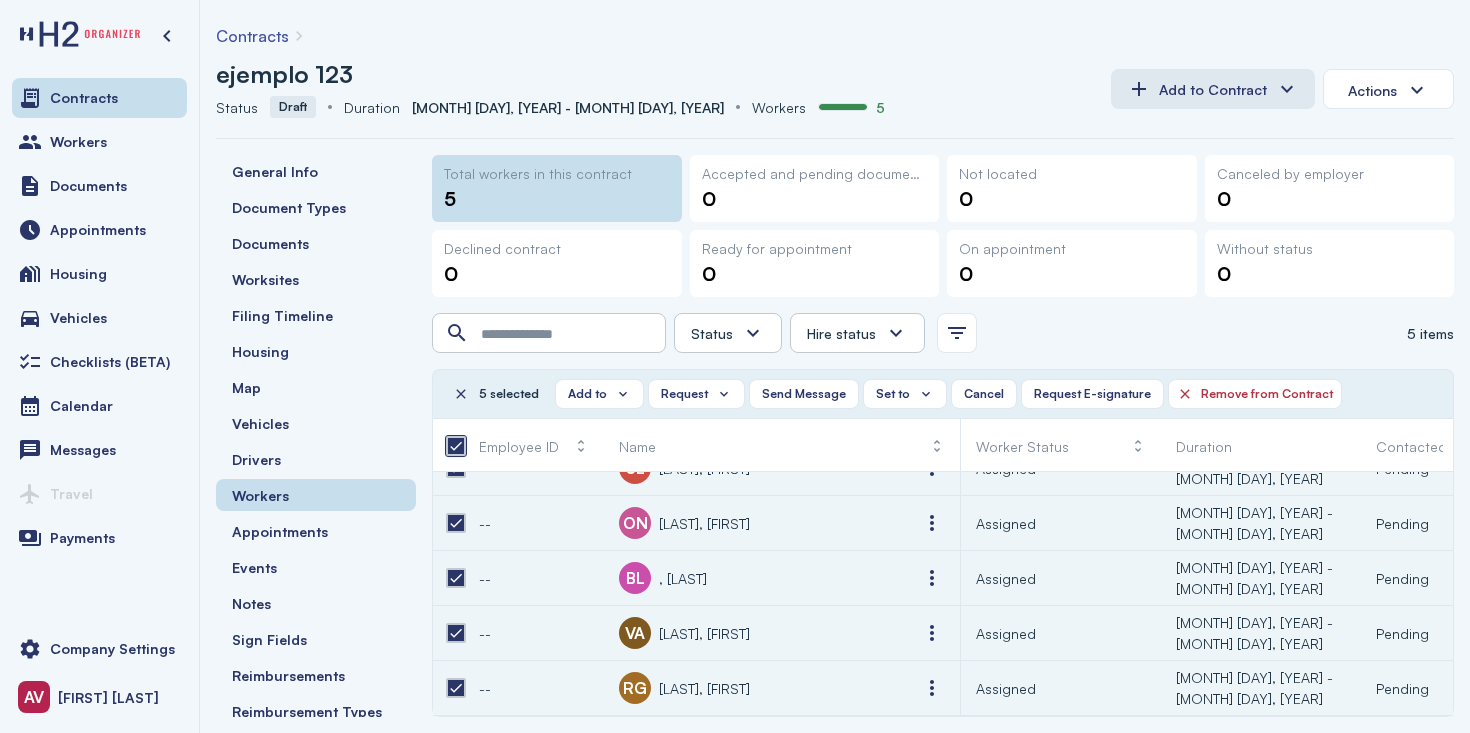 click at bounding box center [456, 446] 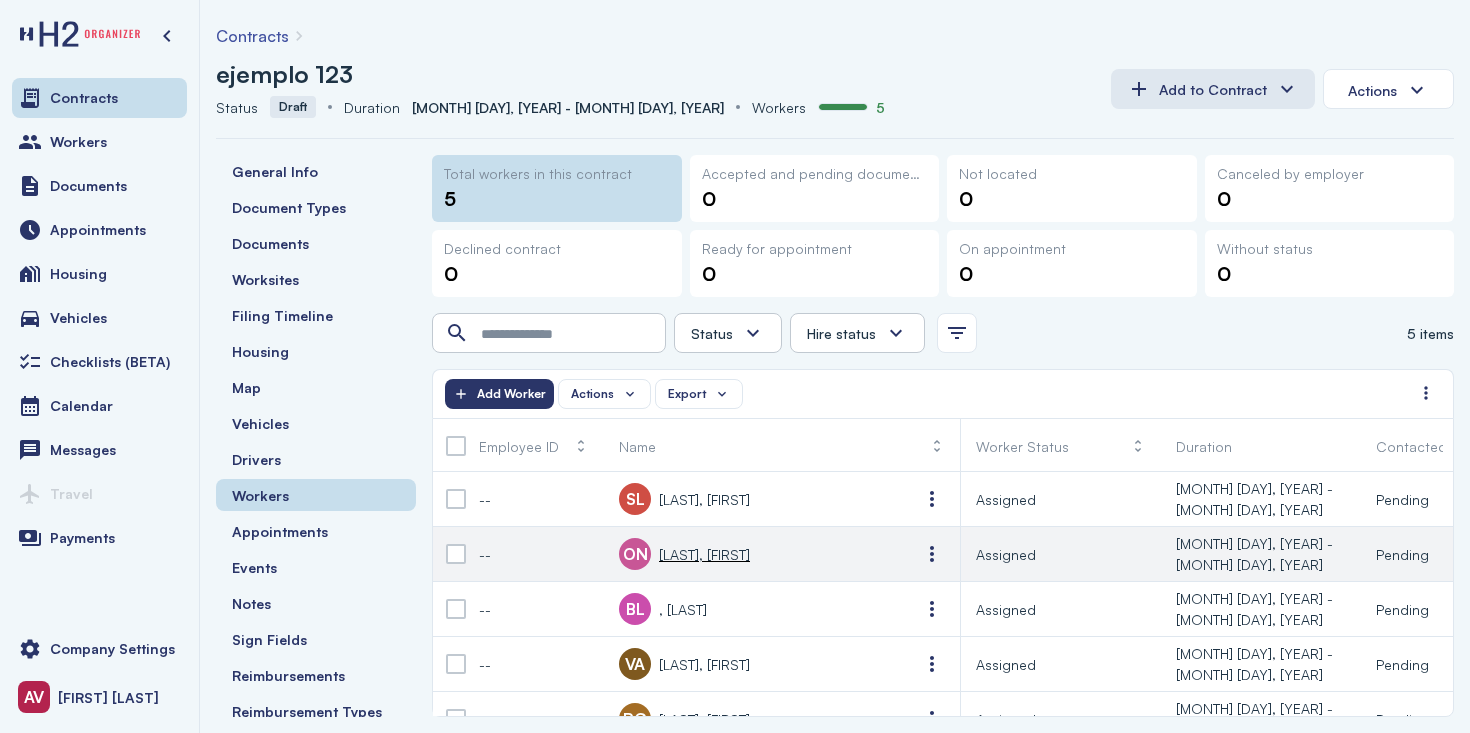 scroll, scrollTop: 0, scrollLeft: 155, axis: horizontal 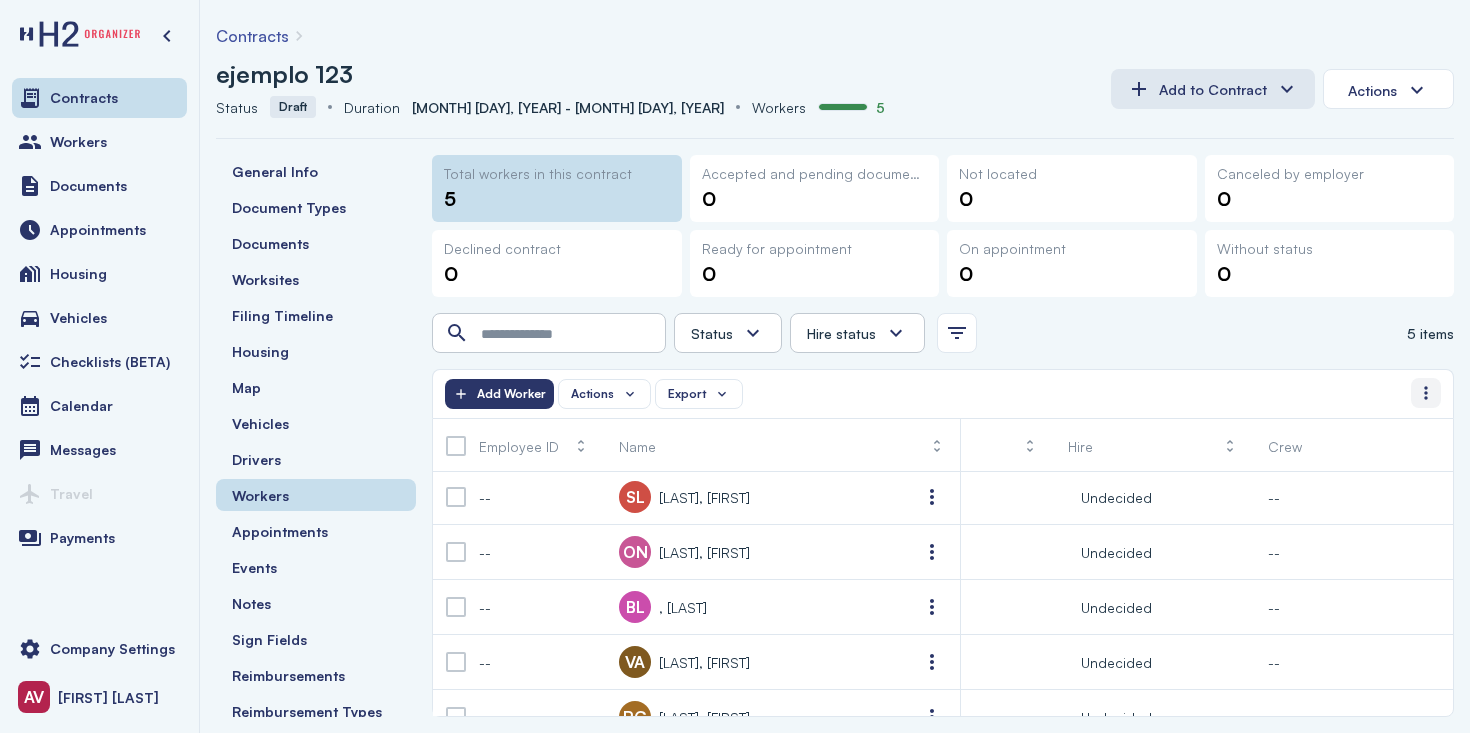 click at bounding box center [1426, 393] 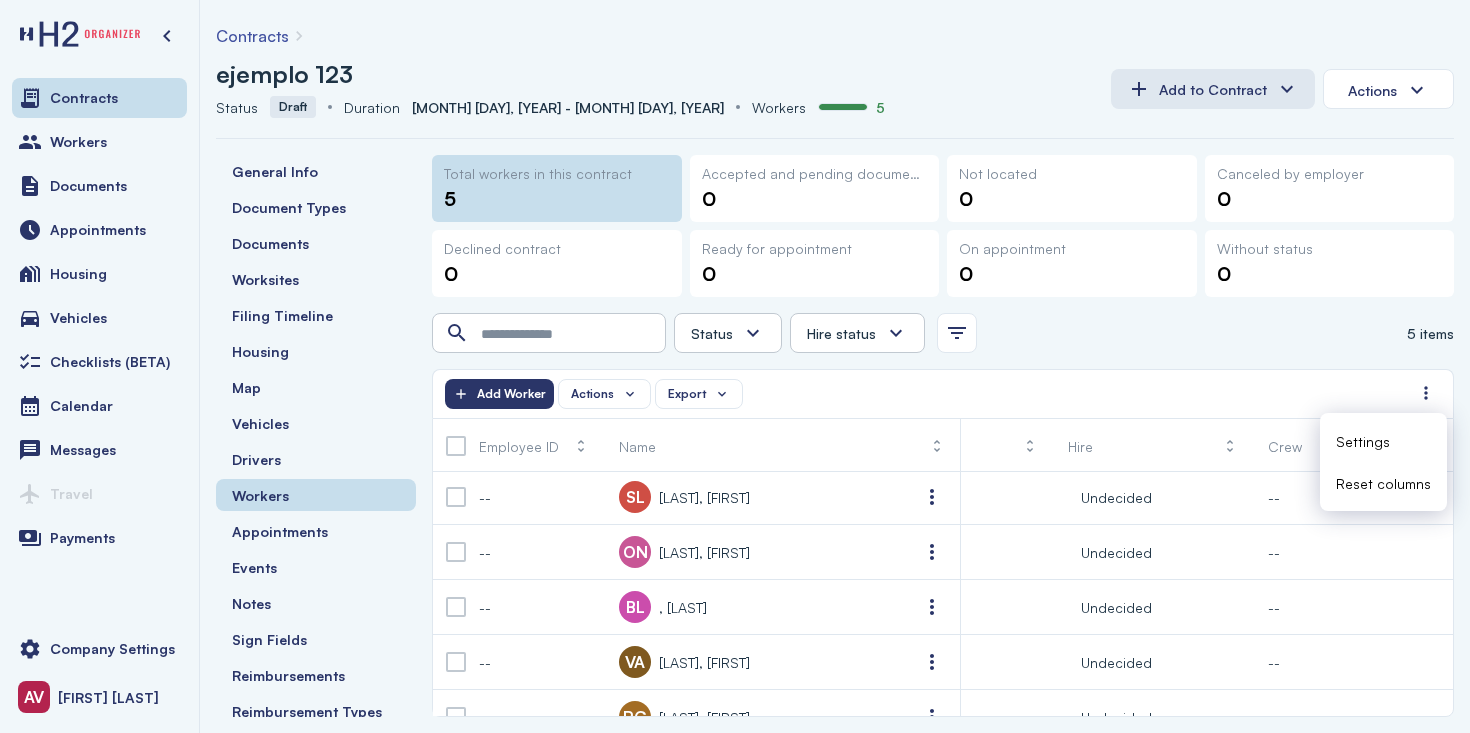 click on "Actions           Export                 Add Worker" 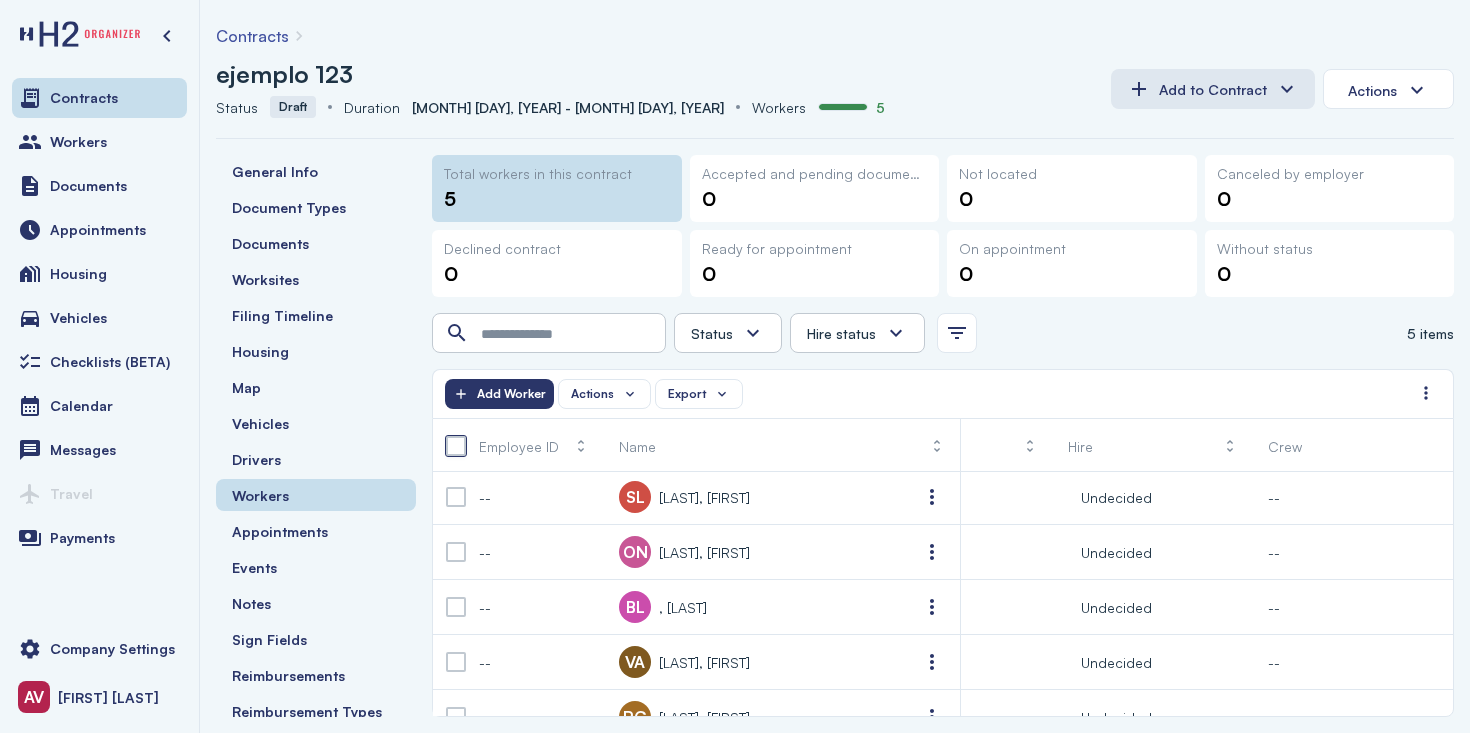click at bounding box center [456, 446] 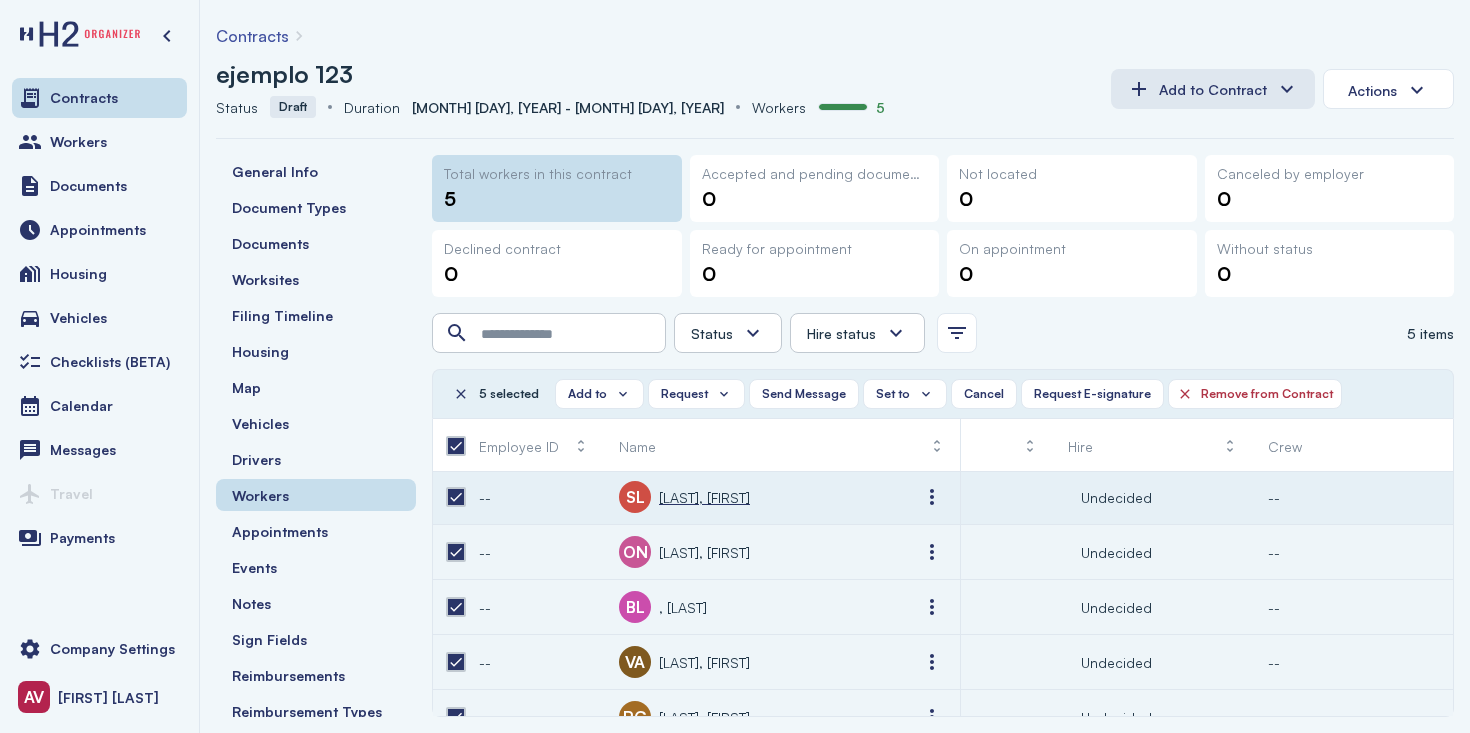 click on "[LAST], [FIRST]" at bounding box center [704, 497] 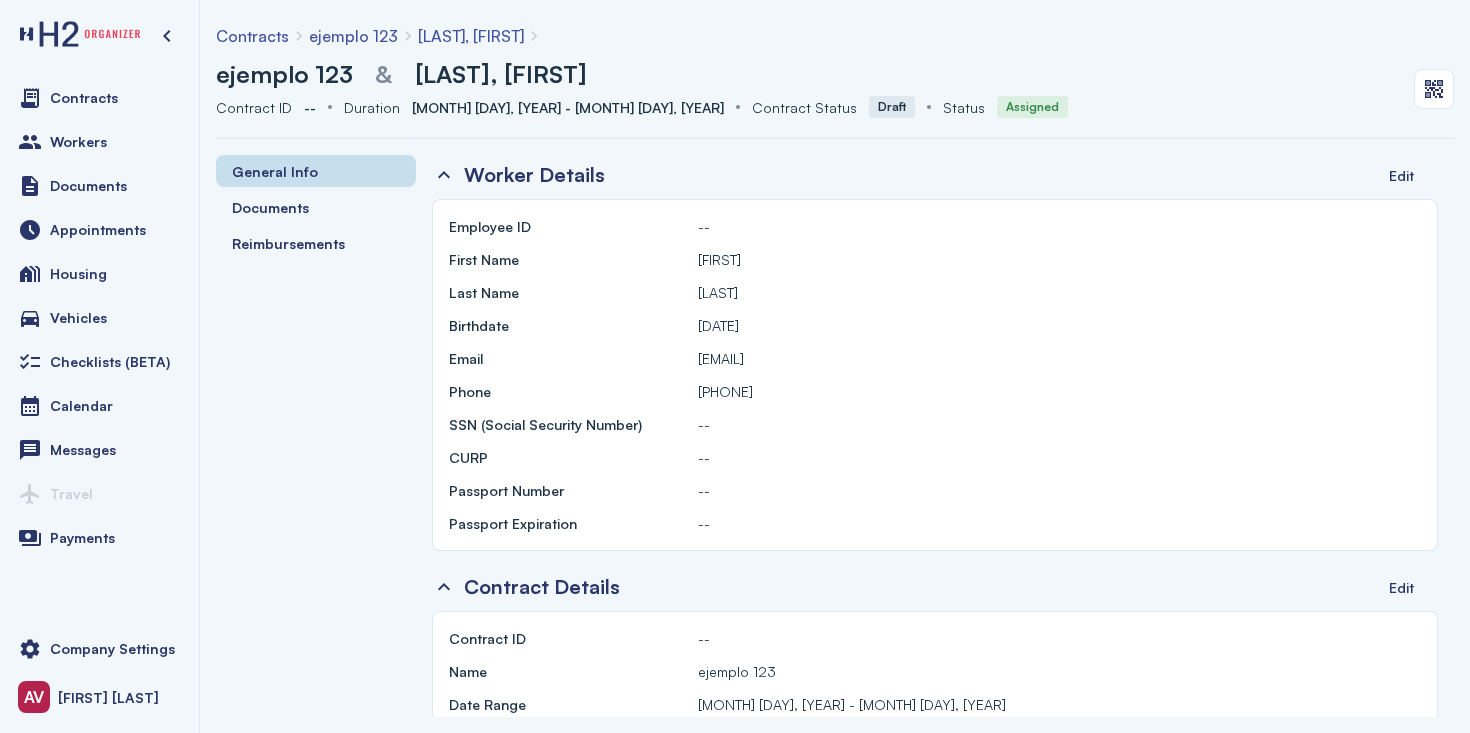 click on "General Info Documents Reimbursements" at bounding box center (316, 207) 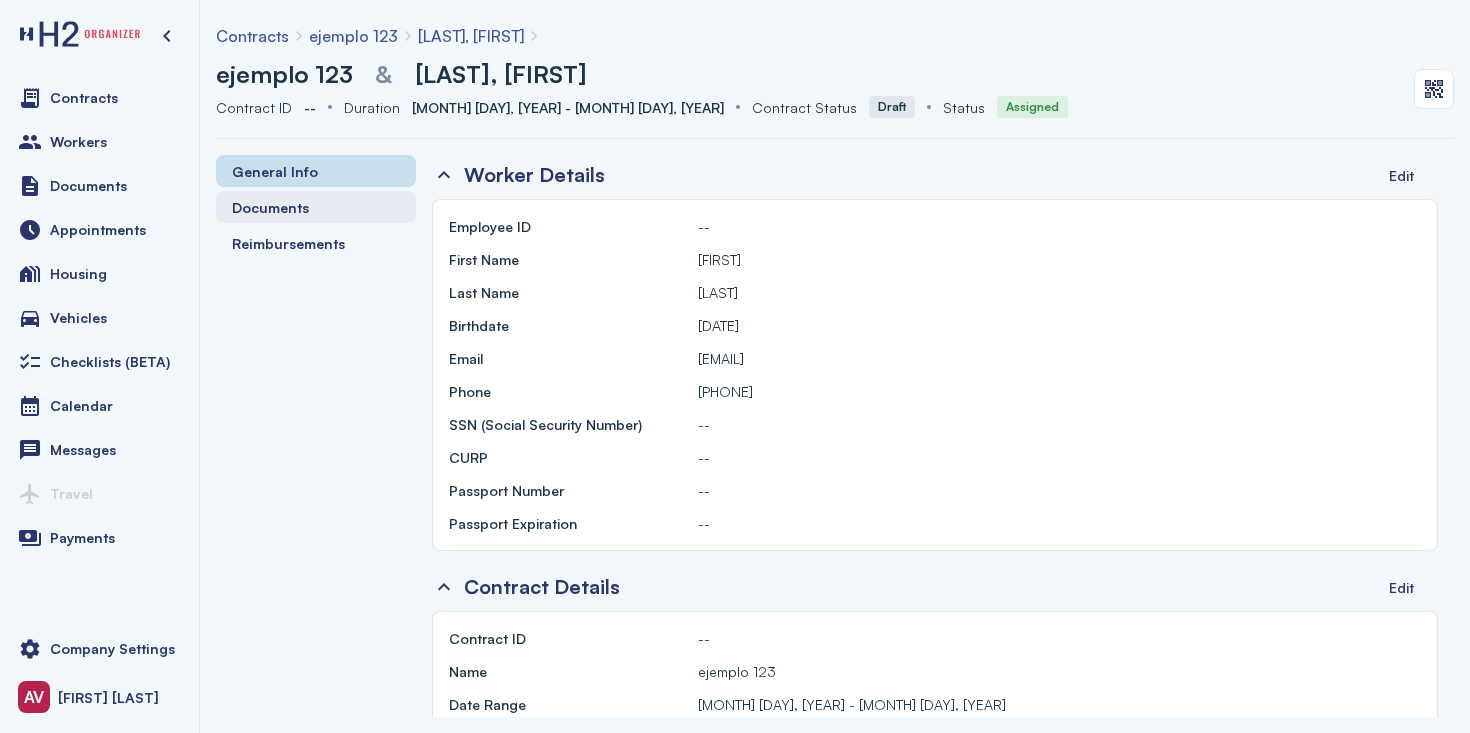 click on "Documents" at bounding box center [270, 207] 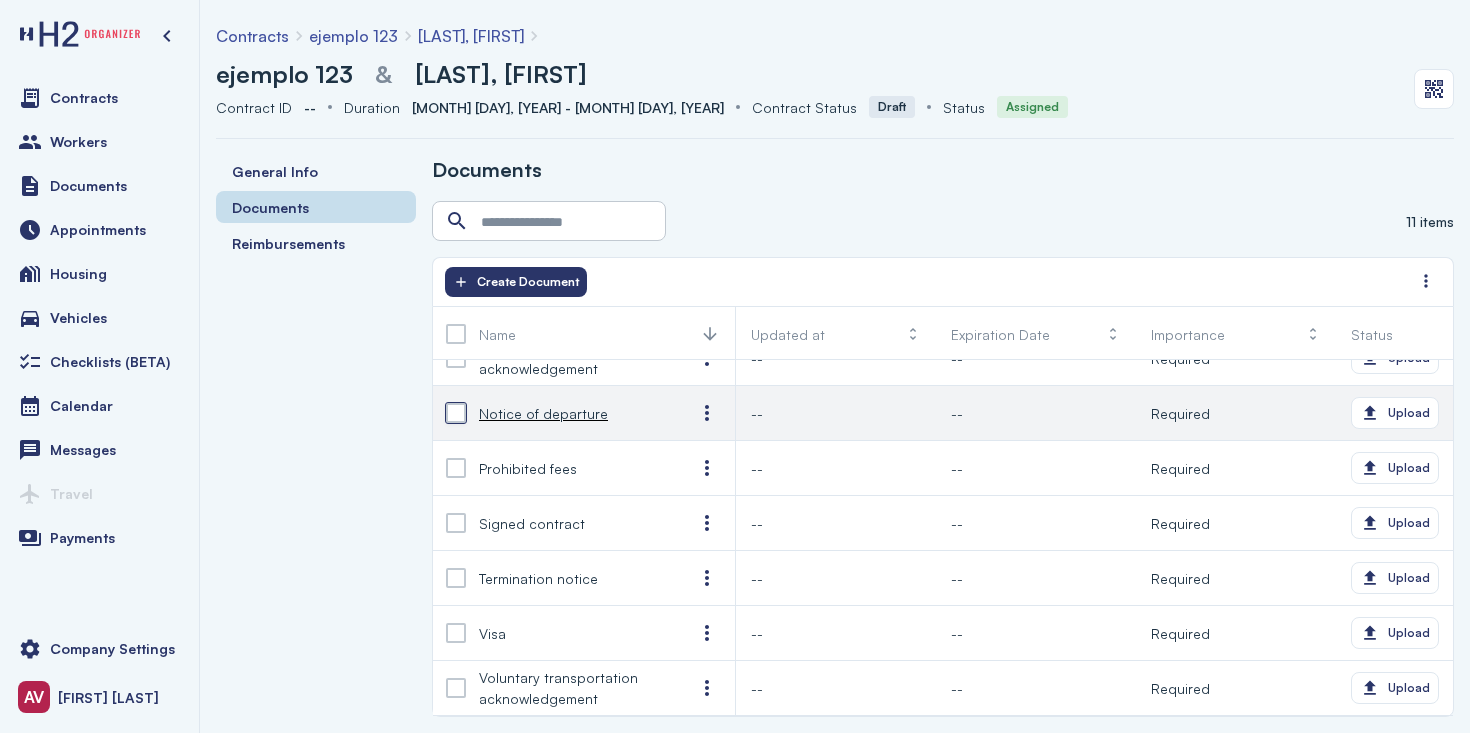 click at bounding box center (456, 413) 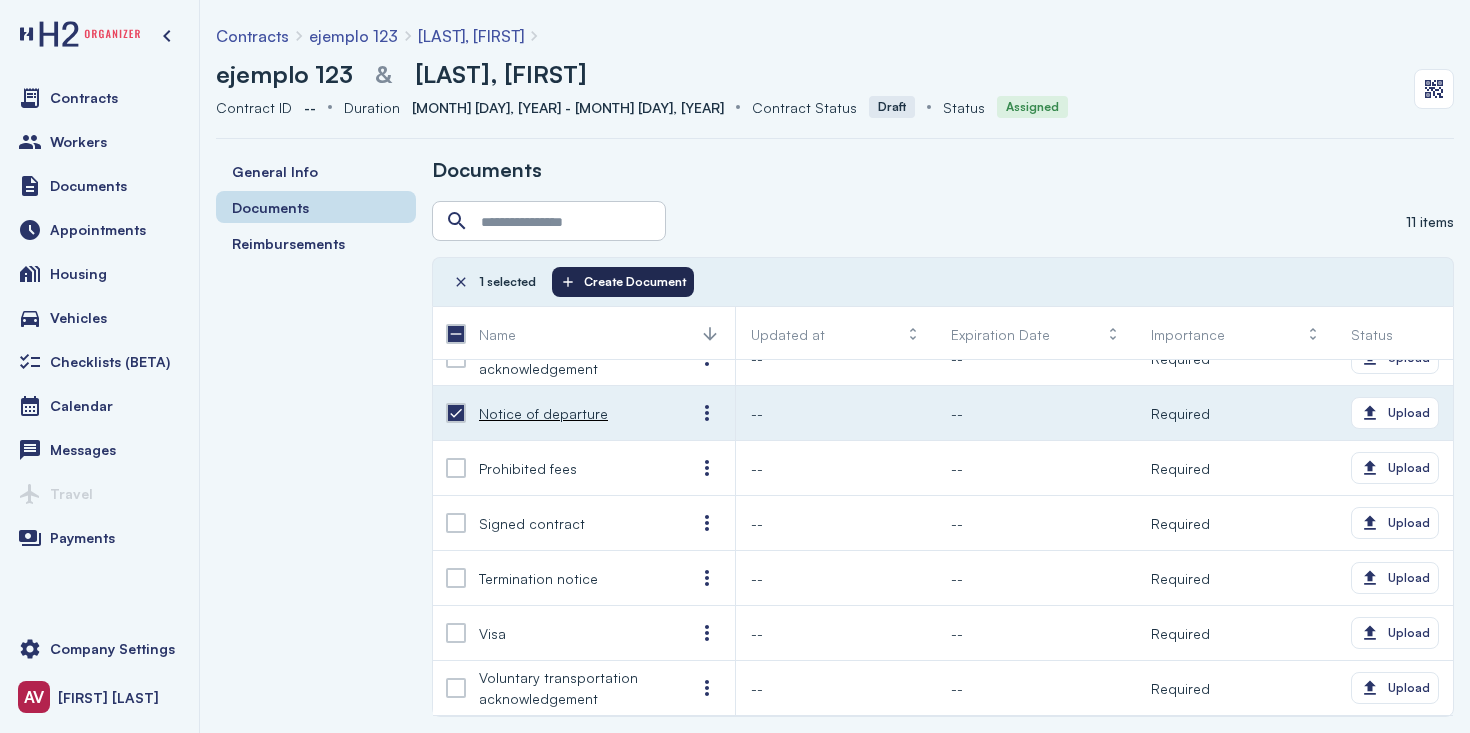 click on "Create Document" 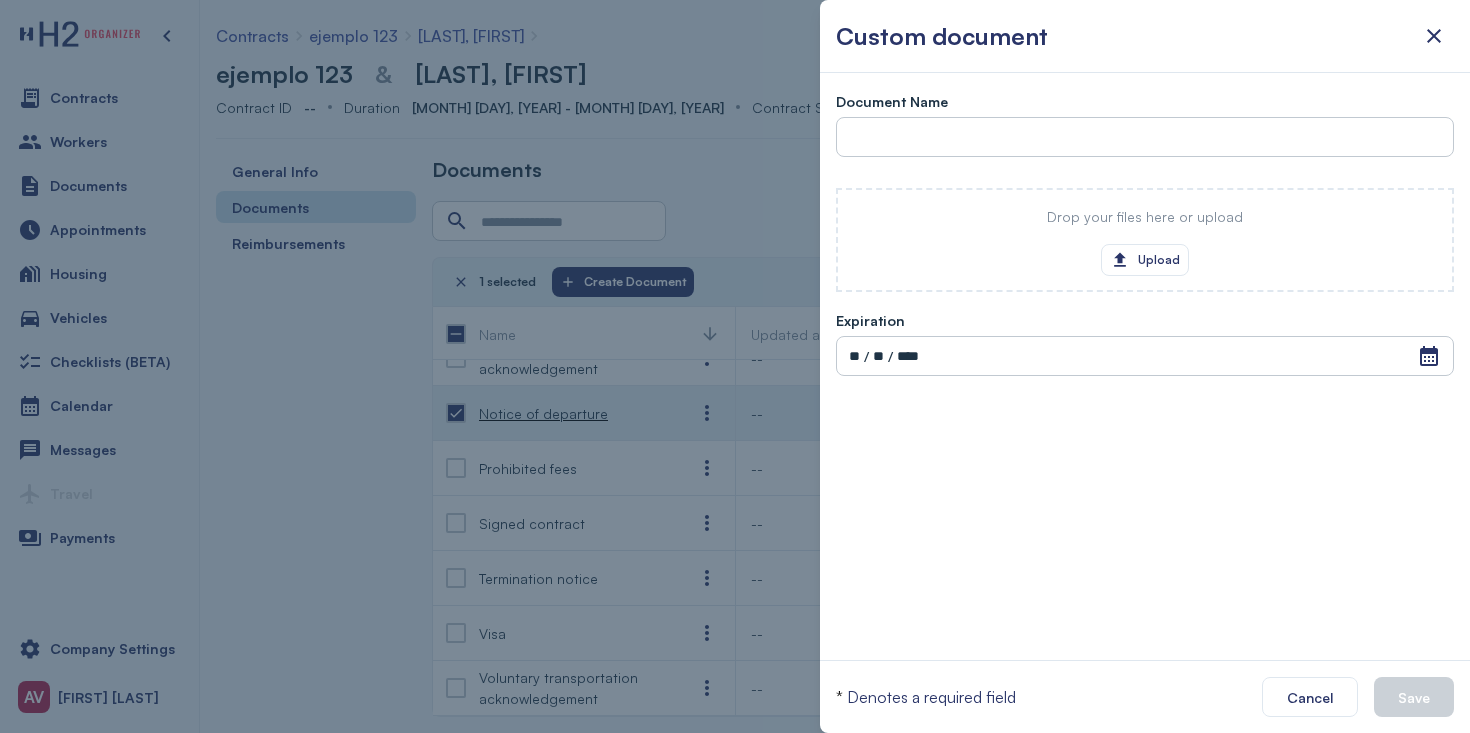 click at bounding box center [735, 366] 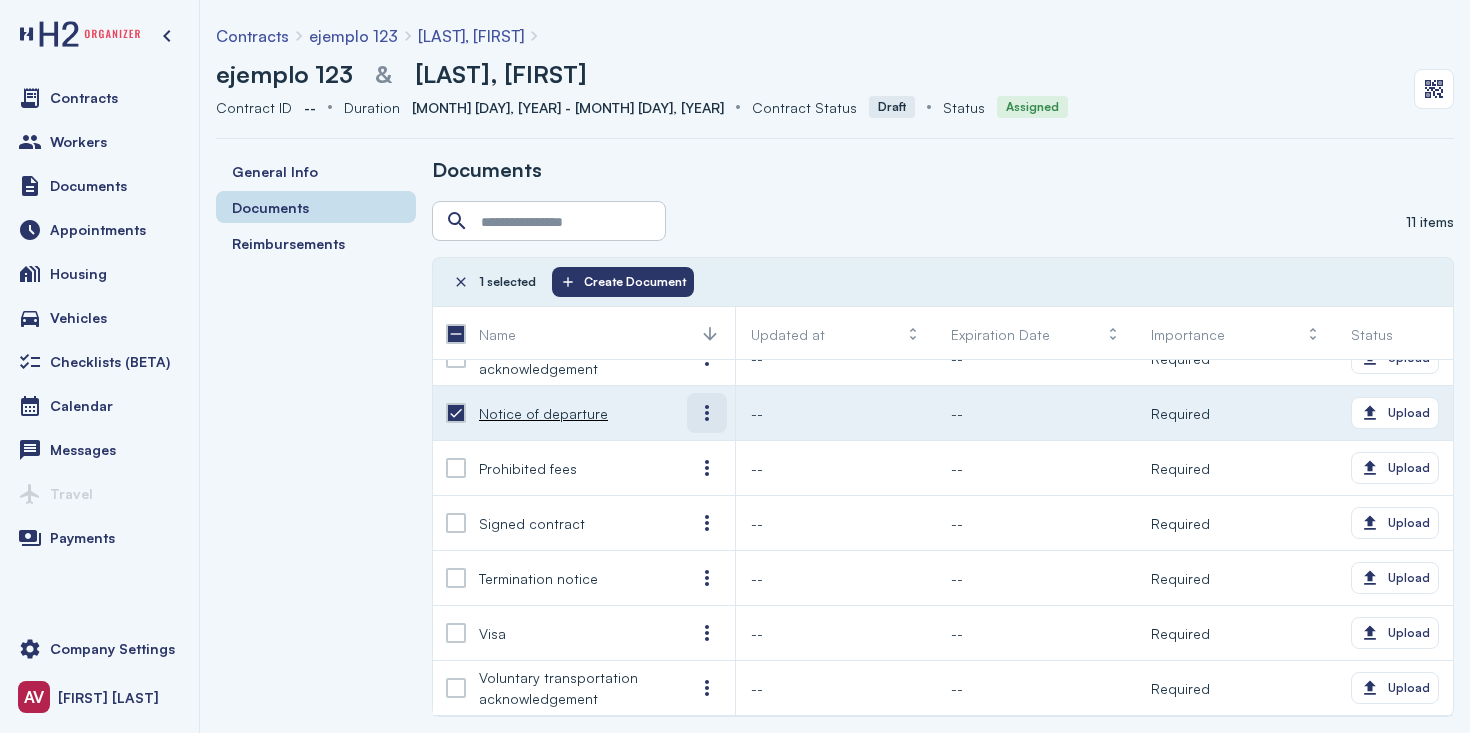 click at bounding box center [707, 413] 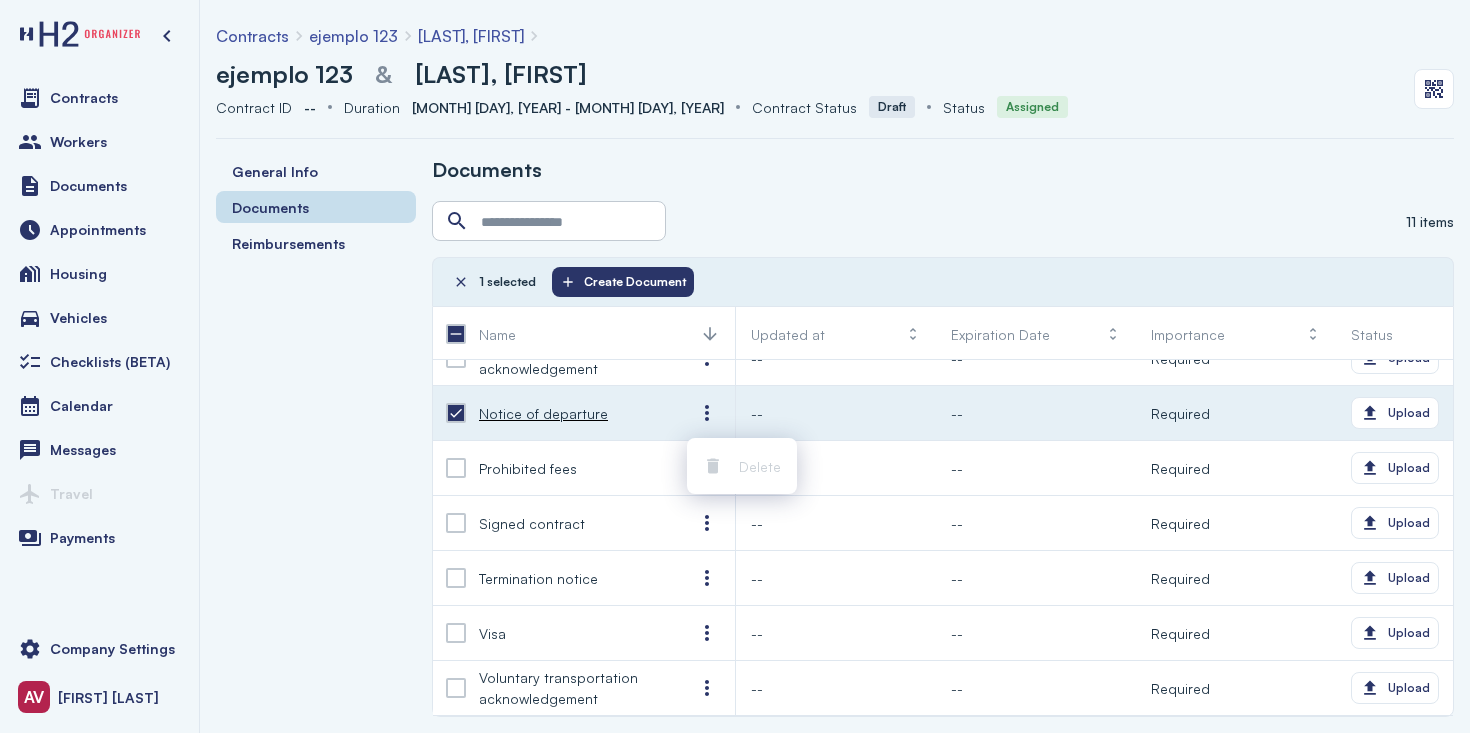 click at bounding box center (456, 413) 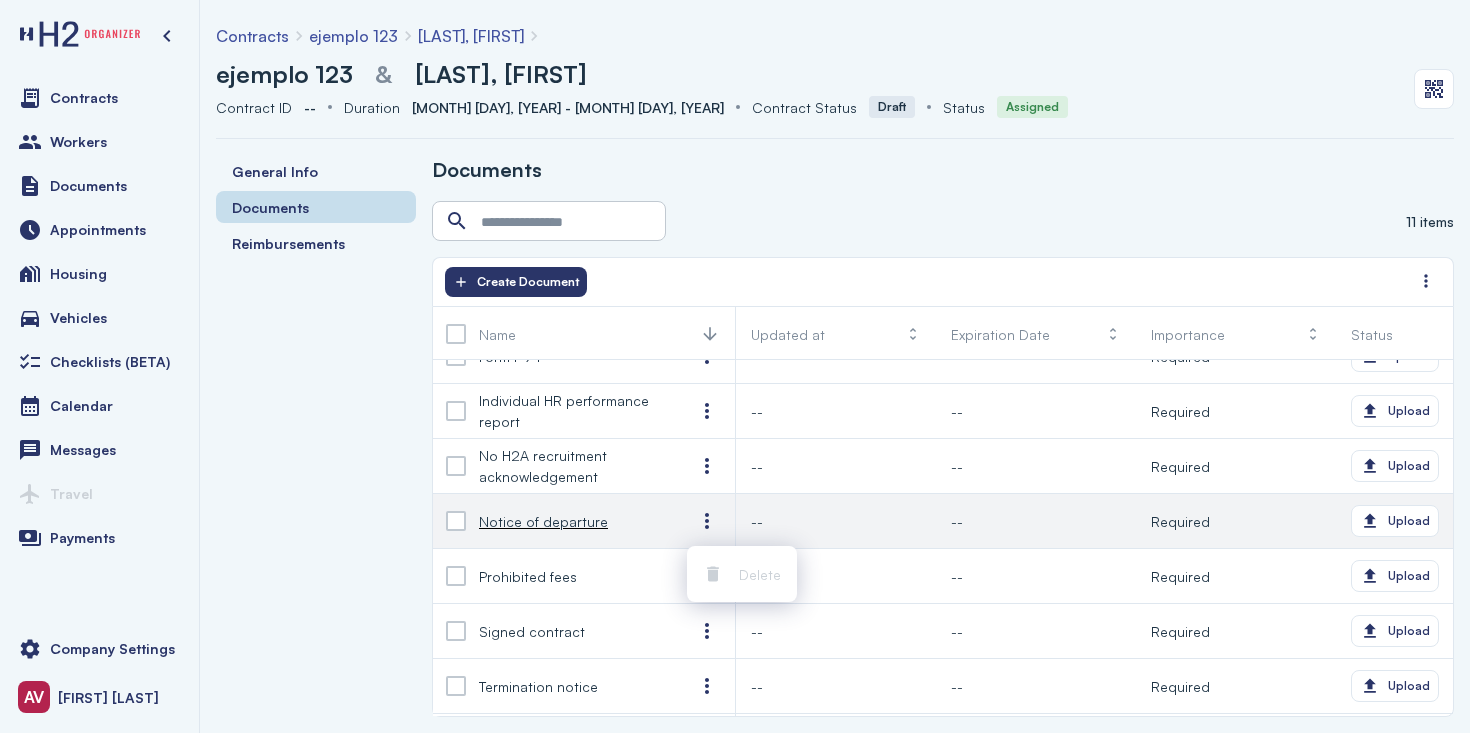 click on "Contracts   ejemplo 123   [LAST], [FIRST]         ejemplo 123   &   [LAST], [FIRST]   Contract ID   Contract ID   --   Duration   Duration   [DATE] - [DATE]   Contract Status   Contract Status   Draft     Status   Status   Assigned             General Info Documents Reimbursements         Documents                             11 items         Create Document                       Name       Updated at     Expiration Date     Importance     Status                   Early completion           -- -- Required         Upload                   Form I-94           -- -- Required         Upload                   Individual HR performance report           -- -- Required         Upload                   No H2A recruitment acknowledgement           -- -- Required         Upload                   Notice of departure           -- -- Required         Upload                   Prohibited fees           -- -- Required         Upload                   Signed contract           -- -- Required         Upload" at bounding box center [835, 366] 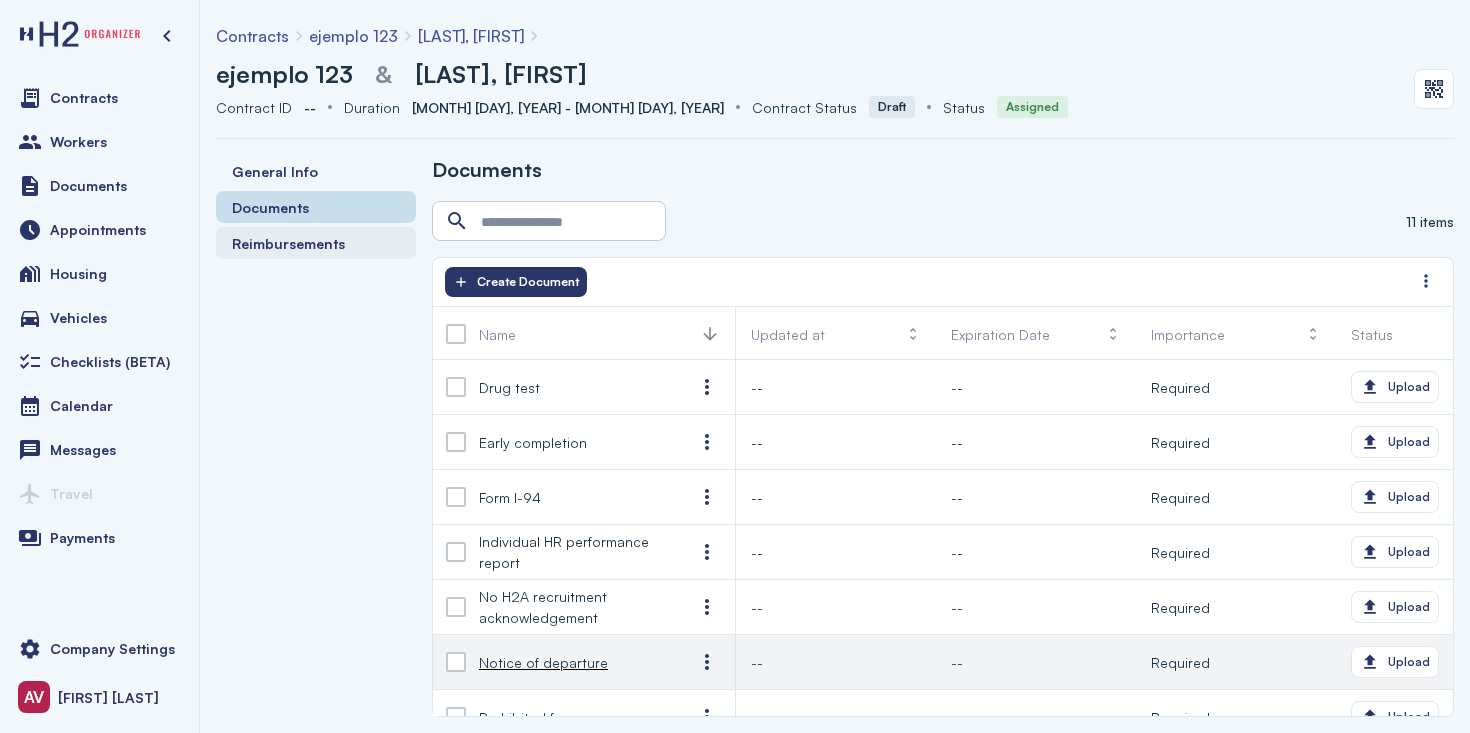 click on "Reimbursements" at bounding box center [316, 243] 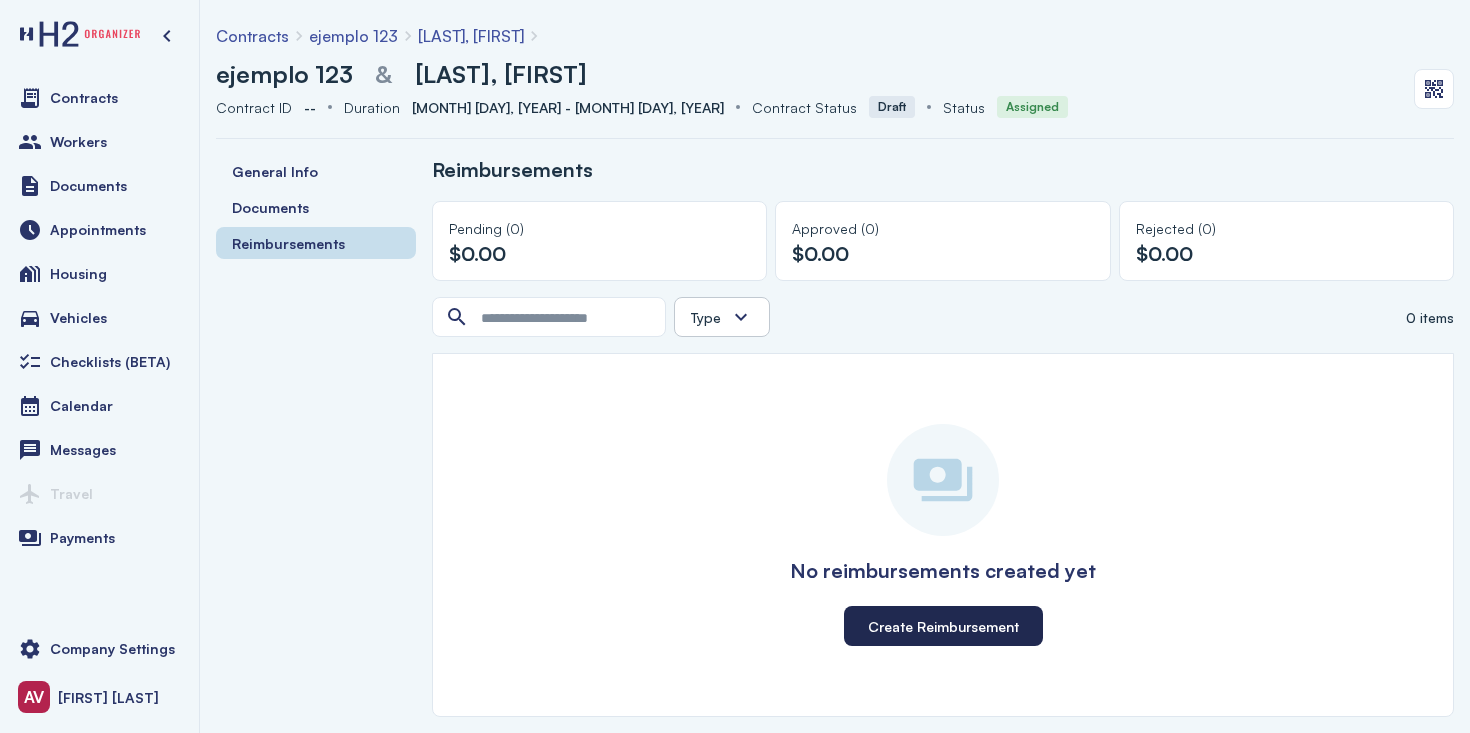 click on "Create Reimbursement" at bounding box center [943, 626] 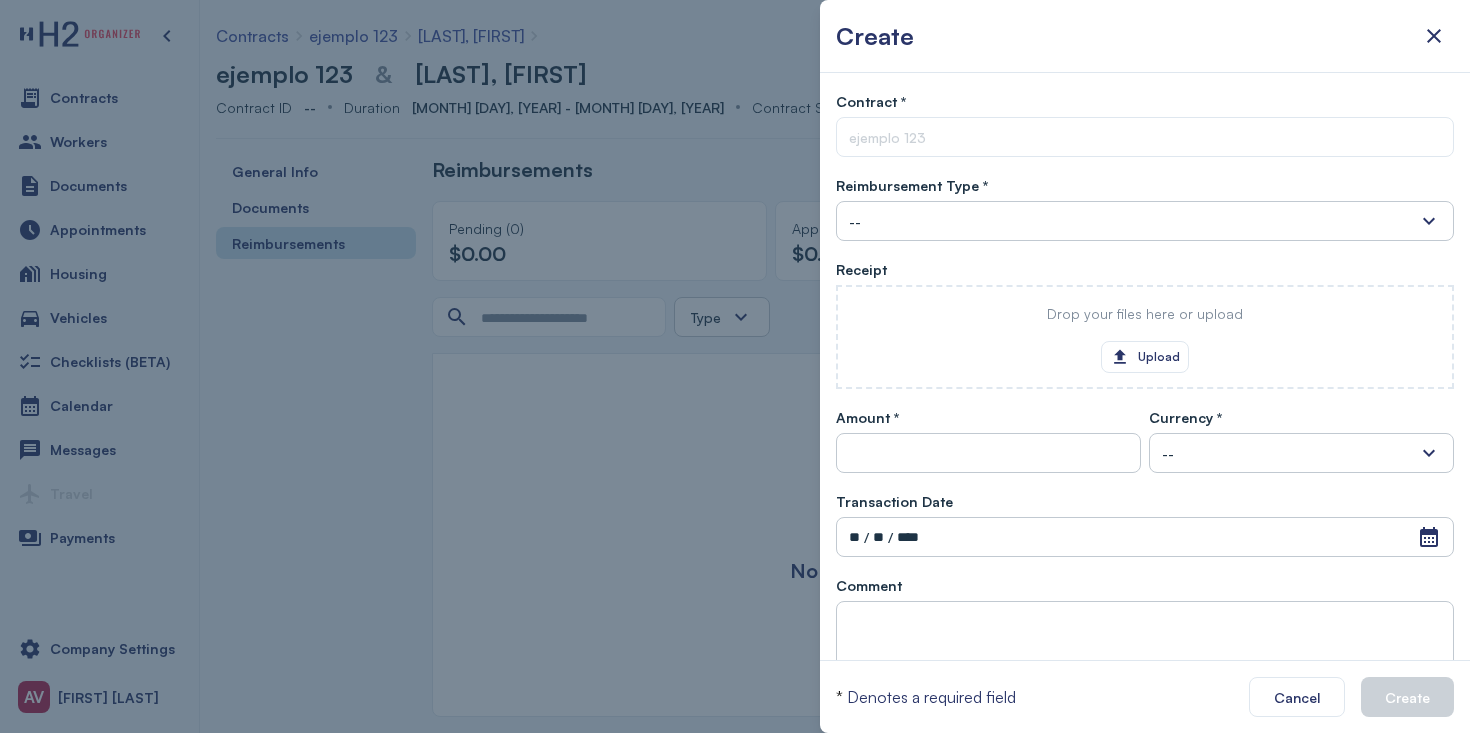 click on "--" at bounding box center [1145, 221] 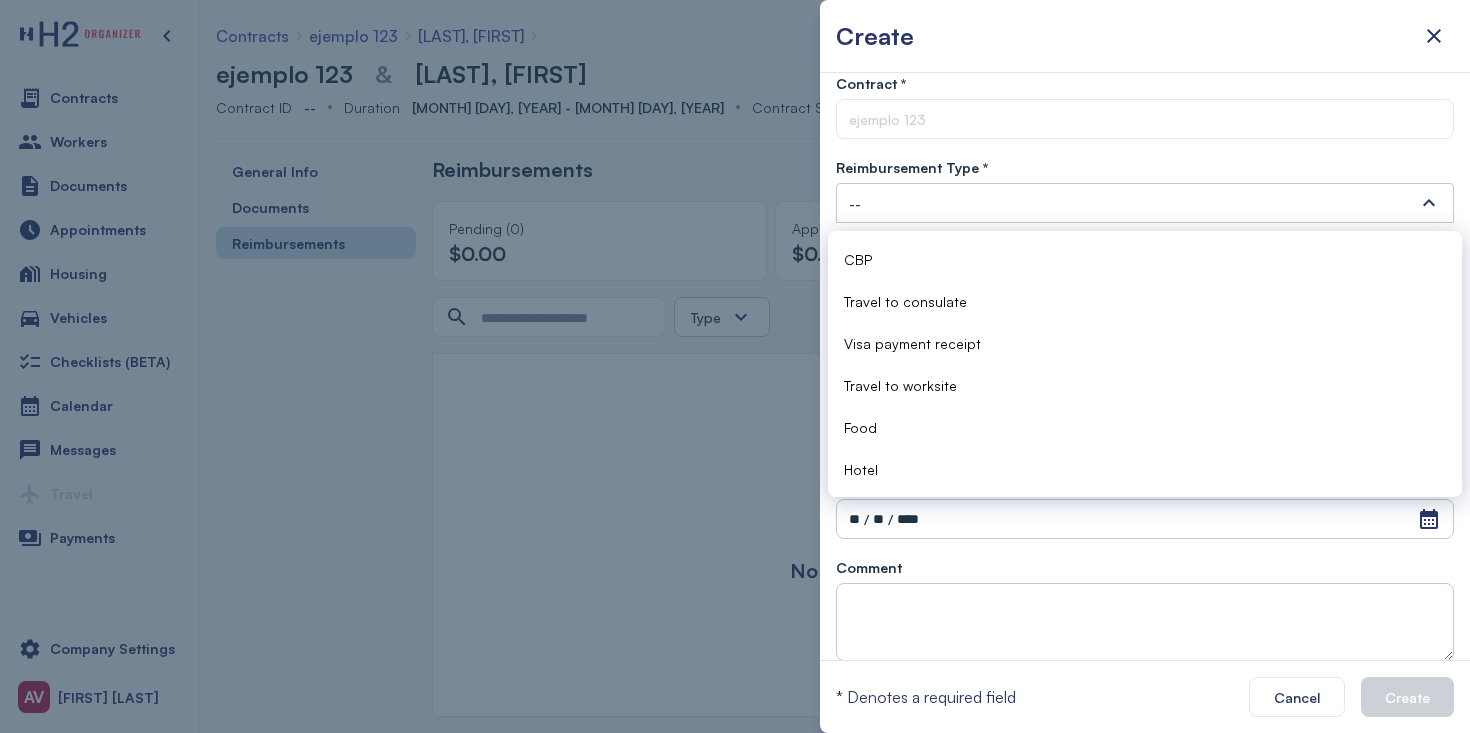 click on "--" at bounding box center (1145, 203) 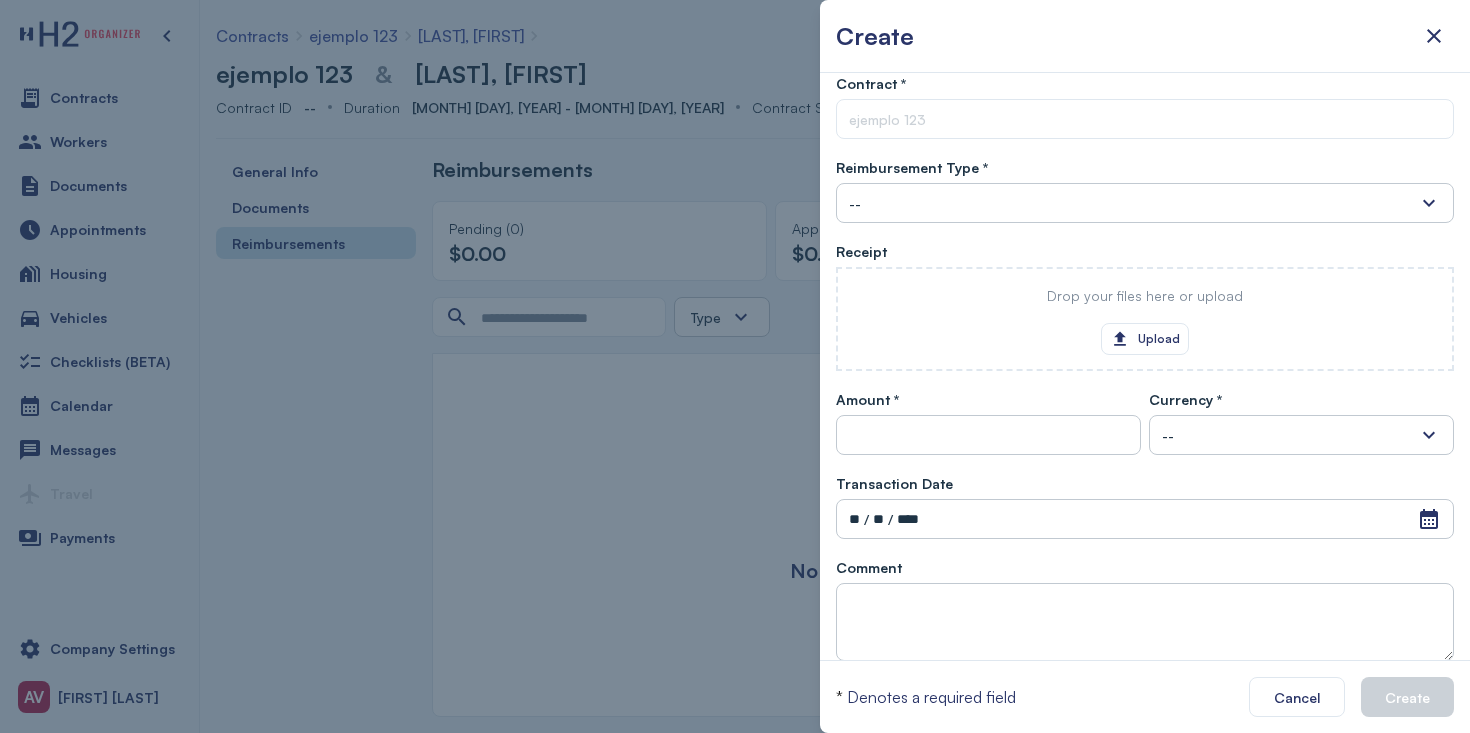 click at bounding box center [735, 366] 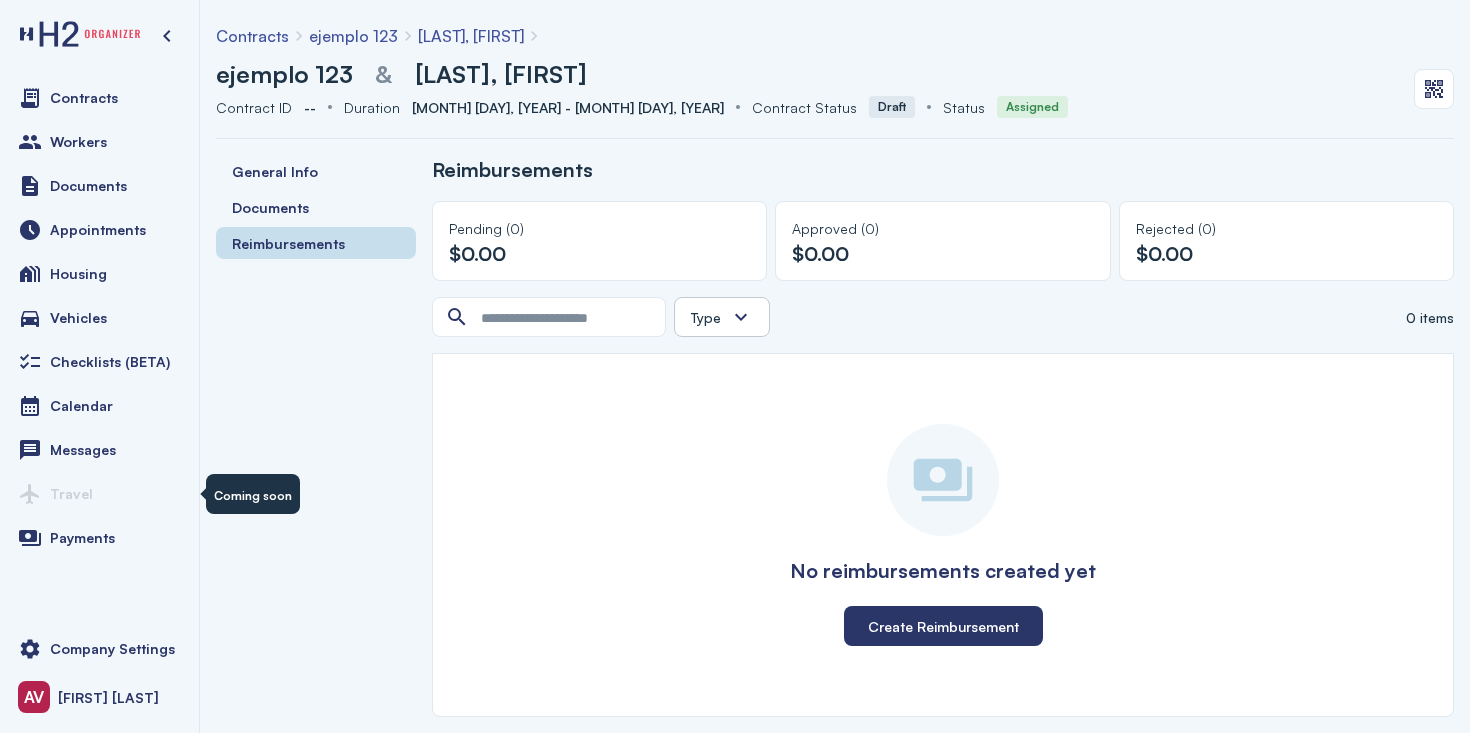 click on "Travel" at bounding box center (71, 494) 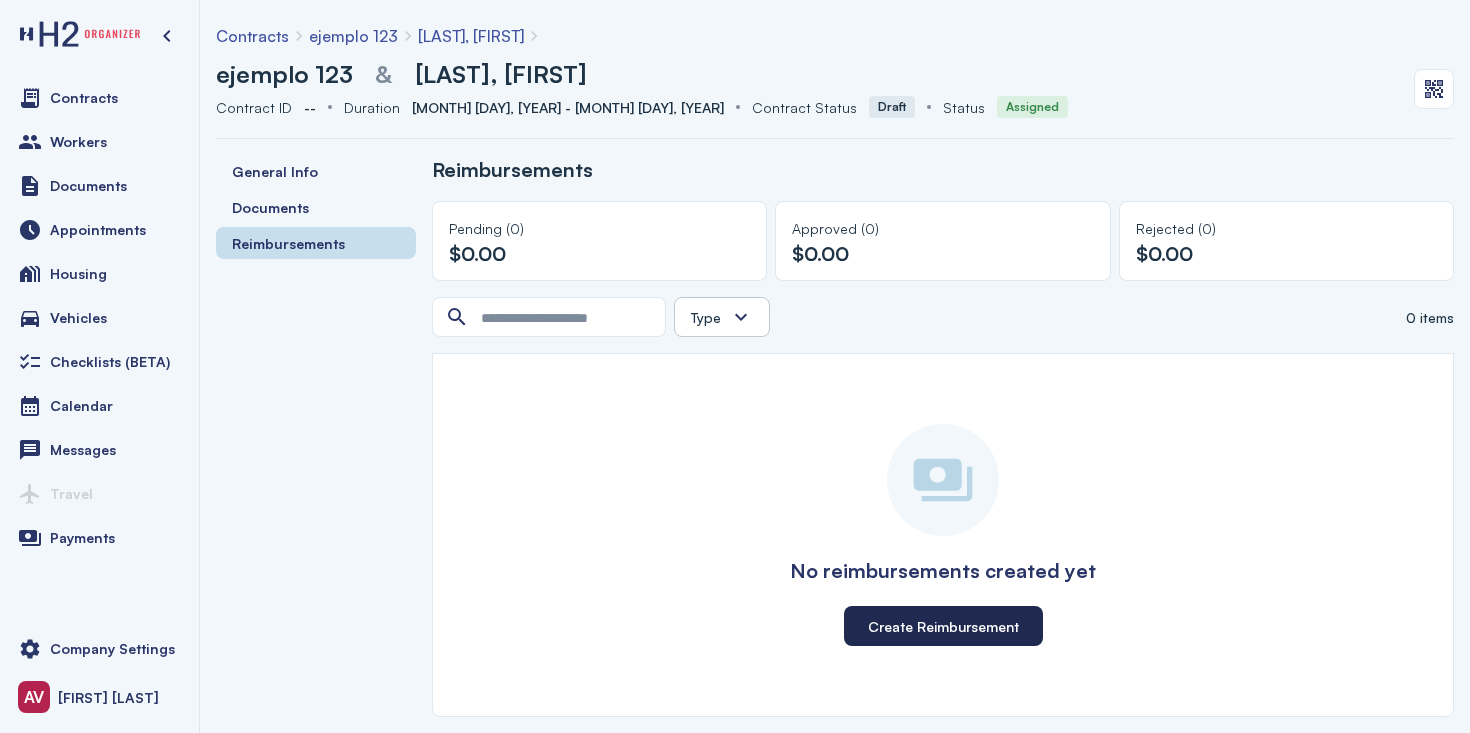 click on "Create Reimbursement" at bounding box center (943, 626) 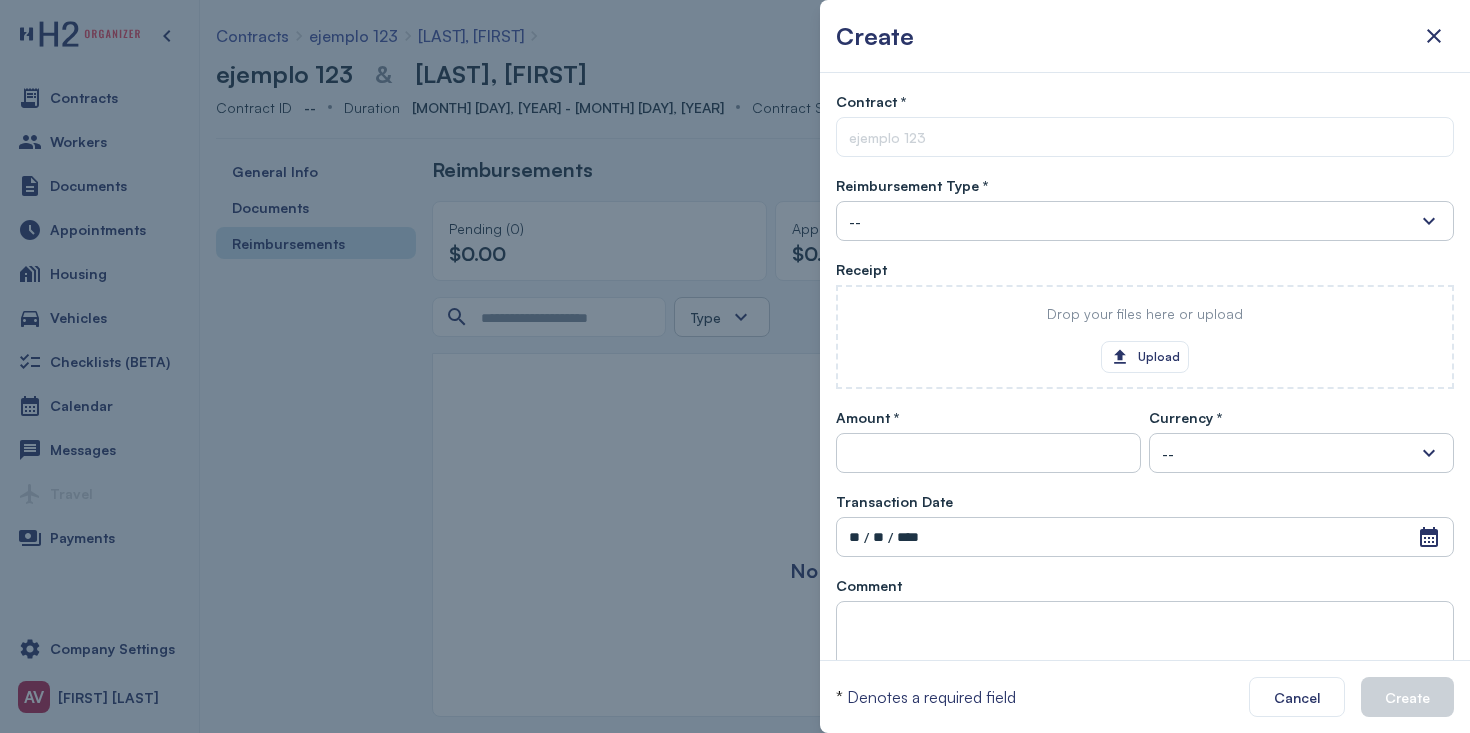 click at bounding box center [735, 366] 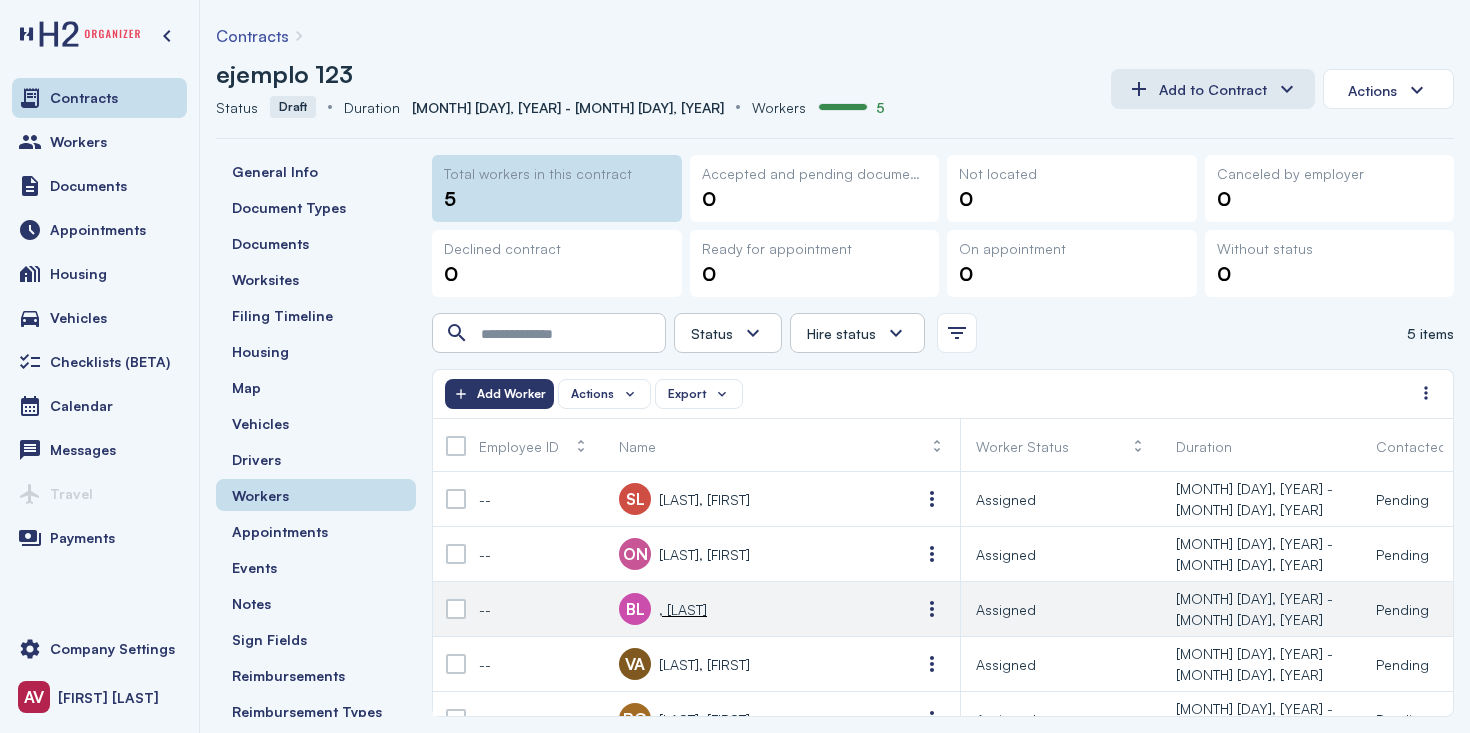 scroll, scrollTop: 31, scrollLeft: 0, axis: vertical 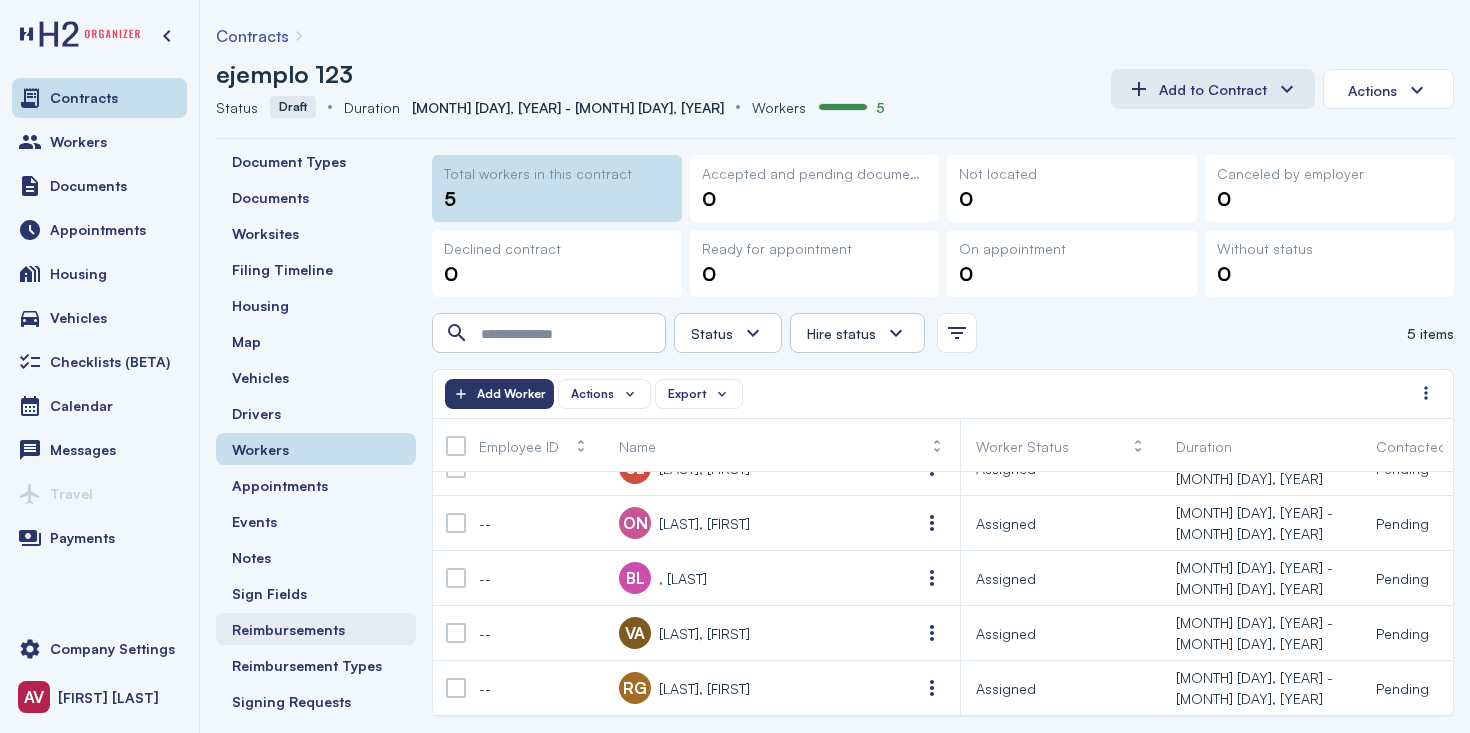 click on "Reimbursements" at bounding box center (288, 629) 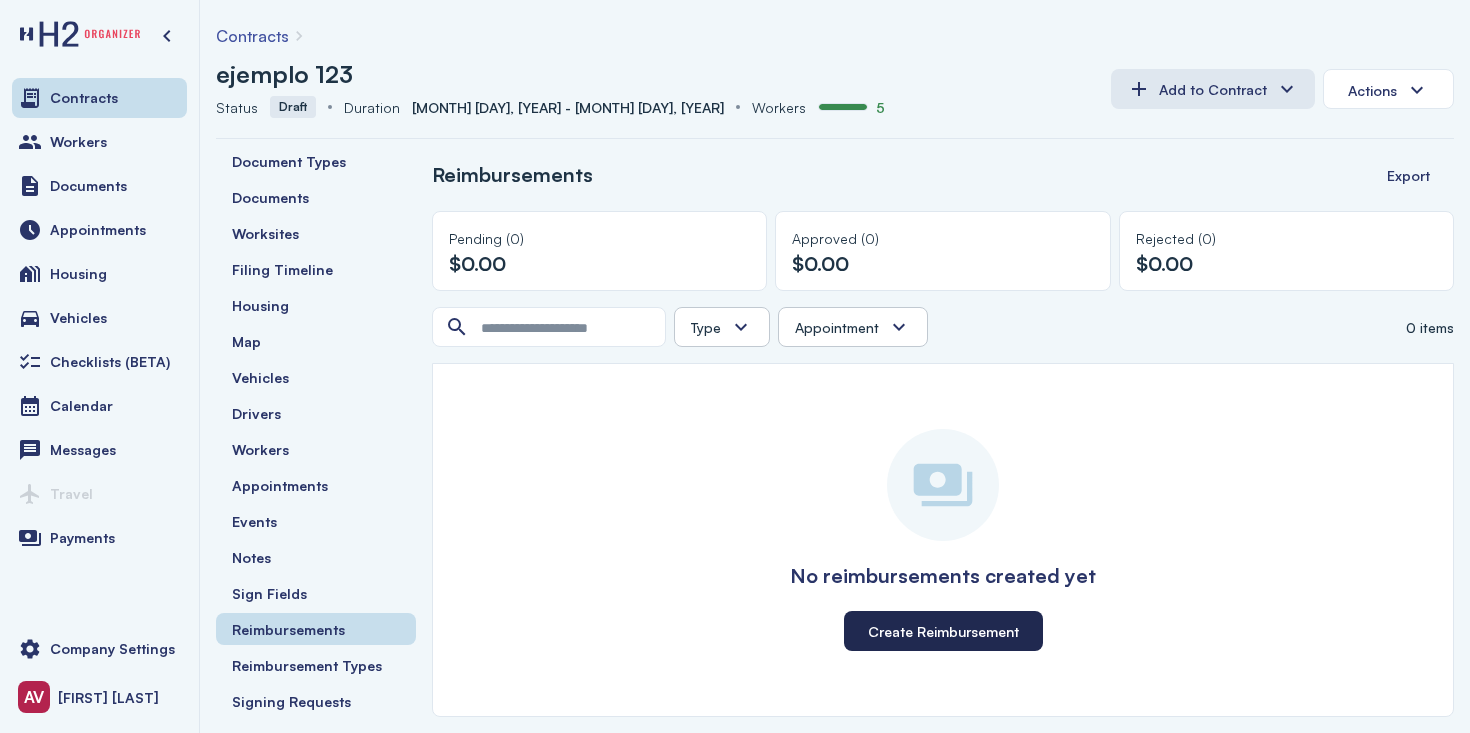 click on "Create Reimbursement" at bounding box center [943, 631] 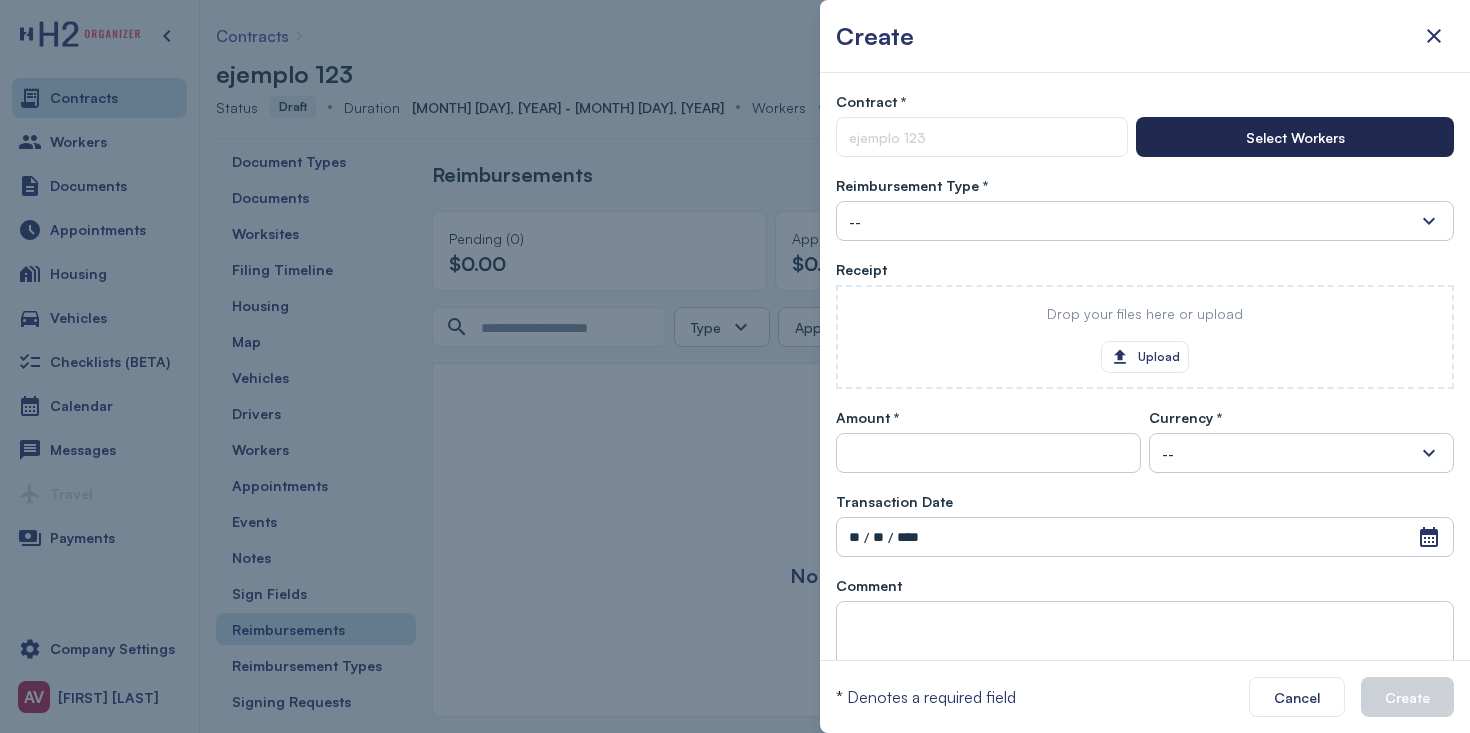 click on "Select Workers" at bounding box center (1295, 137) 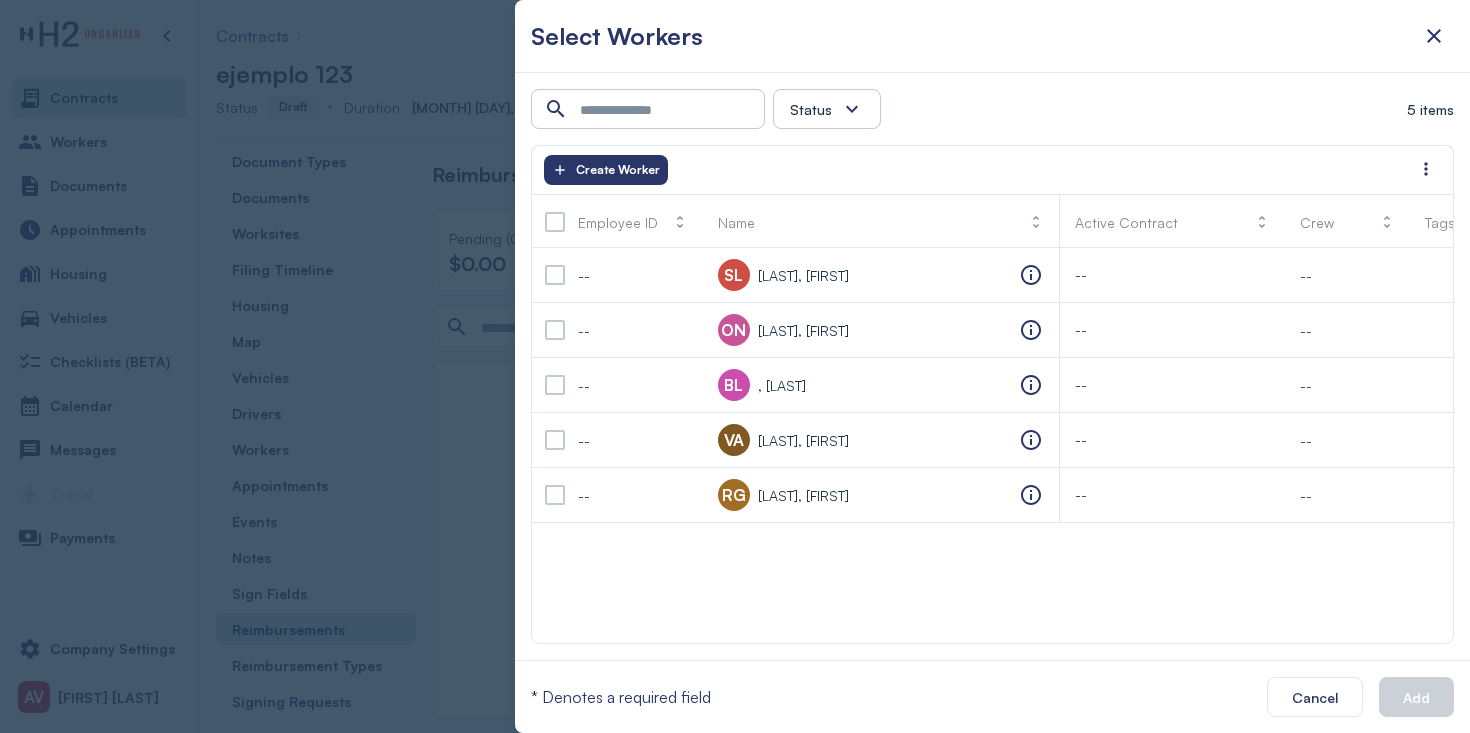 click at bounding box center [555, 222] 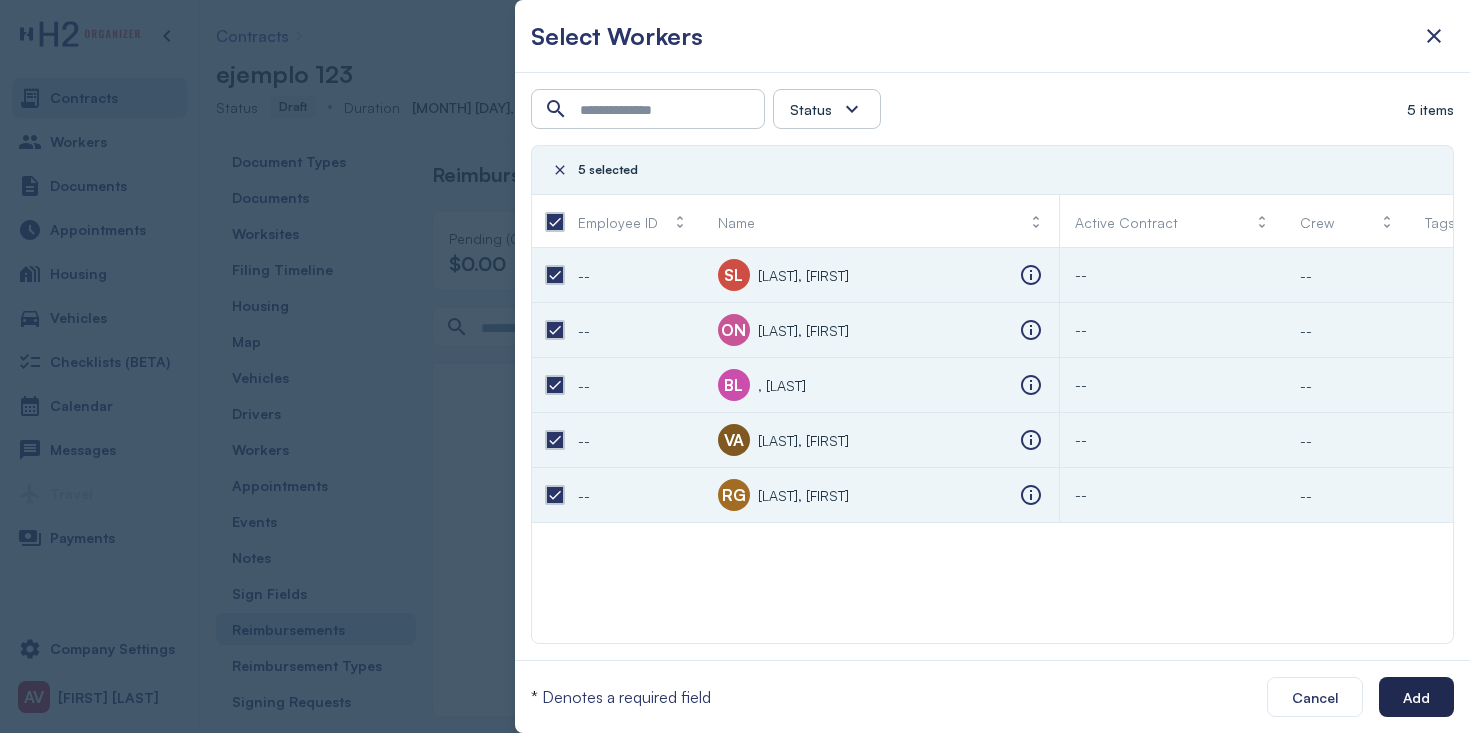 click on "Add" at bounding box center [1416, 697] 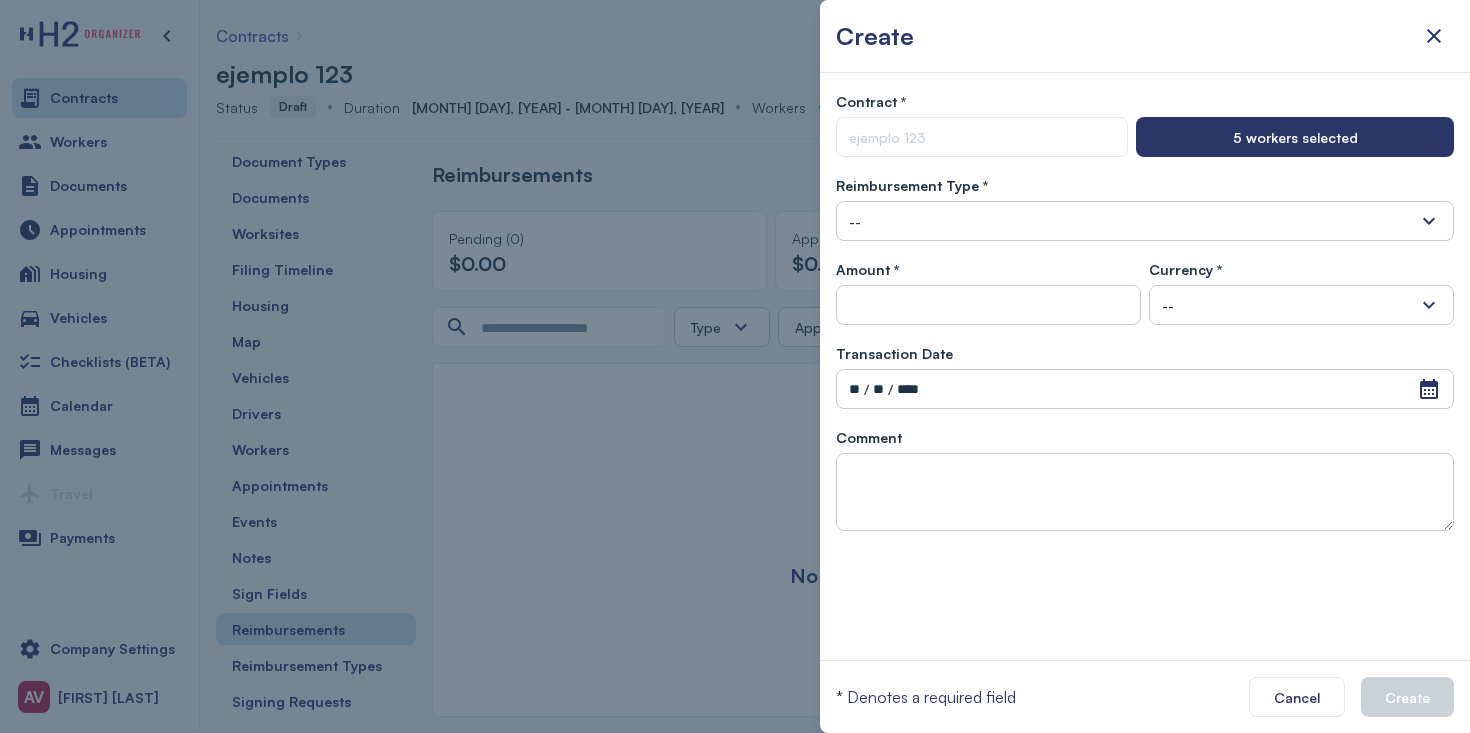 click on "--" at bounding box center (1145, 221) 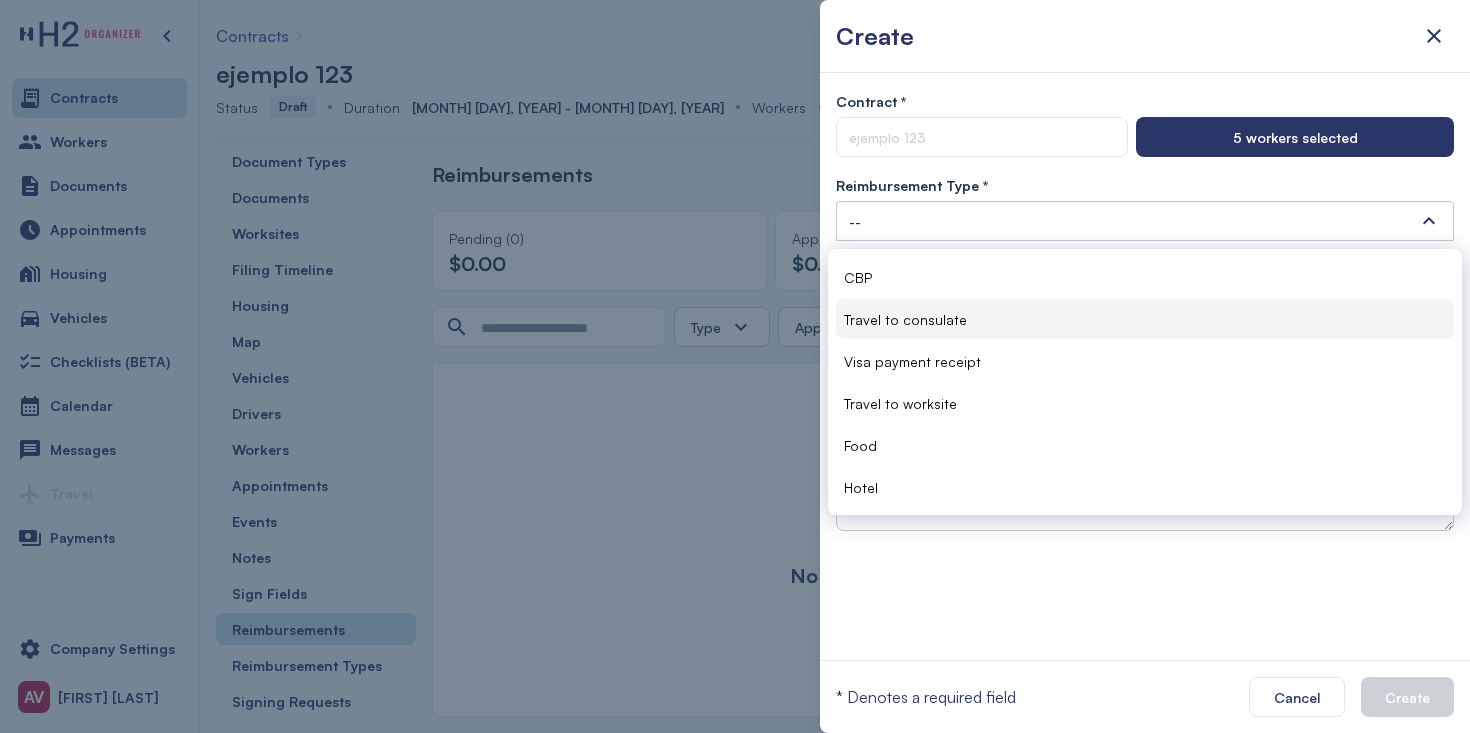 drag, startPoint x: 619, startPoint y: 356, endPoint x: 1054, endPoint y: 335, distance: 435.5066 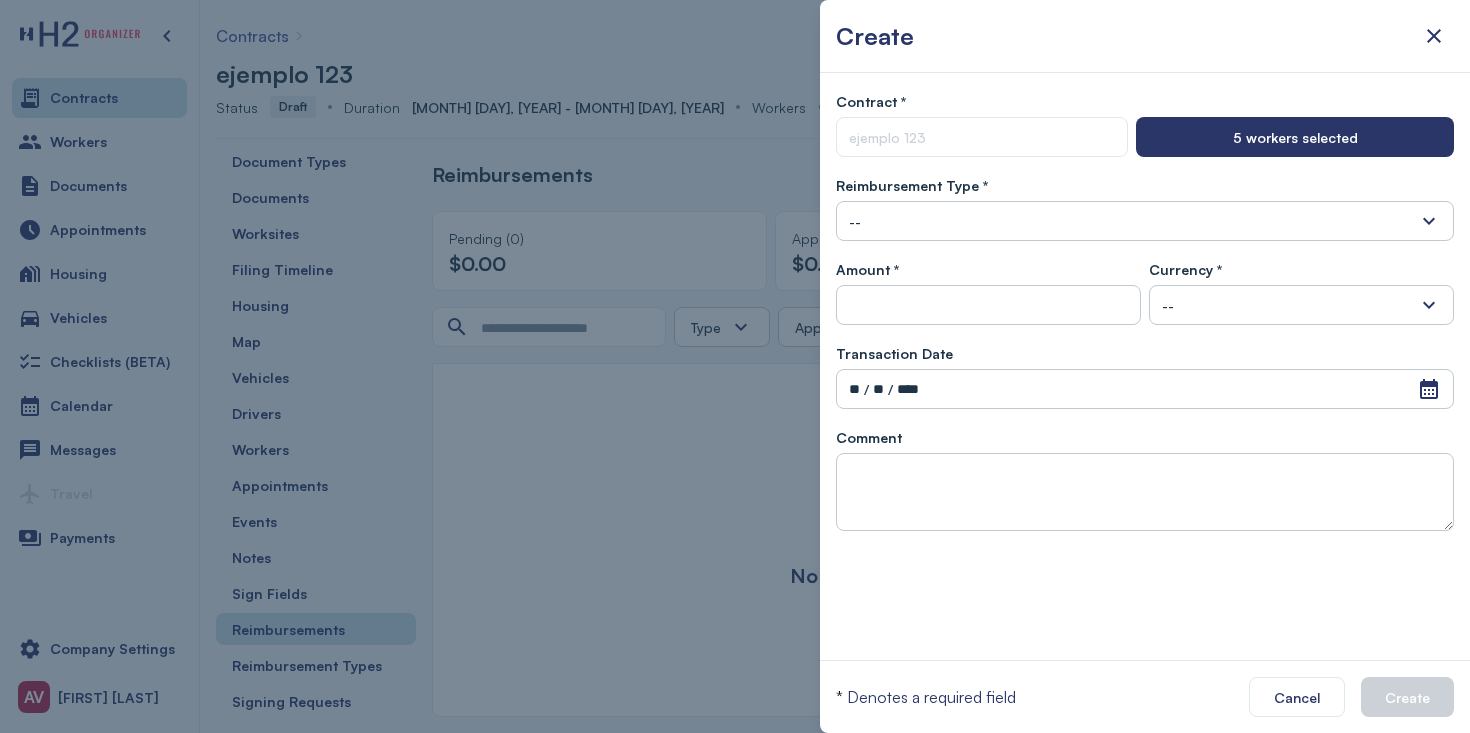 click on "--" at bounding box center [1145, 221] 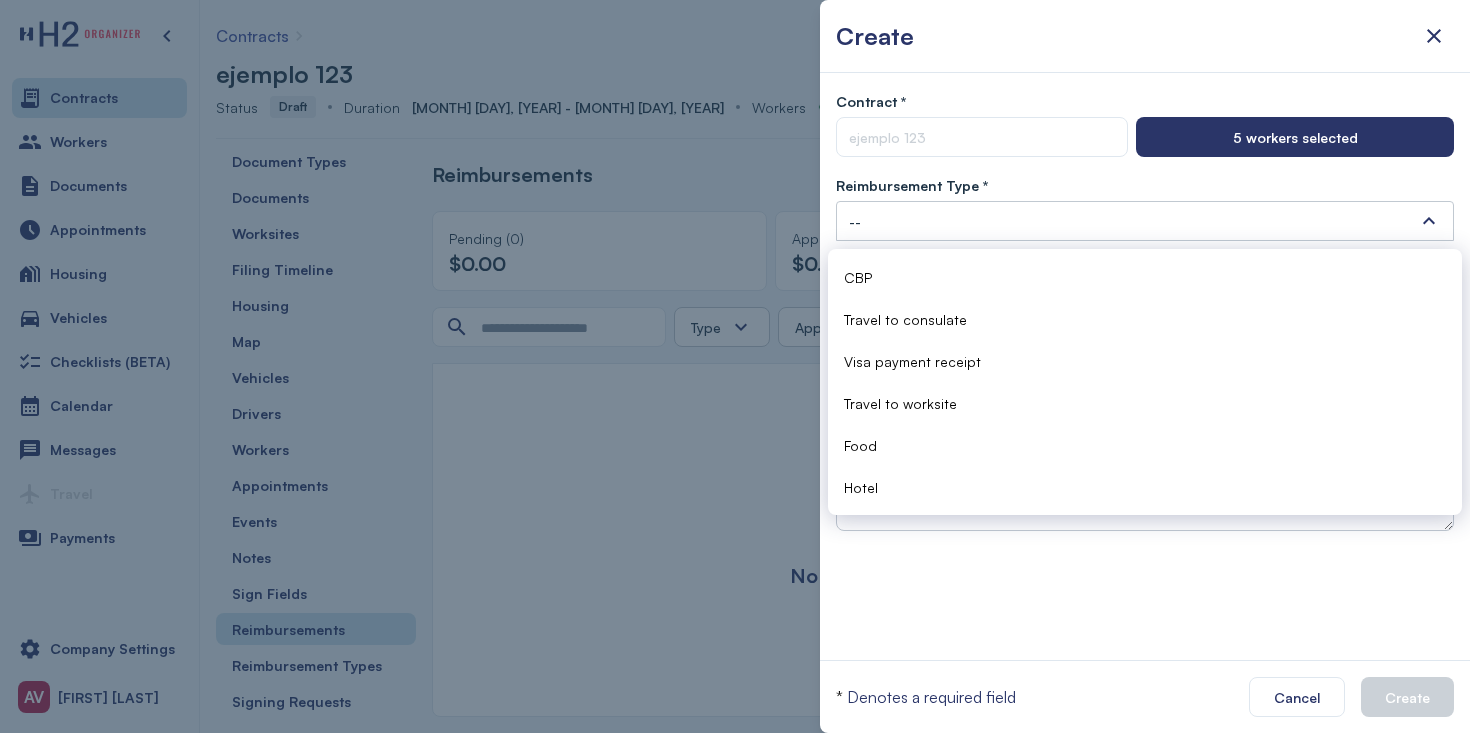 click on "Contract *         ejemplo 123         ejemplo 123         5 workers selected       Reimbursement Type *       --         CBP Travel to consulate Visa payment receipt Travel to worksite Food Hotel         Amount *                 Currency *       --         USD MXN HNL SVC JMD GTQ         Transaction Date       Open Calendar   **   /   **   /   ****           Invalid date         Comment" at bounding box center [1145, 366] 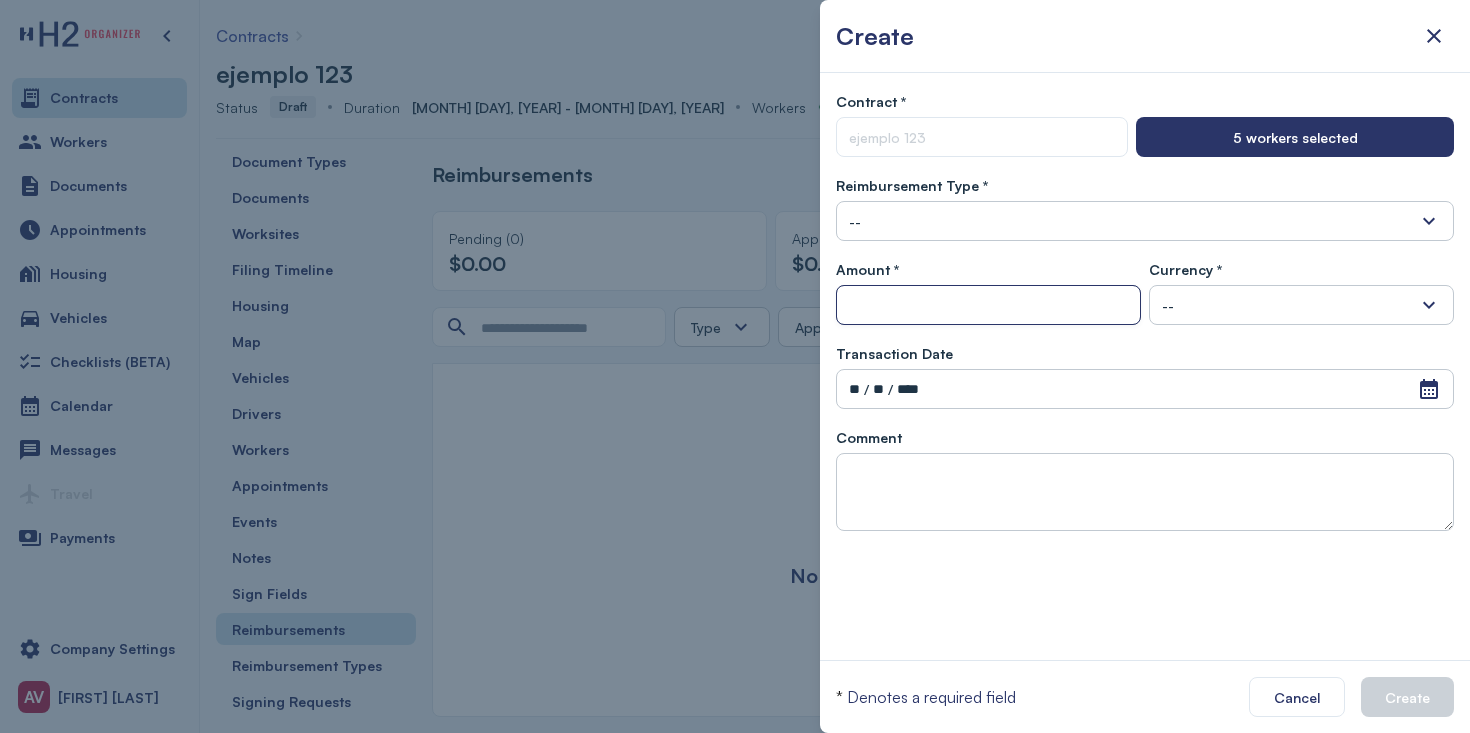 click at bounding box center [988, 306] 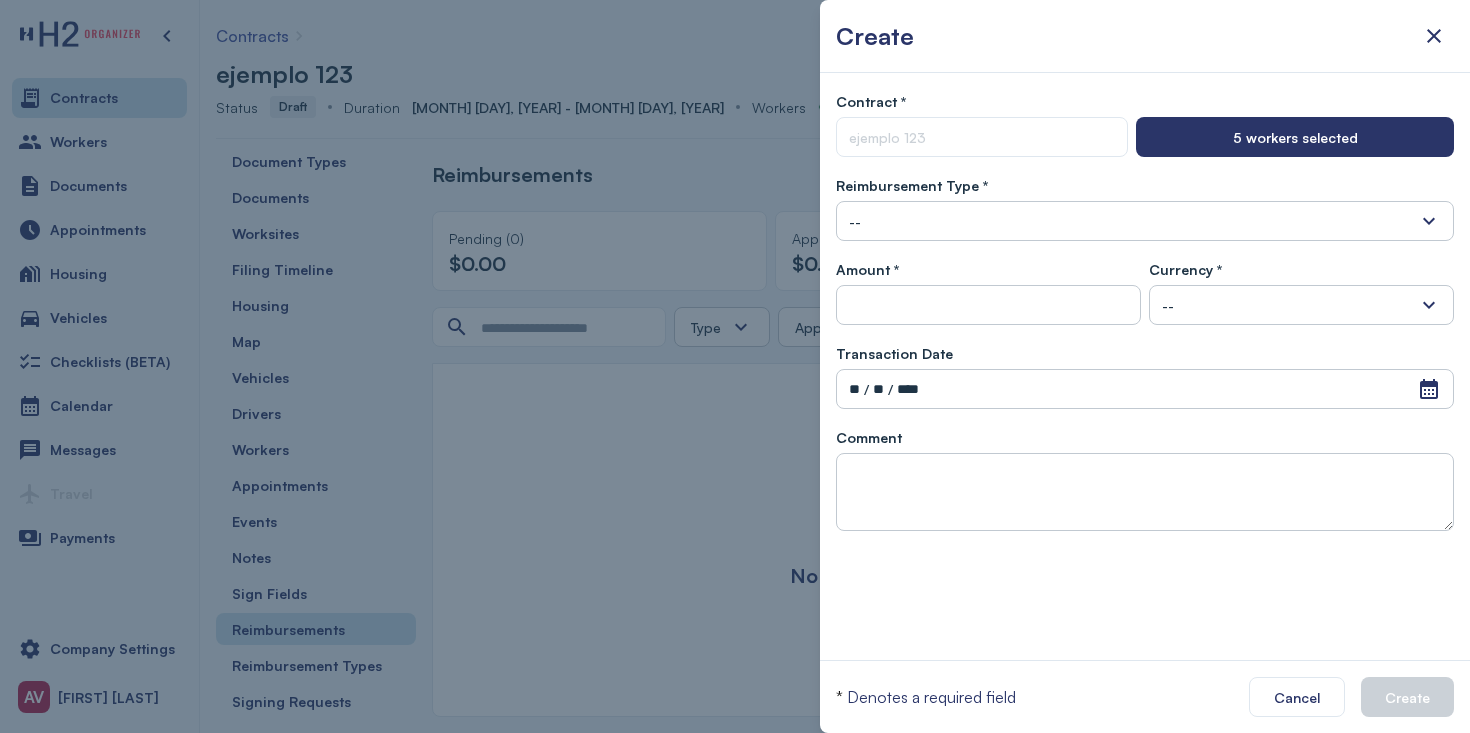 click on "--" at bounding box center [1301, 305] 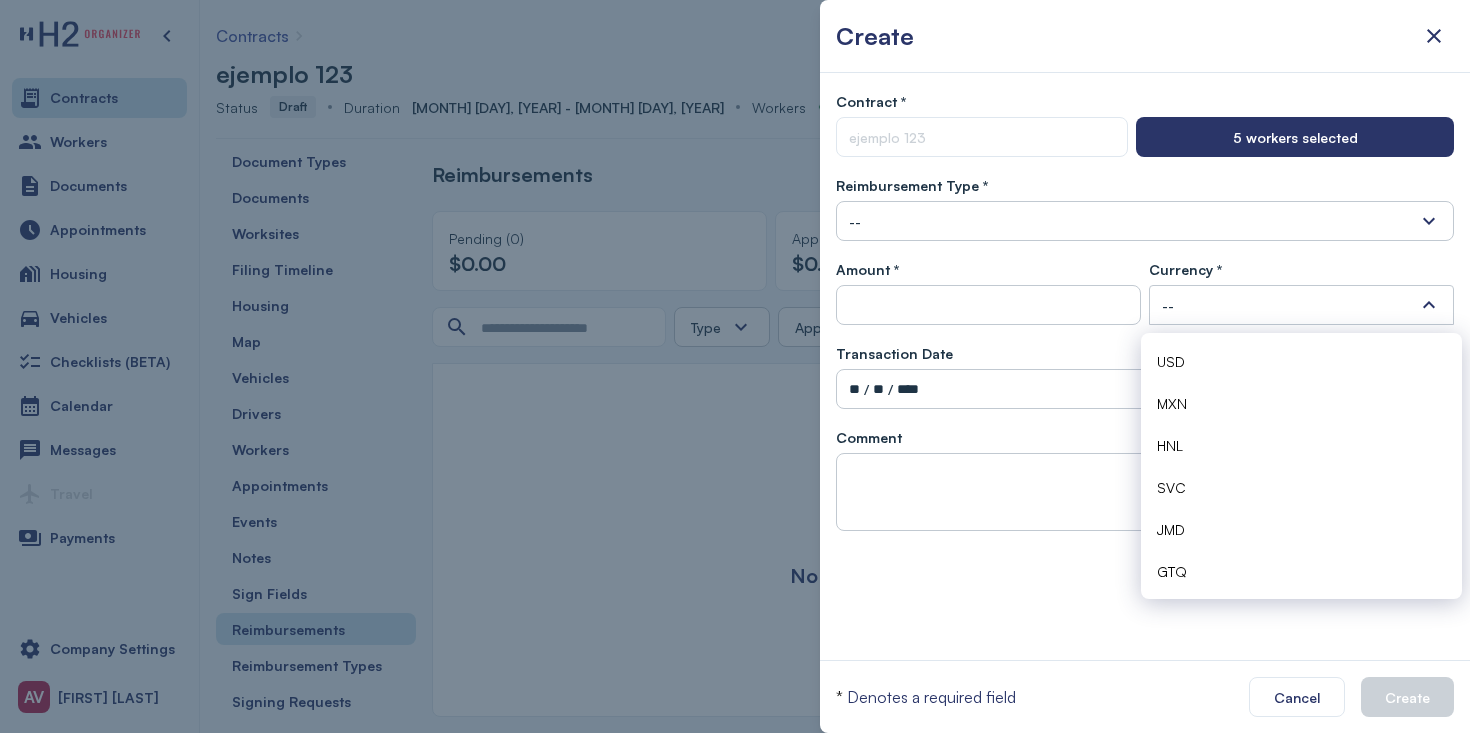 click at bounding box center (735, 366) 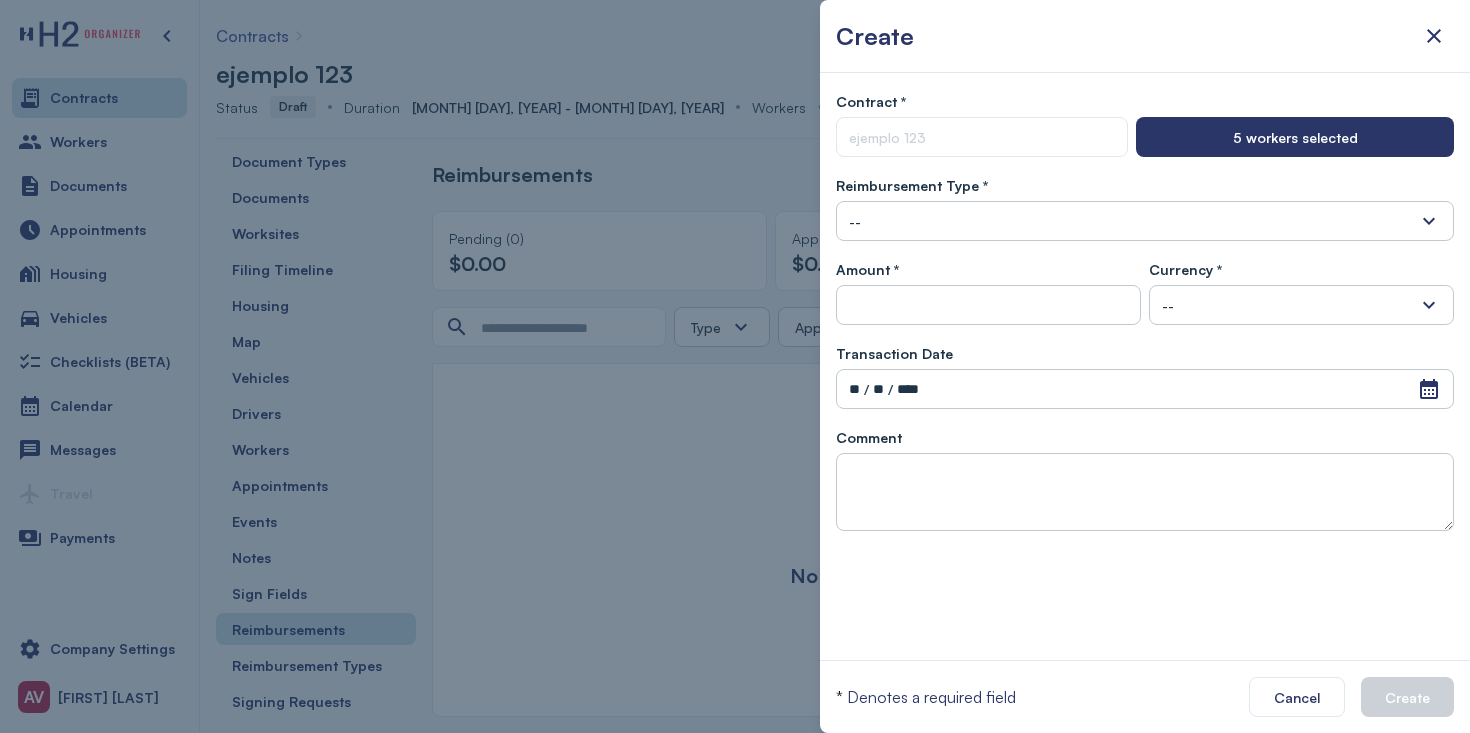 click at bounding box center (735, 366) 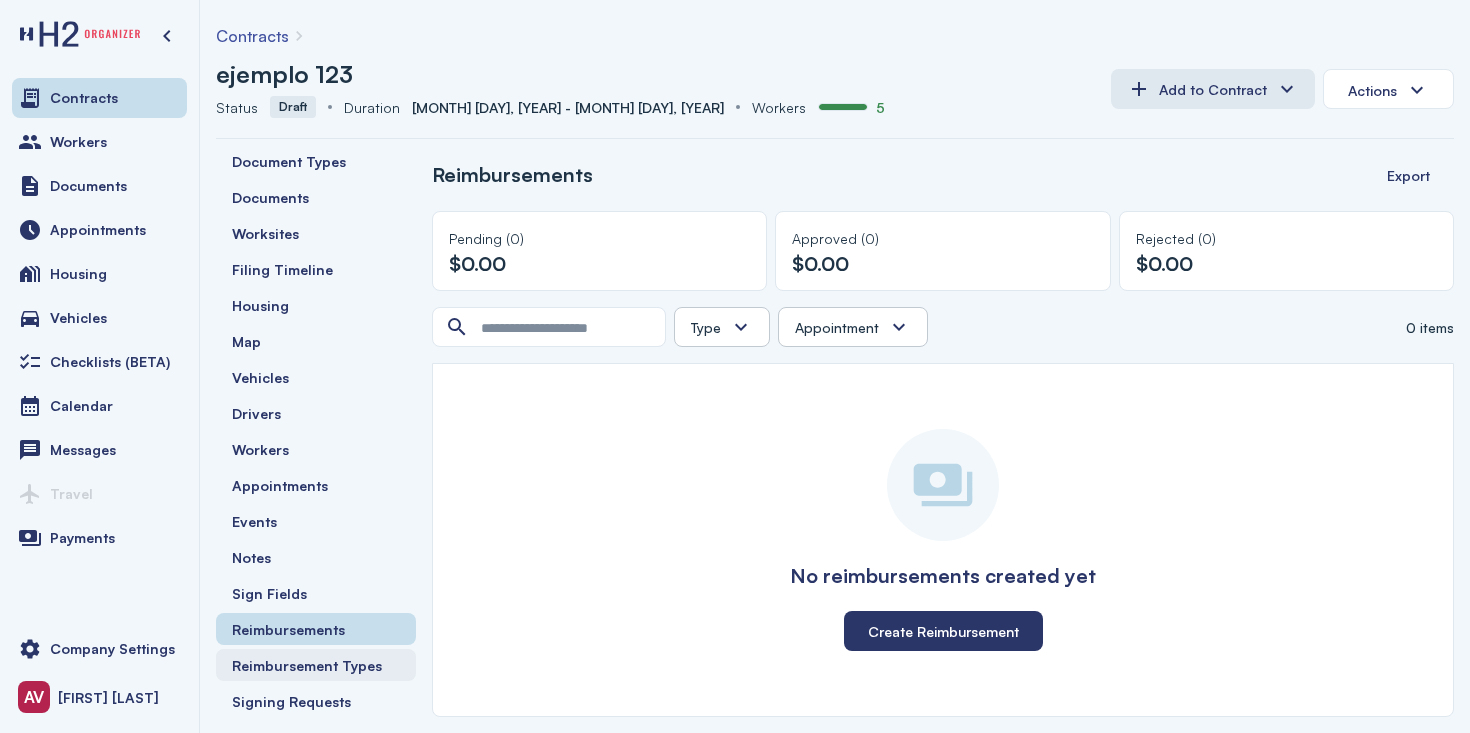 click on "Reimbursement Types" at bounding box center [316, 665] 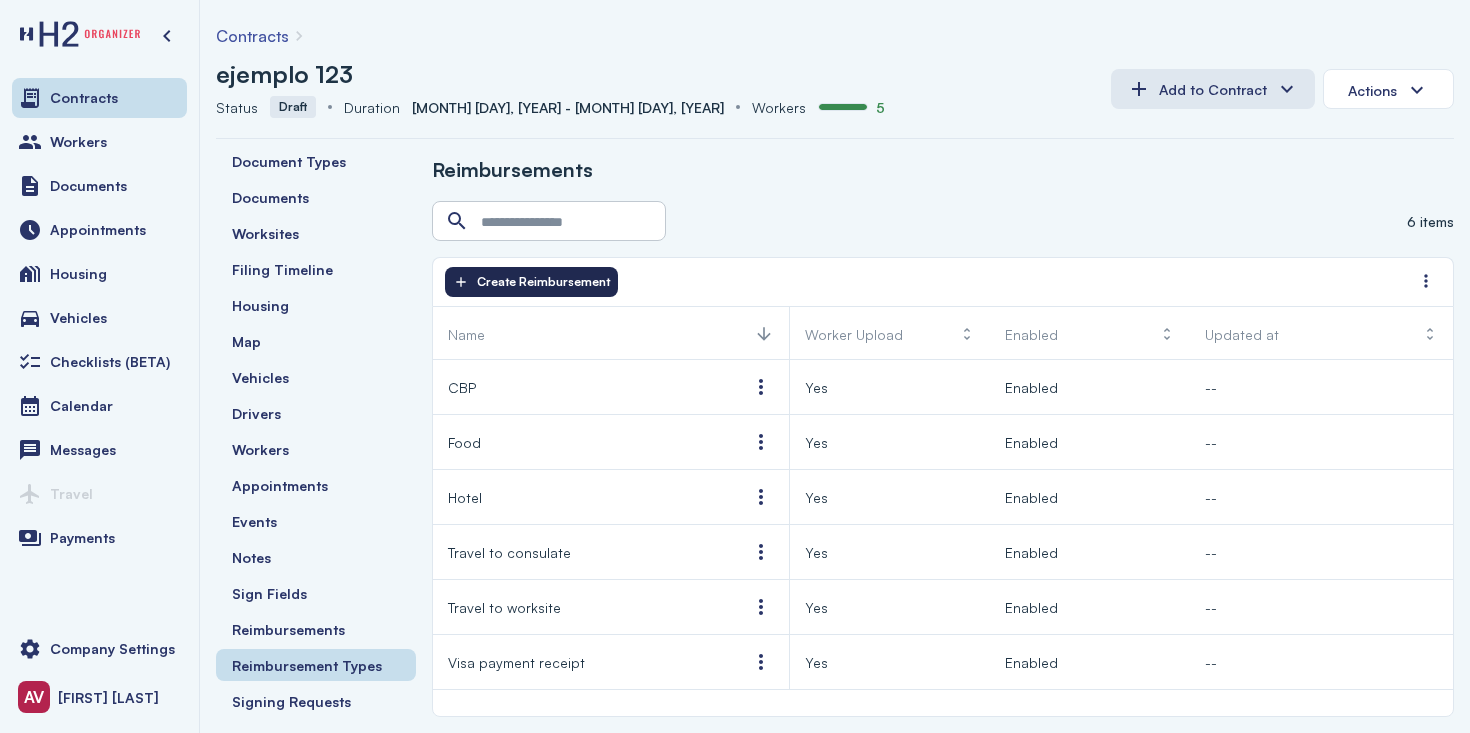 click on "Create Reimbursement" 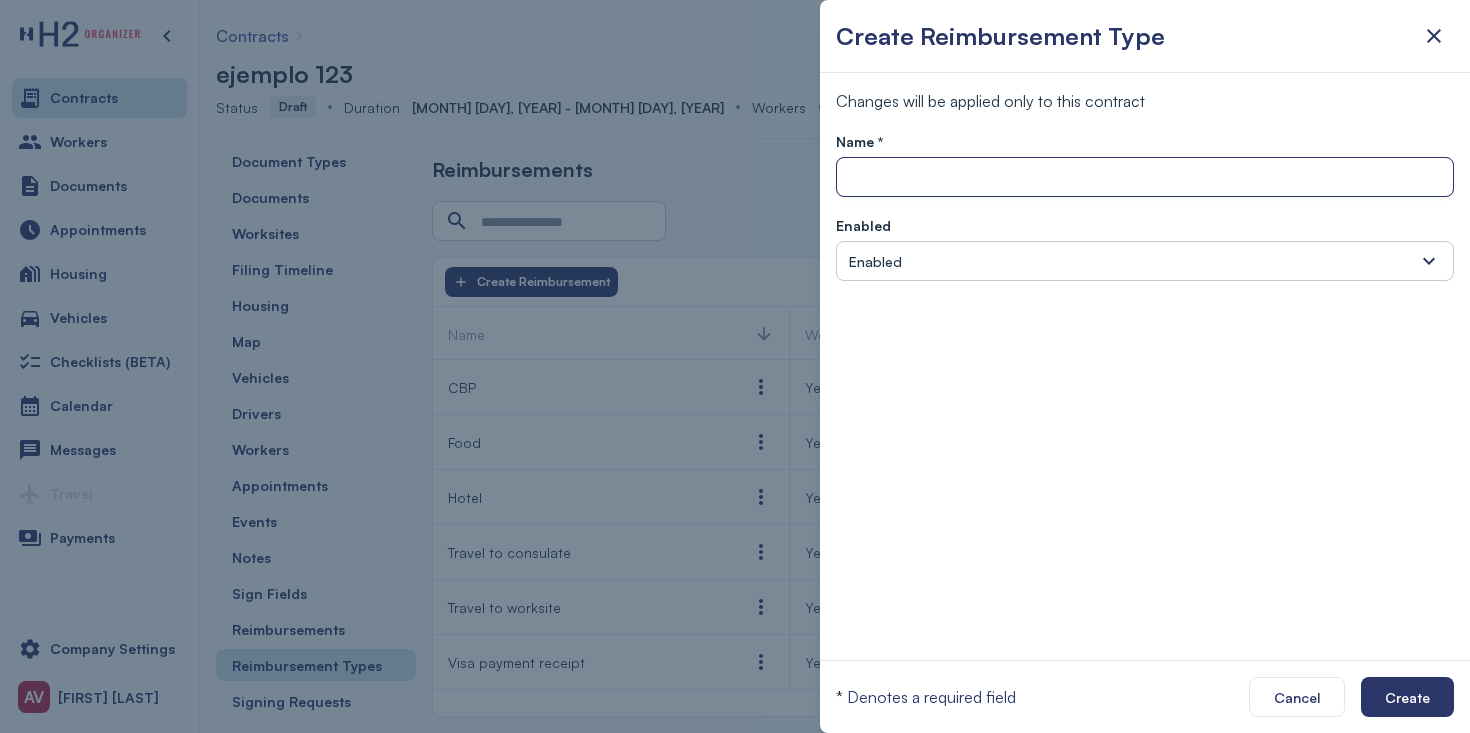 click at bounding box center [1145, 178] 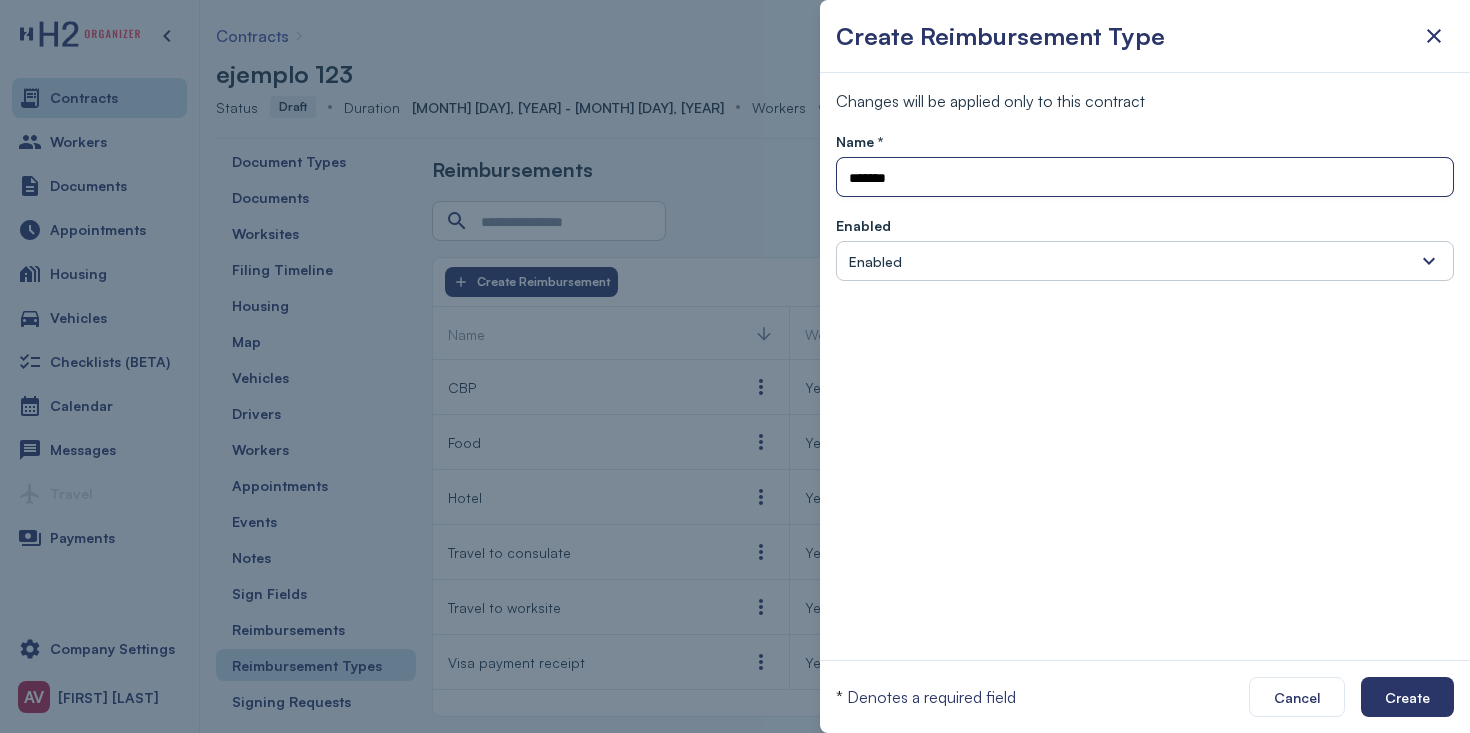 type on "*" 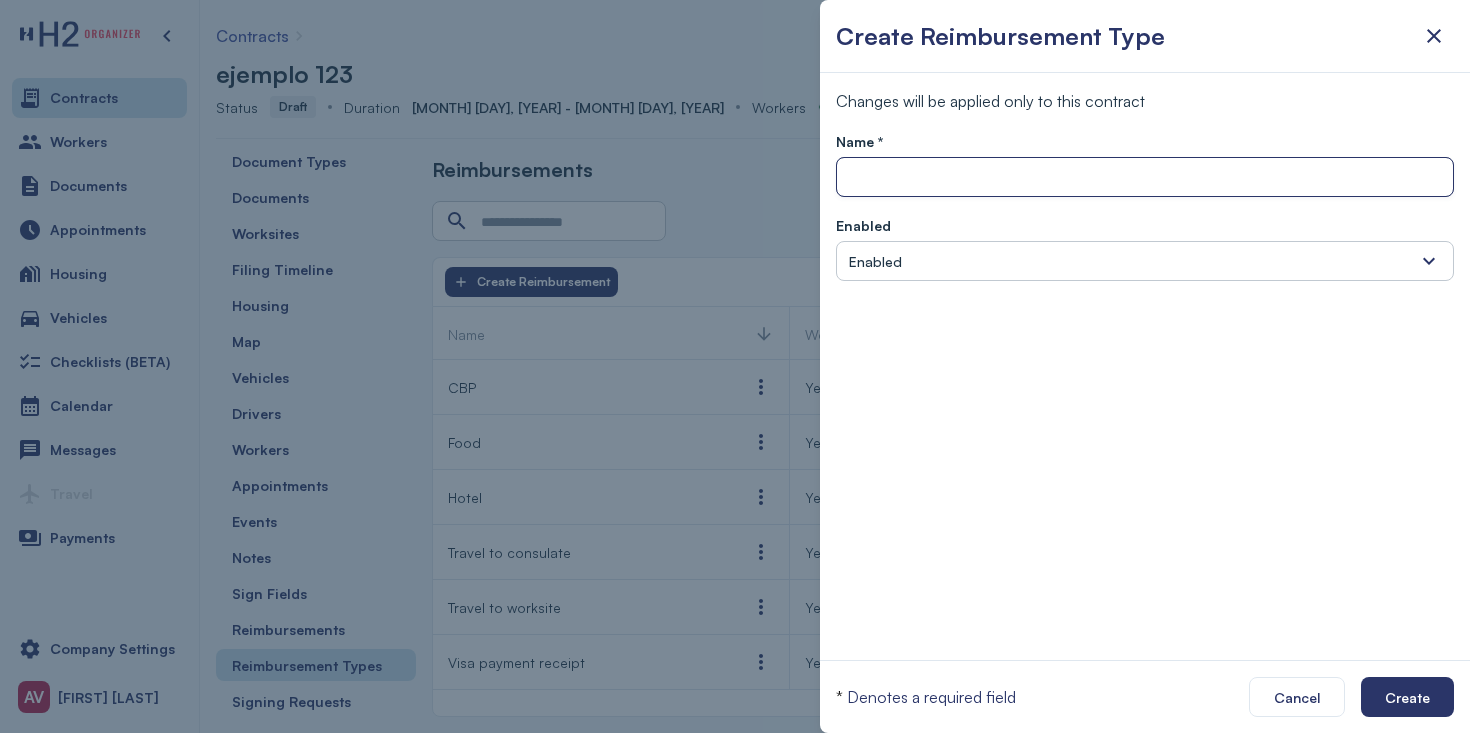 type on "*" 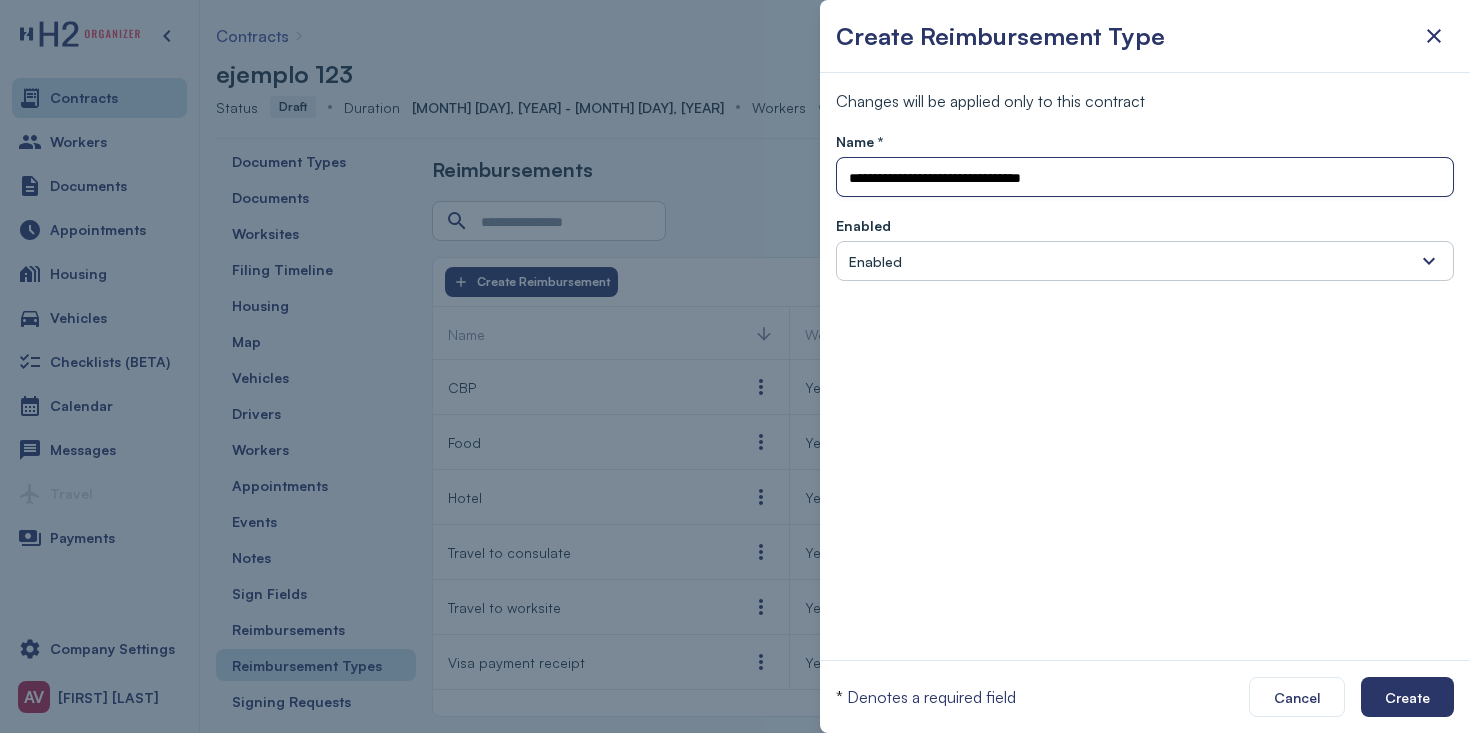 type on "**********" 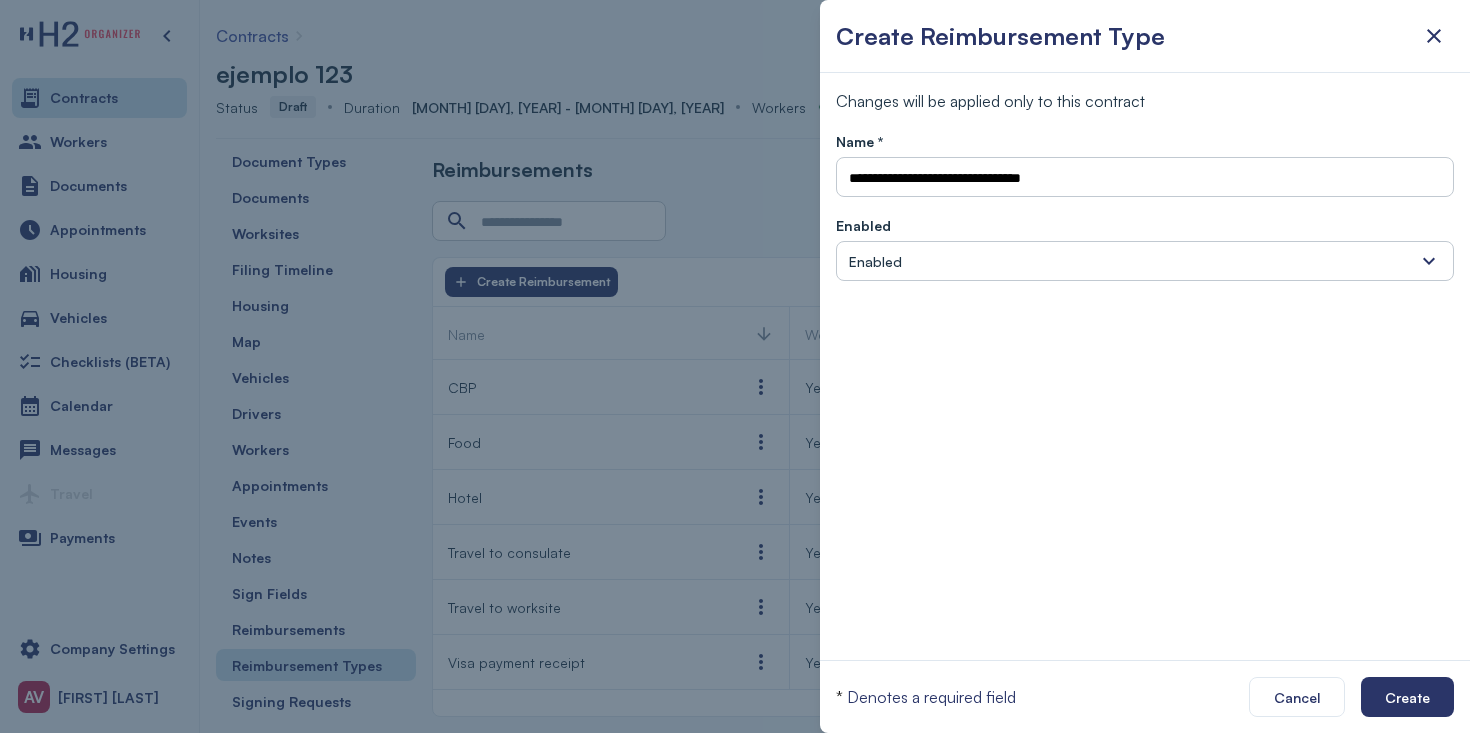 click on "Enabled" at bounding box center [1145, 261] 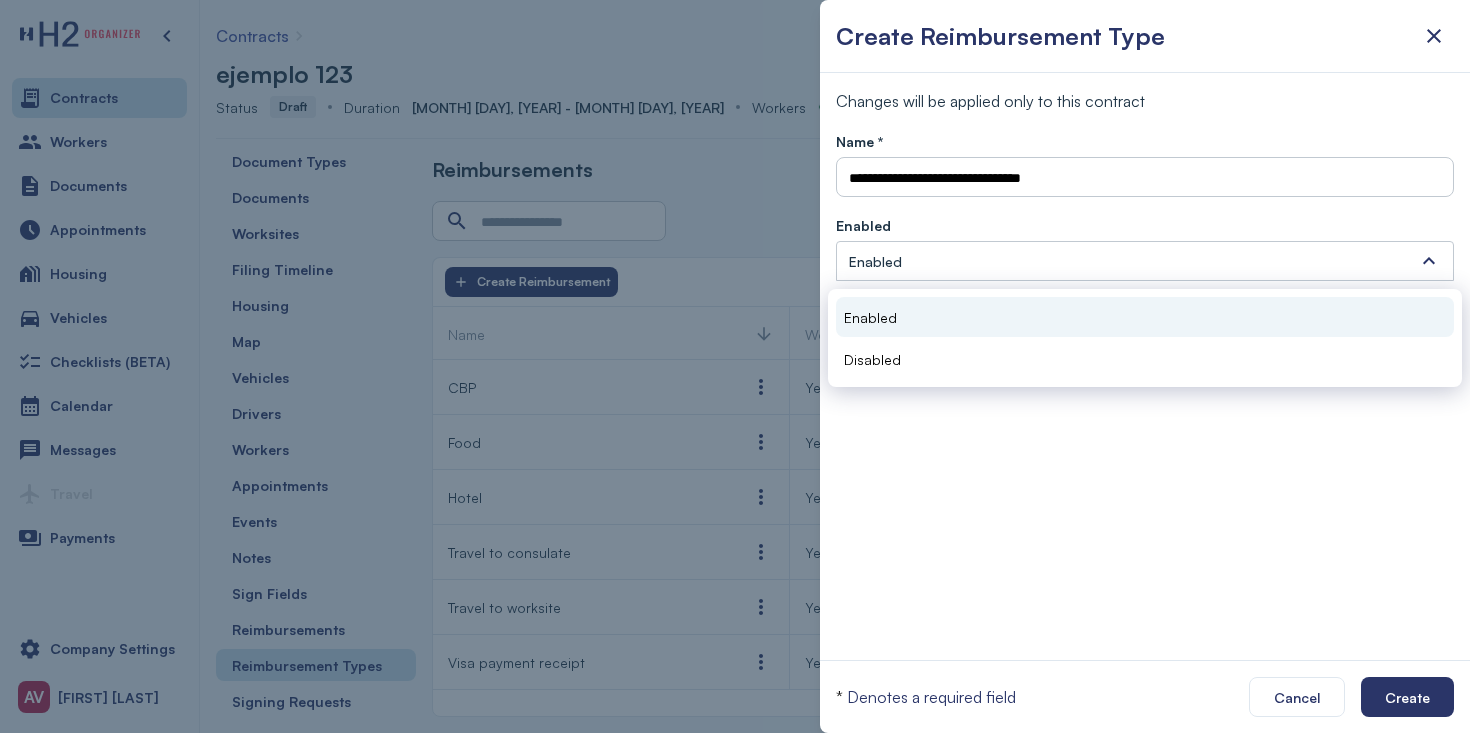click on "Enabled" at bounding box center (1145, 261) 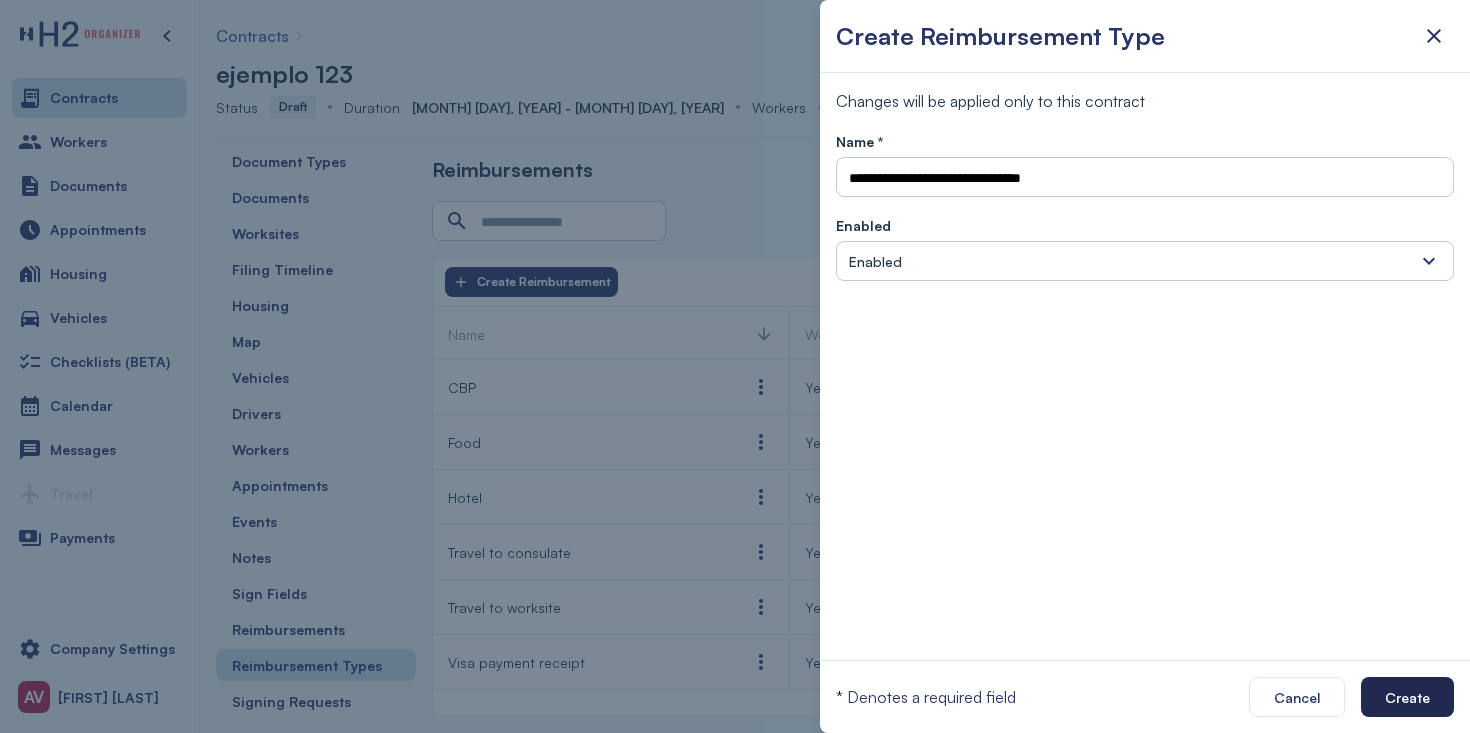 click on "Create" at bounding box center [1407, 697] 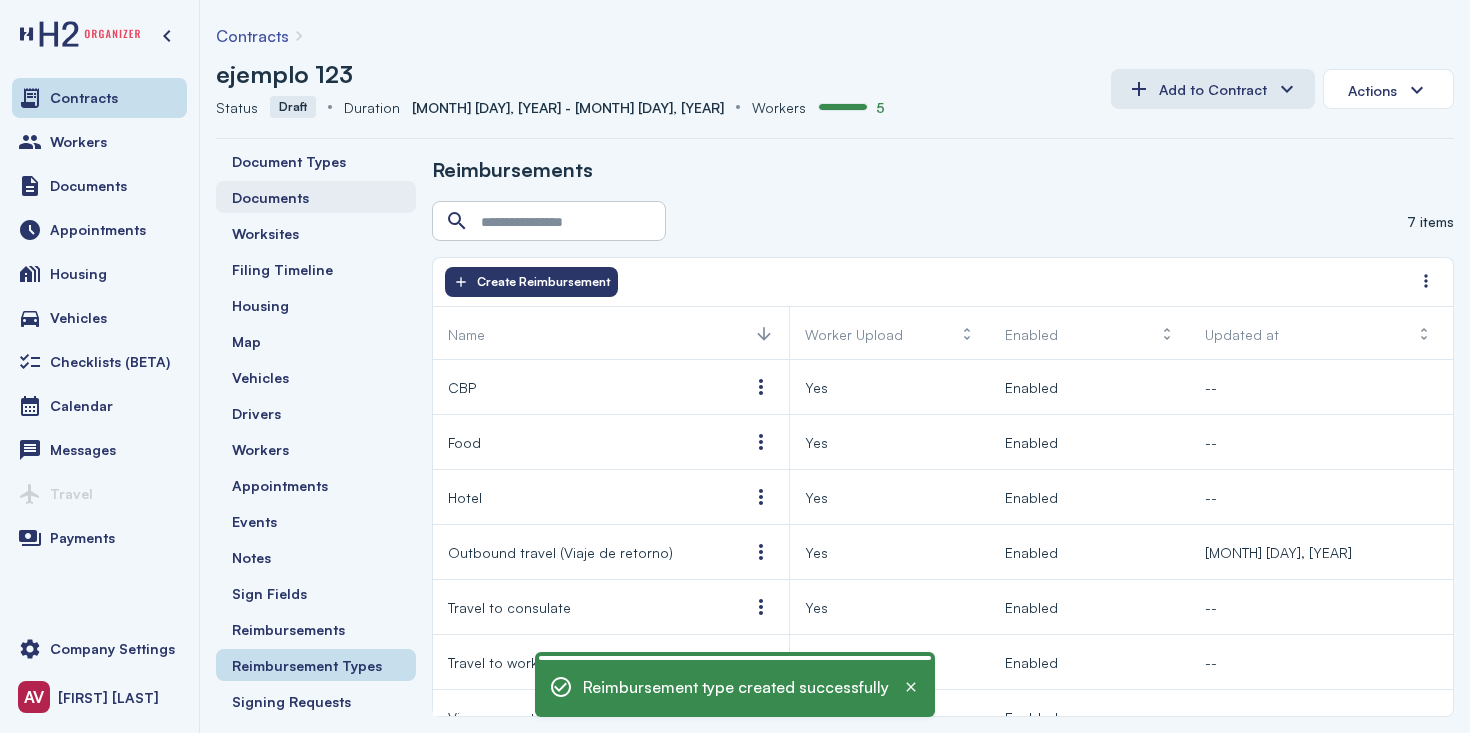 click on "Documents" at bounding box center [316, 197] 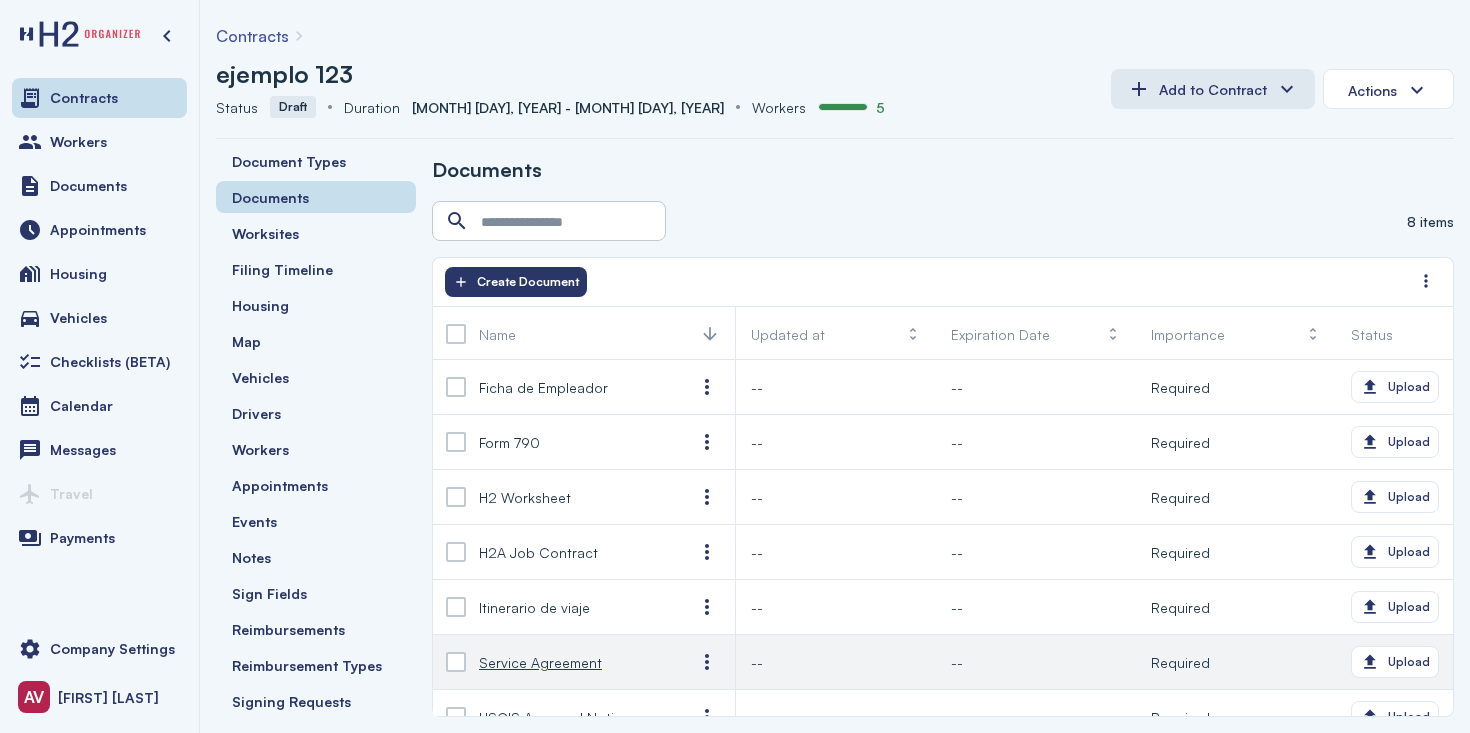 scroll, scrollTop: 84, scrollLeft: 0, axis: vertical 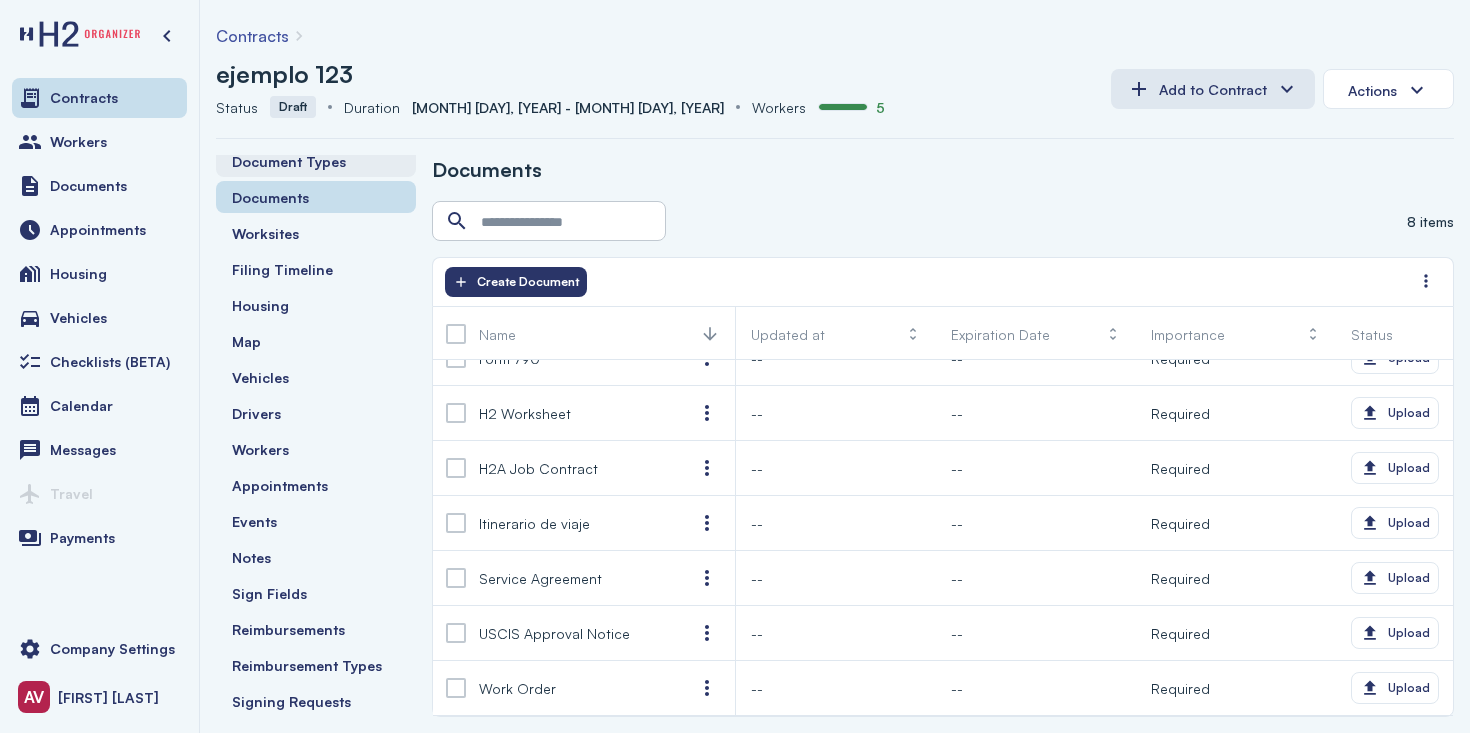 click on "Document Types" at bounding box center (289, 161) 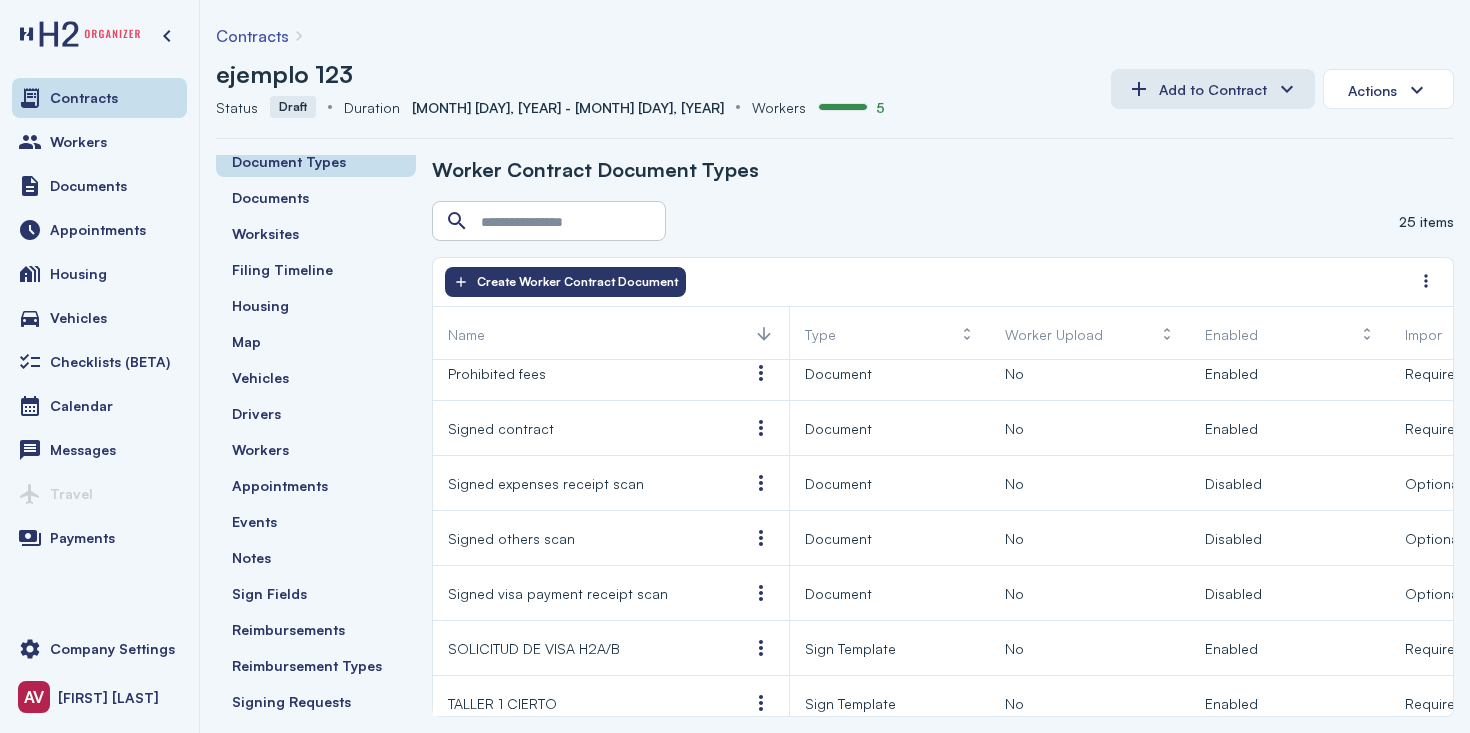 scroll, scrollTop: 771, scrollLeft: 54, axis: both 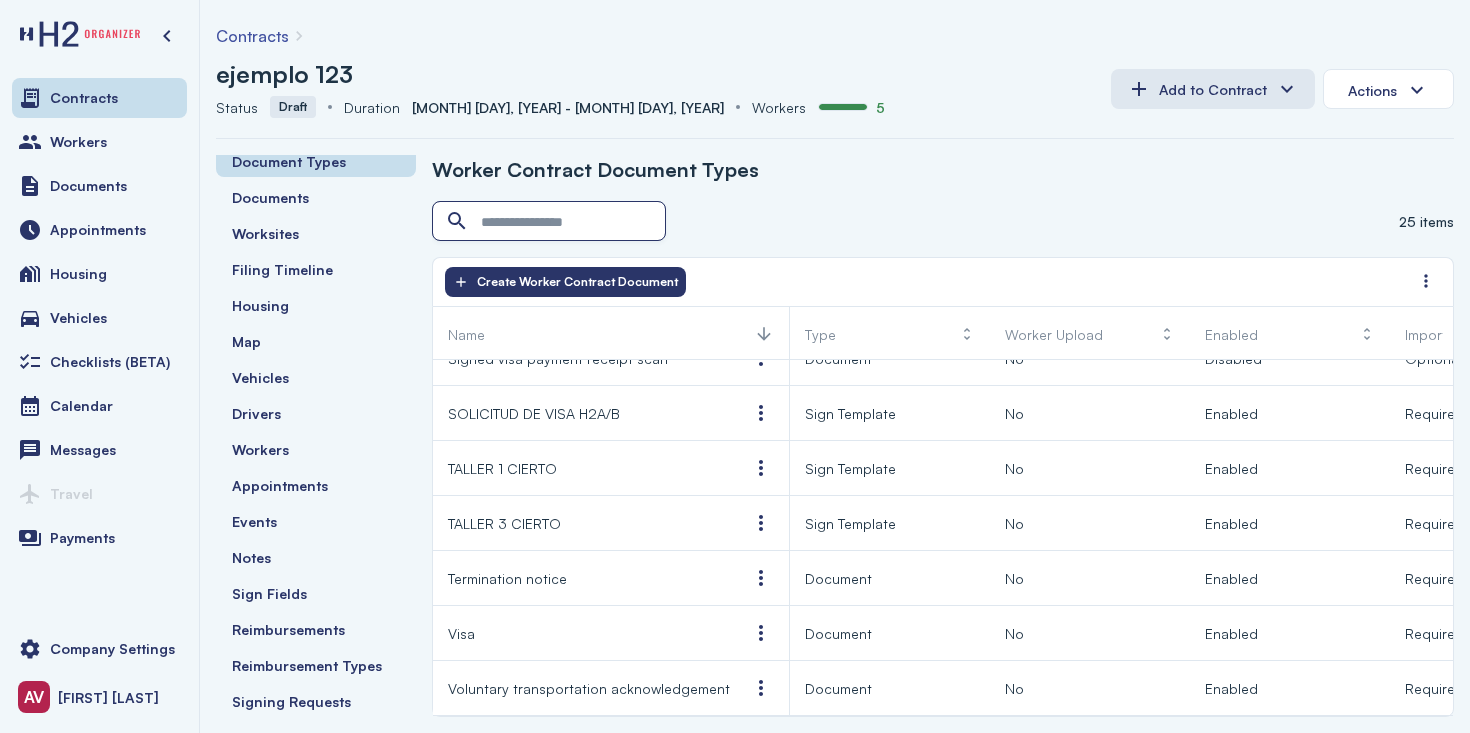 click at bounding box center [551, 222] 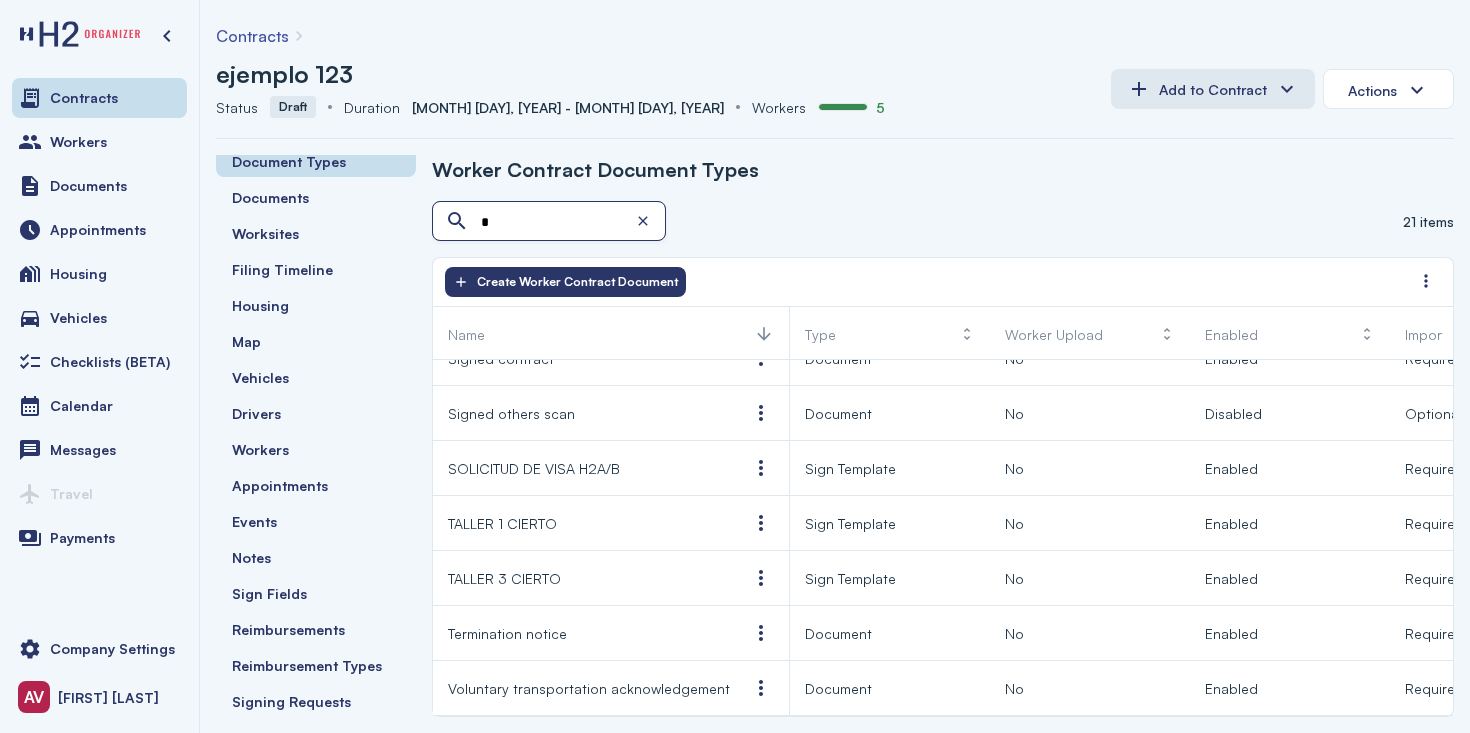 scroll, scrollTop: 782, scrollLeft: 0, axis: vertical 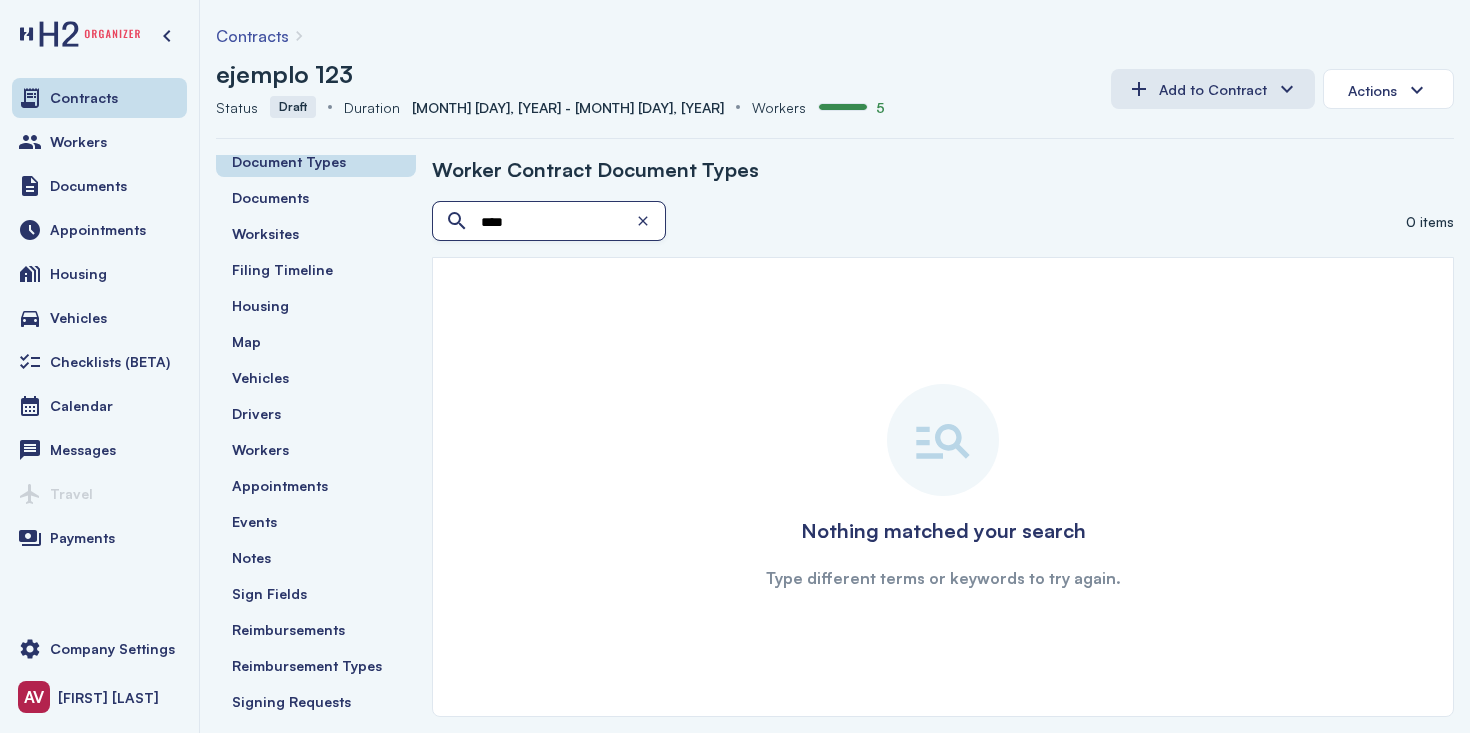type on "*****" 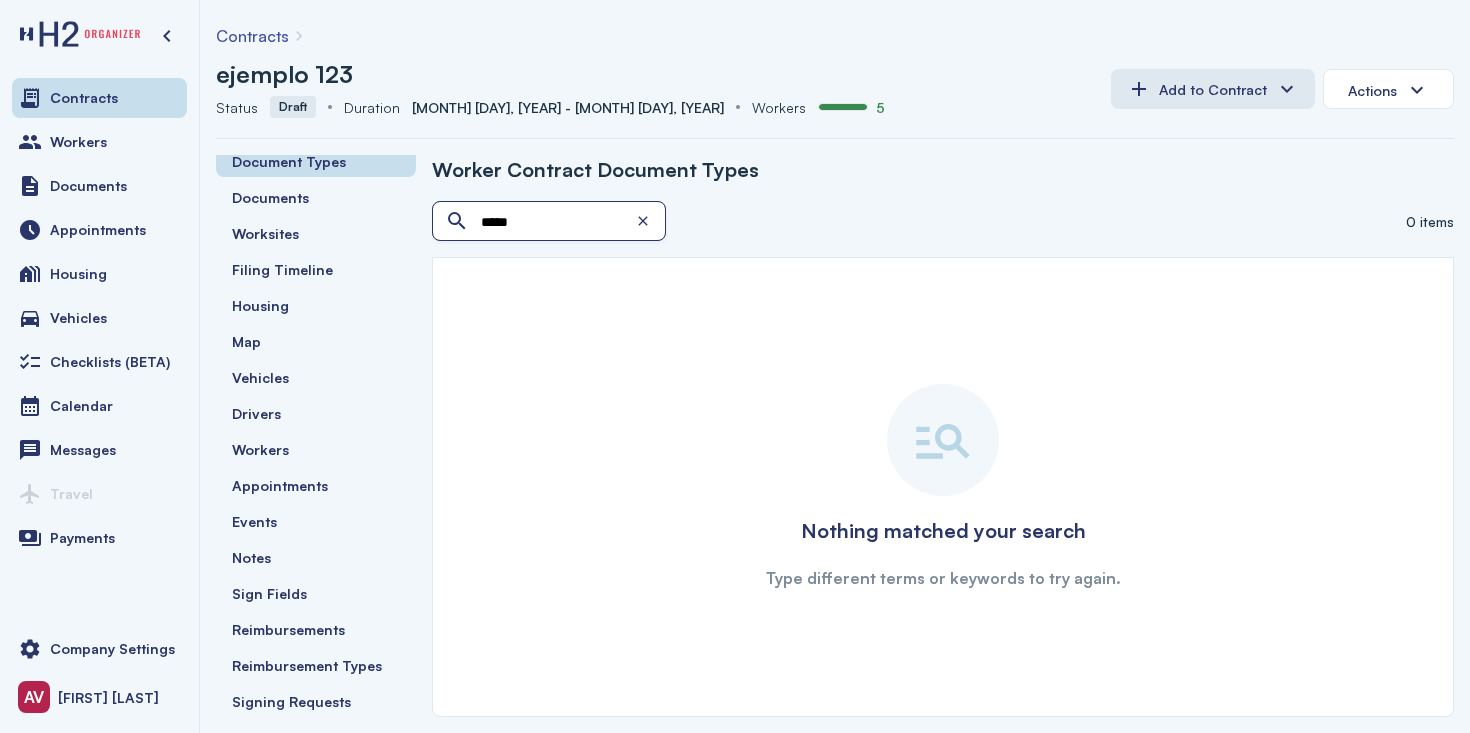 type 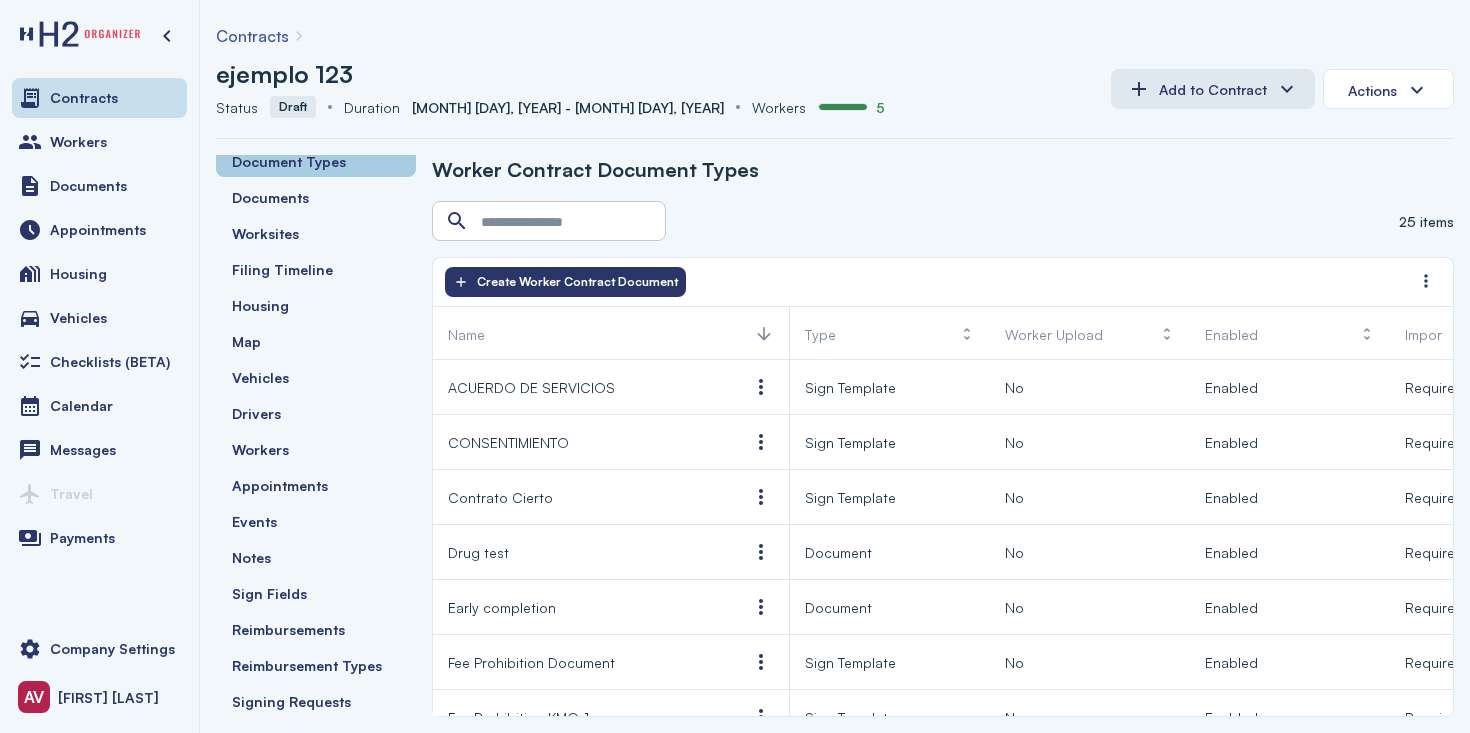 click on "Document Types" at bounding box center (316, 161) 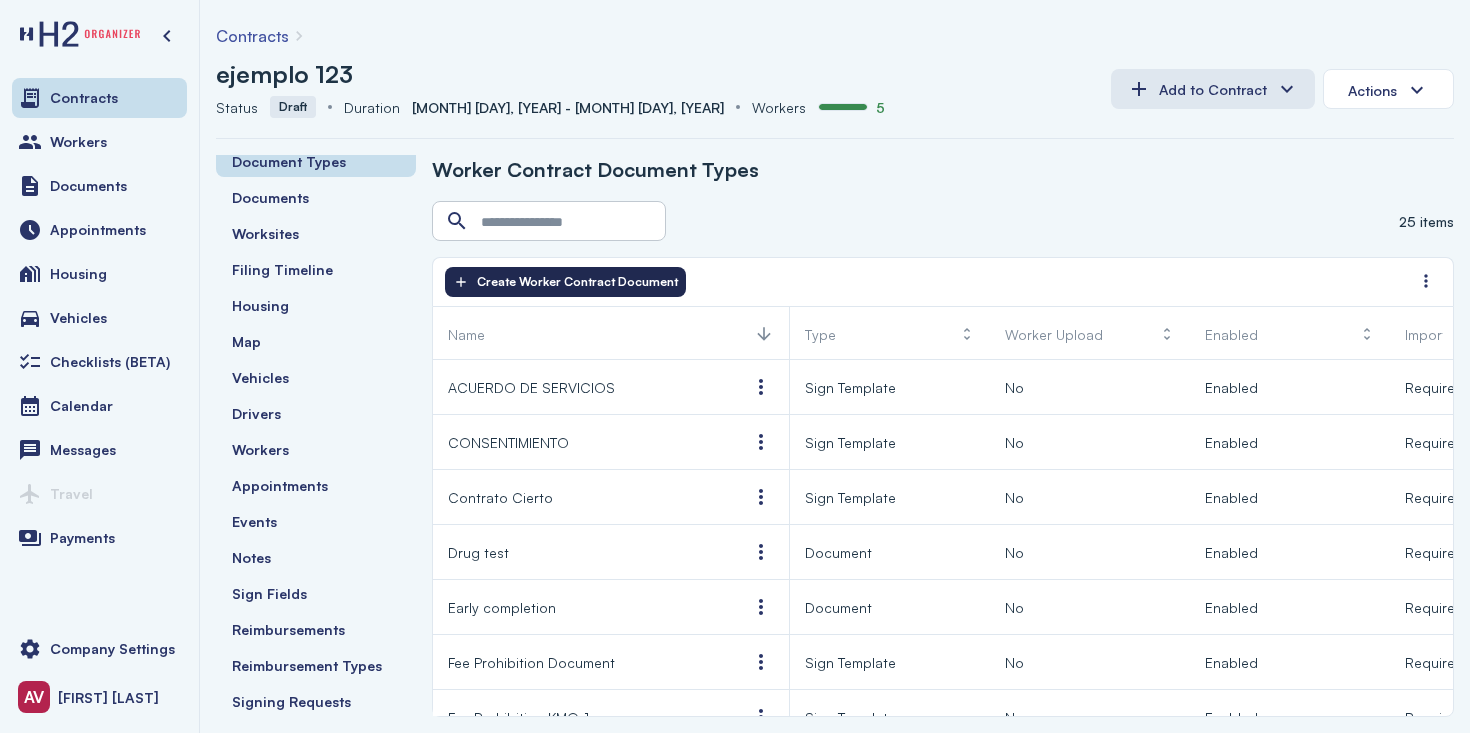 click on "Create Worker Contract Document" 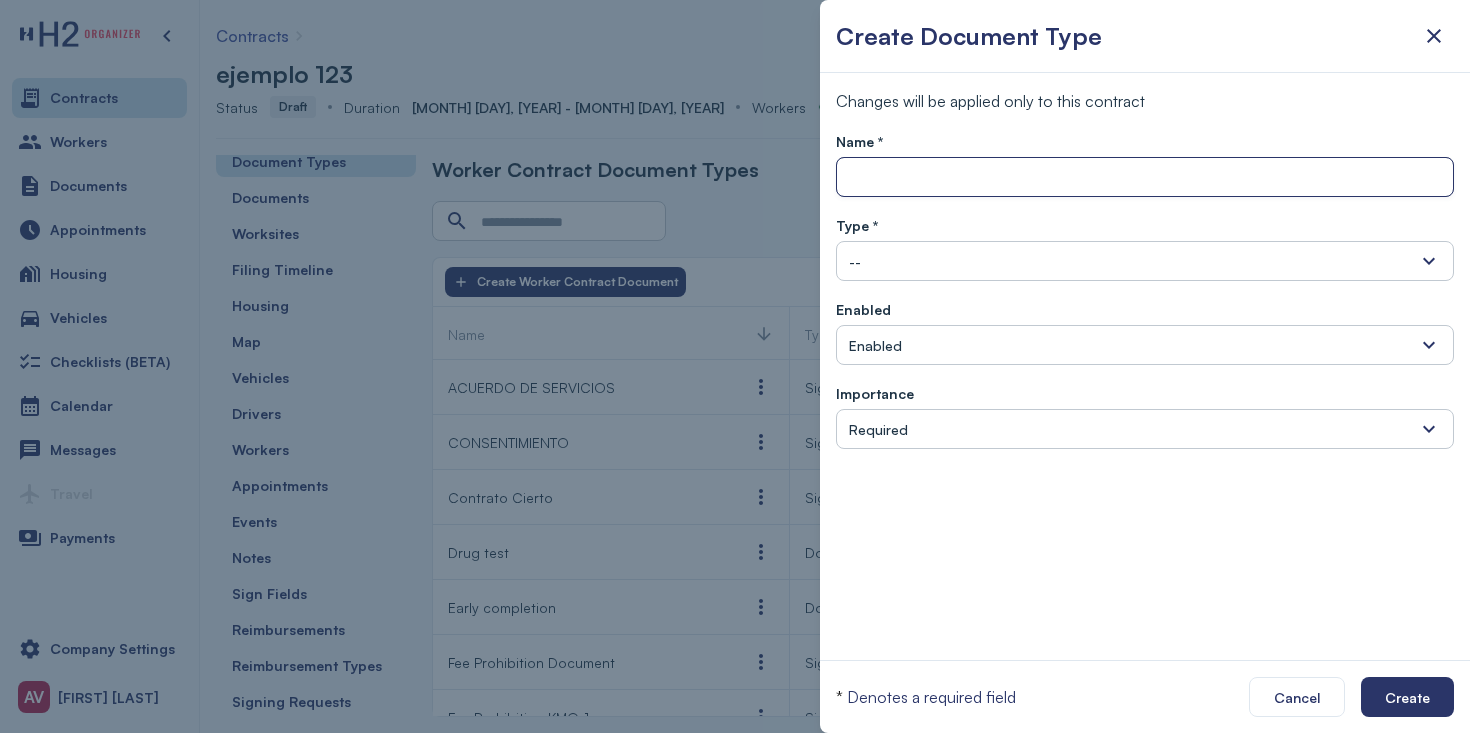 click at bounding box center (1145, 178) 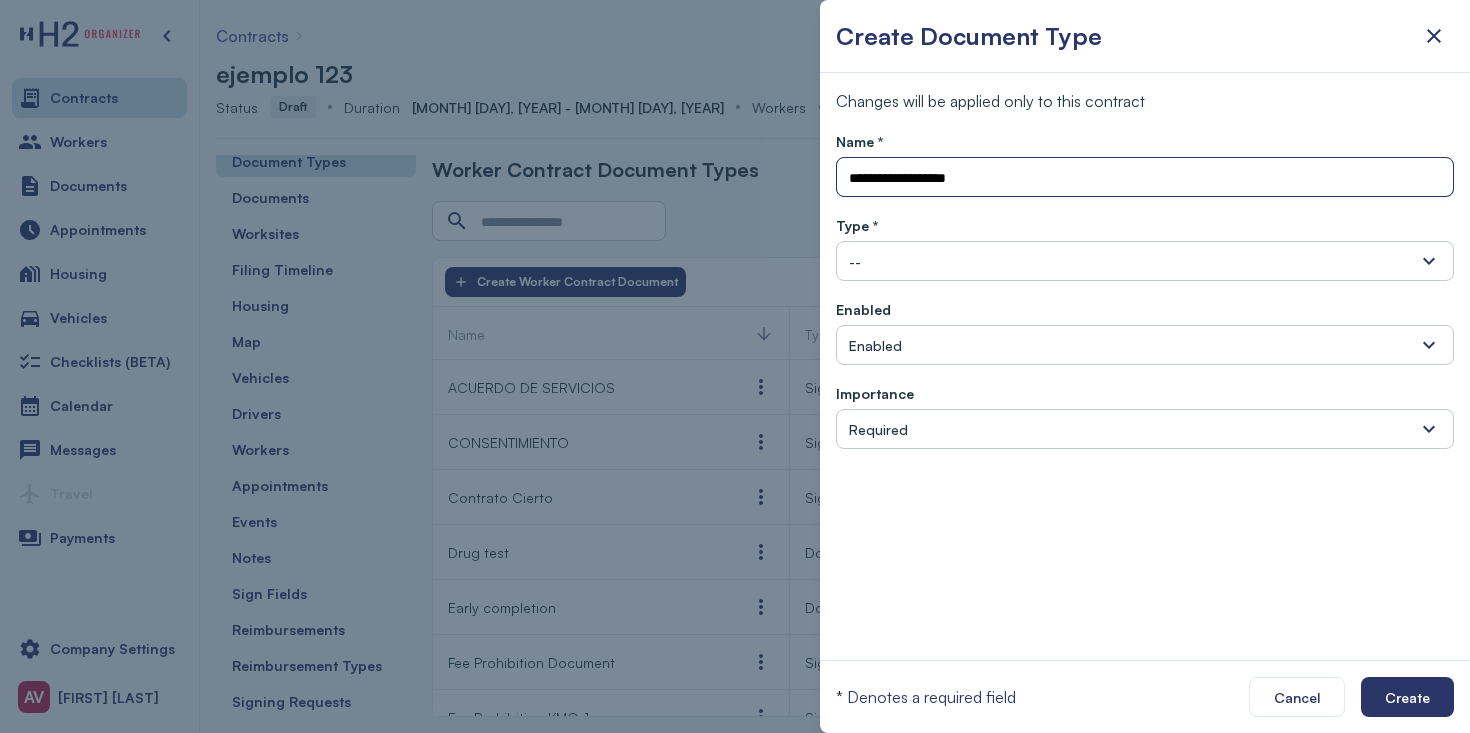 type on "**********" 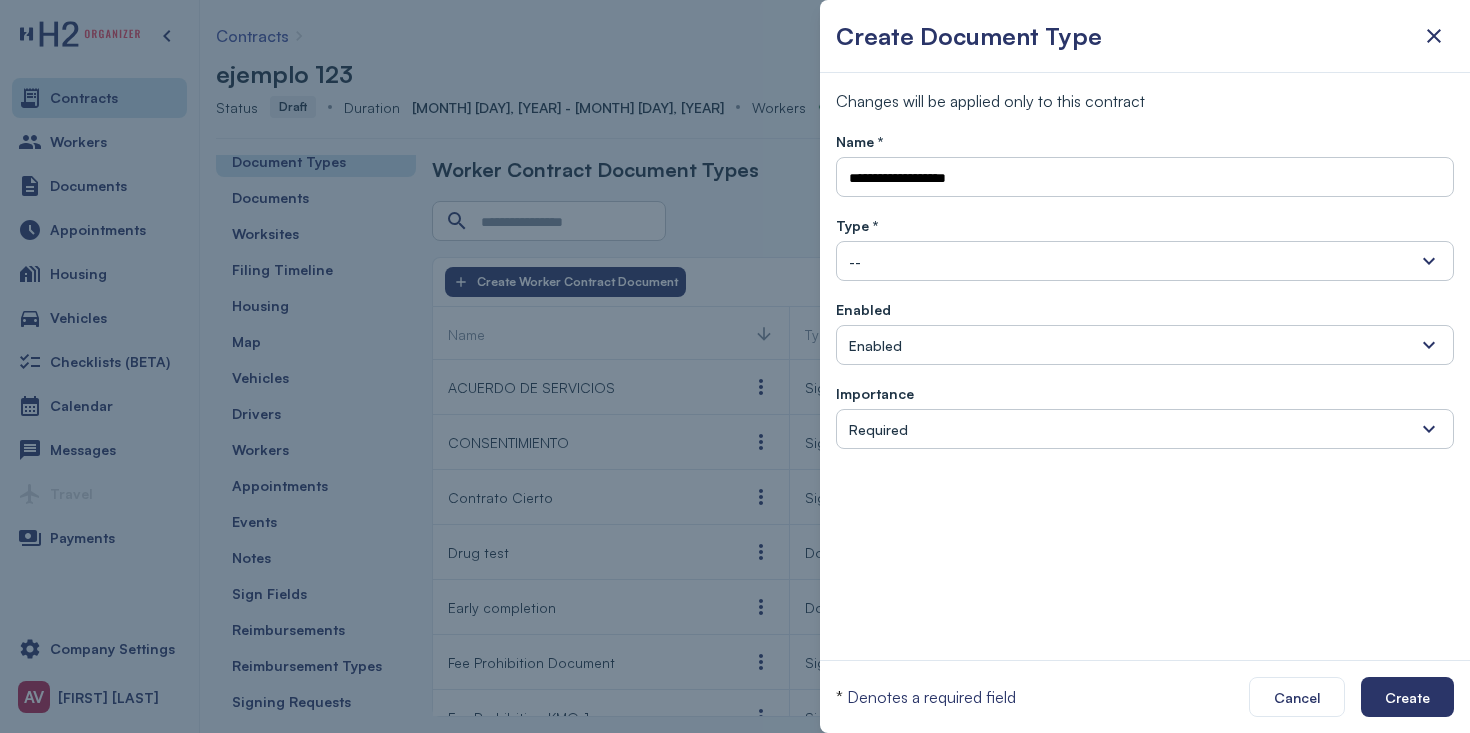type 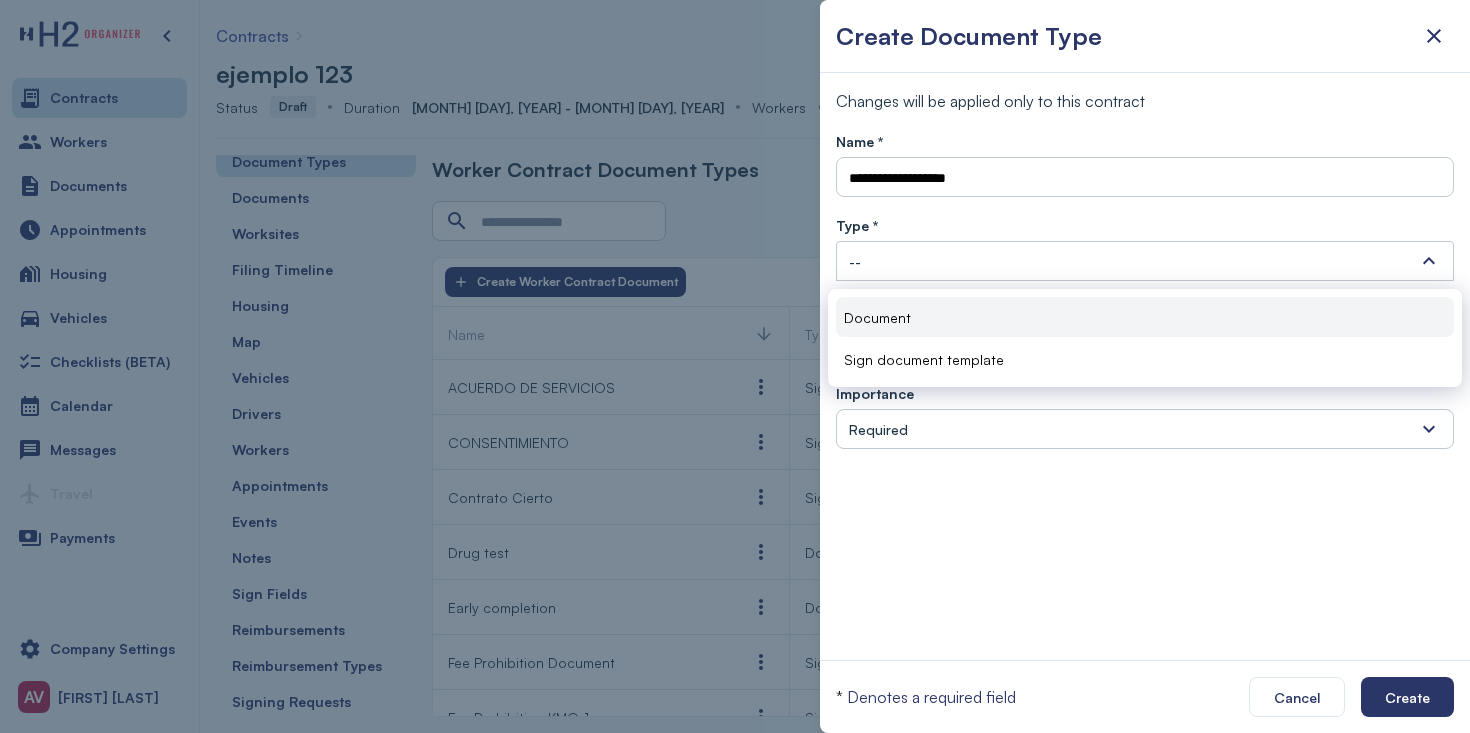 click on "Document" at bounding box center (1145, 317) 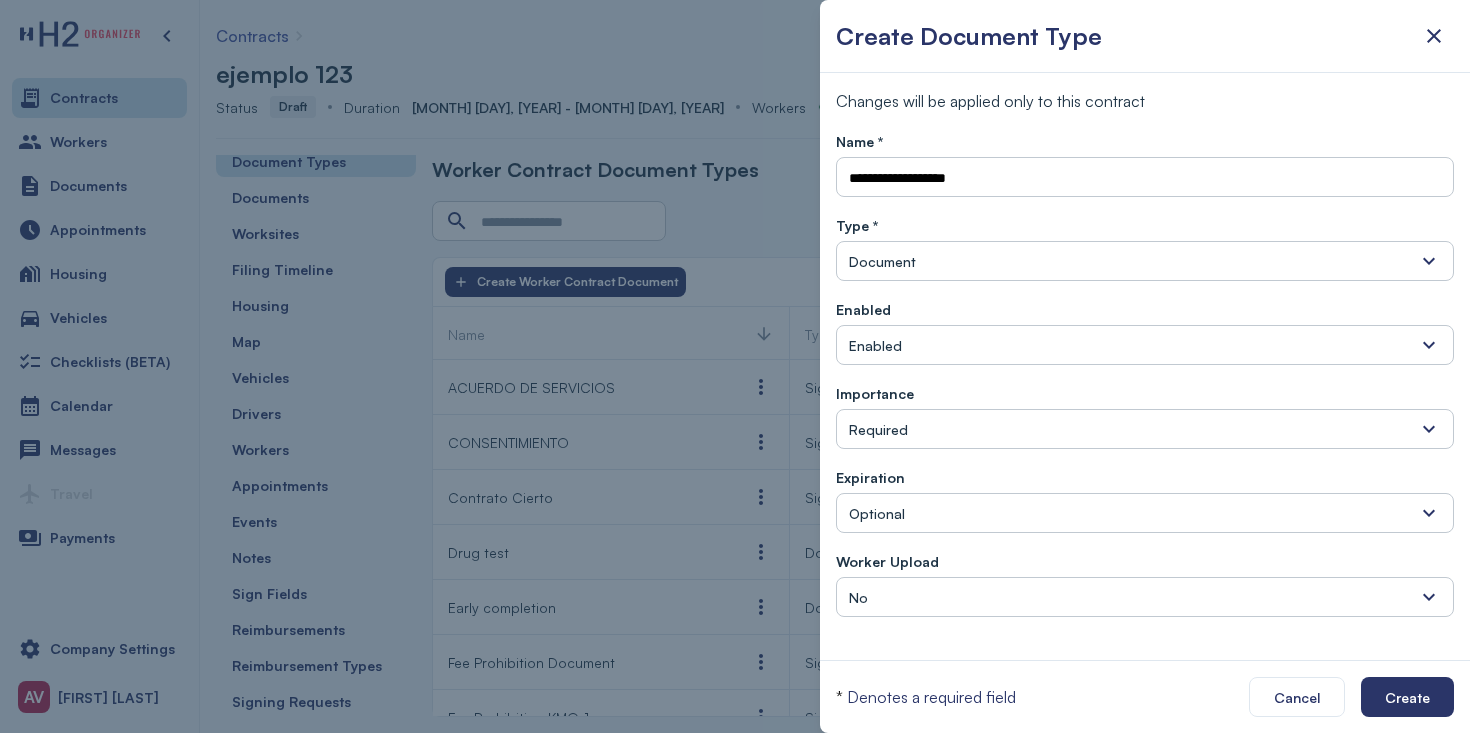click on "No" at bounding box center [1145, 597] 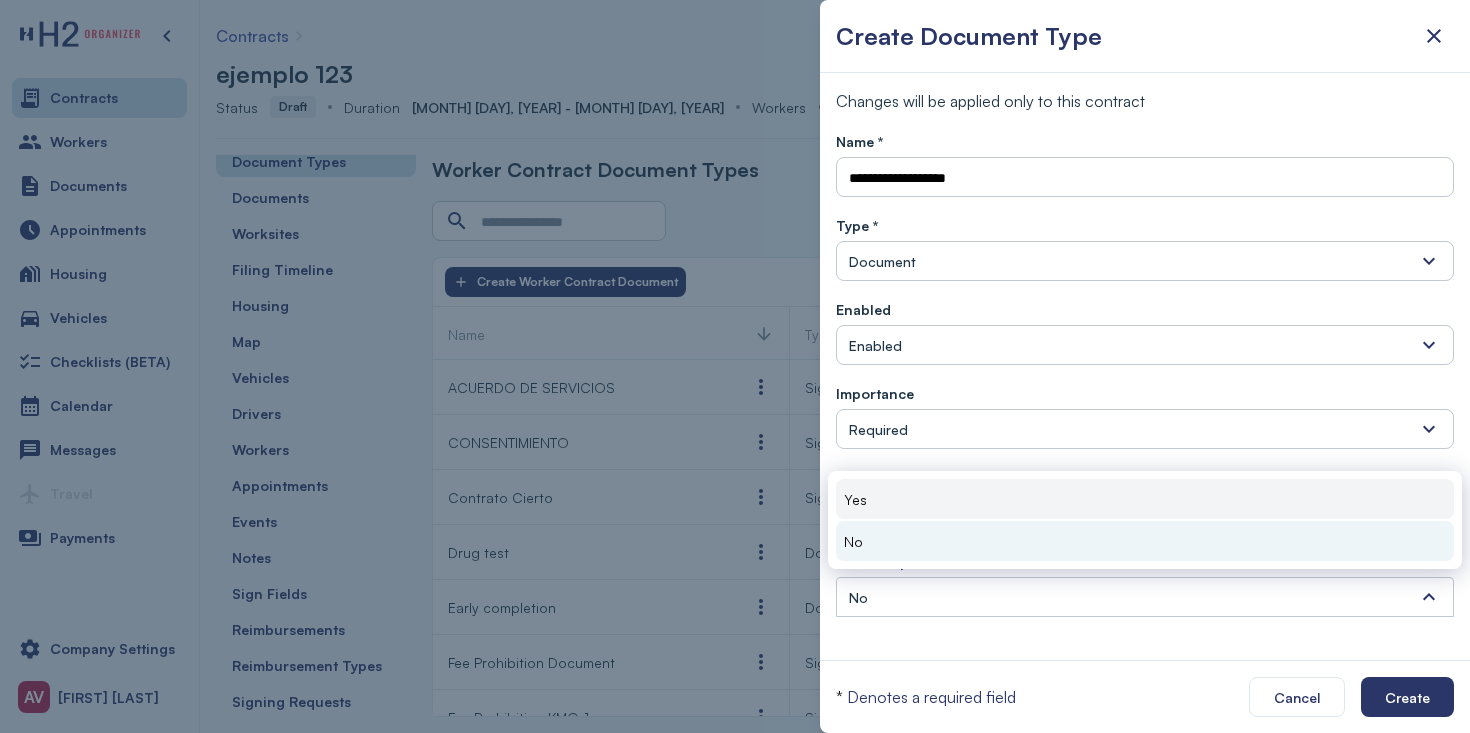 click on "Yes" at bounding box center [1145, 499] 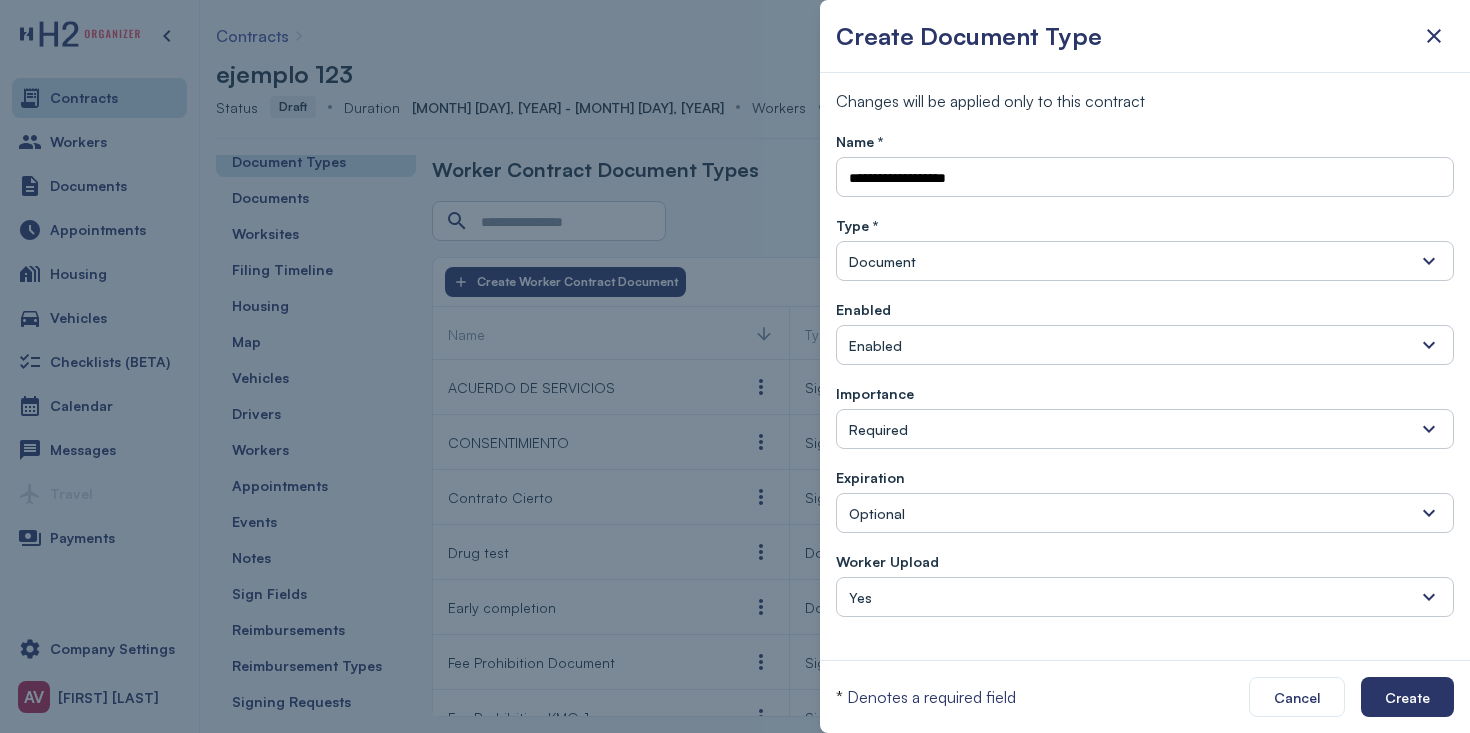 click on "Optional" at bounding box center [1145, 513] 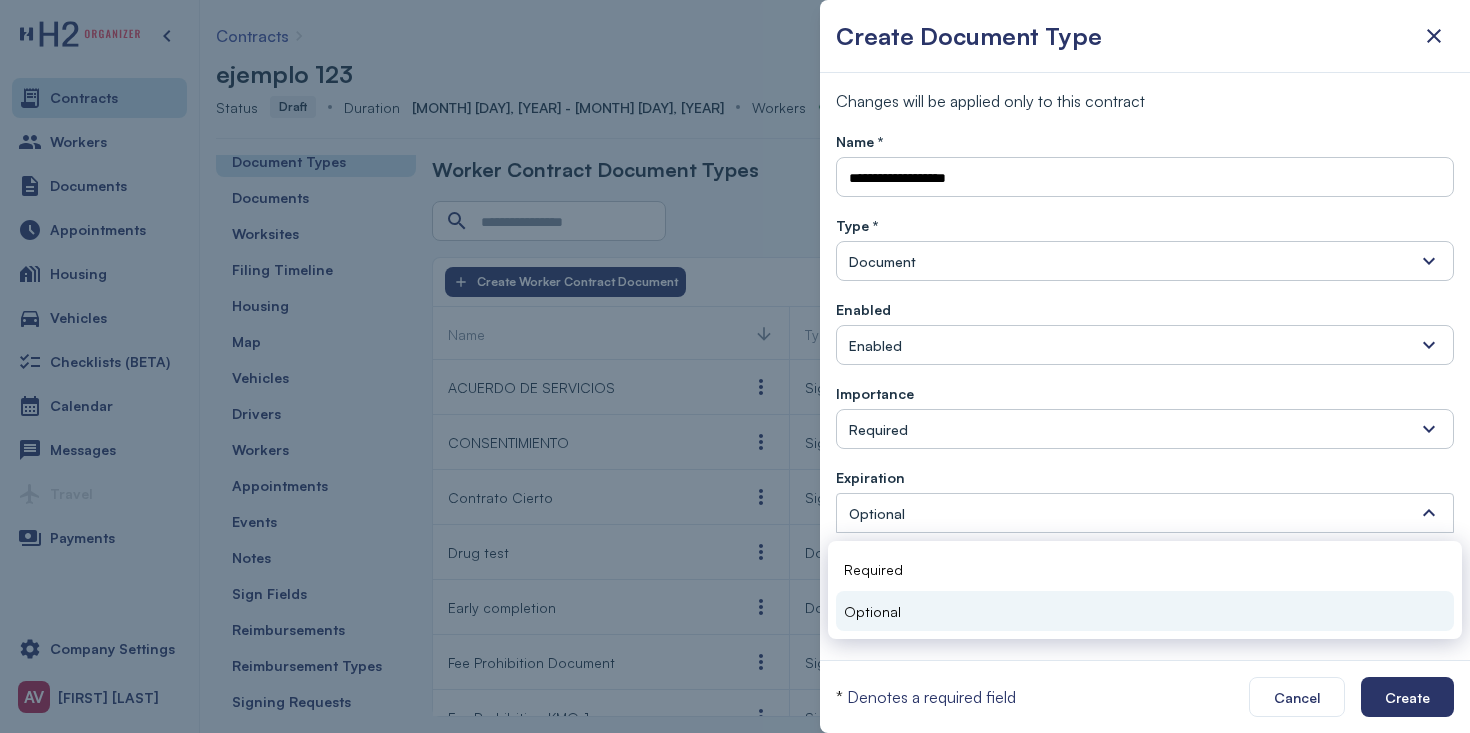 click on "Optional" at bounding box center (1145, 513) 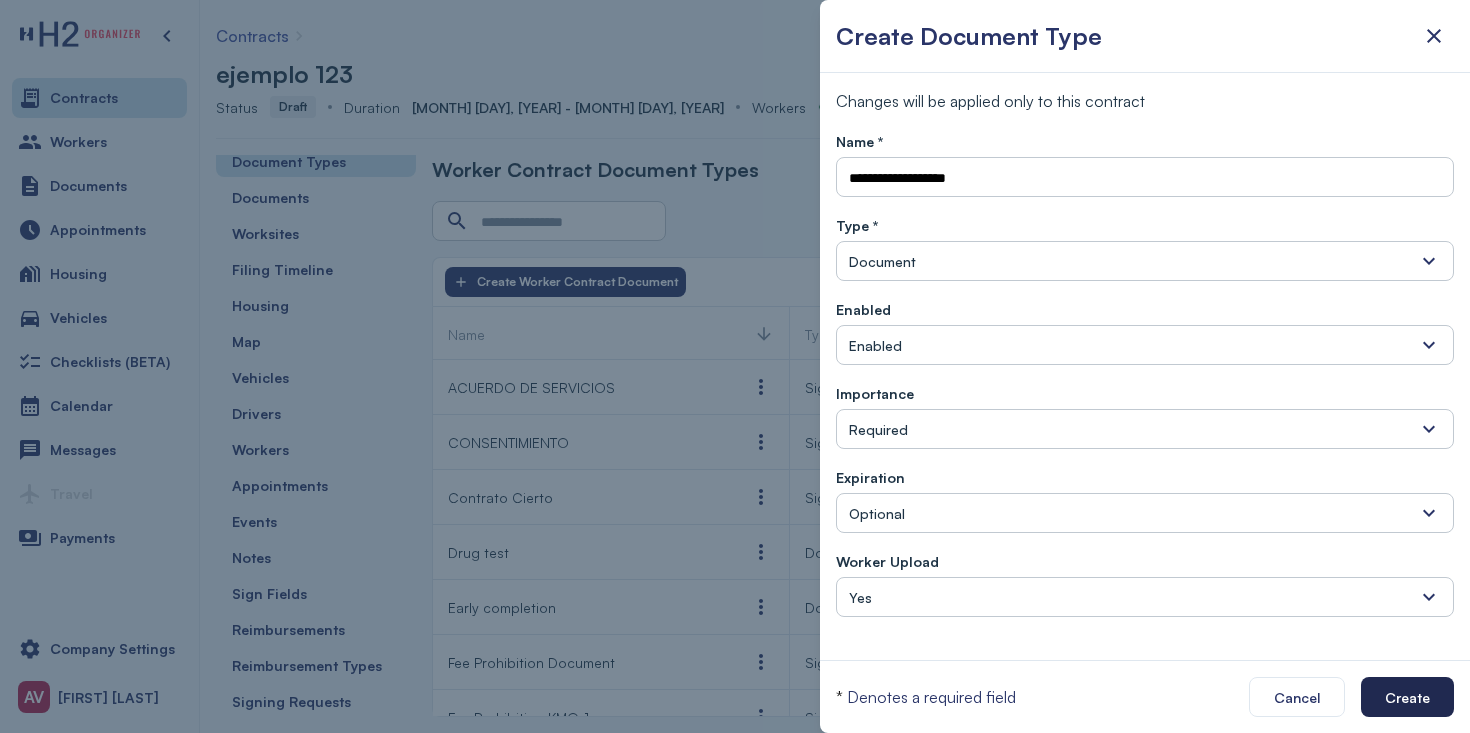click on "Create" at bounding box center (1407, 697) 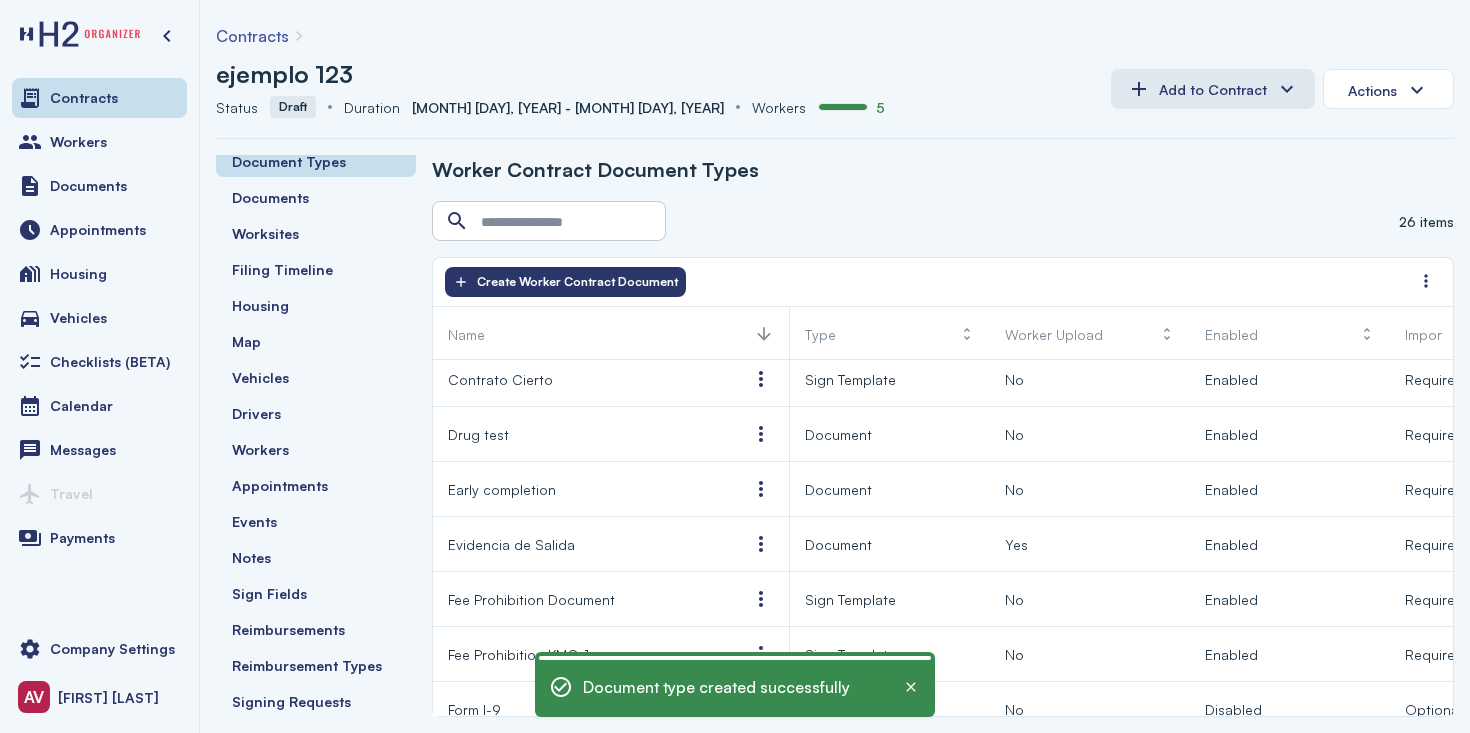 scroll, scrollTop: 122, scrollLeft: 0, axis: vertical 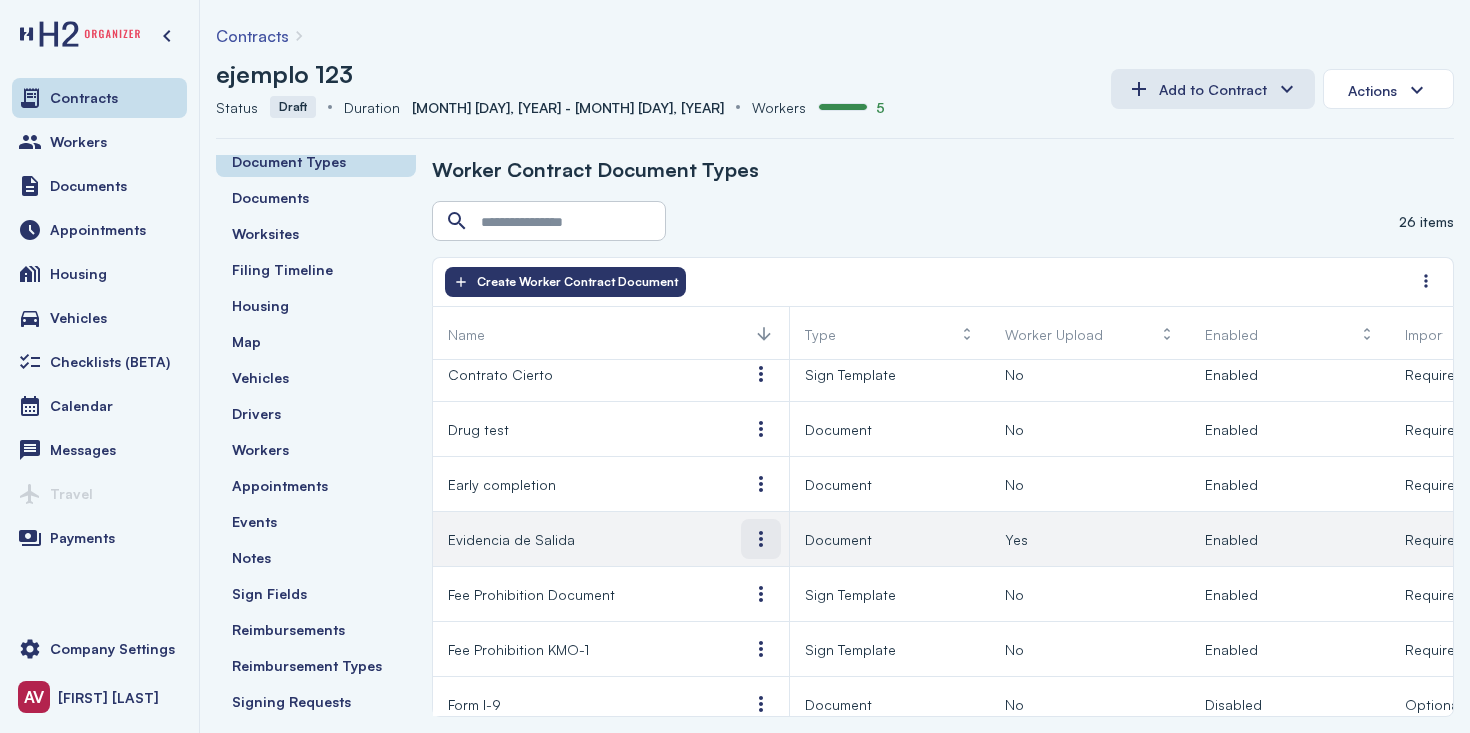 click at bounding box center [761, 539] 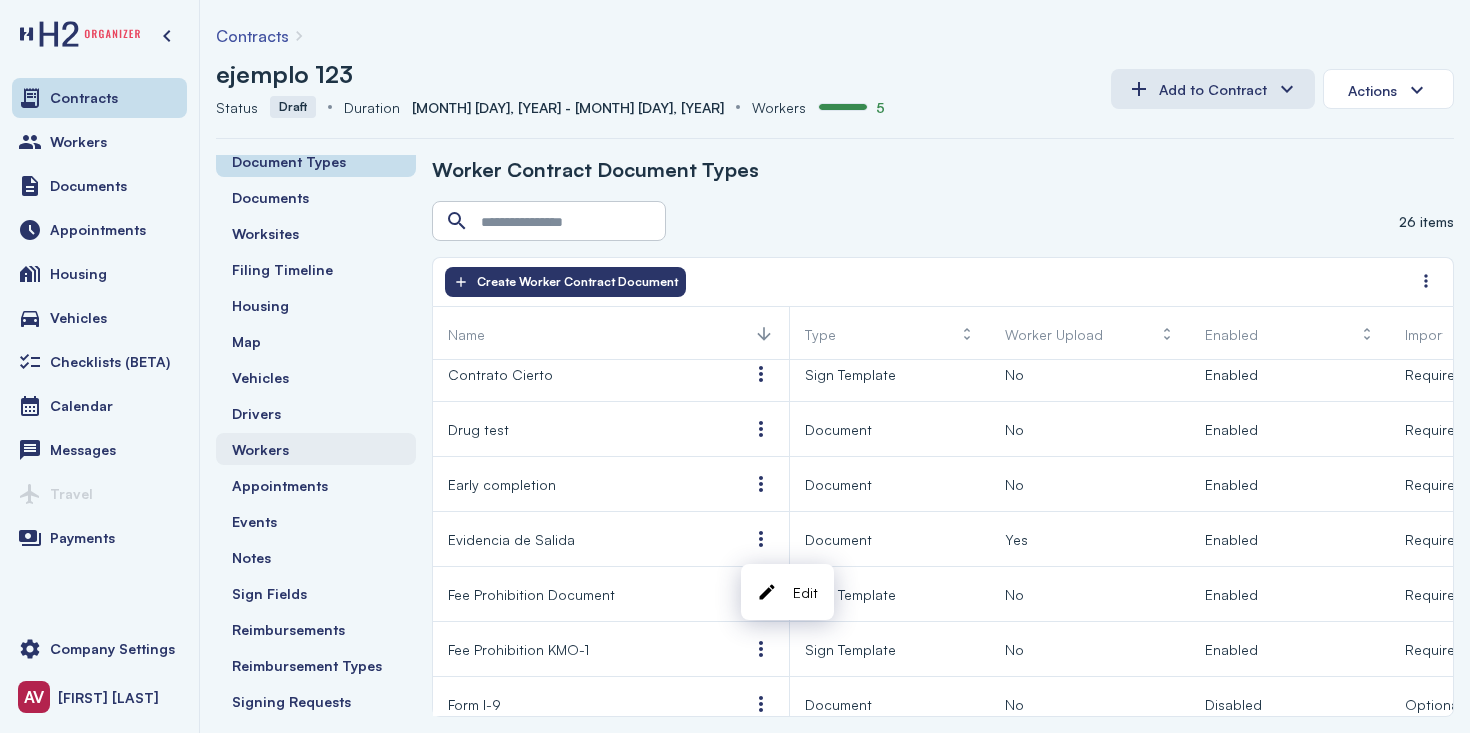 click on "Workers" at bounding box center (316, 449) 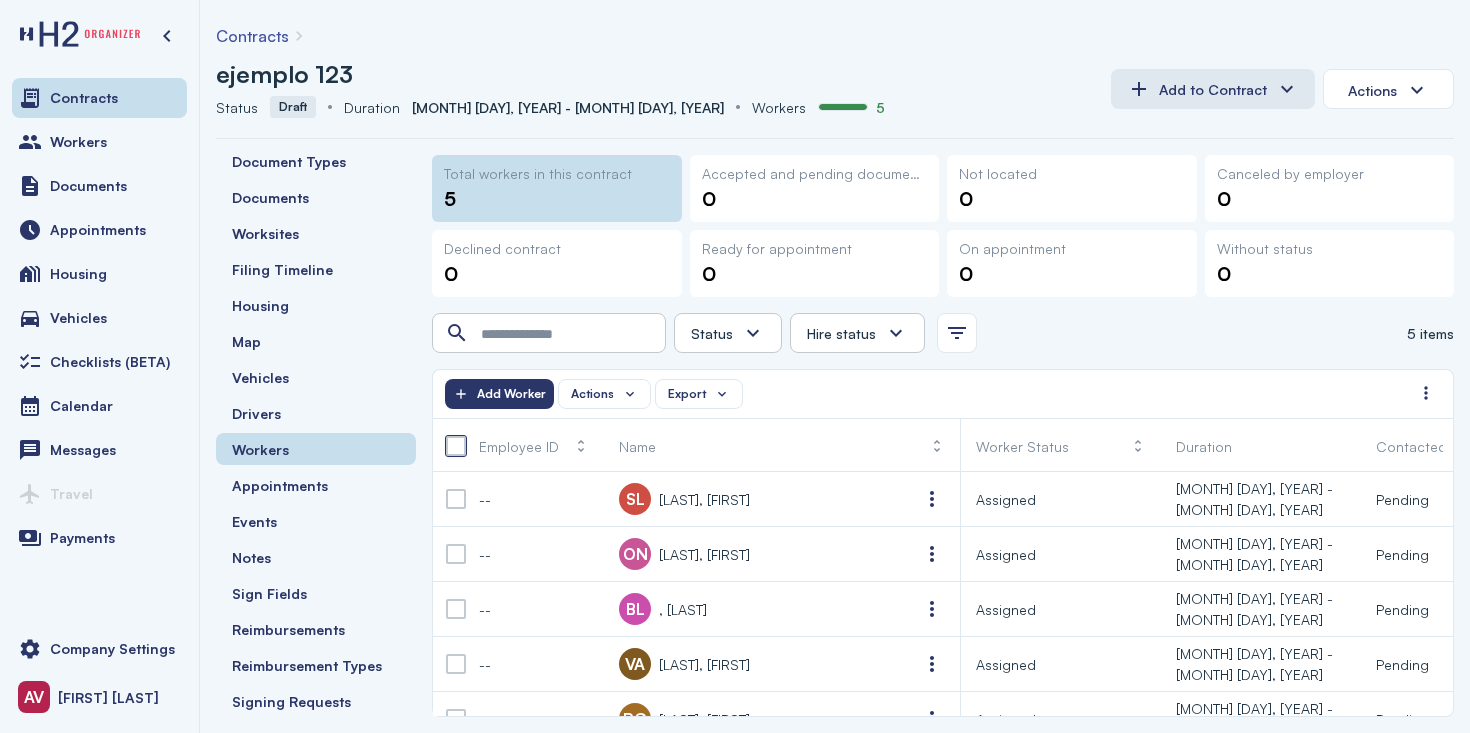 click at bounding box center [456, 446] 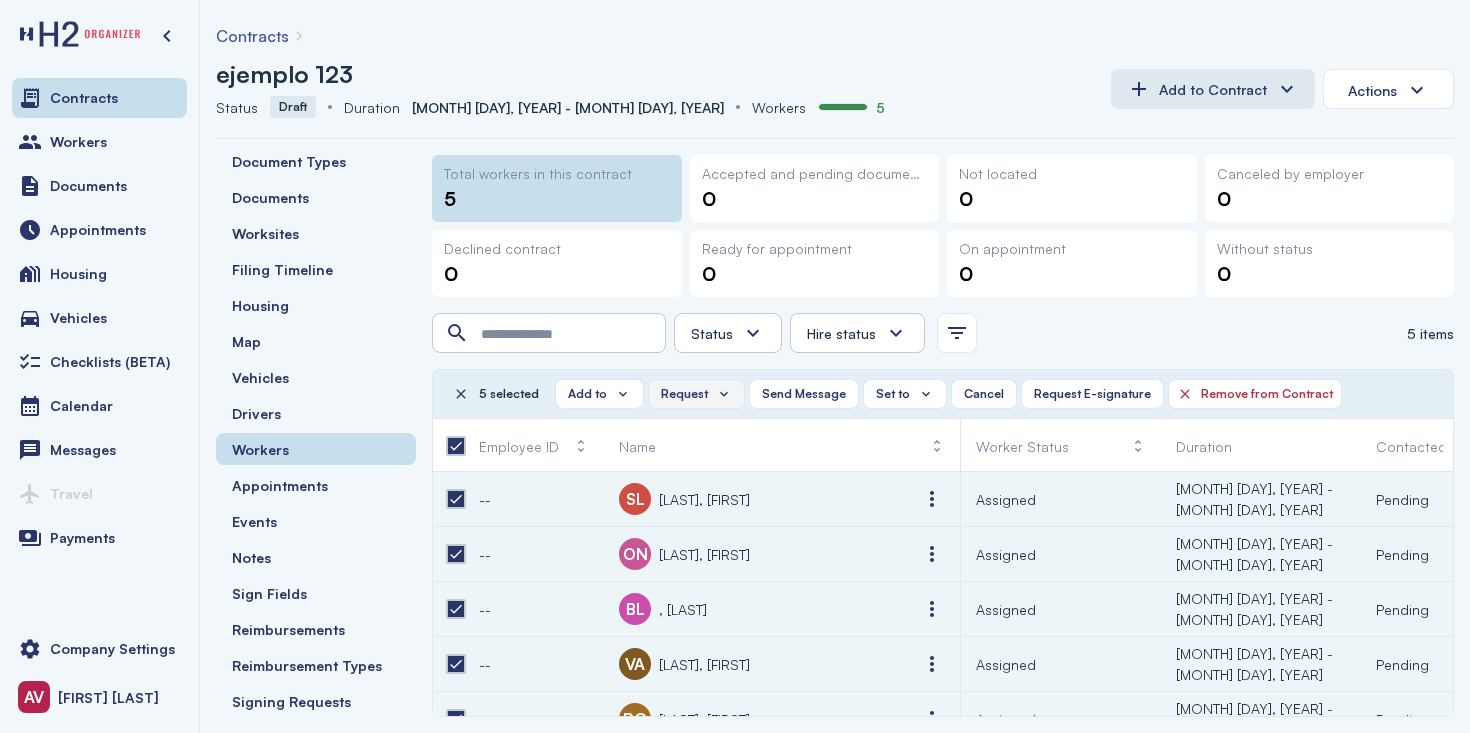click on "Request" at bounding box center (696, 394) 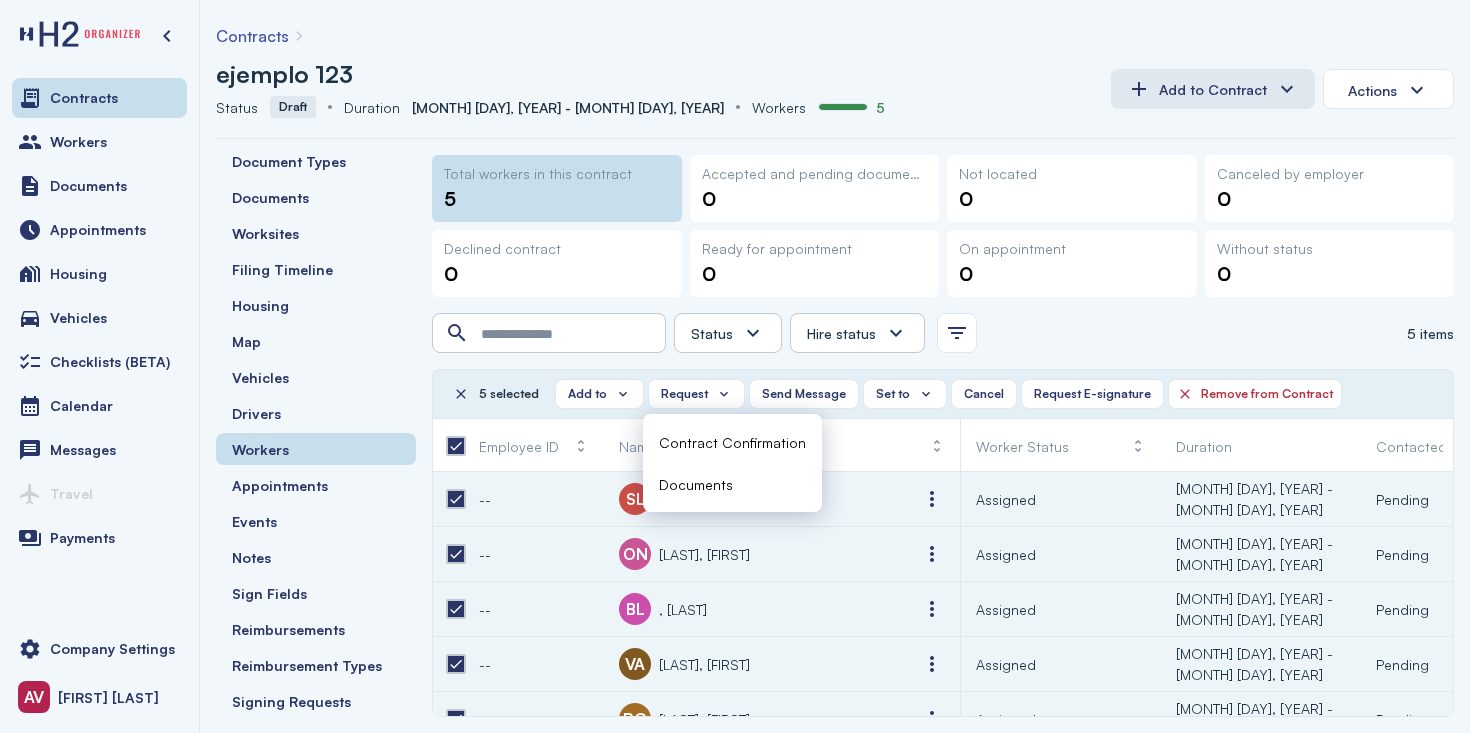 click on "Documents" at bounding box center [732, 484] 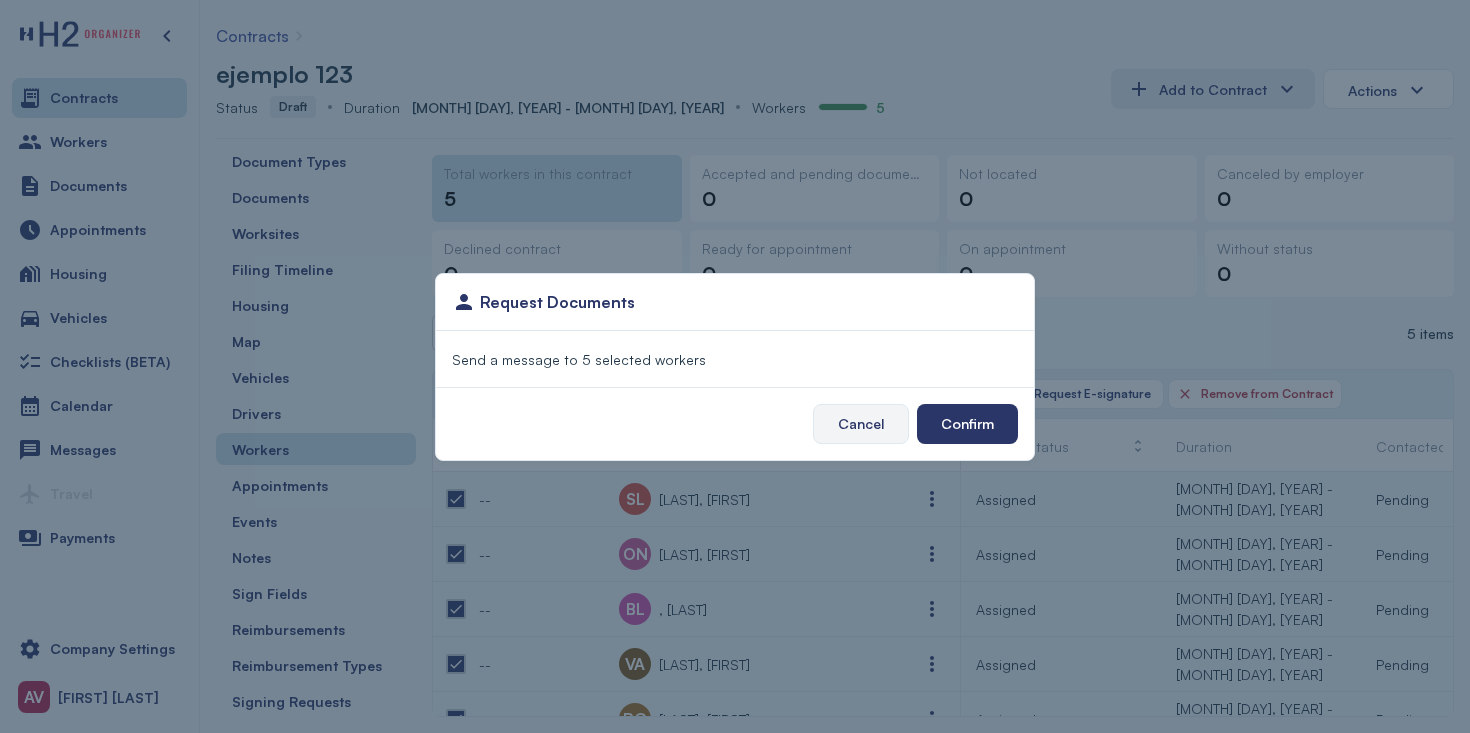 click on "Cancel" at bounding box center [861, 423] 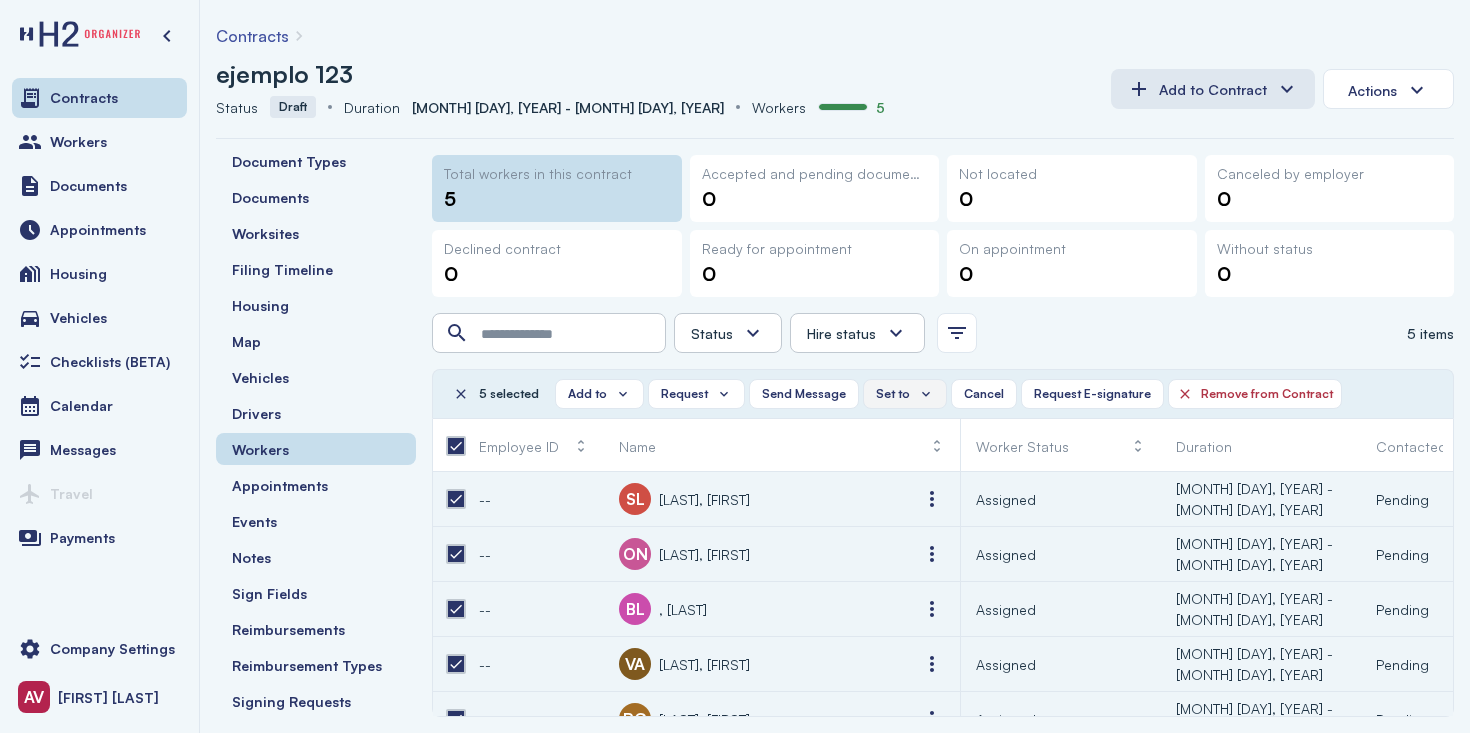 click on "Set to" at bounding box center (905, 394) 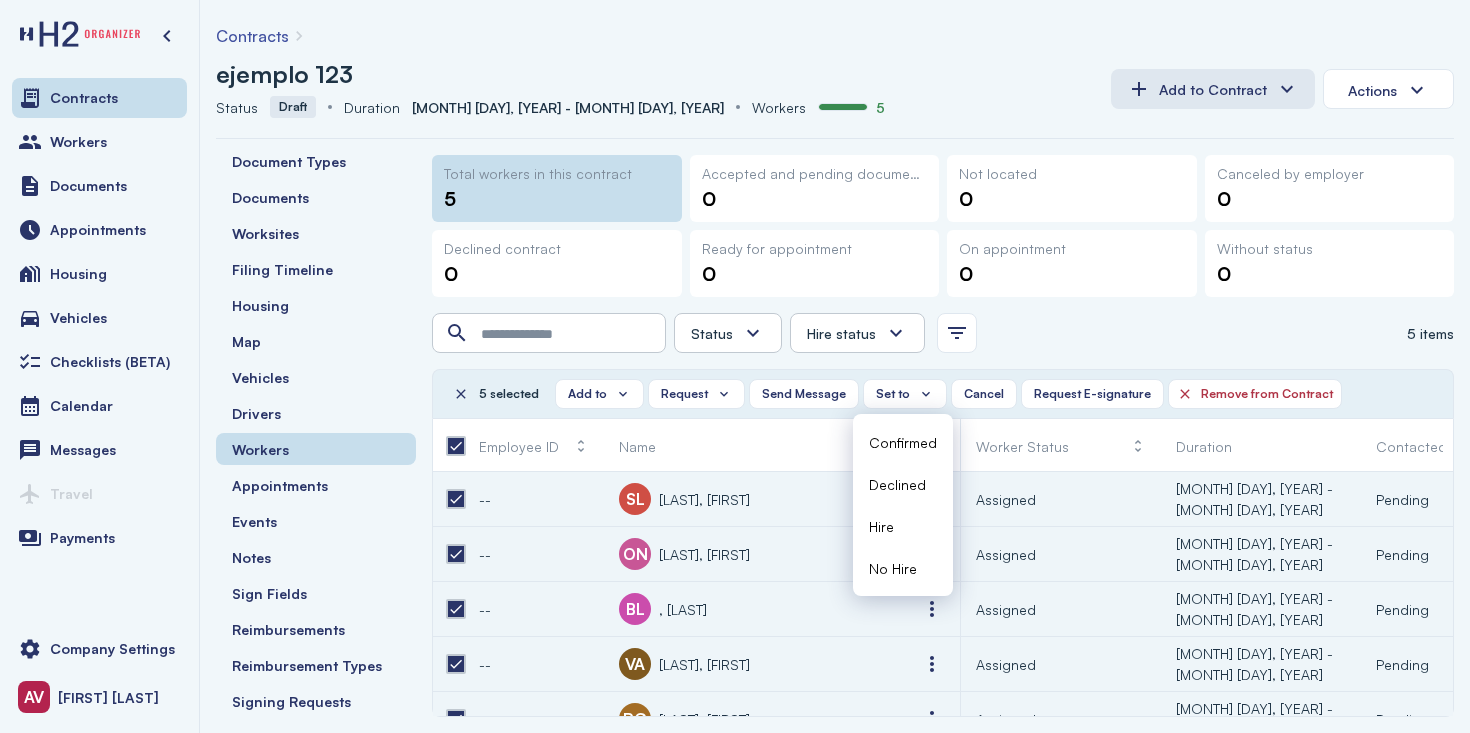 click on "Total workers in this contract   5 Accepted and pending documents/action     0 Not located   0 Canceled by employer   0 Declined contract   0 Ready for appointment   0 On appointment   0 Without status   0                   Status         Assigned In Progress Ready for appointment Assigned to appointment Complete Canceled     Hire status         Hire No Hire Undecided           5 items       5 selected       Add to         Request         Send Message       Set to         Cancel       Request E-signature       Remove from Contract                   Employee ID     Name       Worker Status     Duration     Contacted     Confirmed     All signed     Housing     Hire     Crew                 -- SL       [LAST], [FIRST]           Assigned [DATE] - [DATE] Pending     Confirmed         Pending Confirmed Declined     Undecided         Hire No Hire   --             -- ON       [LAST], [FIRST]           Assigned [DATE] - [DATE] Pending     Confirmed         Pending Confirmed Declined" at bounding box center [943, 436] 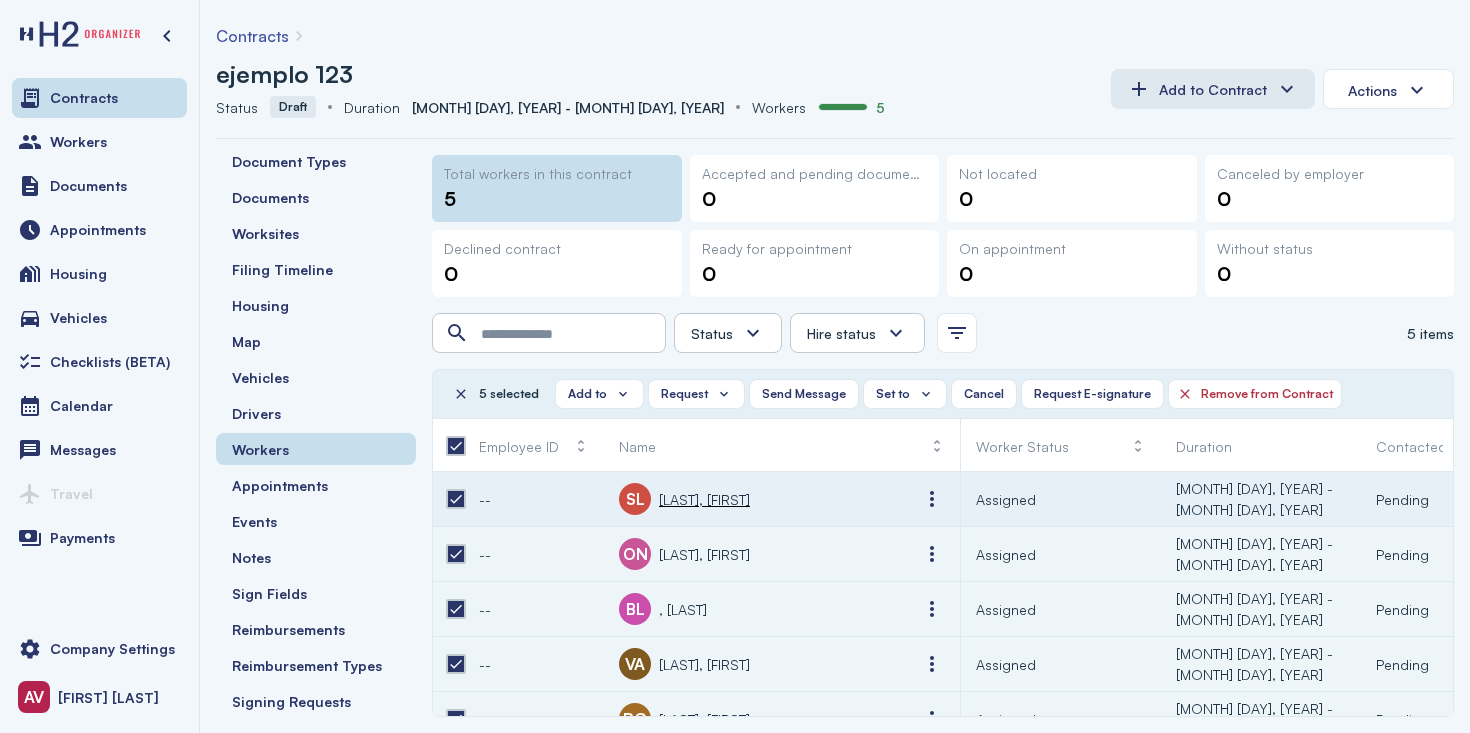 scroll, scrollTop: 31, scrollLeft: 0, axis: vertical 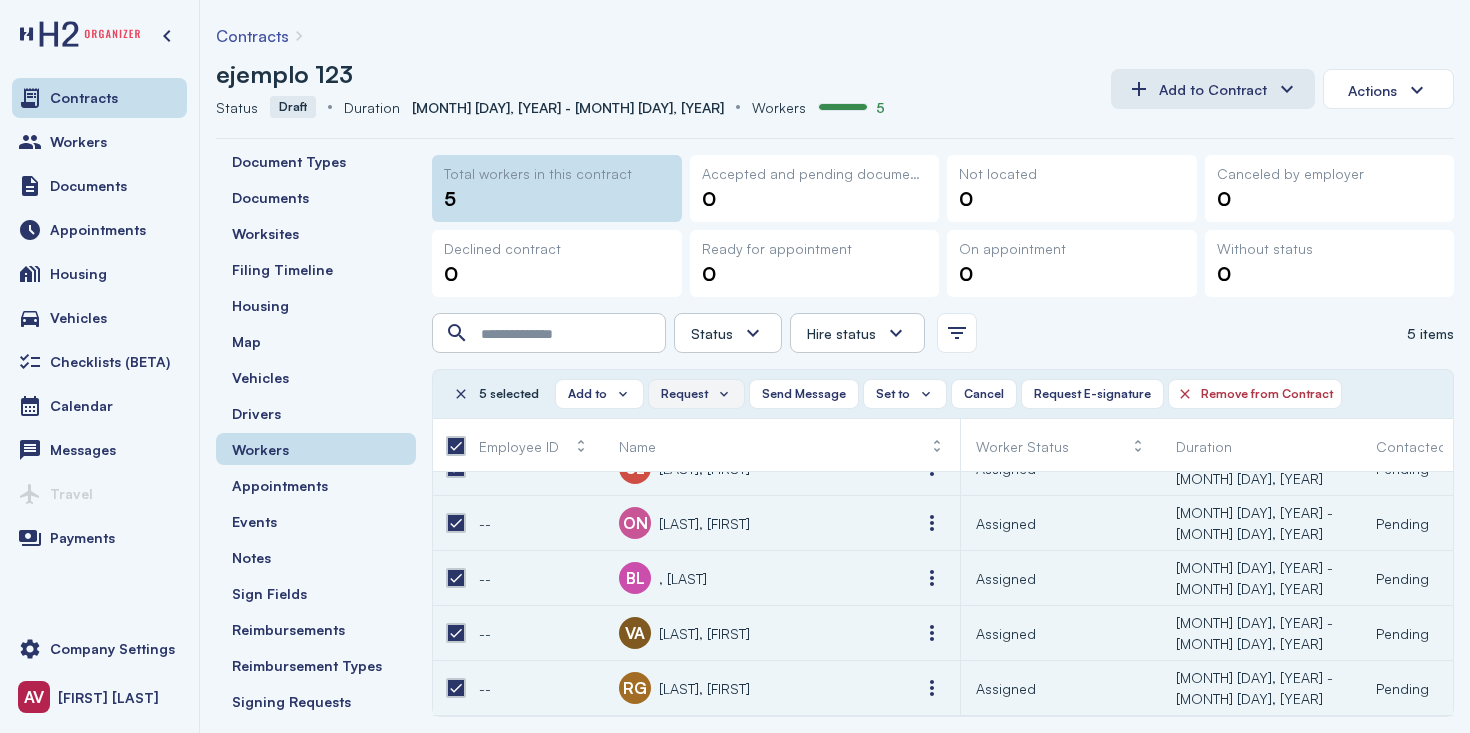 click on "Request" at bounding box center [684, 394] 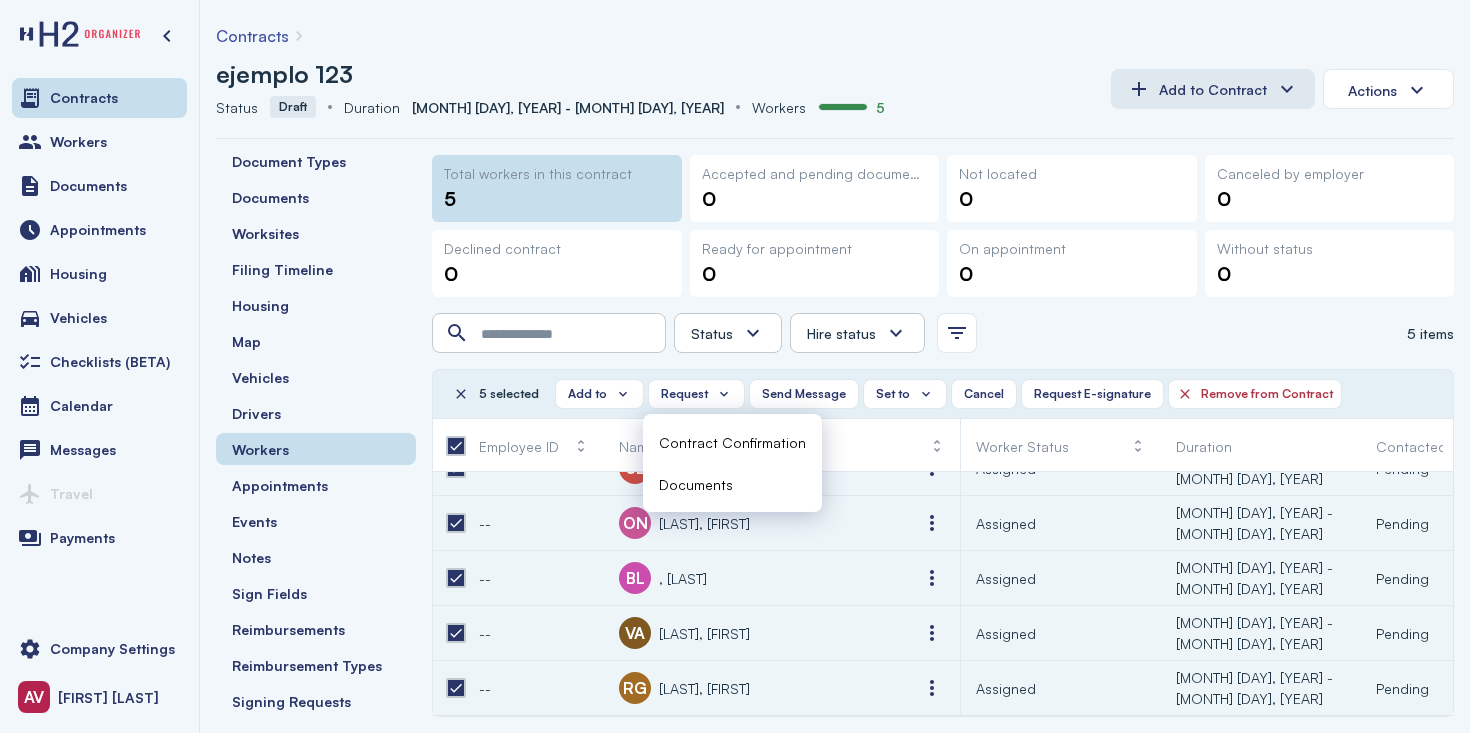 click on "Documents" at bounding box center [696, 484] 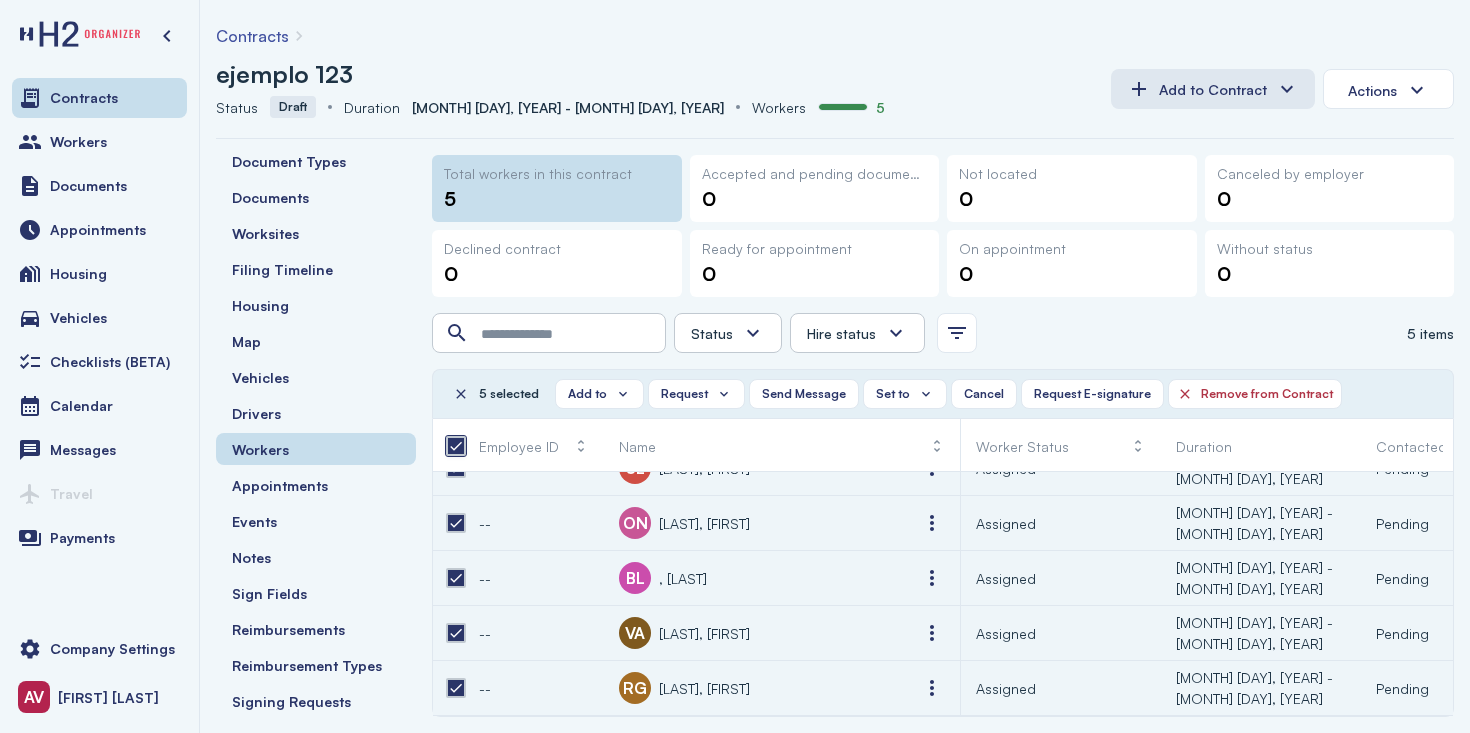 click at bounding box center (456, 446) 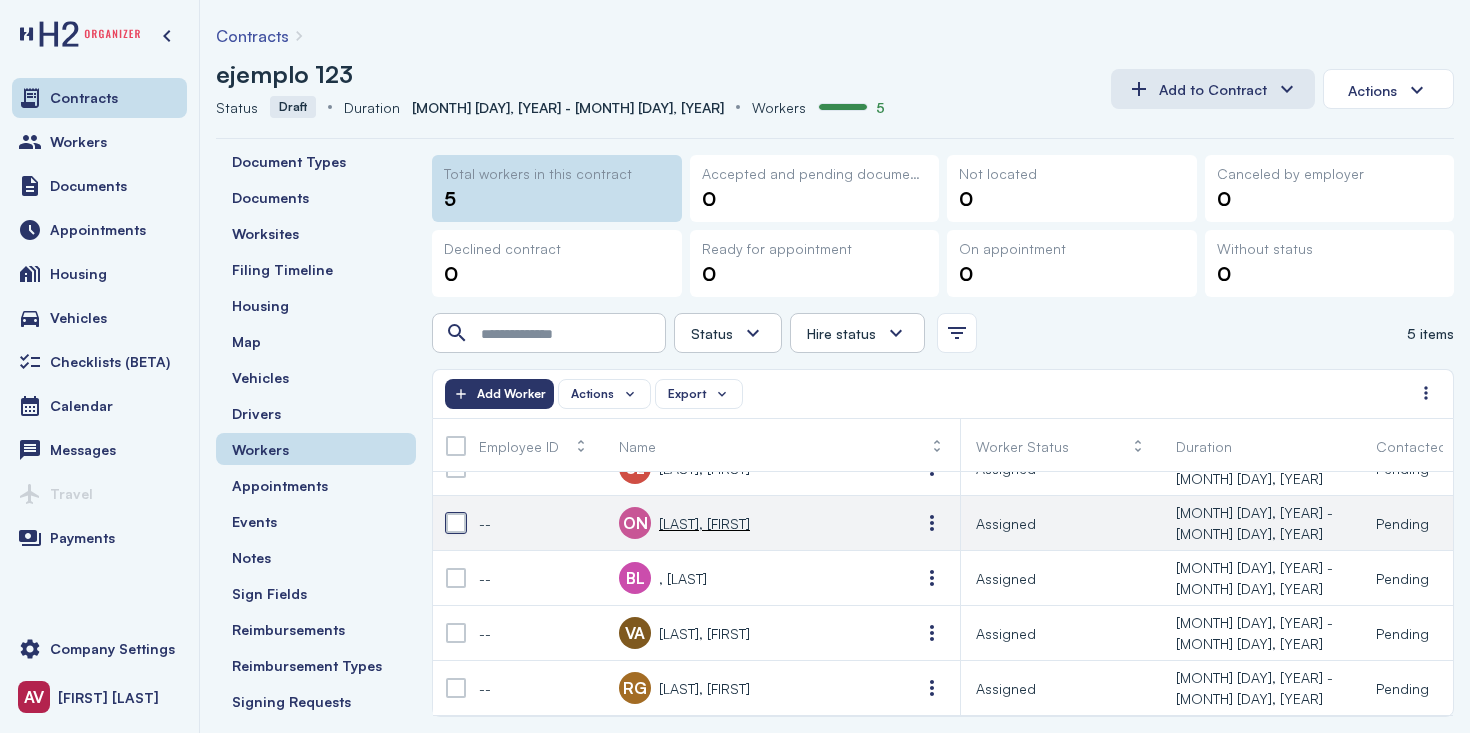 click at bounding box center [456, 523] 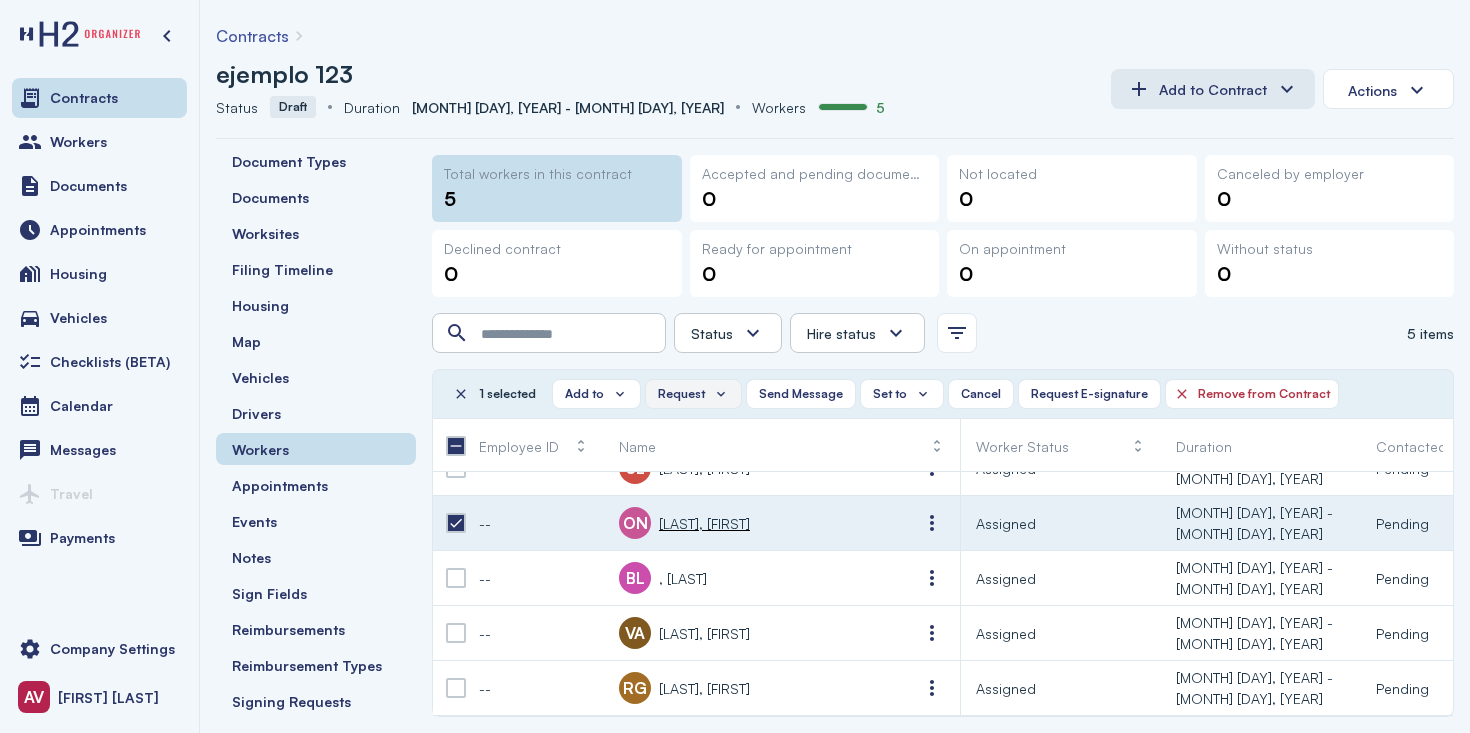 click on "Request" at bounding box center (693, 394) 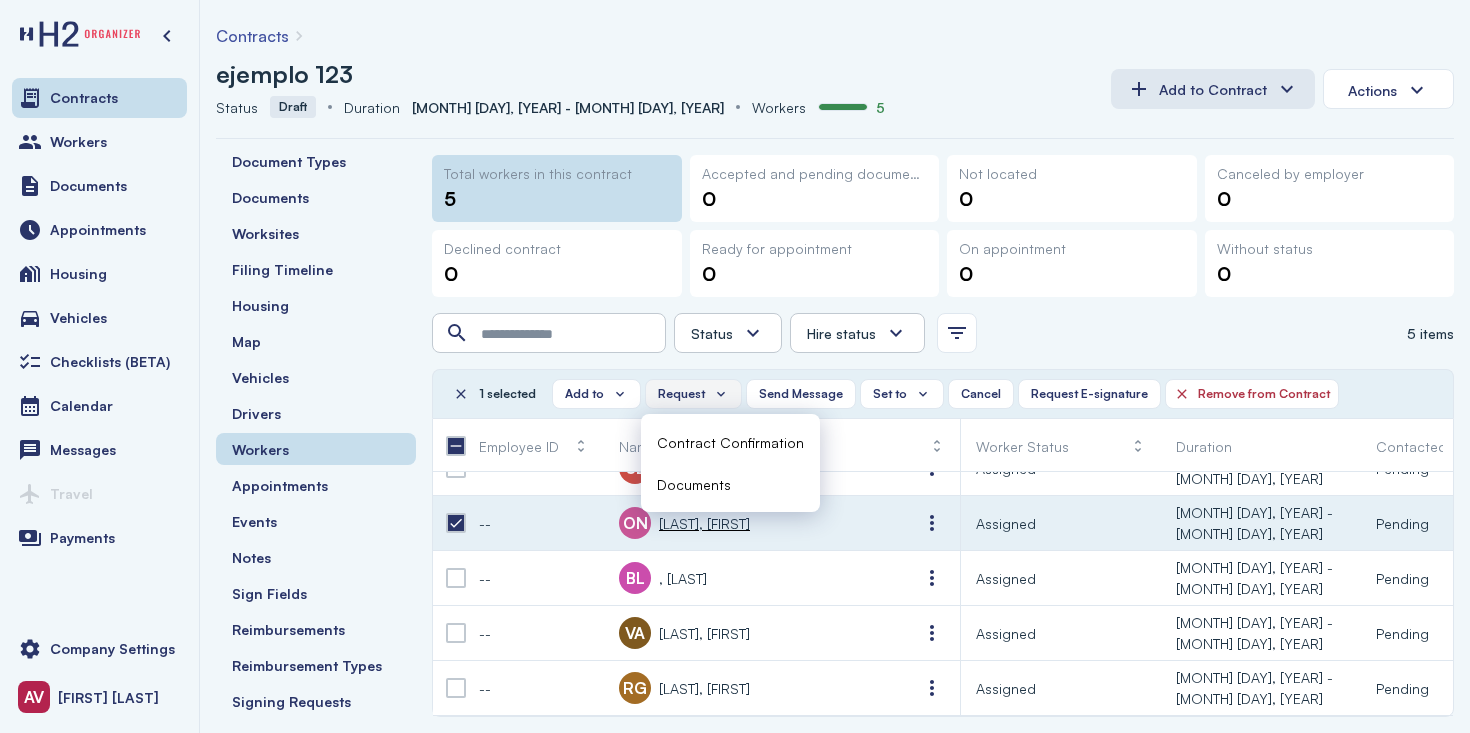 click on "Request" at bounding box center [693, 394] 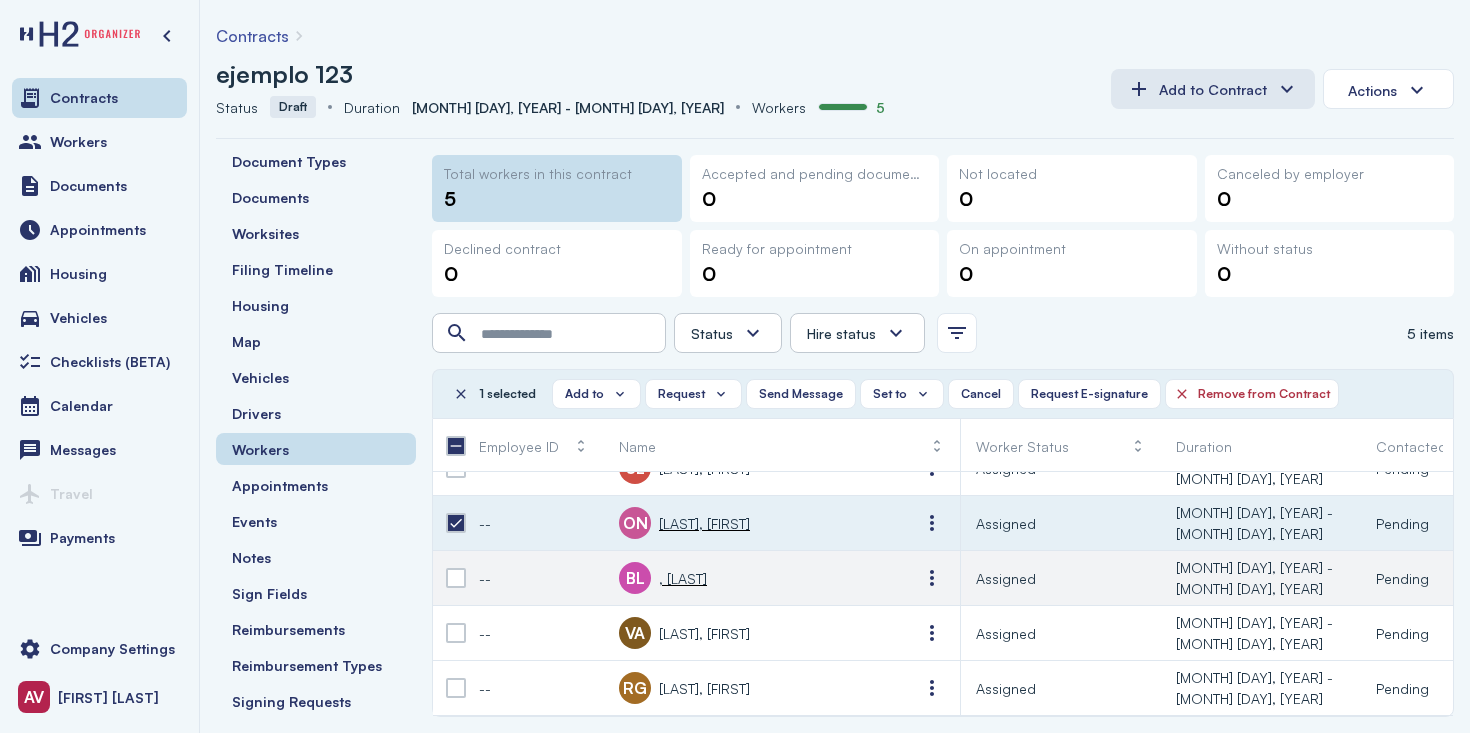 scroll, scrollTop: 0, scrollLeft: 0, axis: both 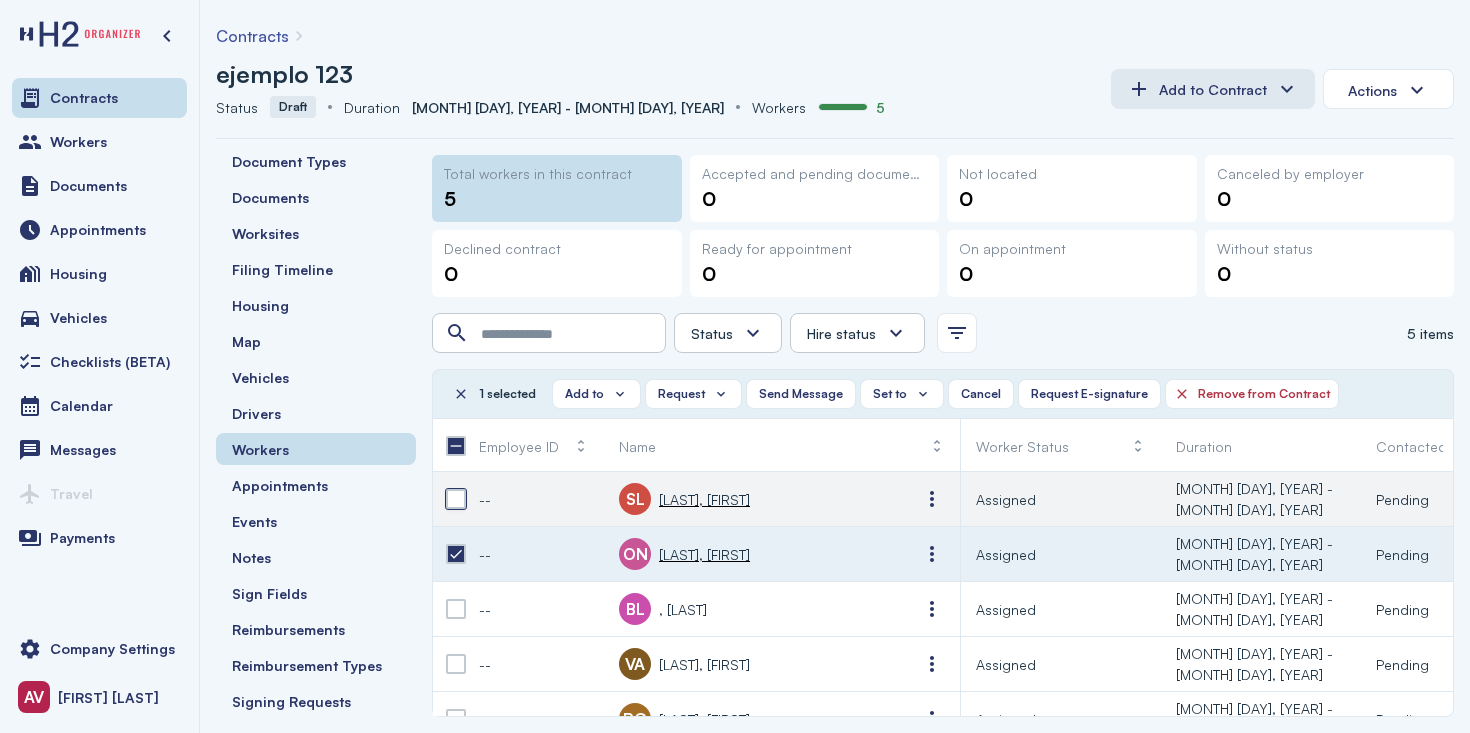 click at bounding box center (456, 499) 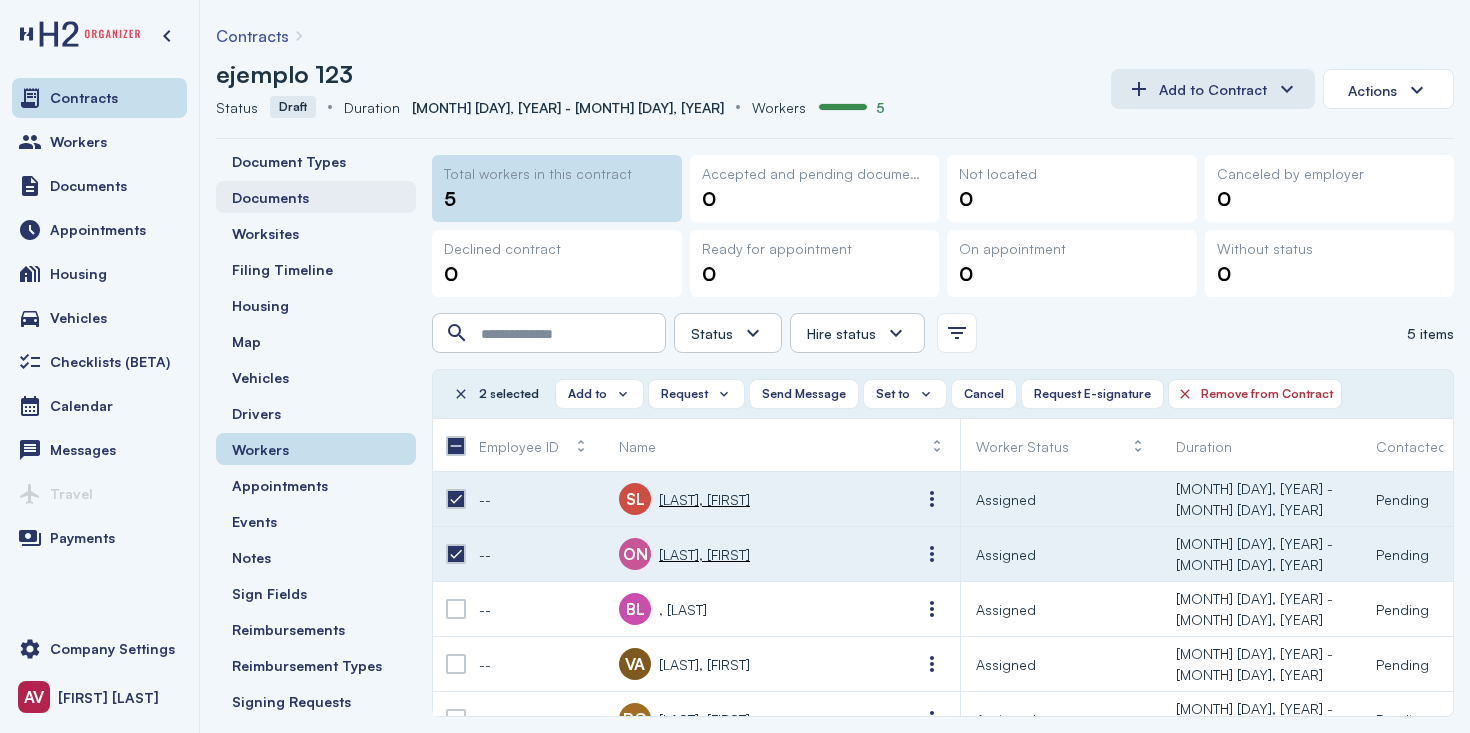 click on "Documents" at bounding box center (270, 197) 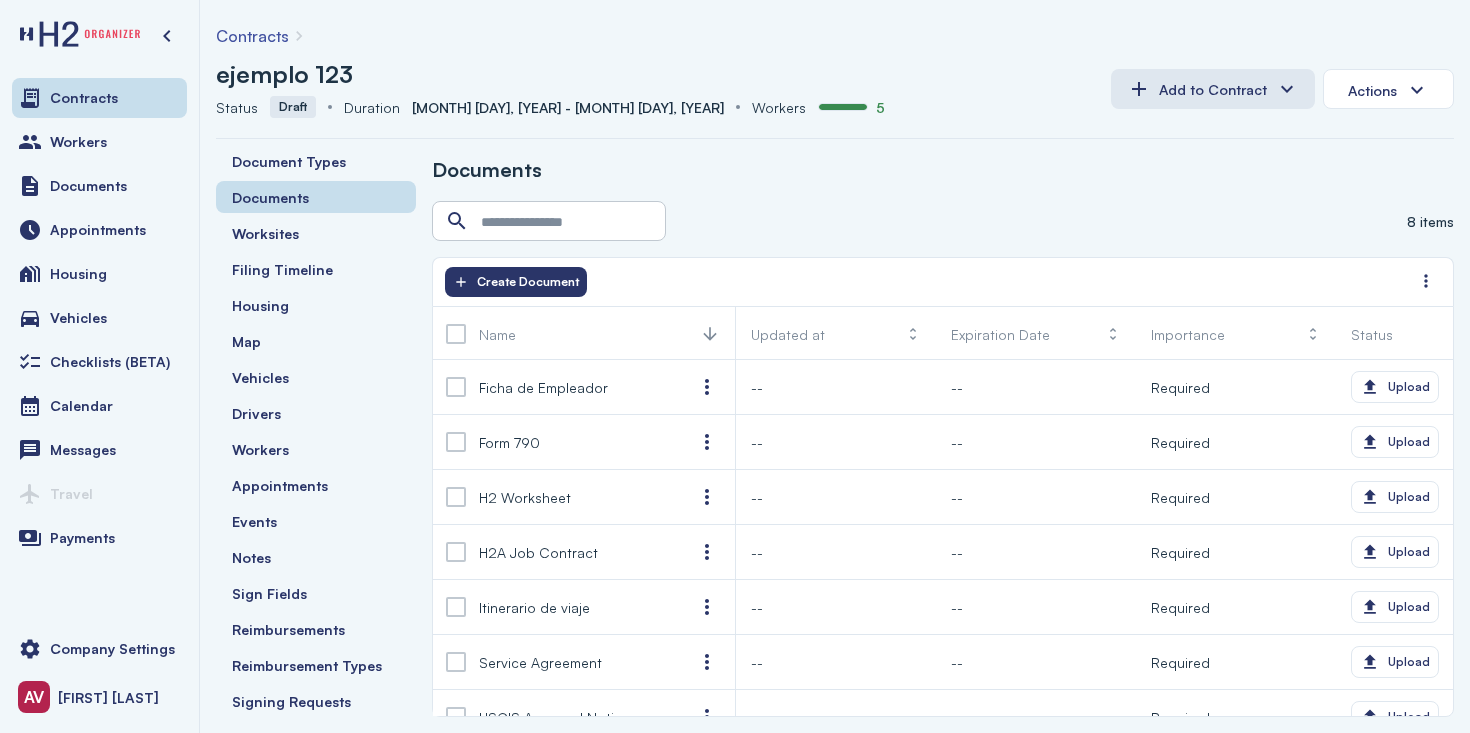 scroll, scrollTop: 84, scrollLeft: 0, axis: vertical 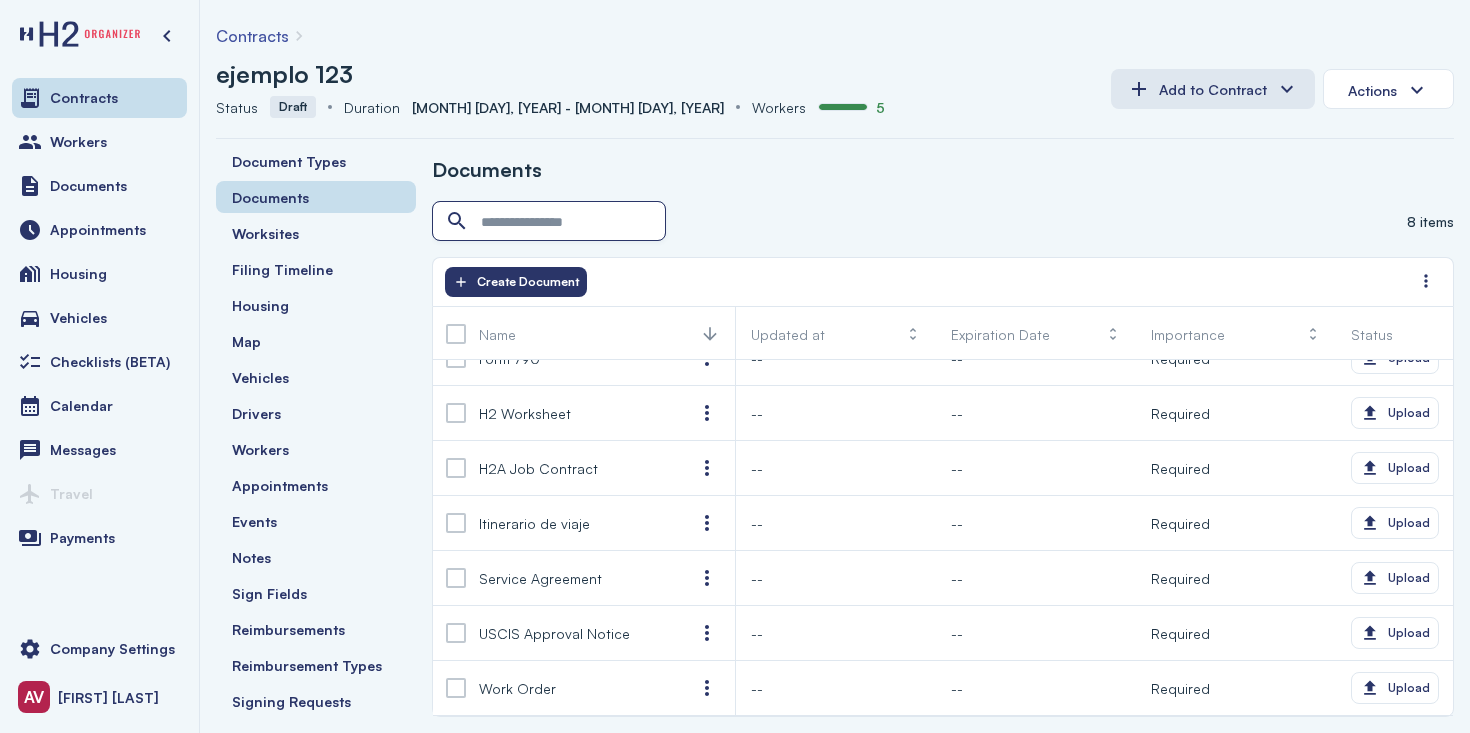 click at bounding box center (551, 222) 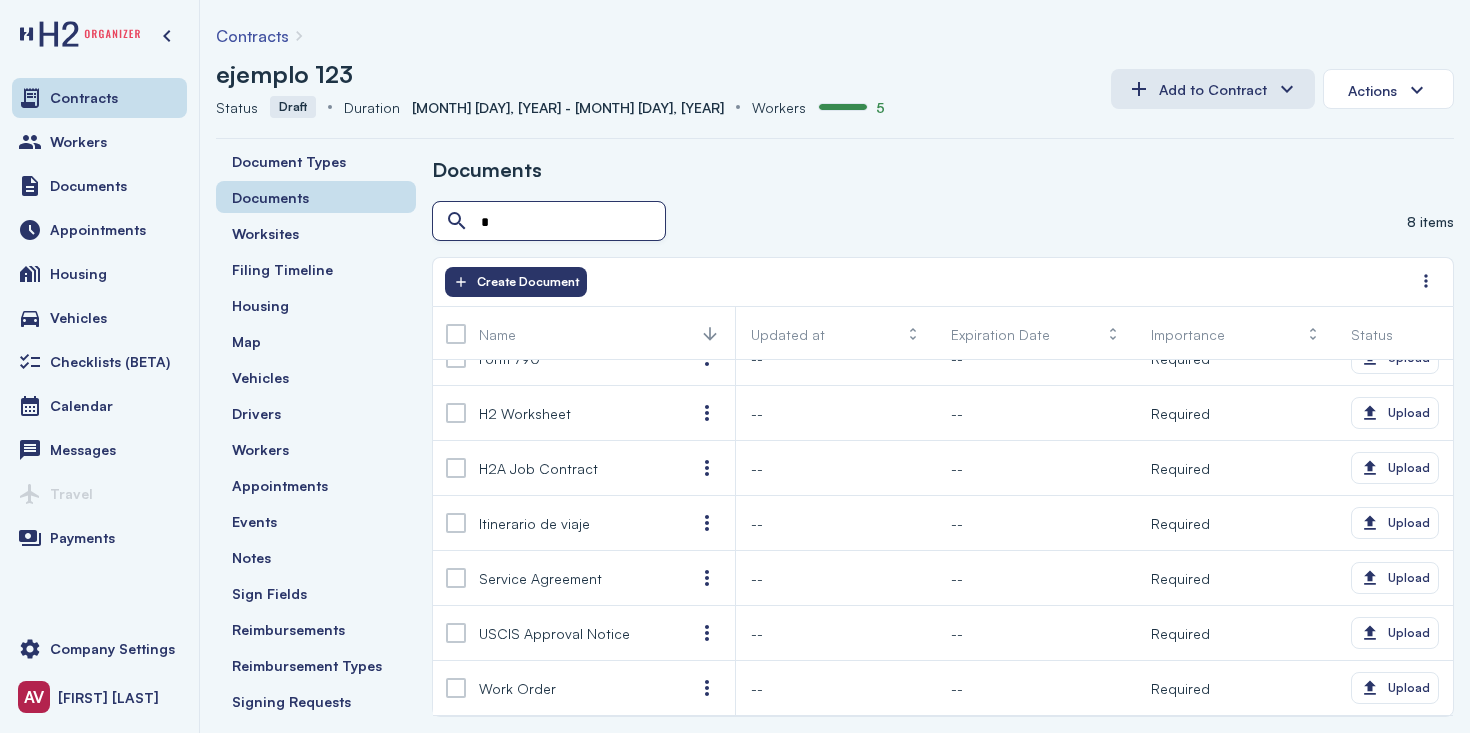 scroll, scrollTop: 0, scrollLeft: 0, axis: both 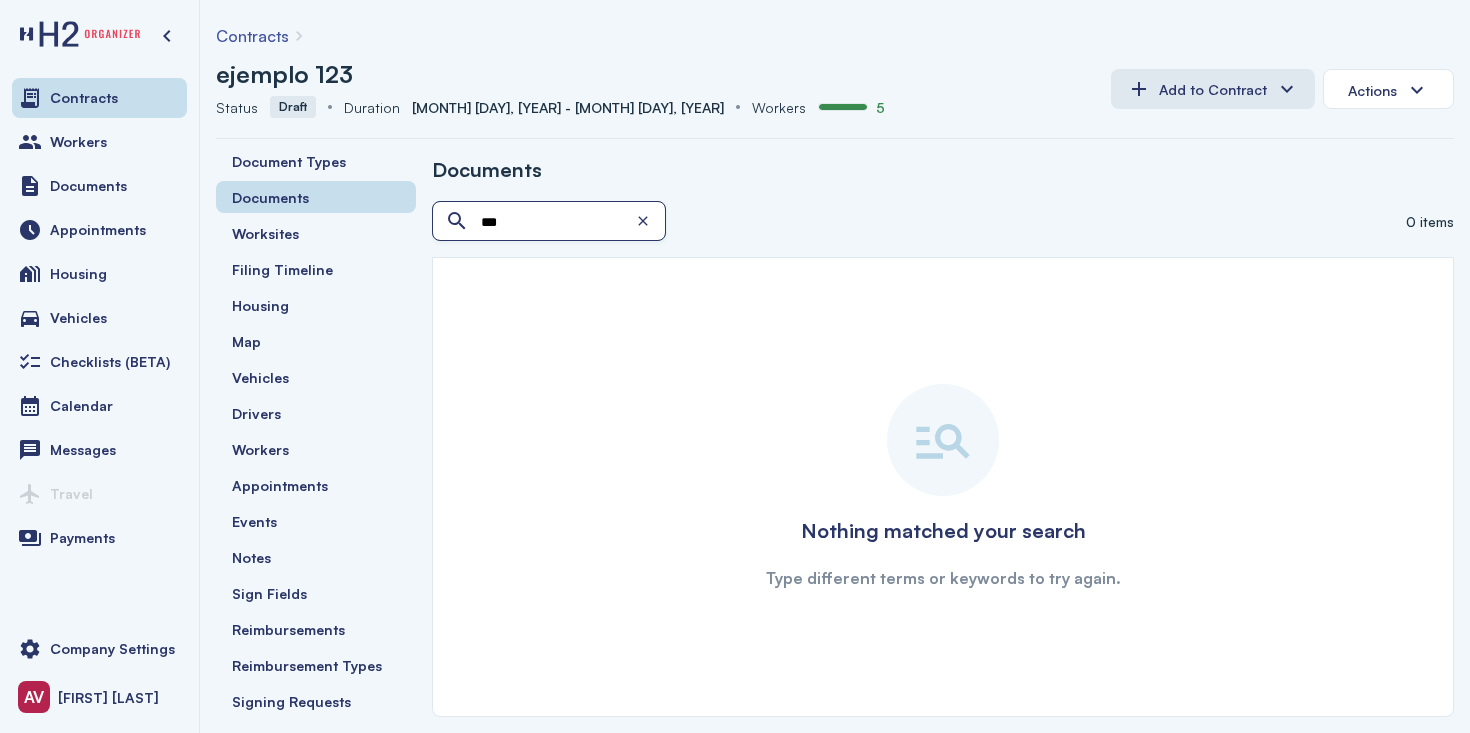 type on "****" 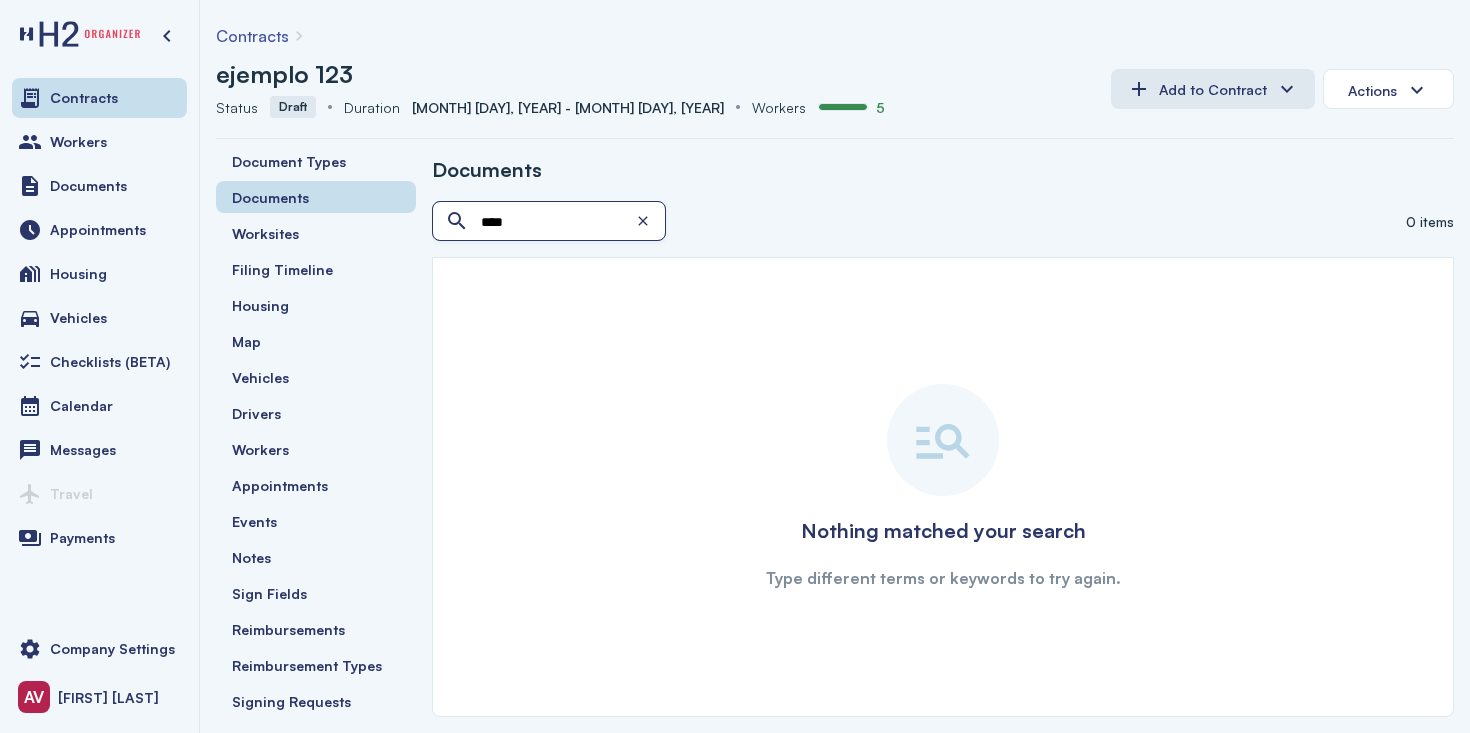 type 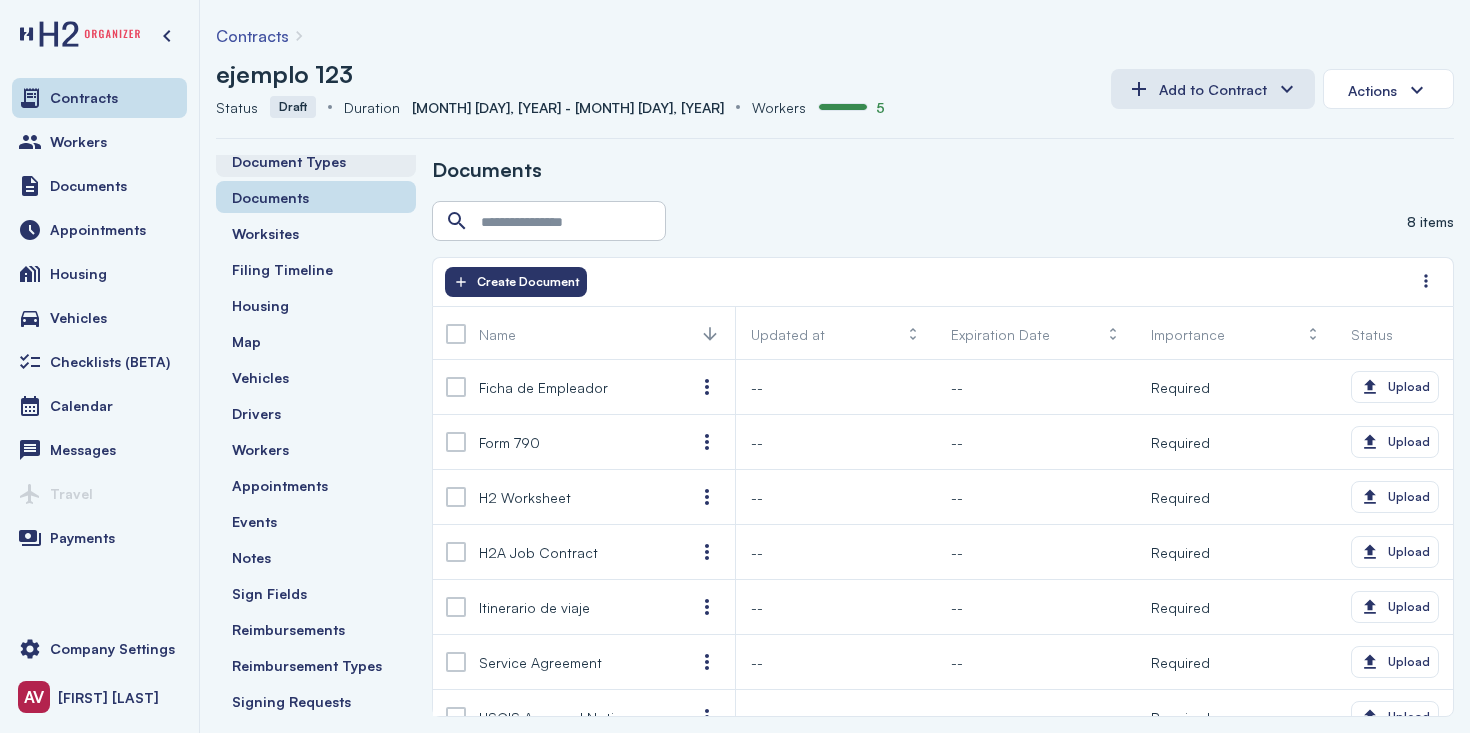 click on "Document Types" at bounding box center (289, 161) 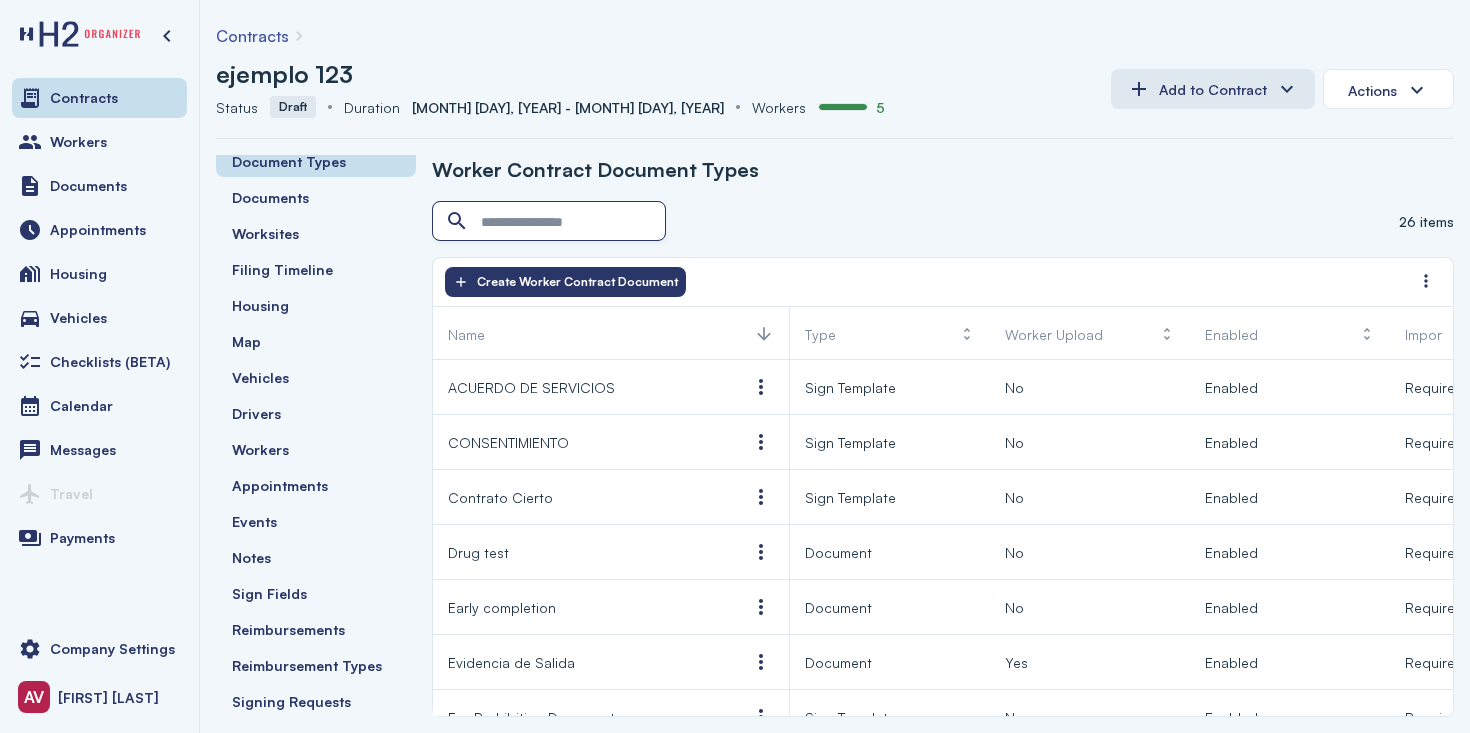 click at bounding box center [551, 222] 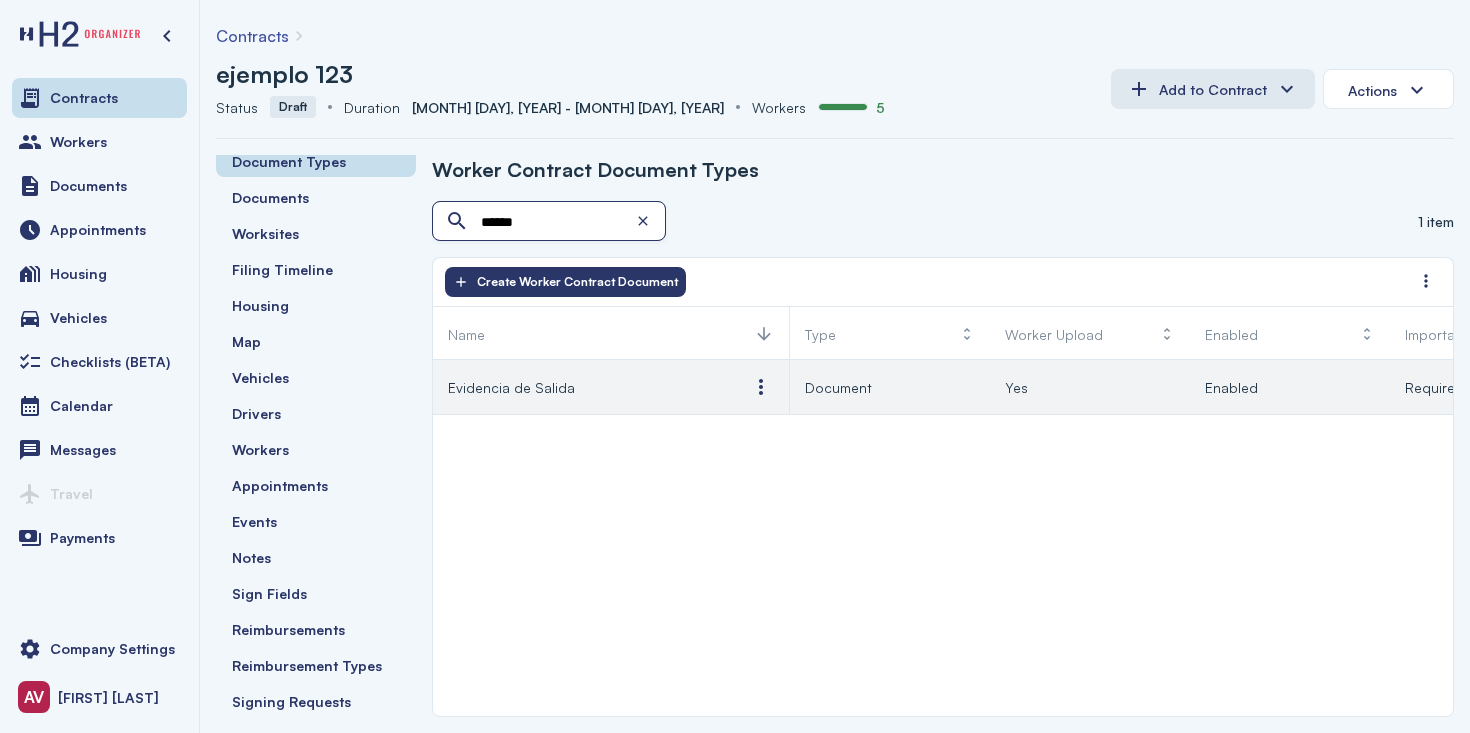 type on "******" 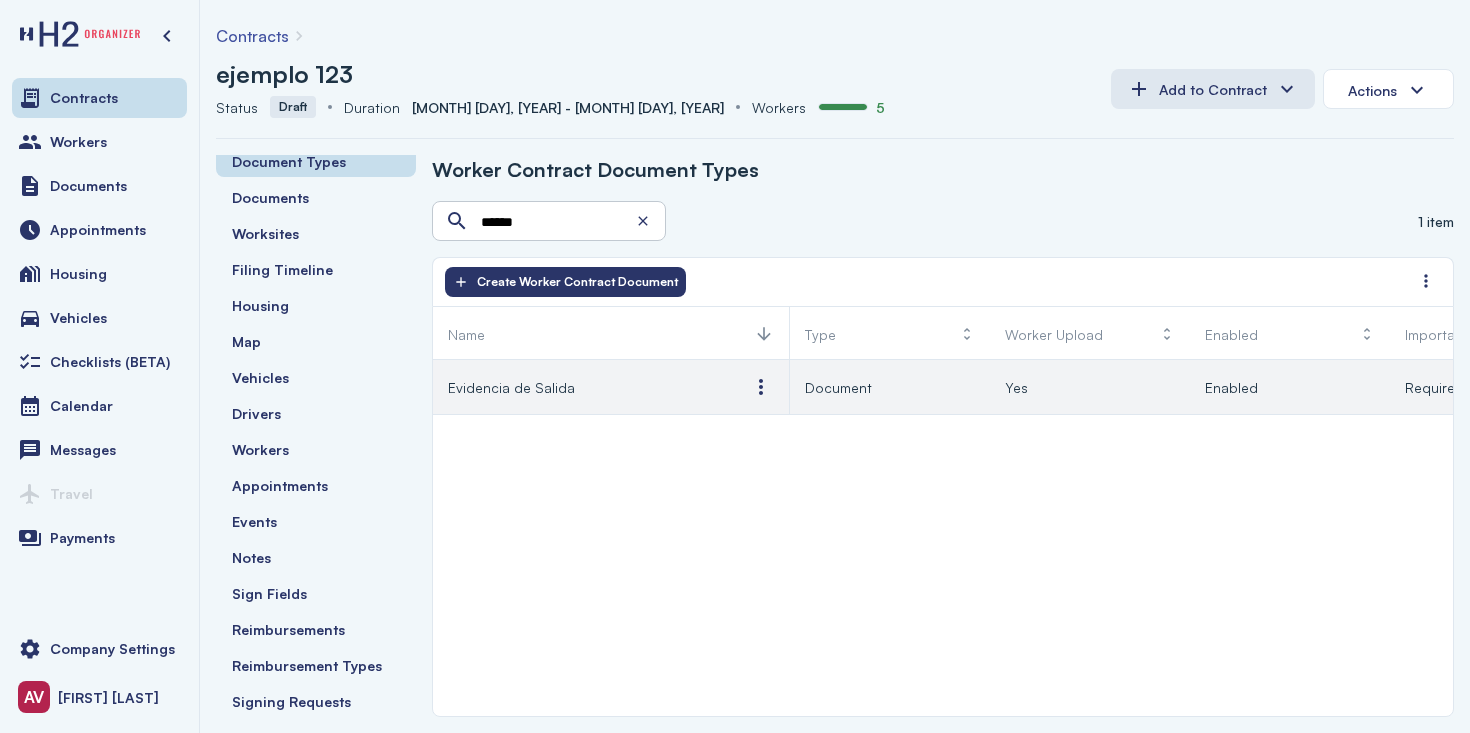 click on "Evidencia de Salida" at bounding box center (583, 387) 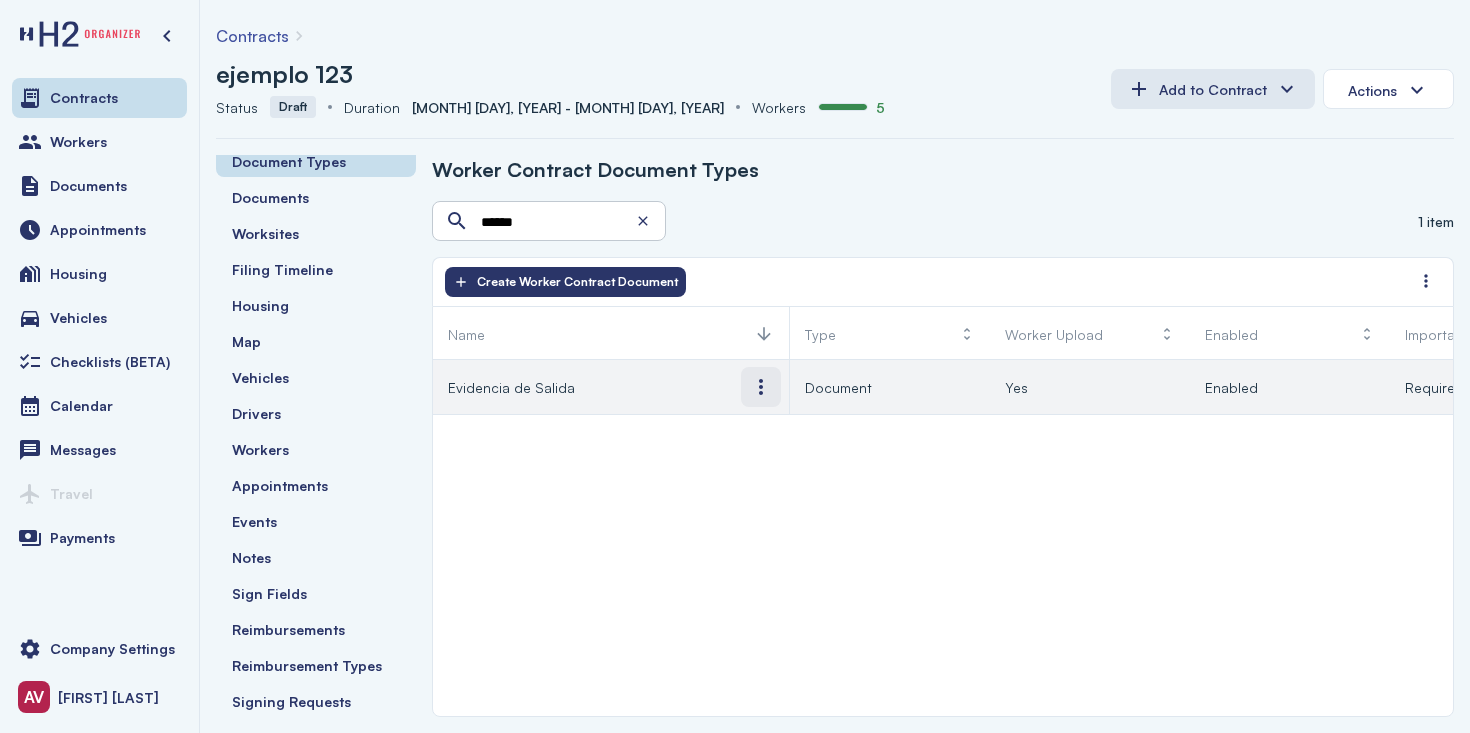 click at bounding box center [761, 387] 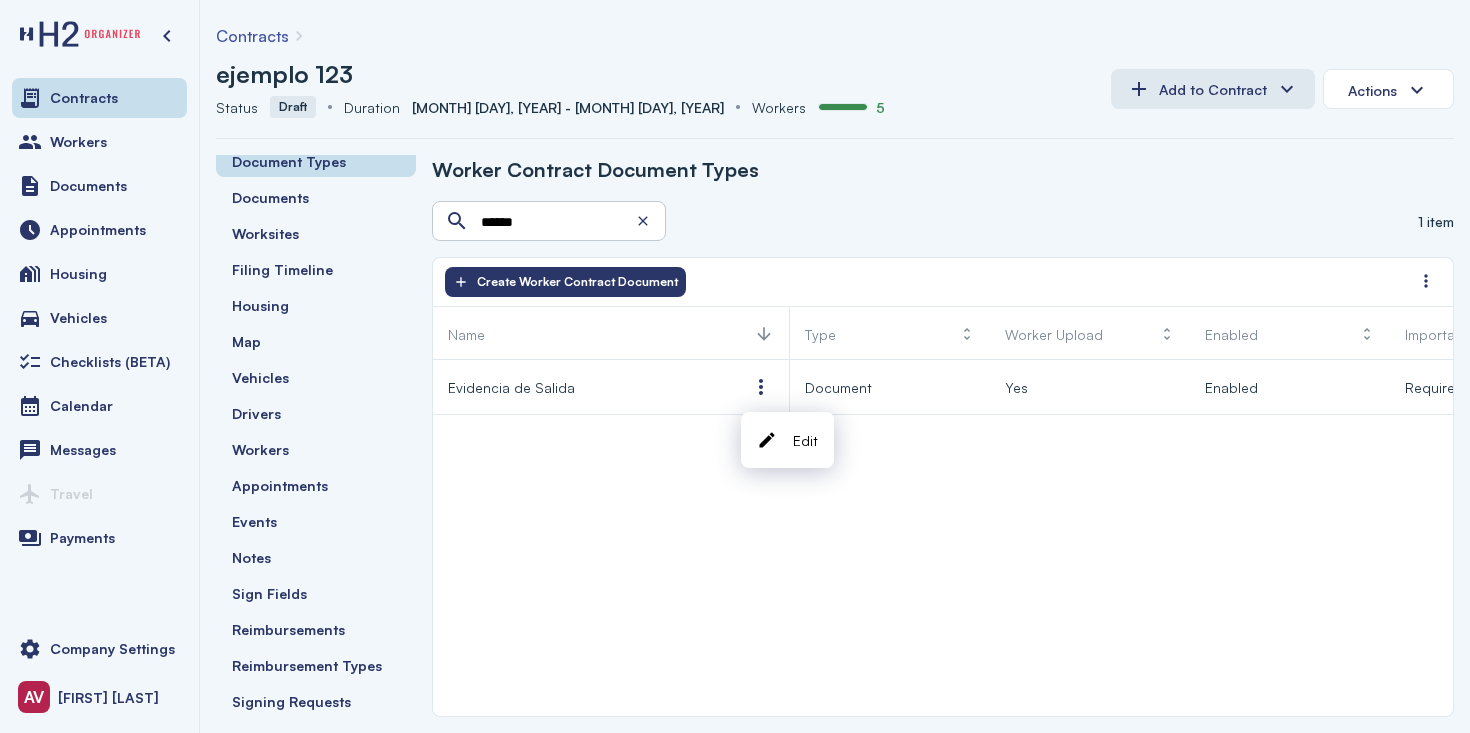 click at bounding box center (767, 440) 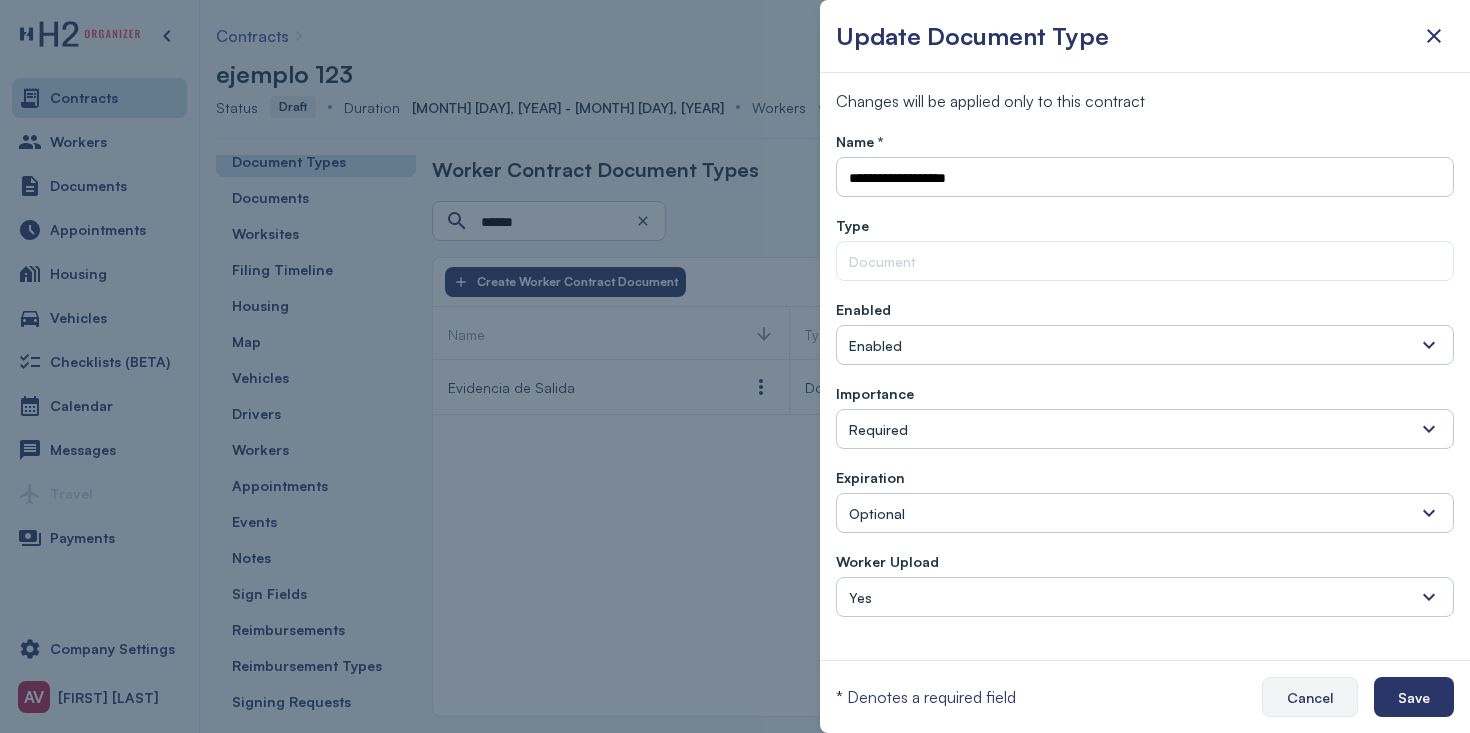 click on "Cancel" at bounding box center [1310, 697] 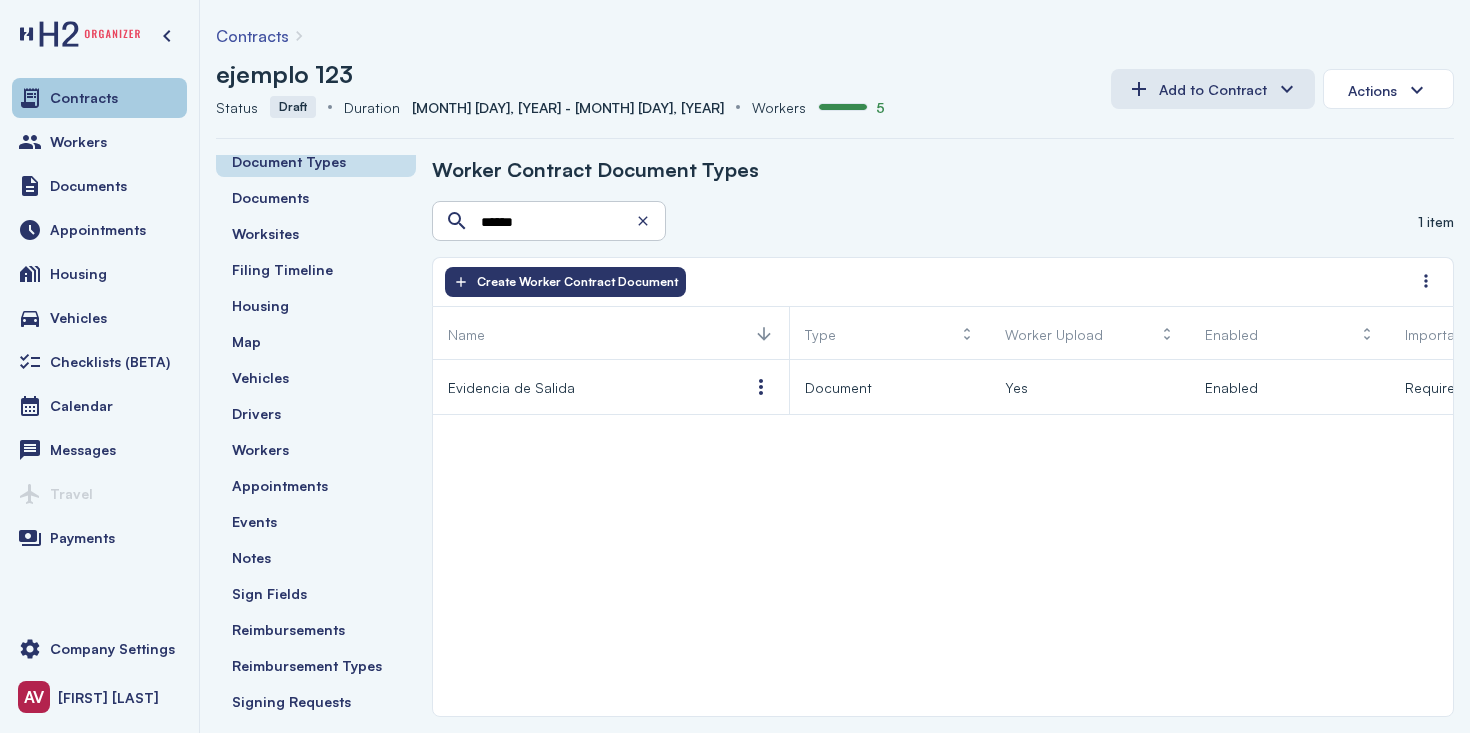 click on "Contracts" at bounding box center (84, 98) 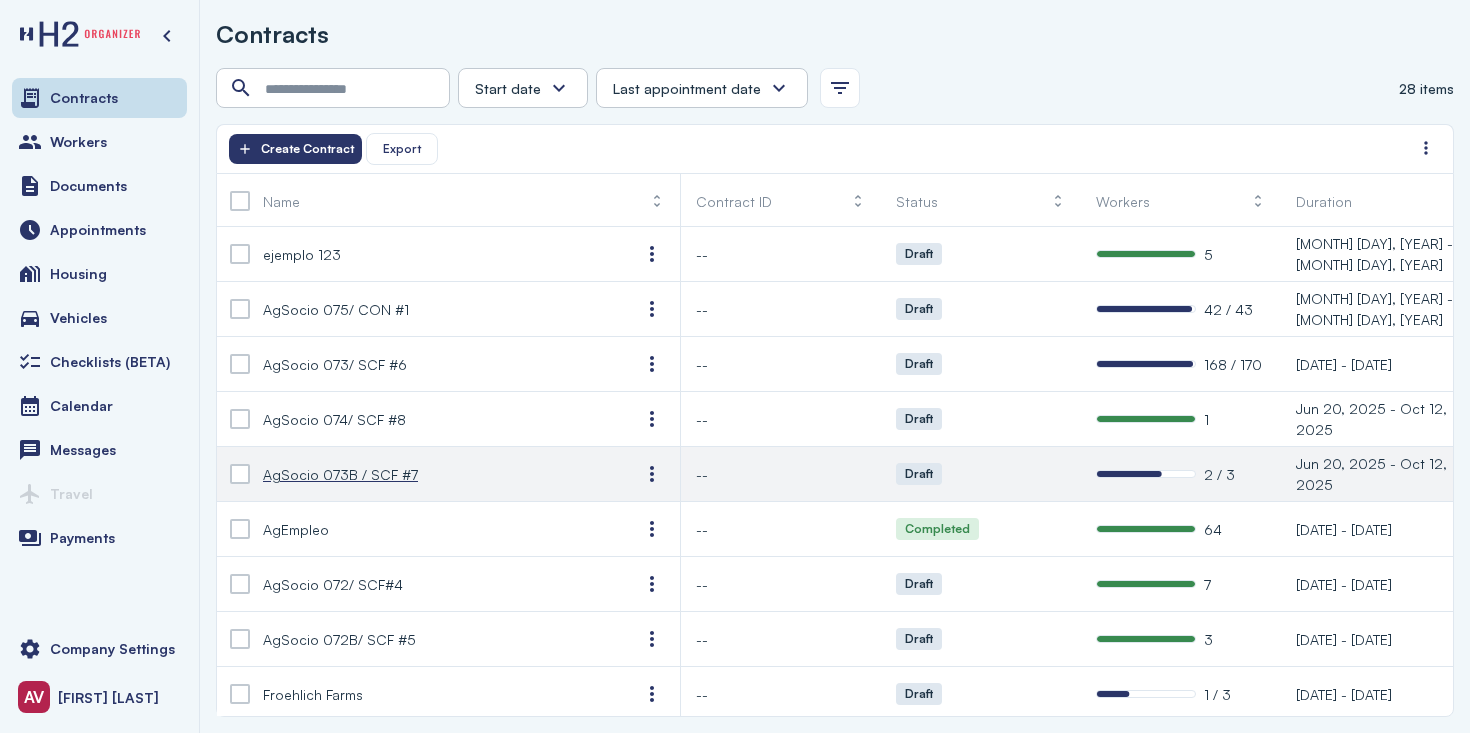 scroll, scrollTop: 5, scrollLeft: 4, axis: both 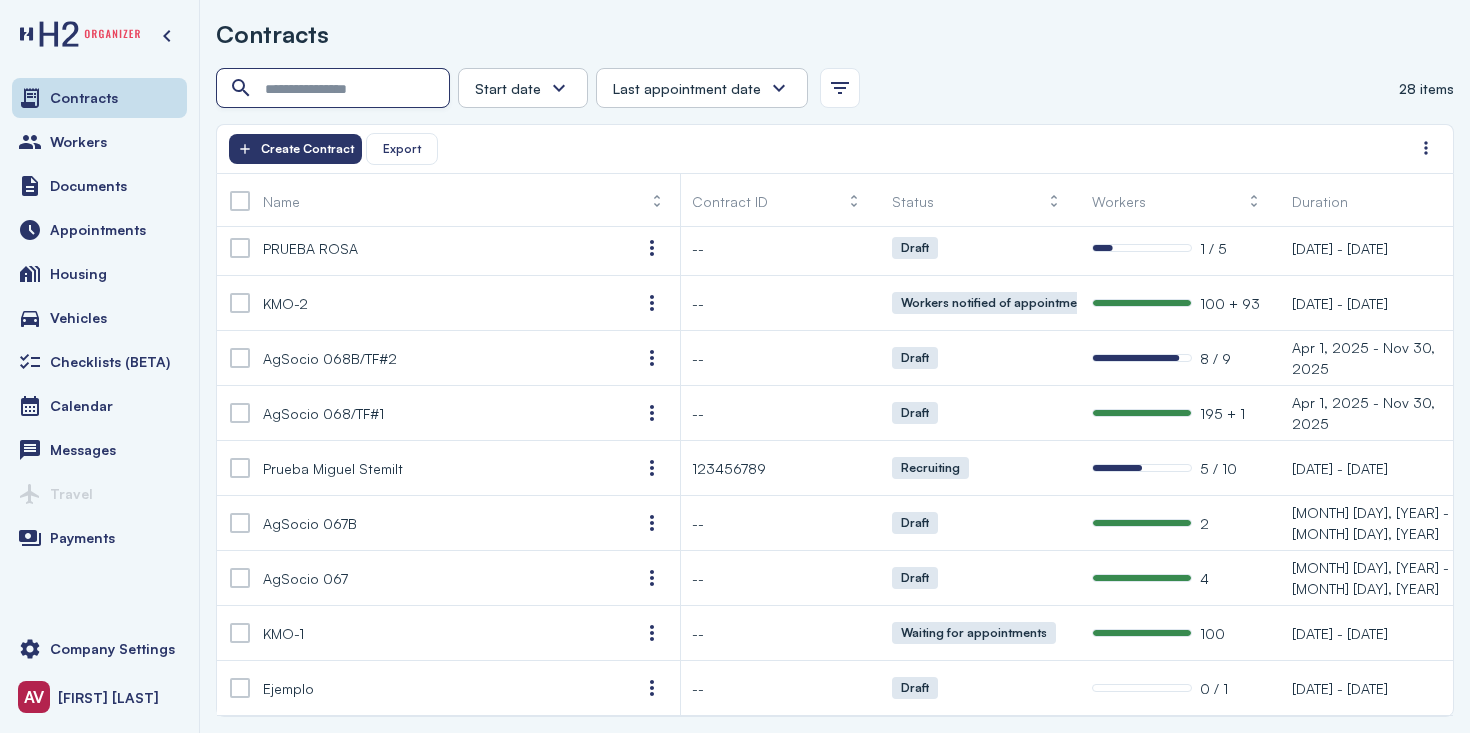 click at bounding box center (335, 89) 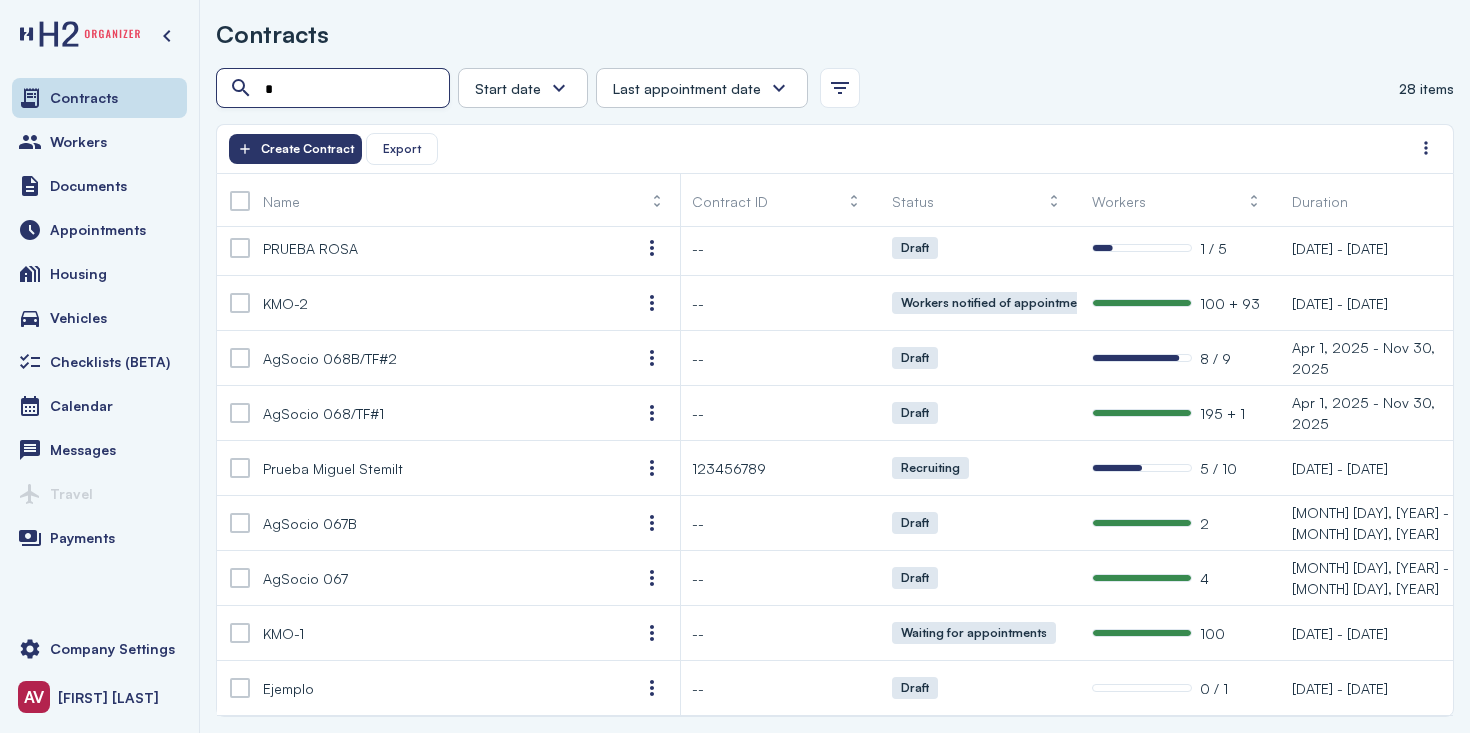 scroll, scrollTop: 53, scrollLeft: 4, axis: both 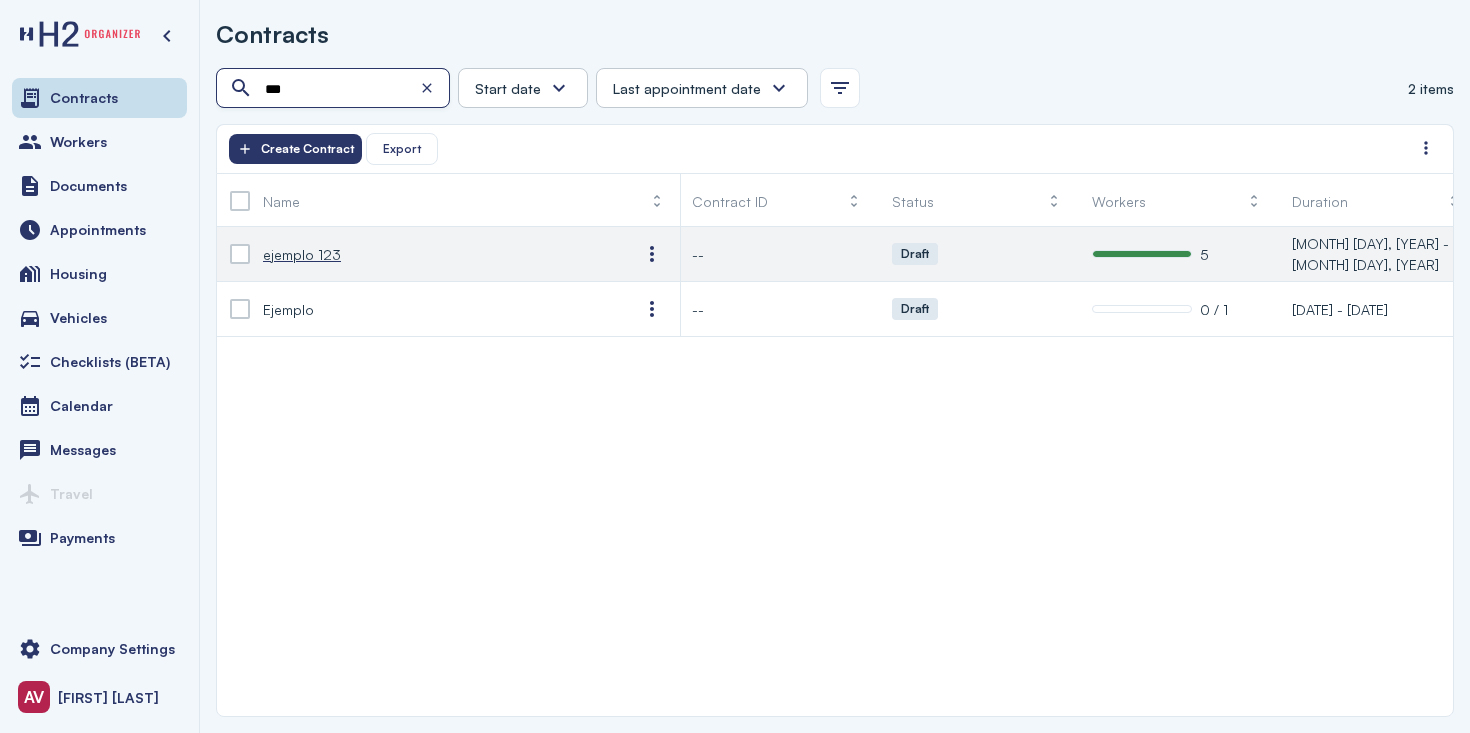 type on "***" 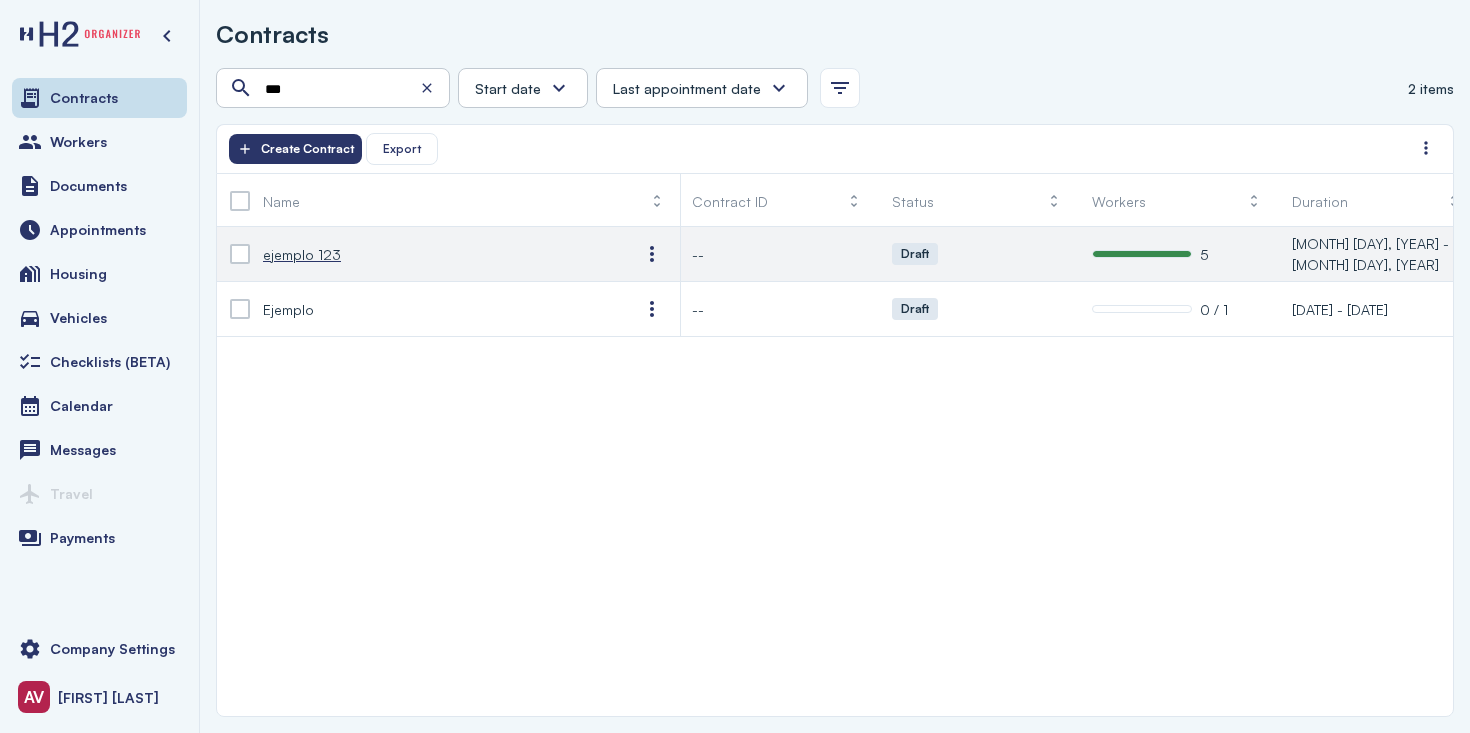 click on "ejemplo 123" at bounding box center (302, 254) 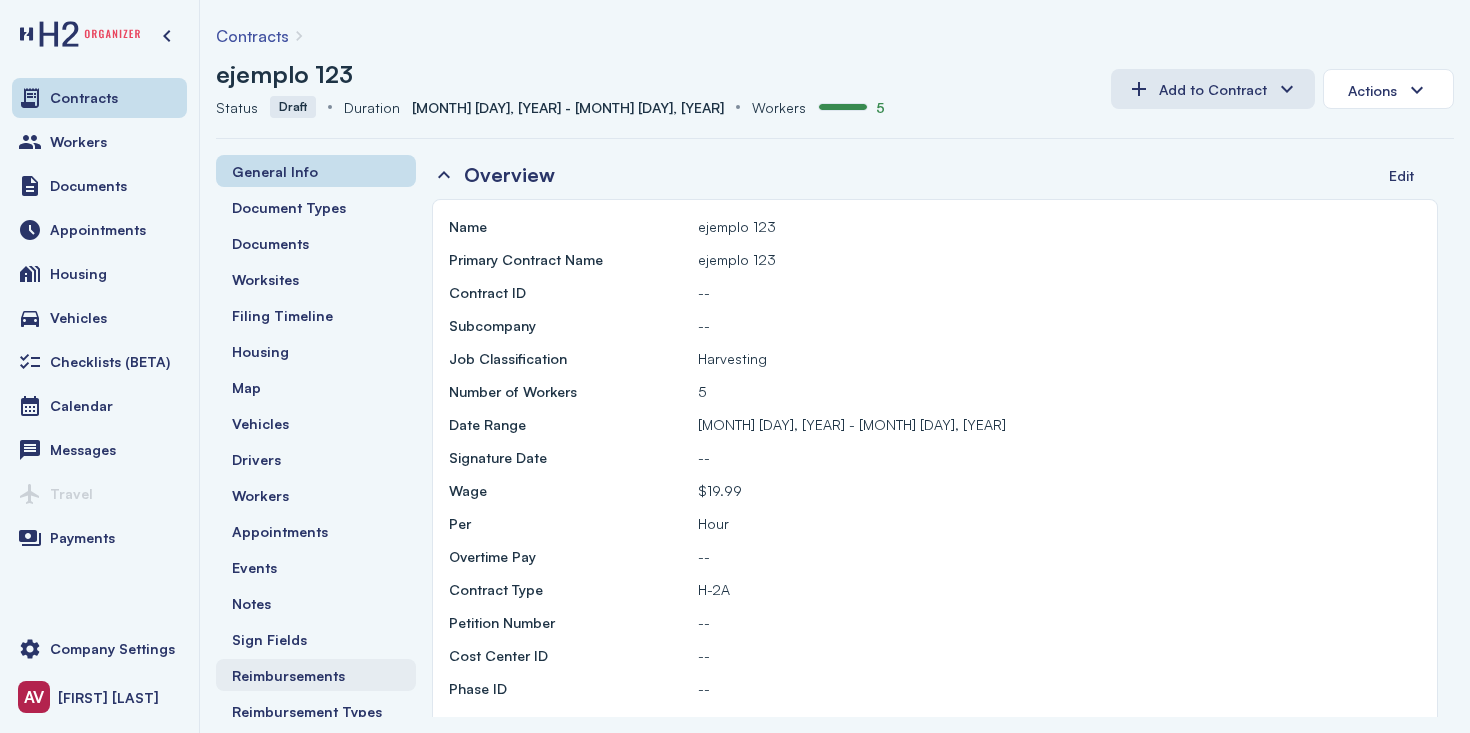 scroll, scrollTop: 46, scrollLeft: 0, axis: vertical 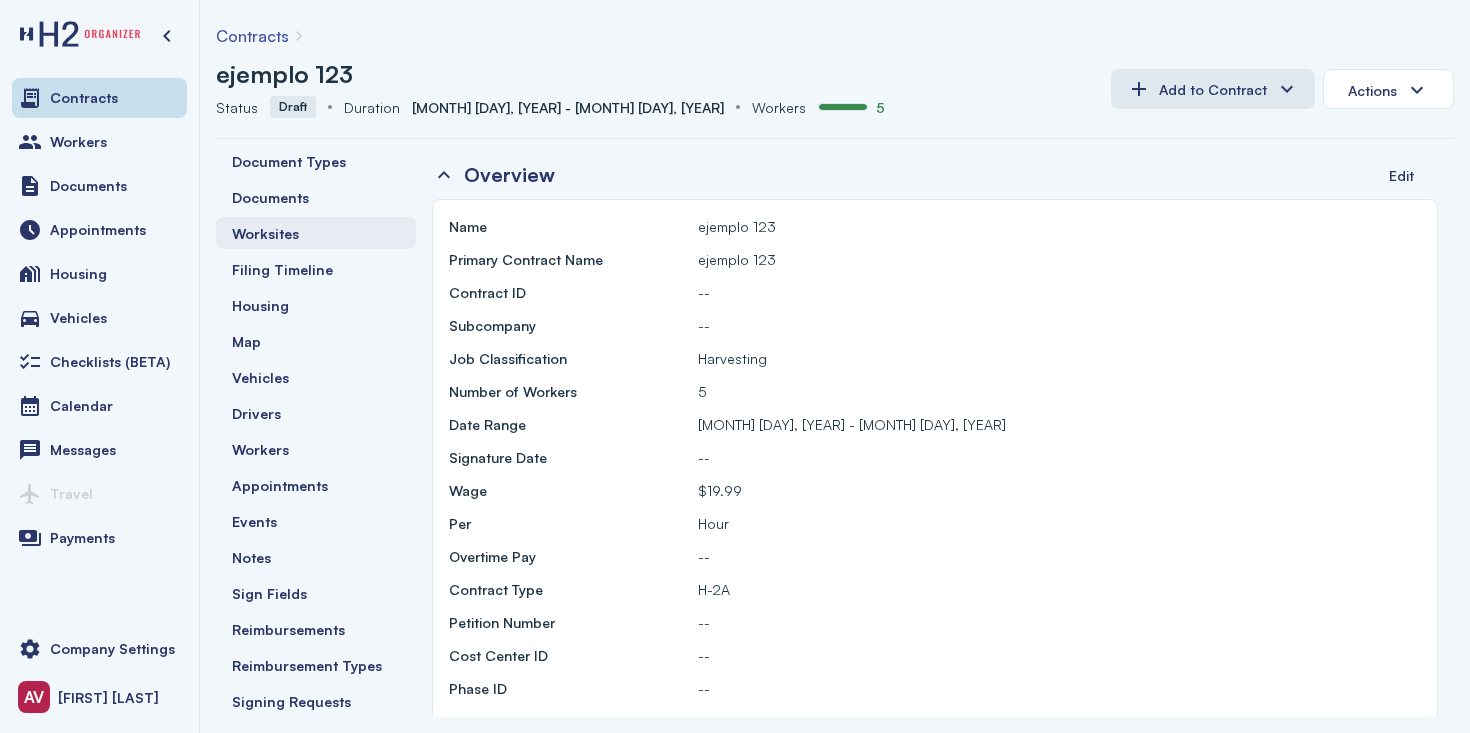 click on "Worksites" at bounding box center [316, 233] 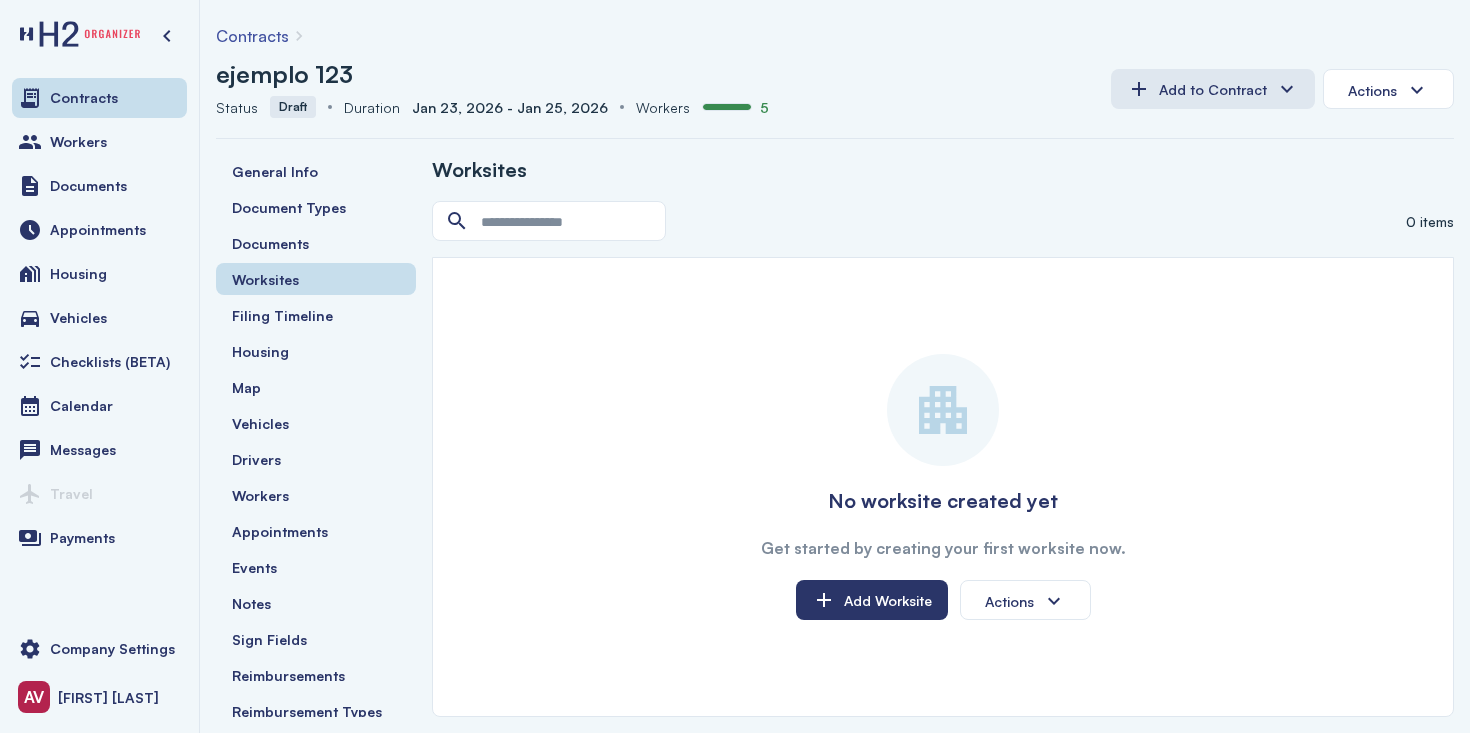 scroll, scrollTop: 0, scrollLeft: 0, axis: both 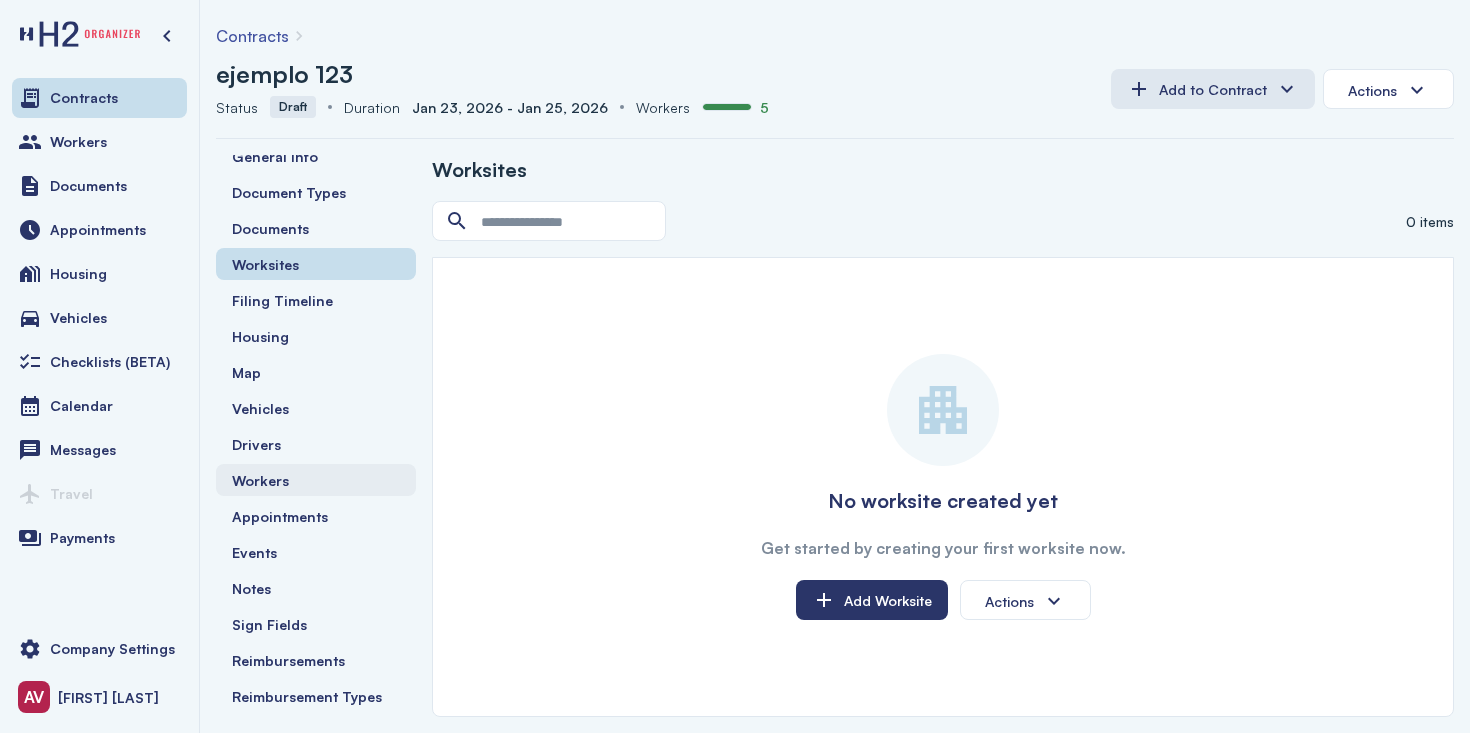 click on "Workers" at bounding box center (260, 480) 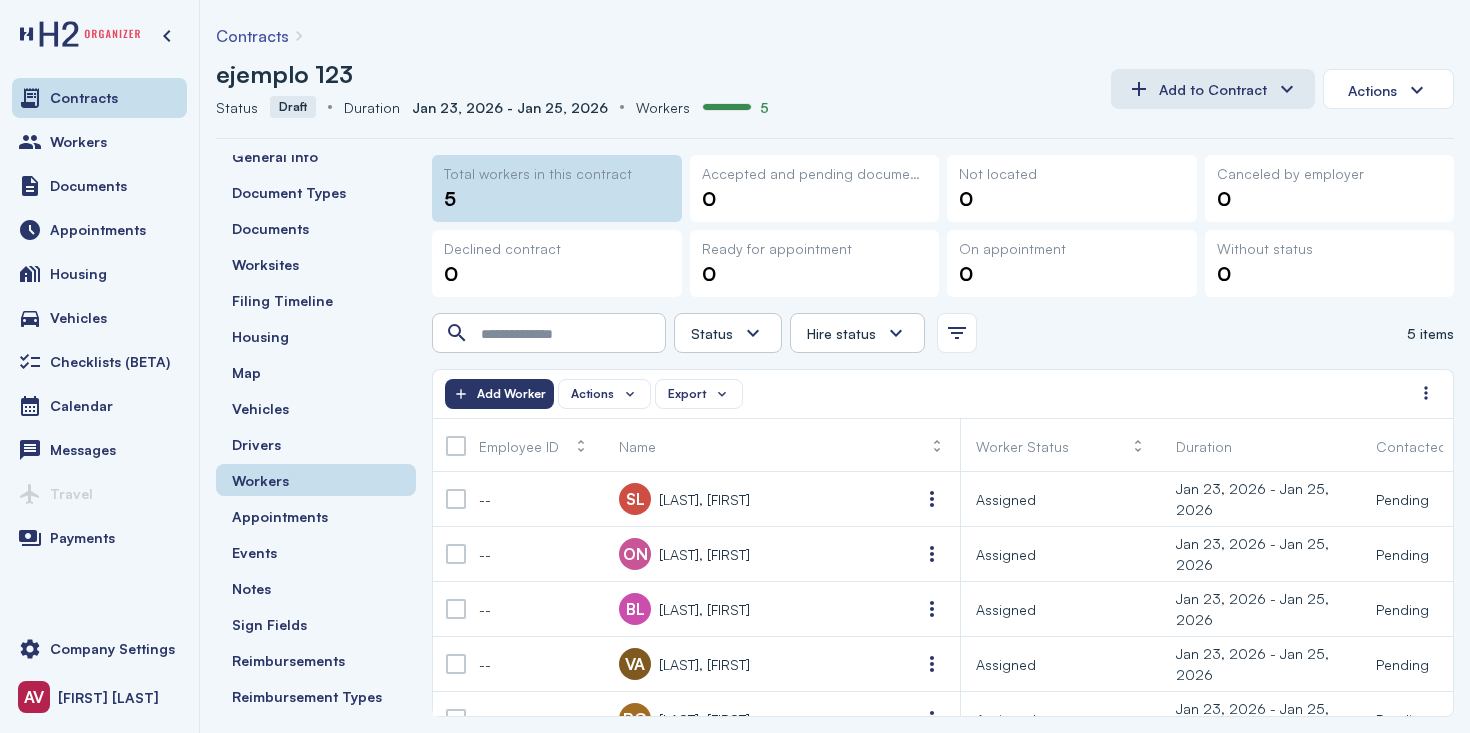 click at bounding box center (456, 446) 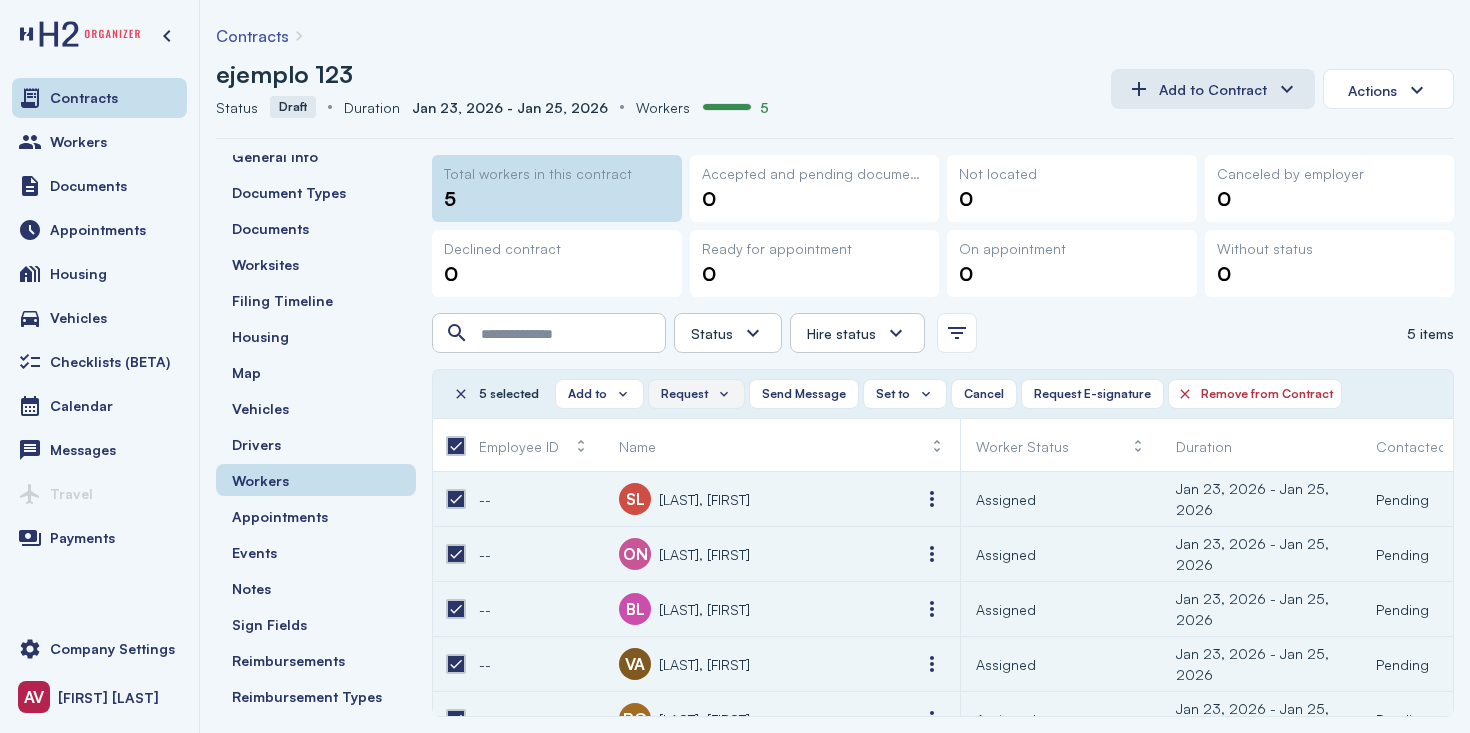 click on "Request" at bounding box center (696, 394) 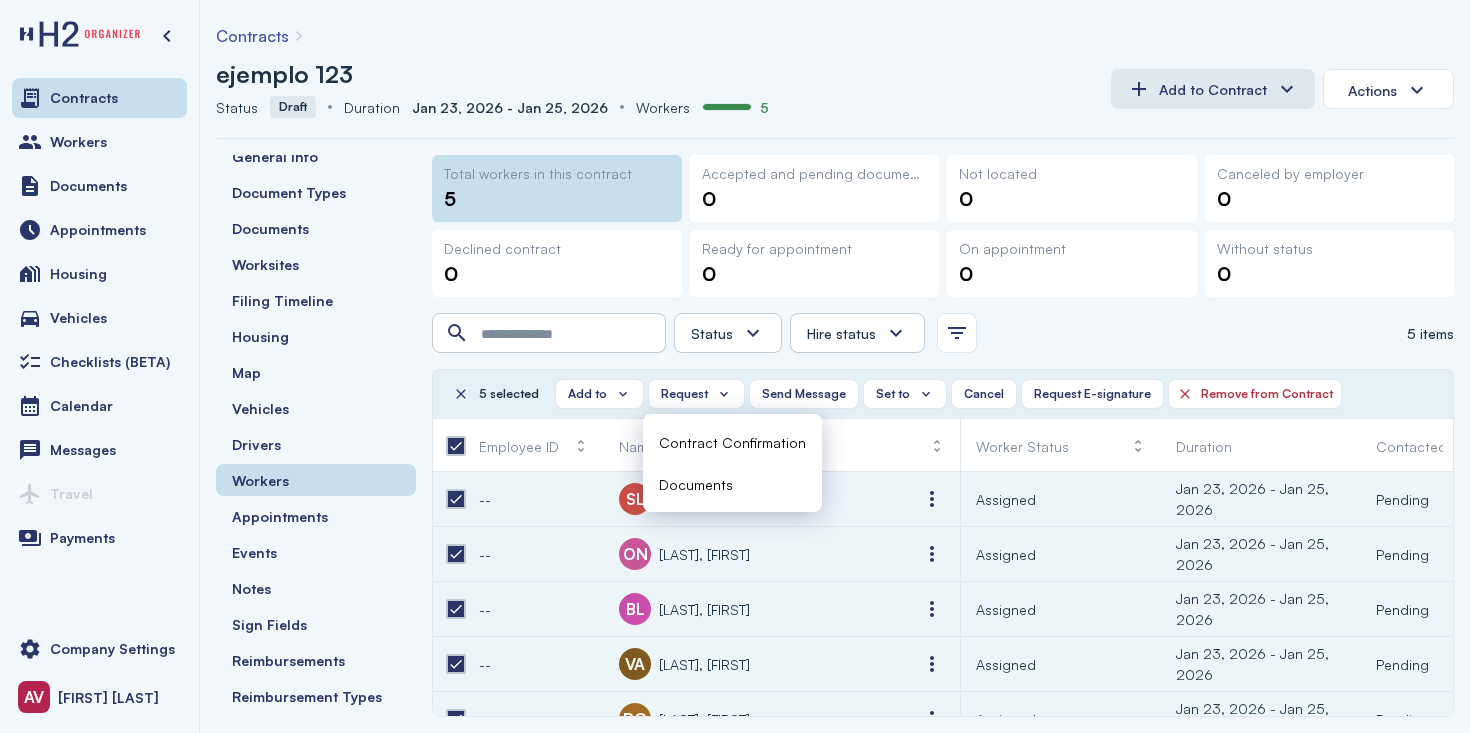 click on "Status         Assigned In Progress Ready for appointment Assigned to appointment Complete Canceled     Hire status         Hire No Hire Undecided           5 items" 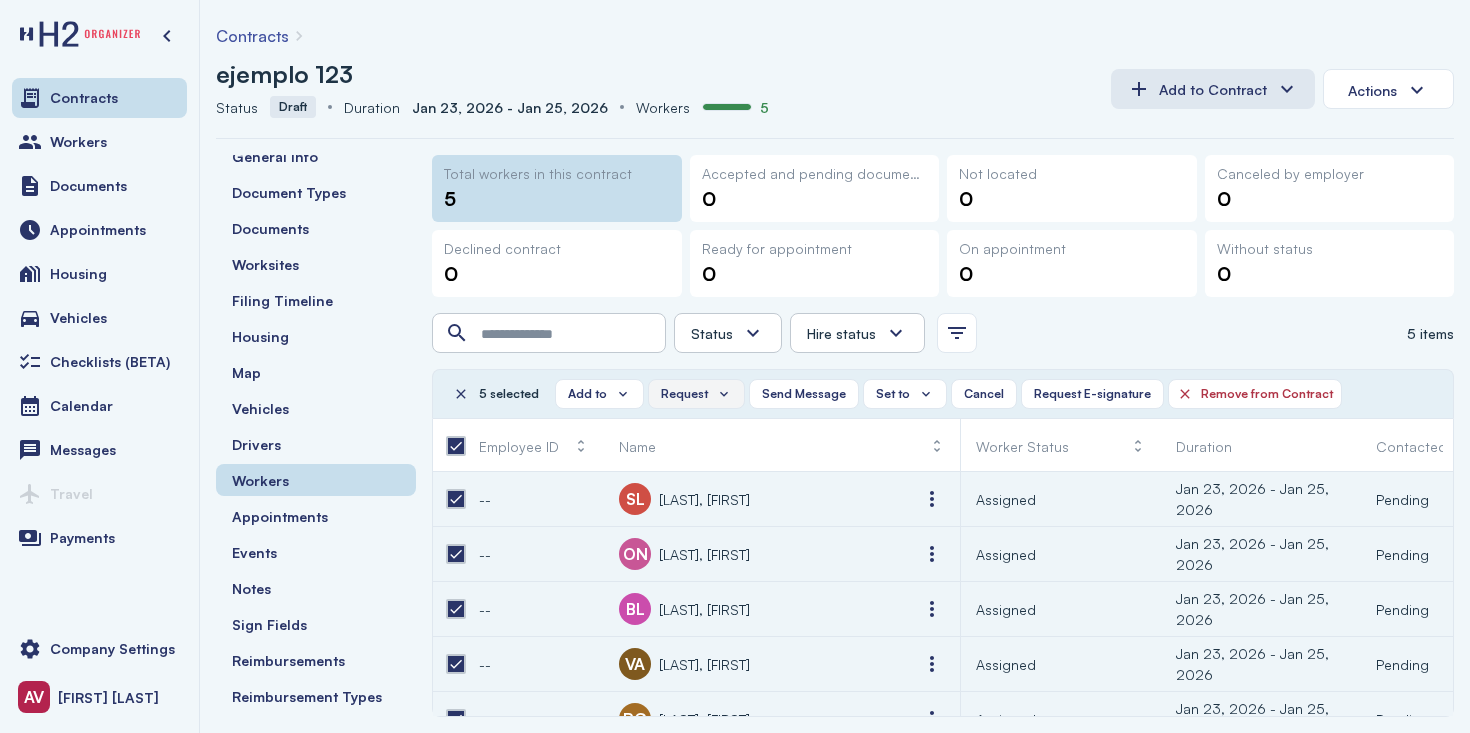click on "Request" at bounding box center [684, 394] 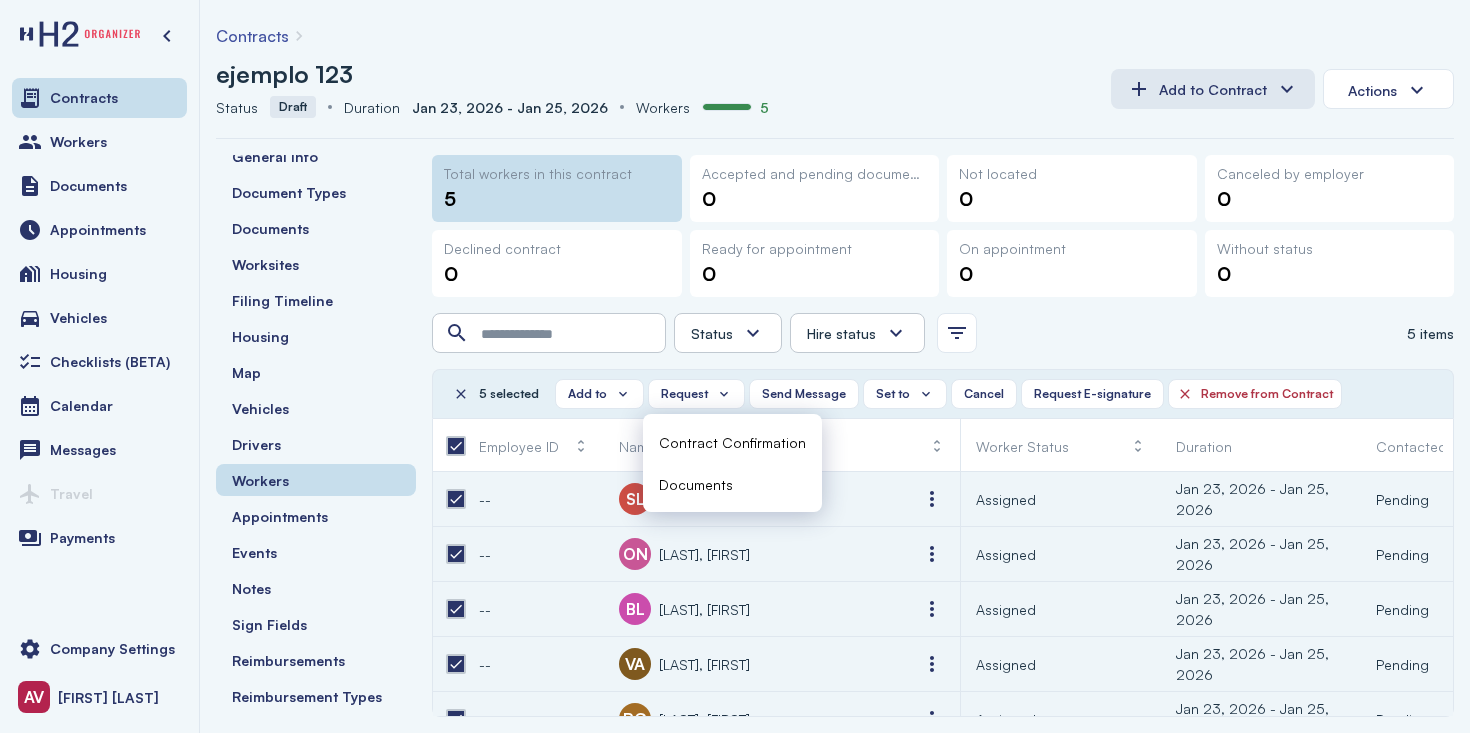click on "Status         Assigned In Progress Ready for appointment Assigned to appointment Complete Canceled     Hire status         Hire No Hire Undecided           5 items" 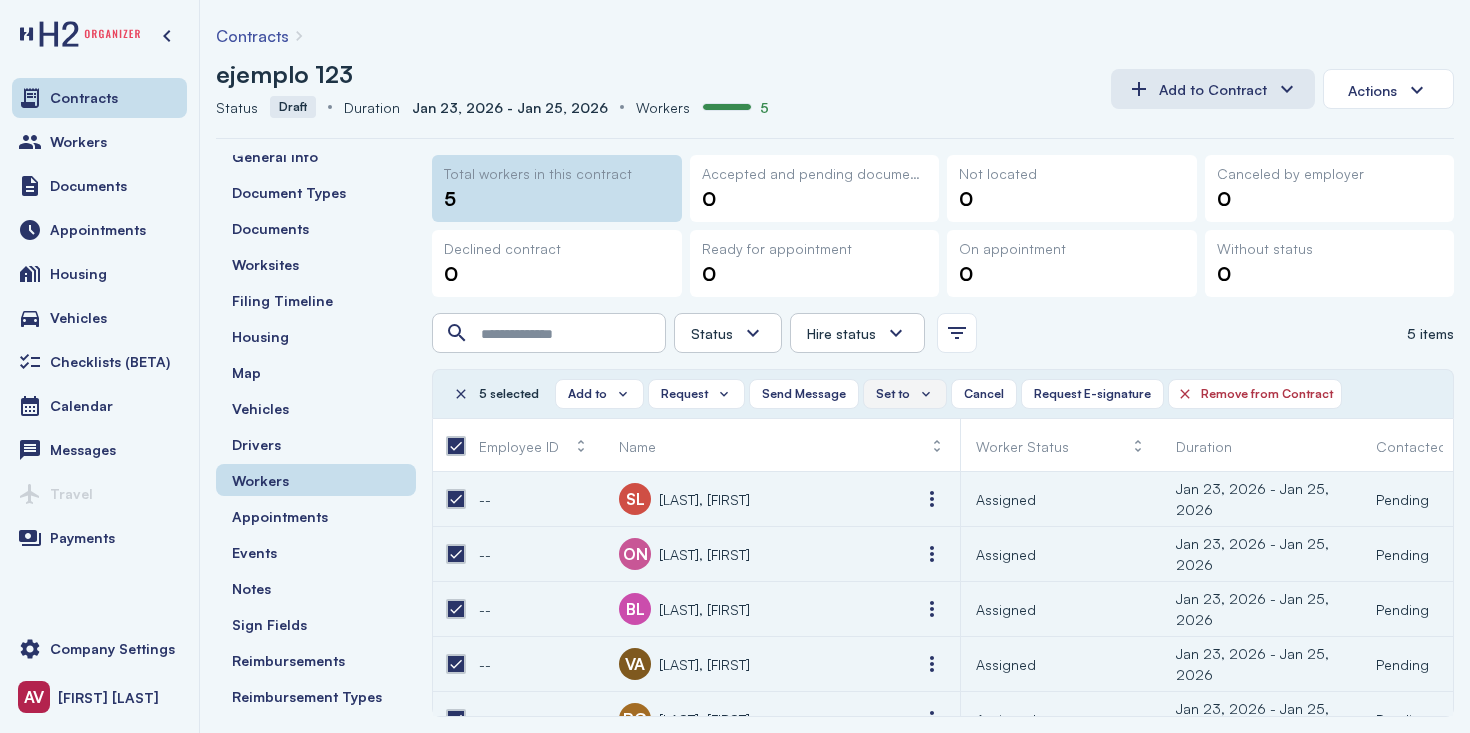 click on "Set to" at bounding box center [893, 394] 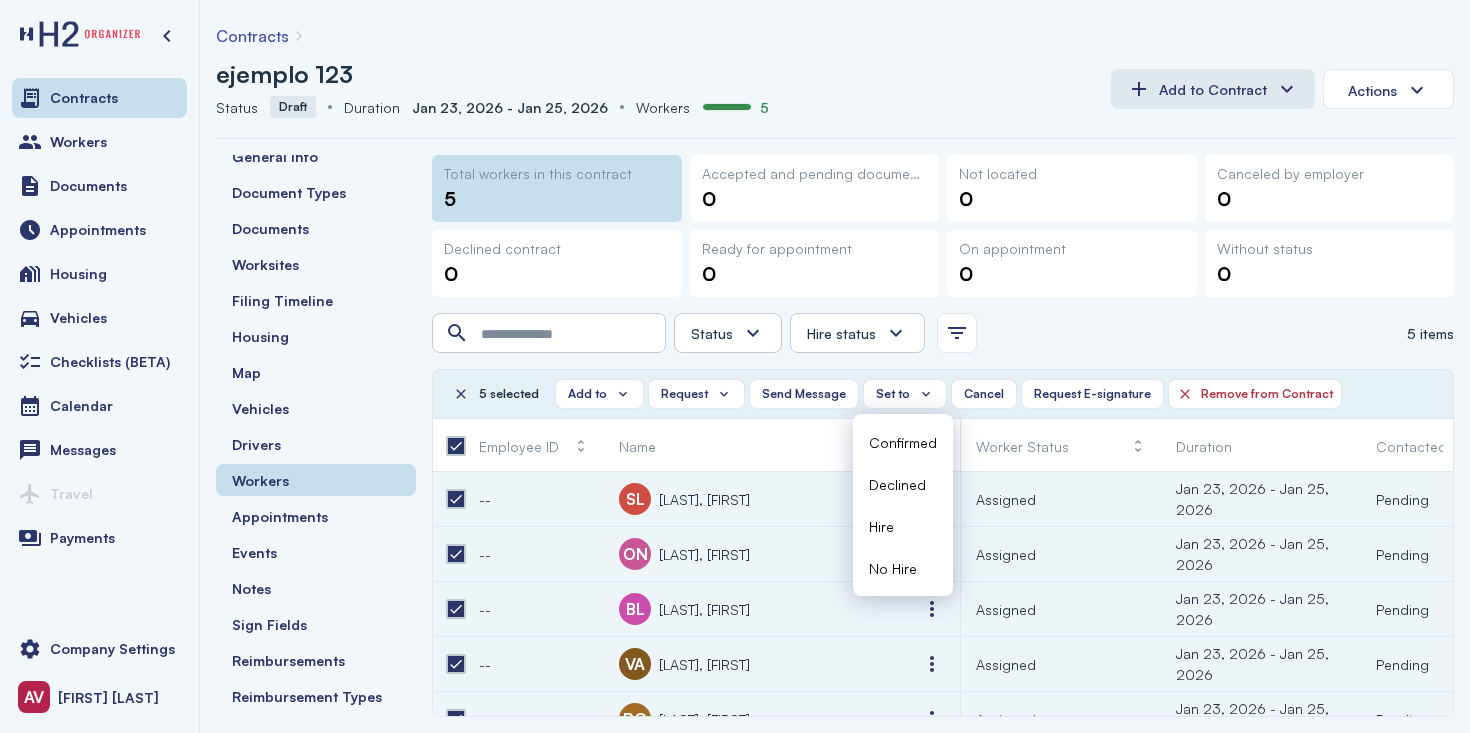 click on "Status         Assigned In Progress Ready for appointment Assigned to appointment Complete Canceled     Hire status         Hire No Hire Undecided           5 items" 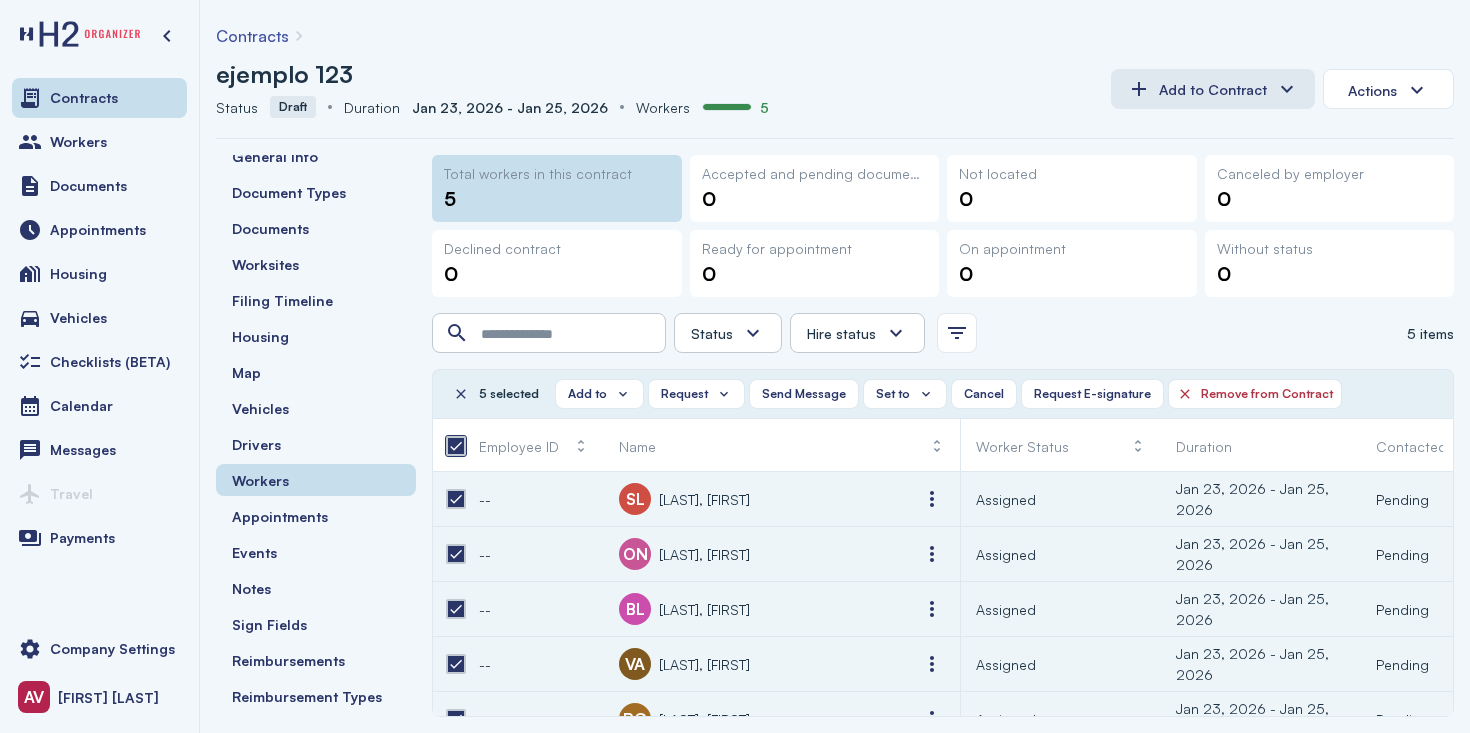 click at bounding box center (456, 446) 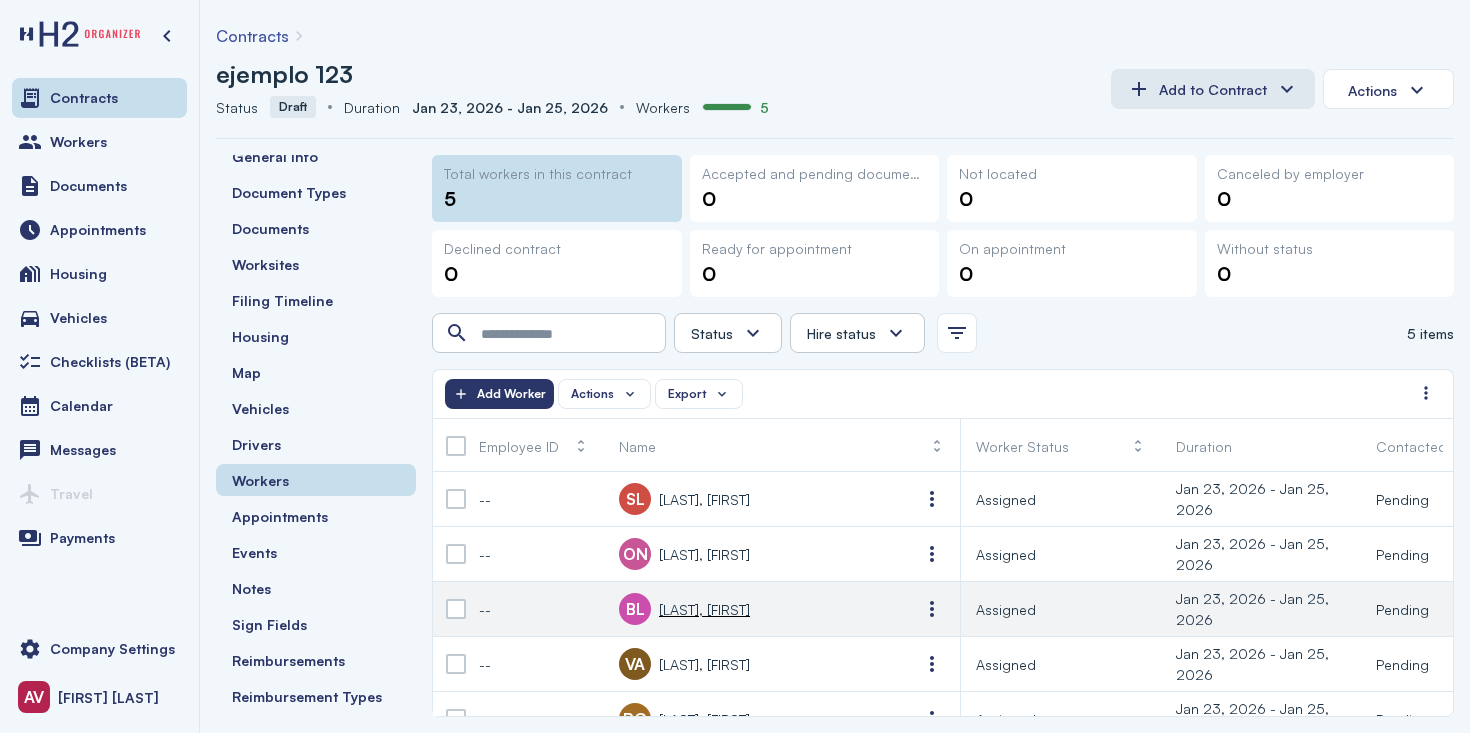 scroll, scrollTop: 0, scrollLeft: 399, axis: horizontal 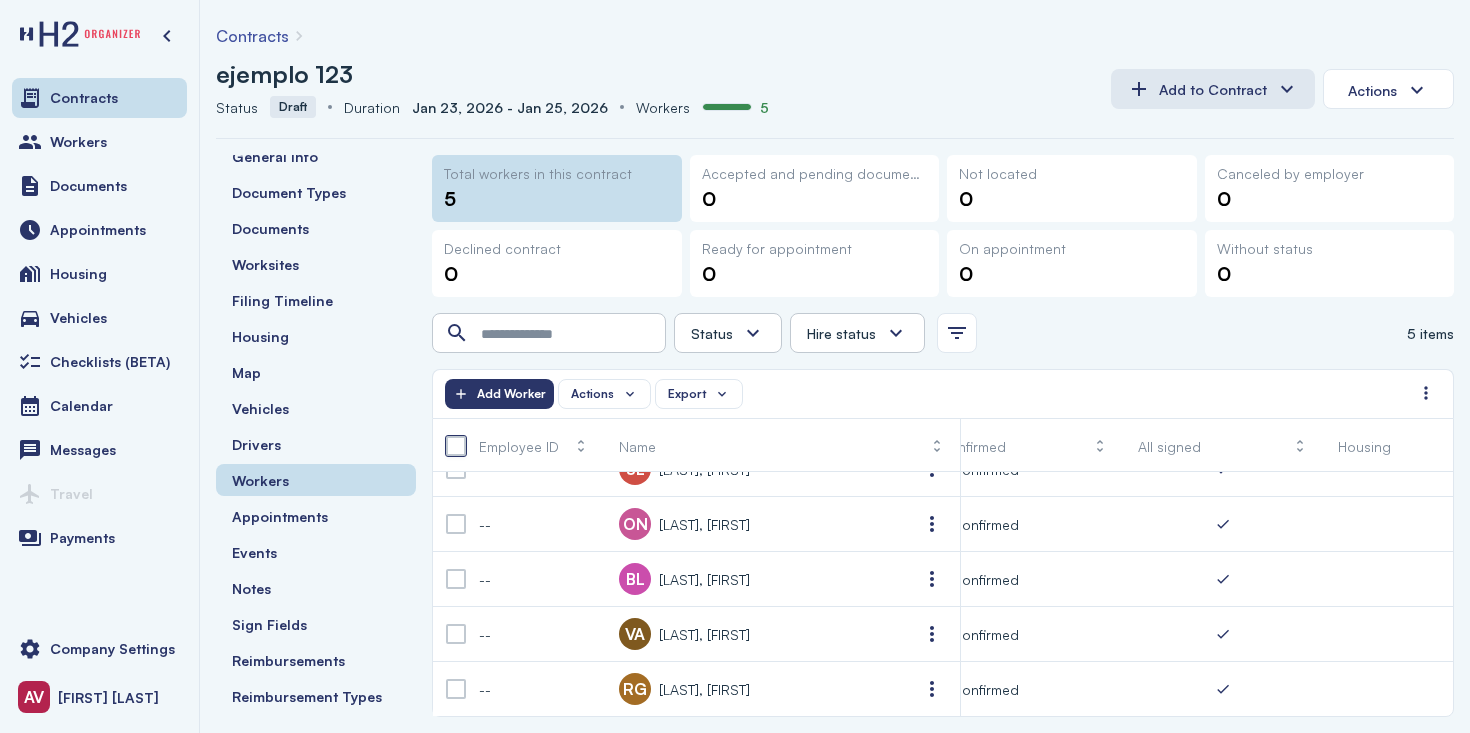 click at bounding box center [456, 446] 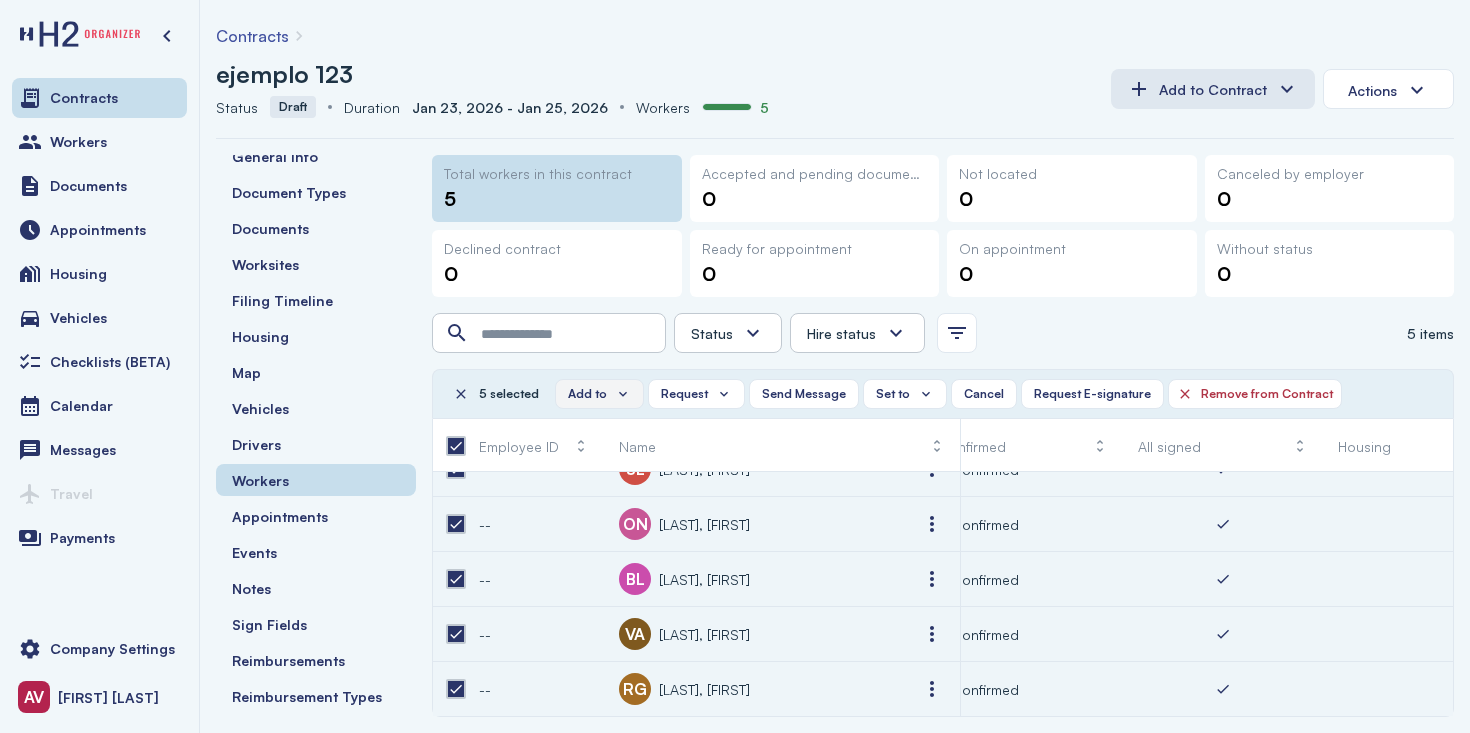 click on "Add to" at bounding box center [587, 394] 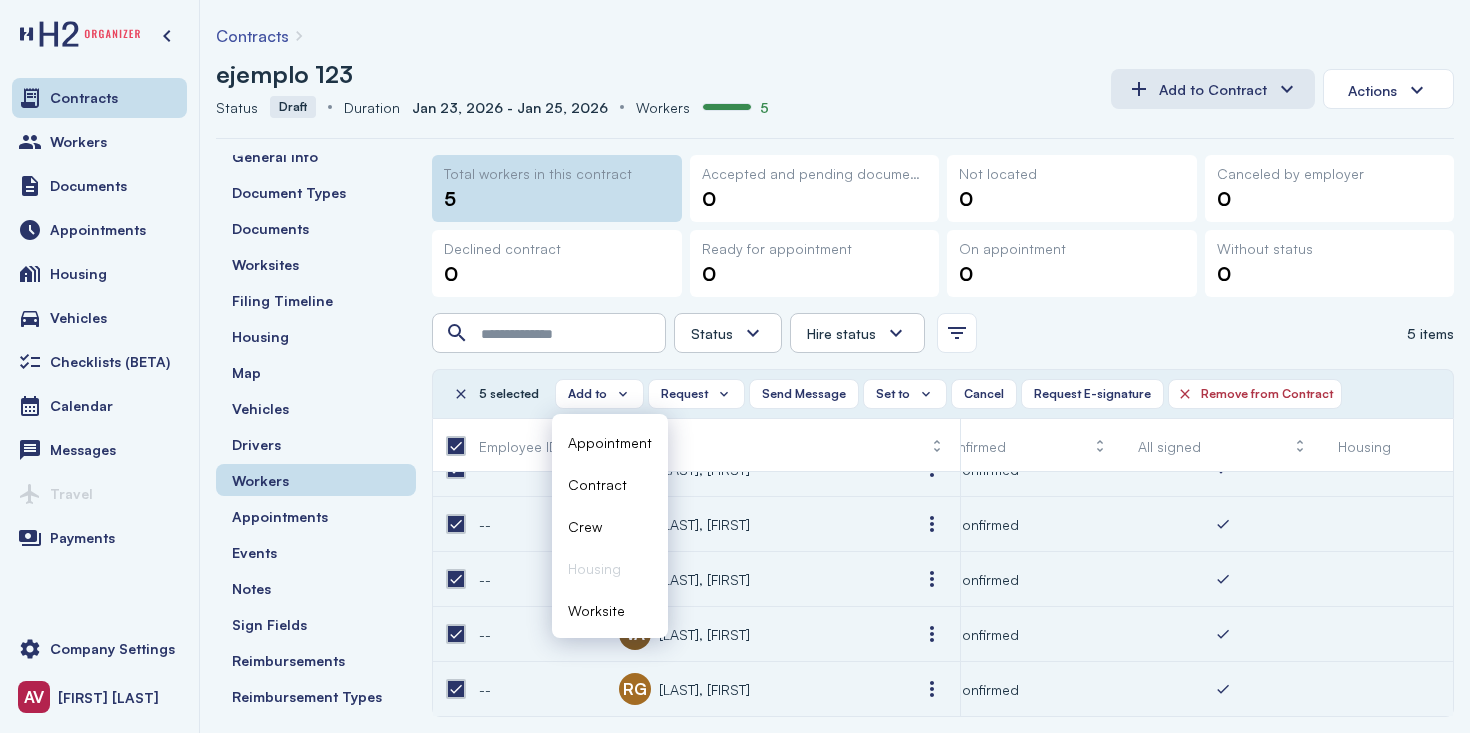 drag, startPoint x: 615, startPoint y: 485, endPoint x: 1047, endPoint y: 104, distance: 576.0078 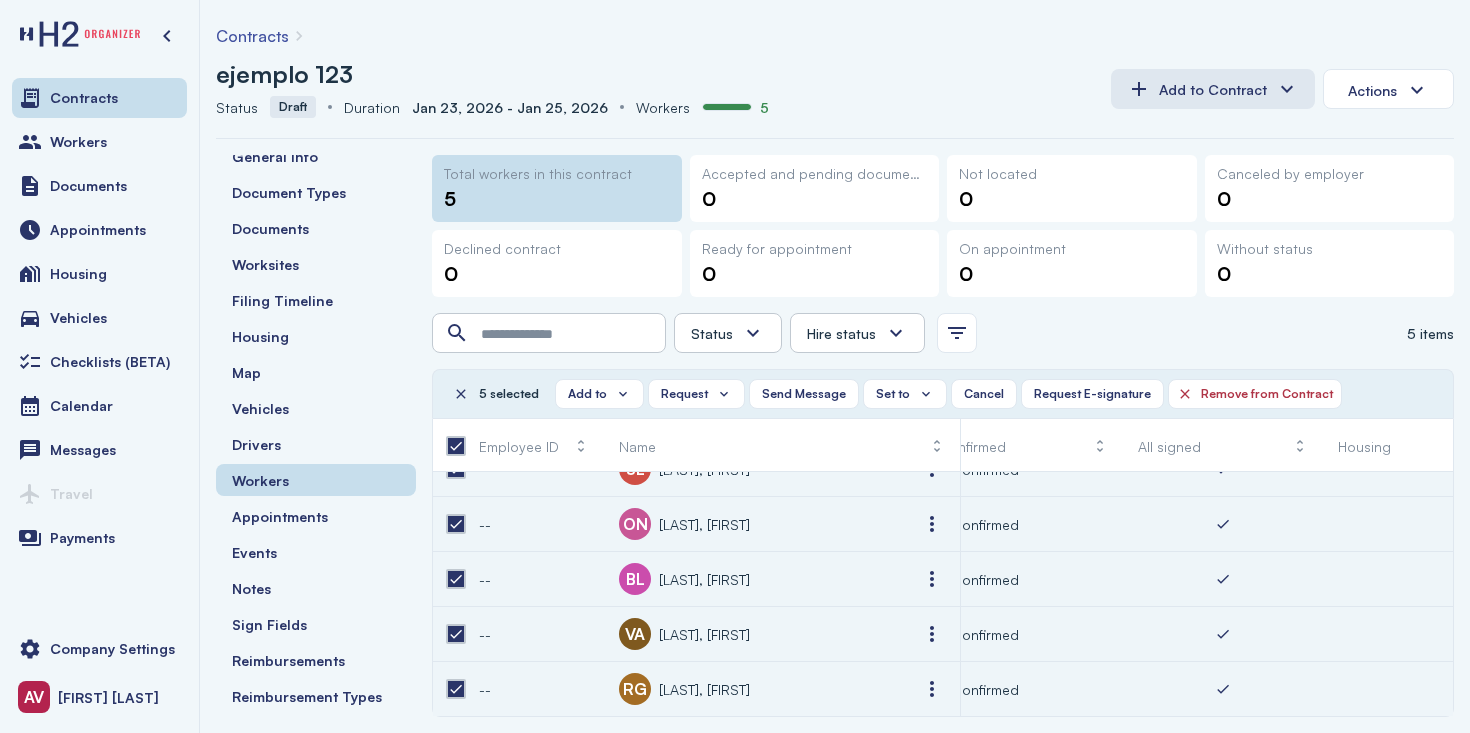 click on "ejemplo 123" at bounding box center (655, 74) 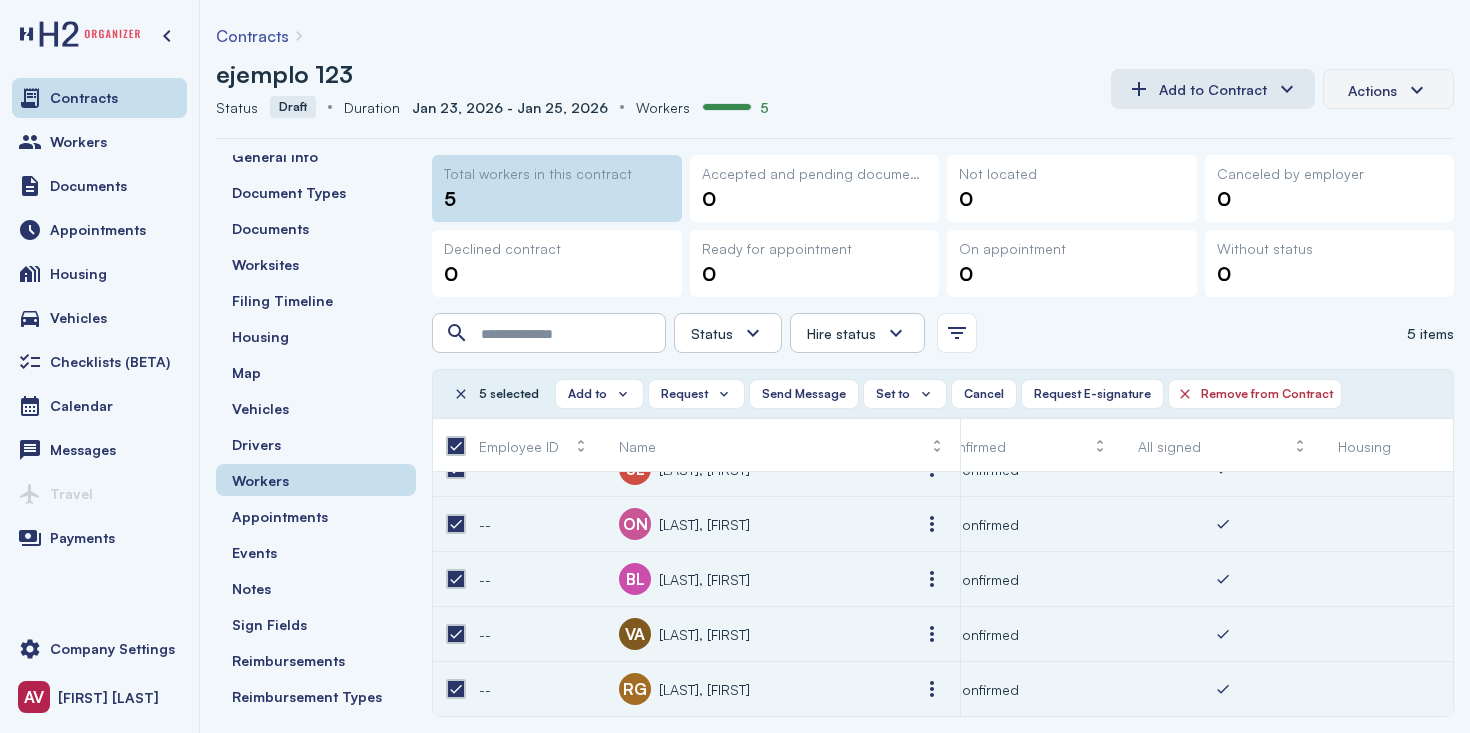 click on "Actions" at bounding box center (1388, 89) 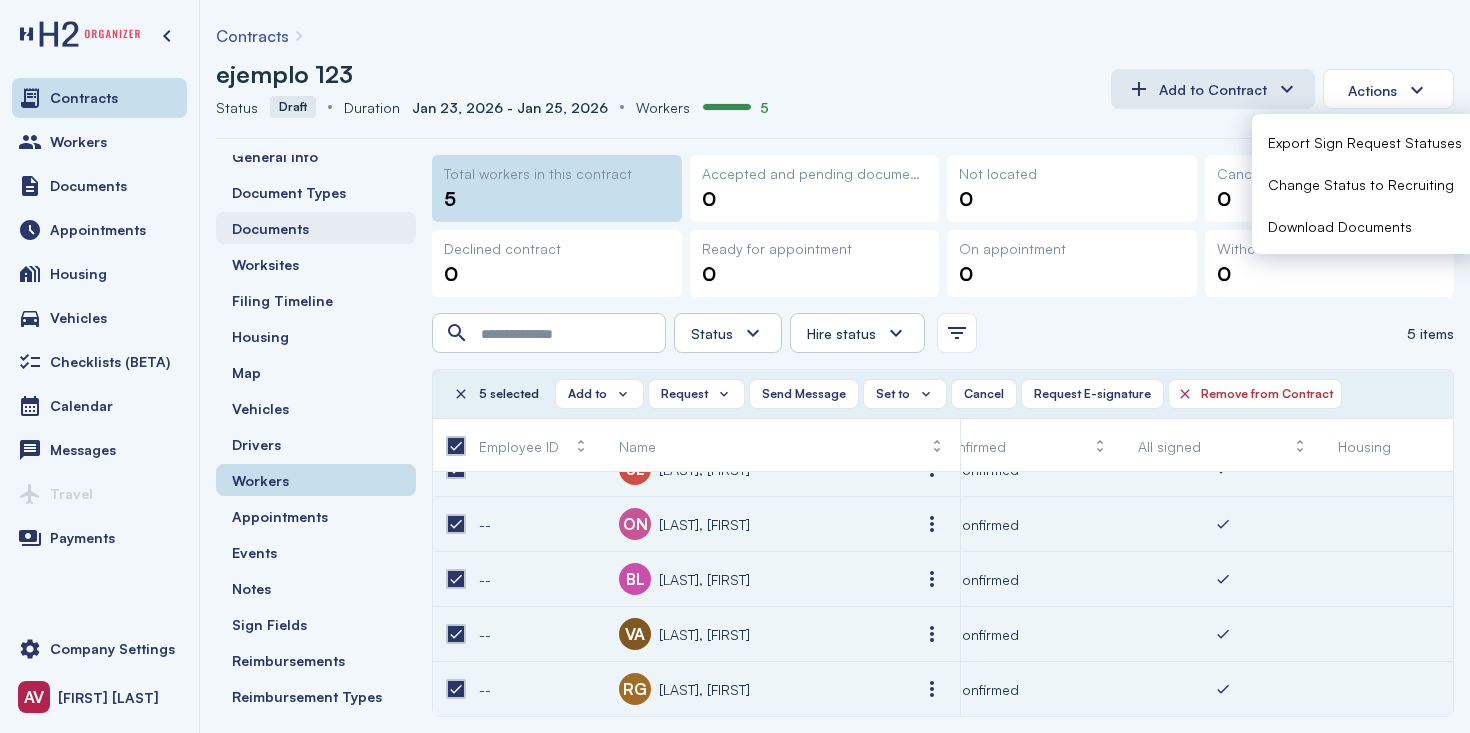 click on "Documents" at bounding box center [270, 228] 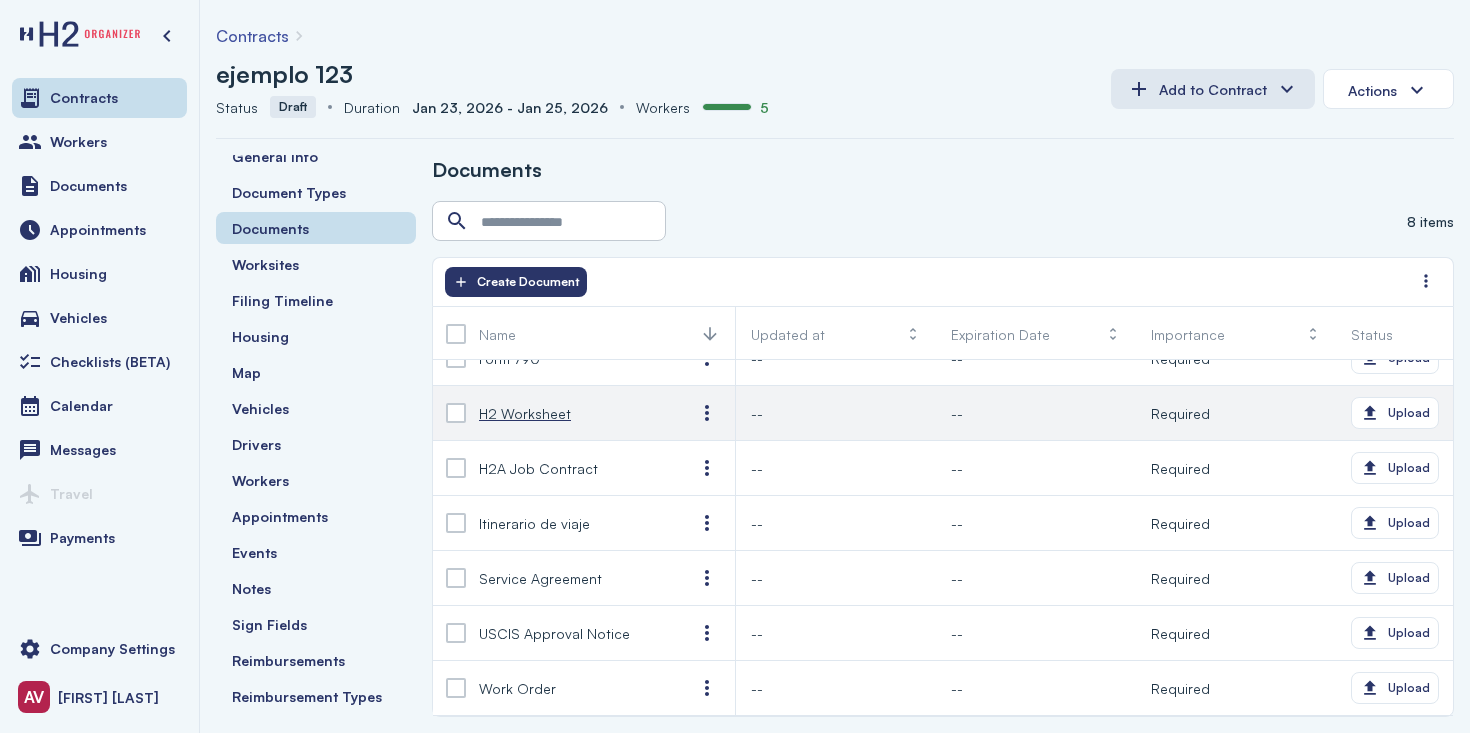 scroll, scrollTop: 0, scrollLeft: 0, axis: both 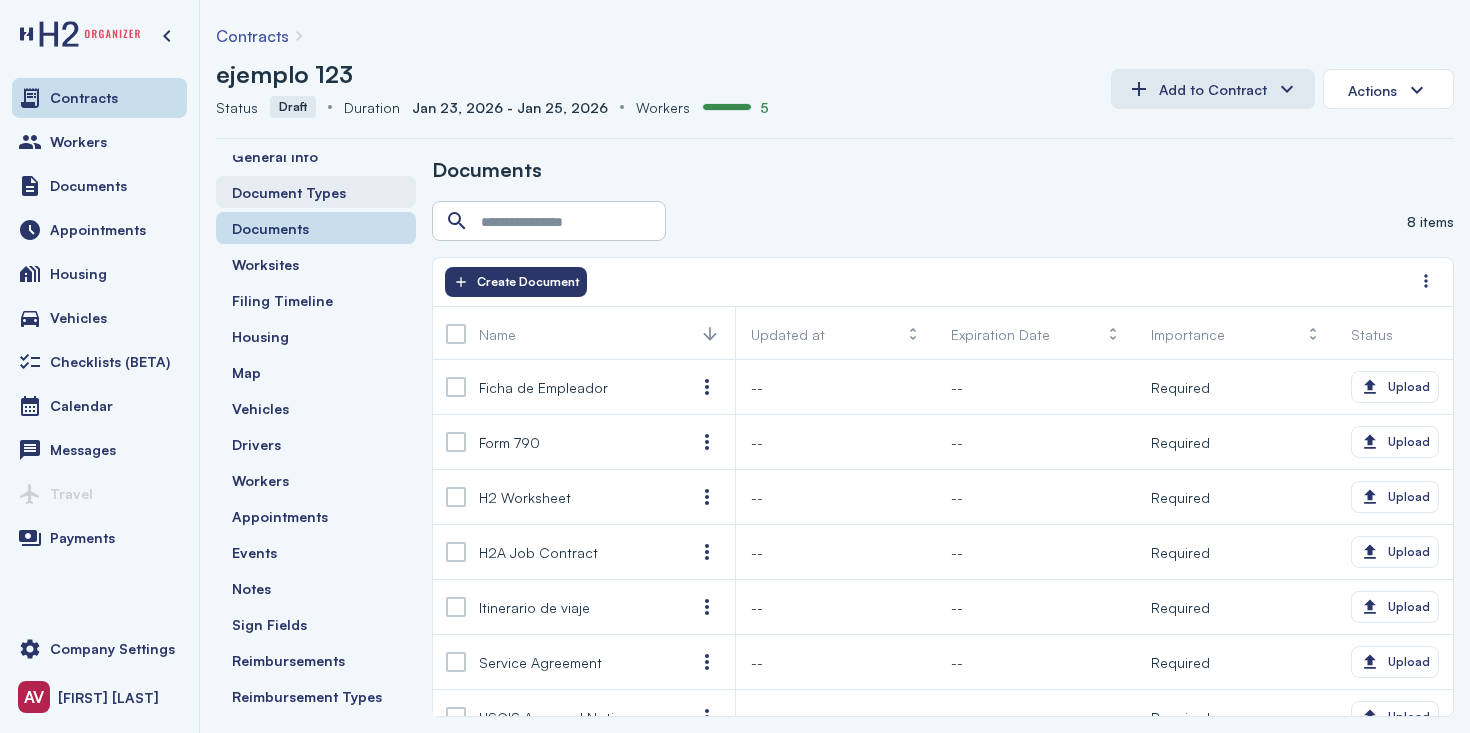 click on "Document Types" at bounding box center [289, 192] 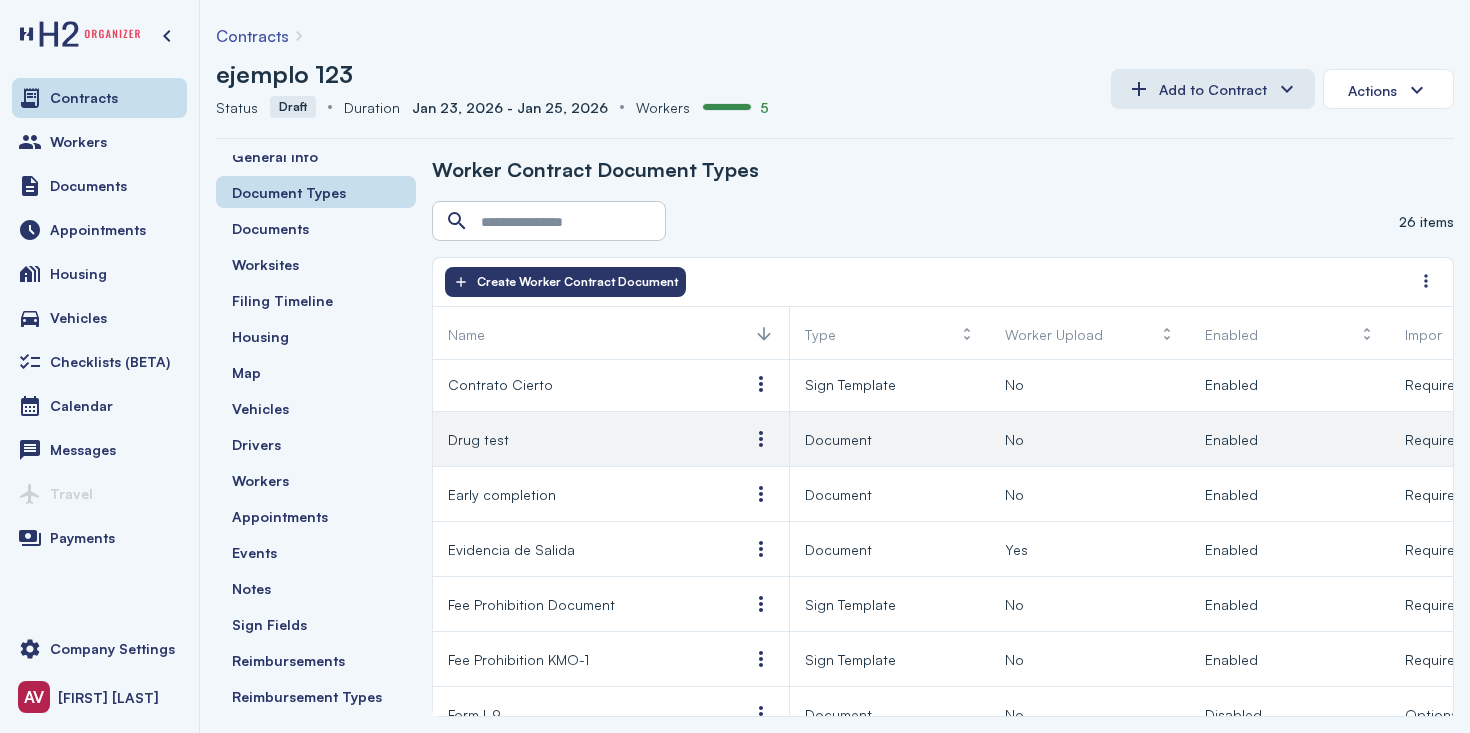 scroll, scrollTop: 130, scrollLeft: 0, axis: vertical 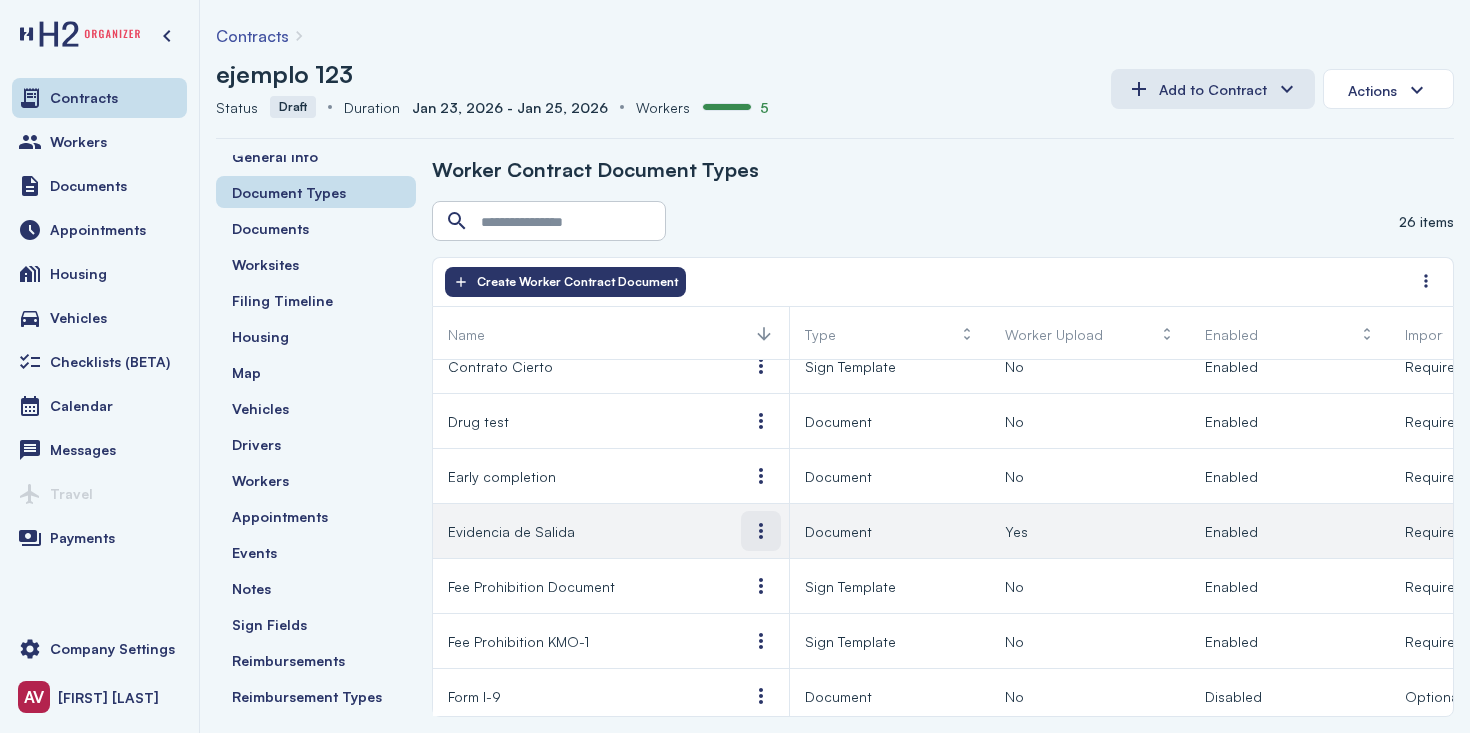 click at bounding box center [761, 531] 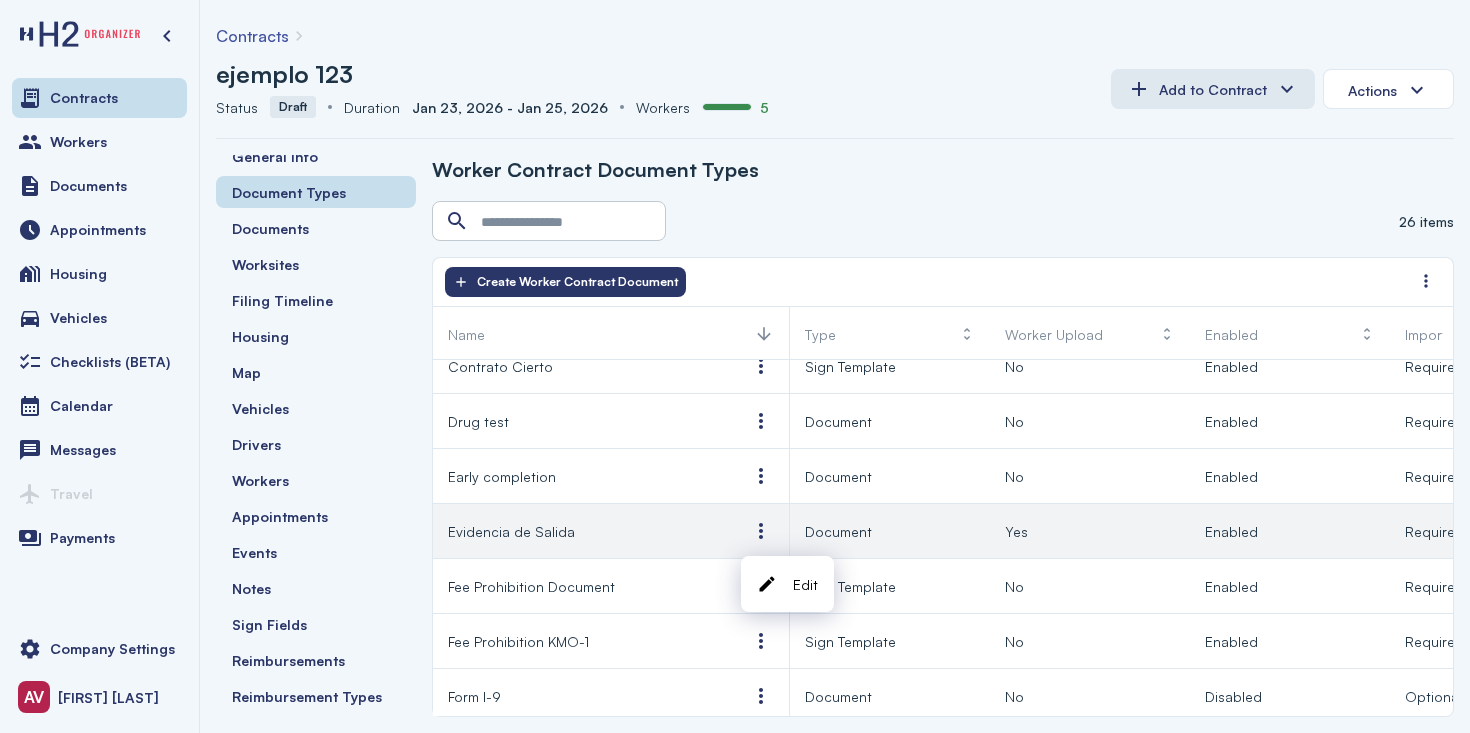 click on "Document" at bounding box center (838, 531) 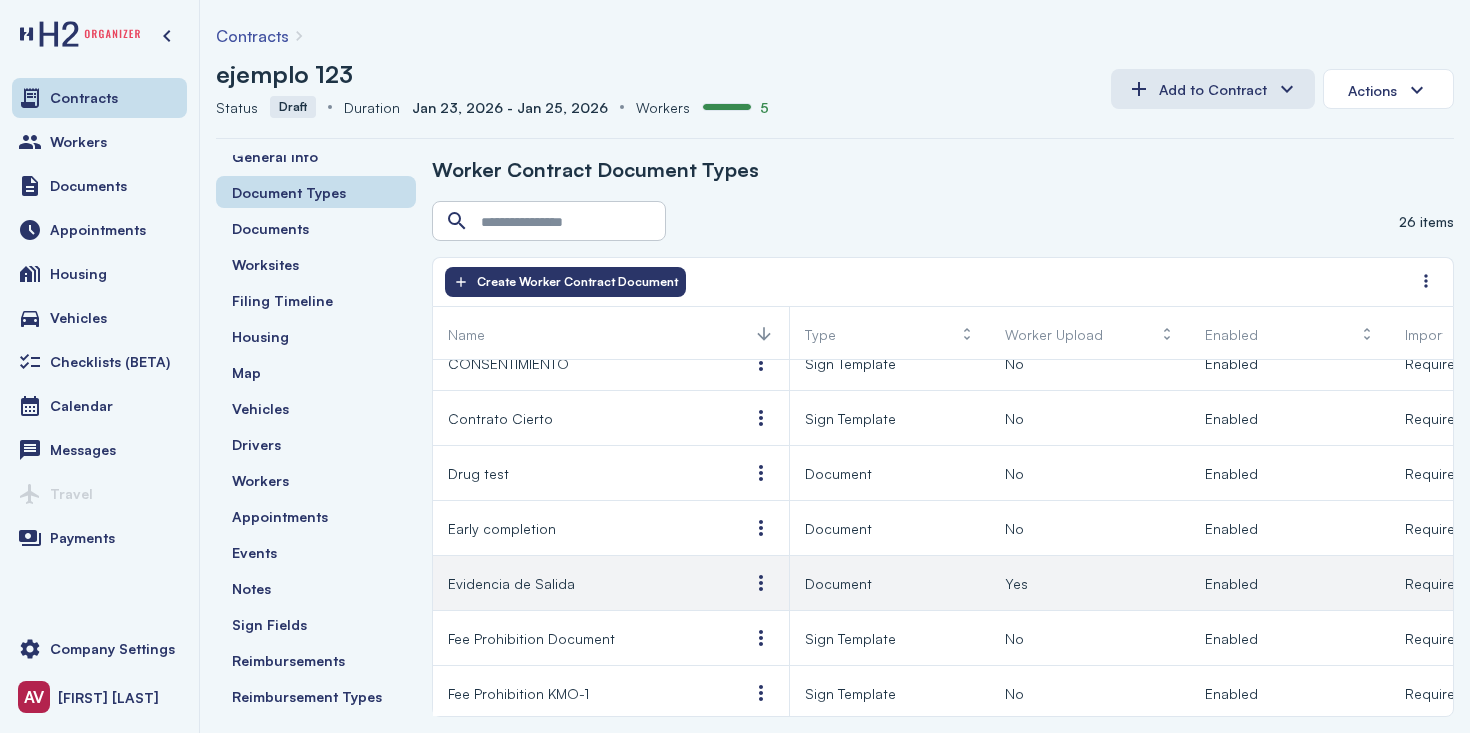 scroll, scrollTop: 79, scrollLeft: 21, axis: both 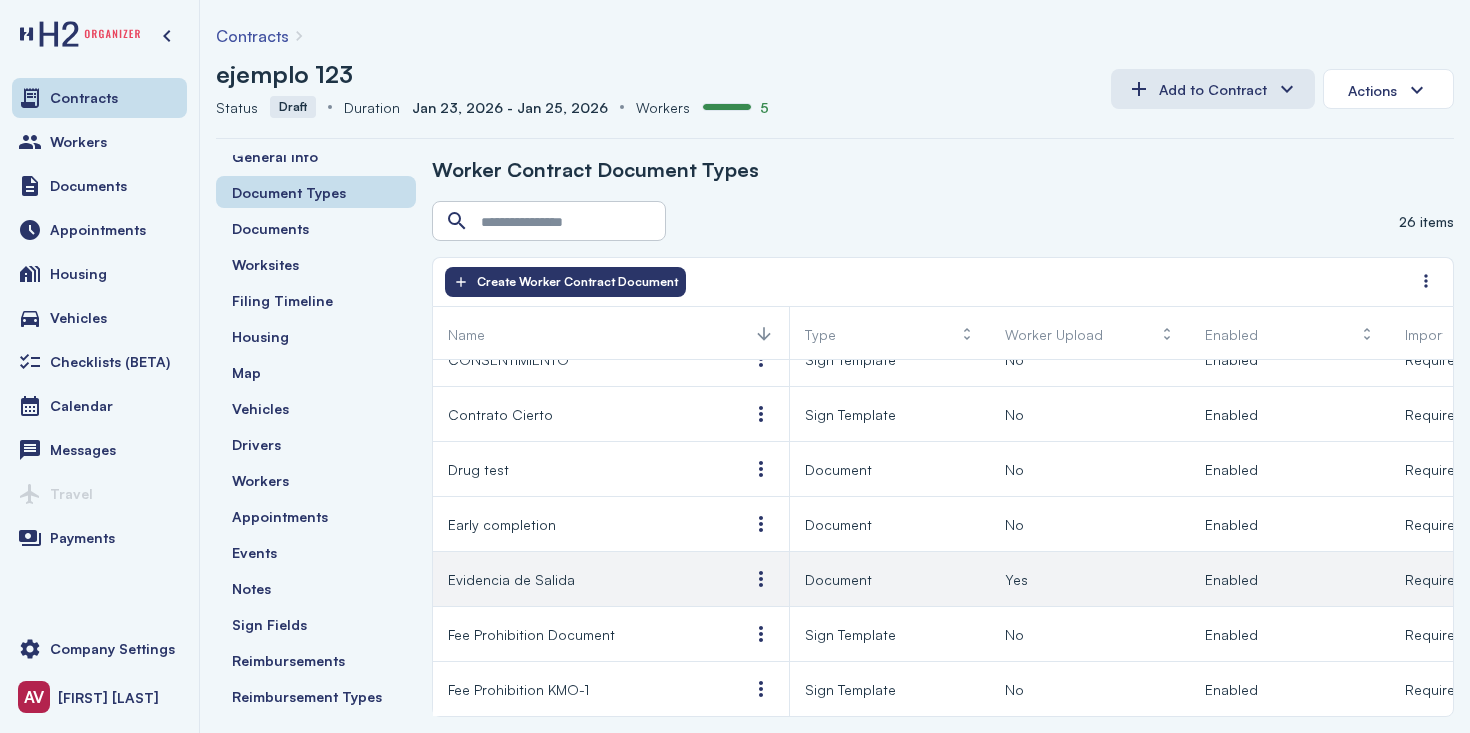 click on "Evidencia de Salida" at bounding box center [511, 579] 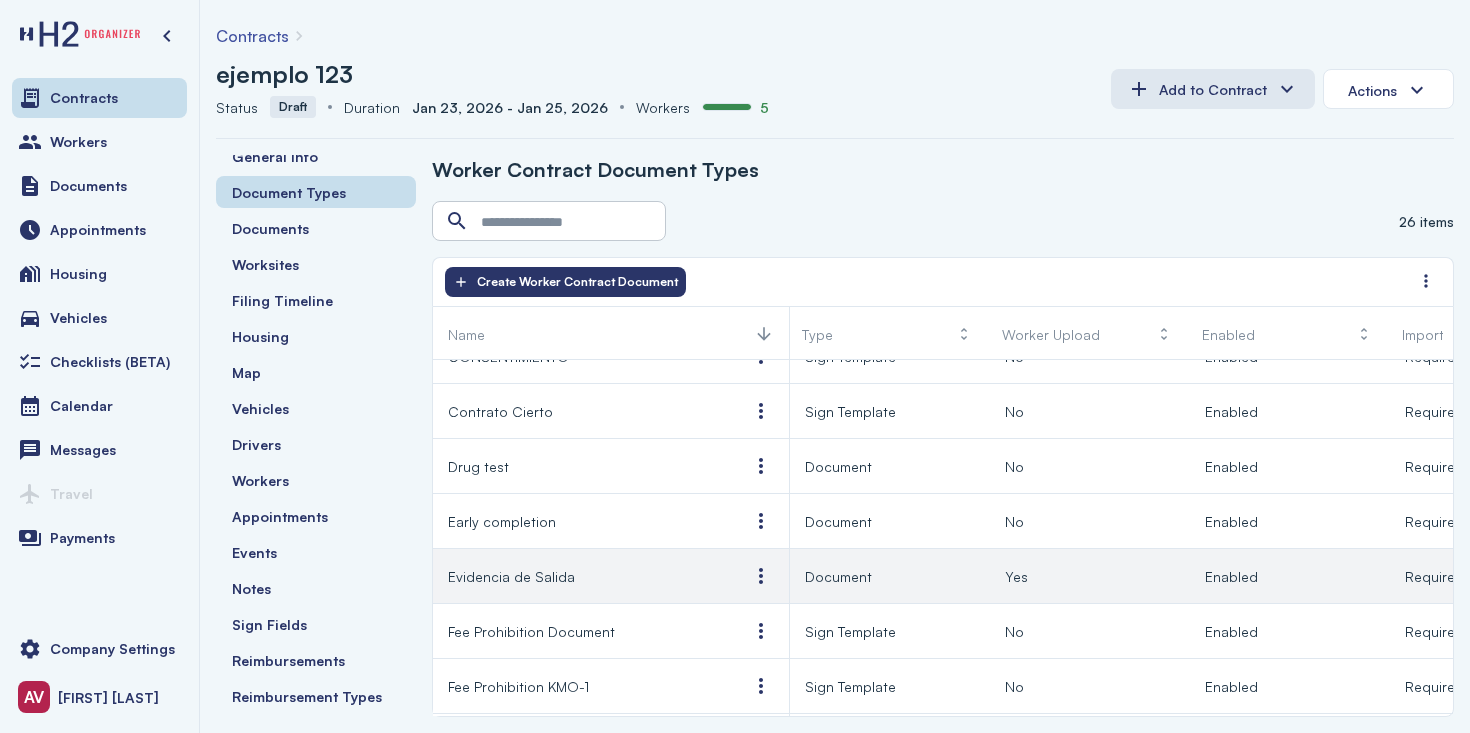 scroll, scrollTop: 0, scrollLeft: 0, axis: both 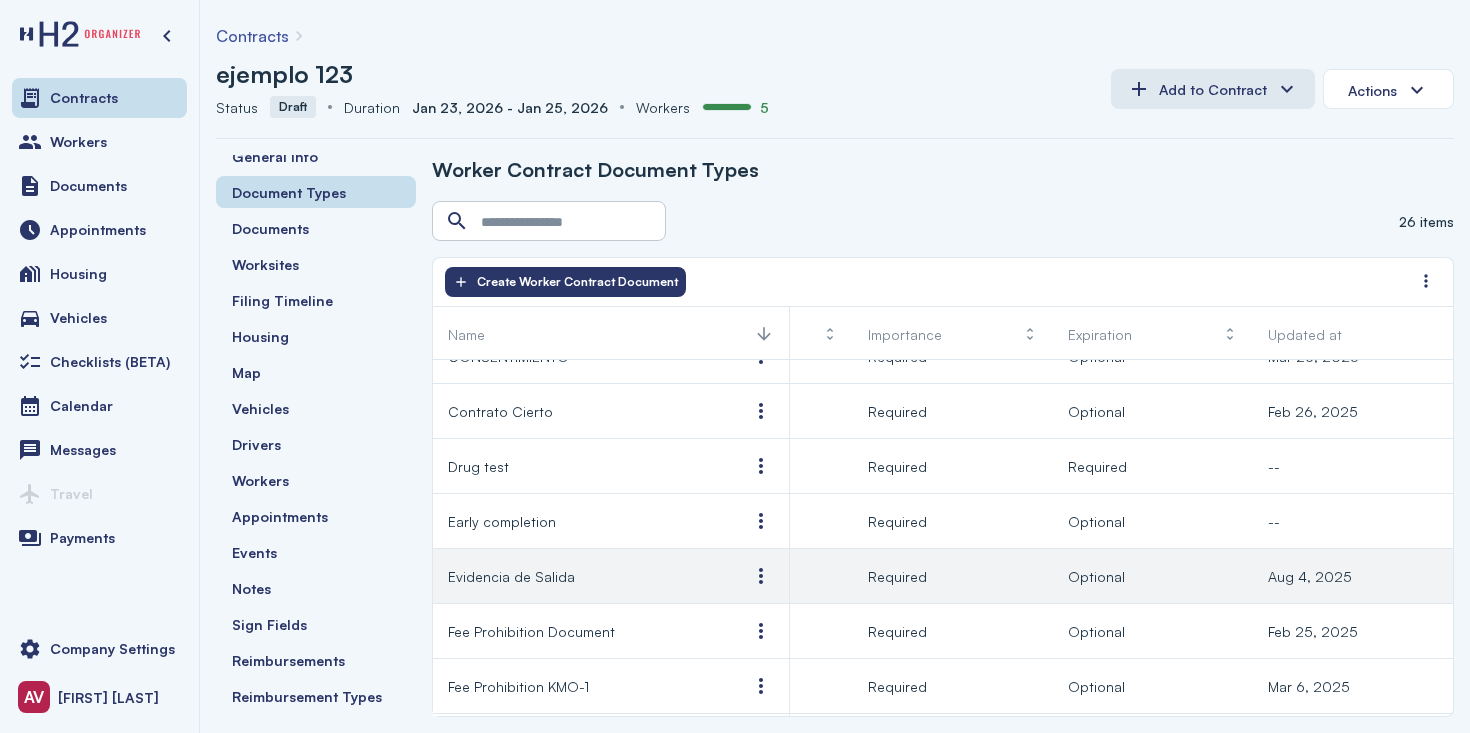 click on "Optional" at bounding box center [1096, 576] 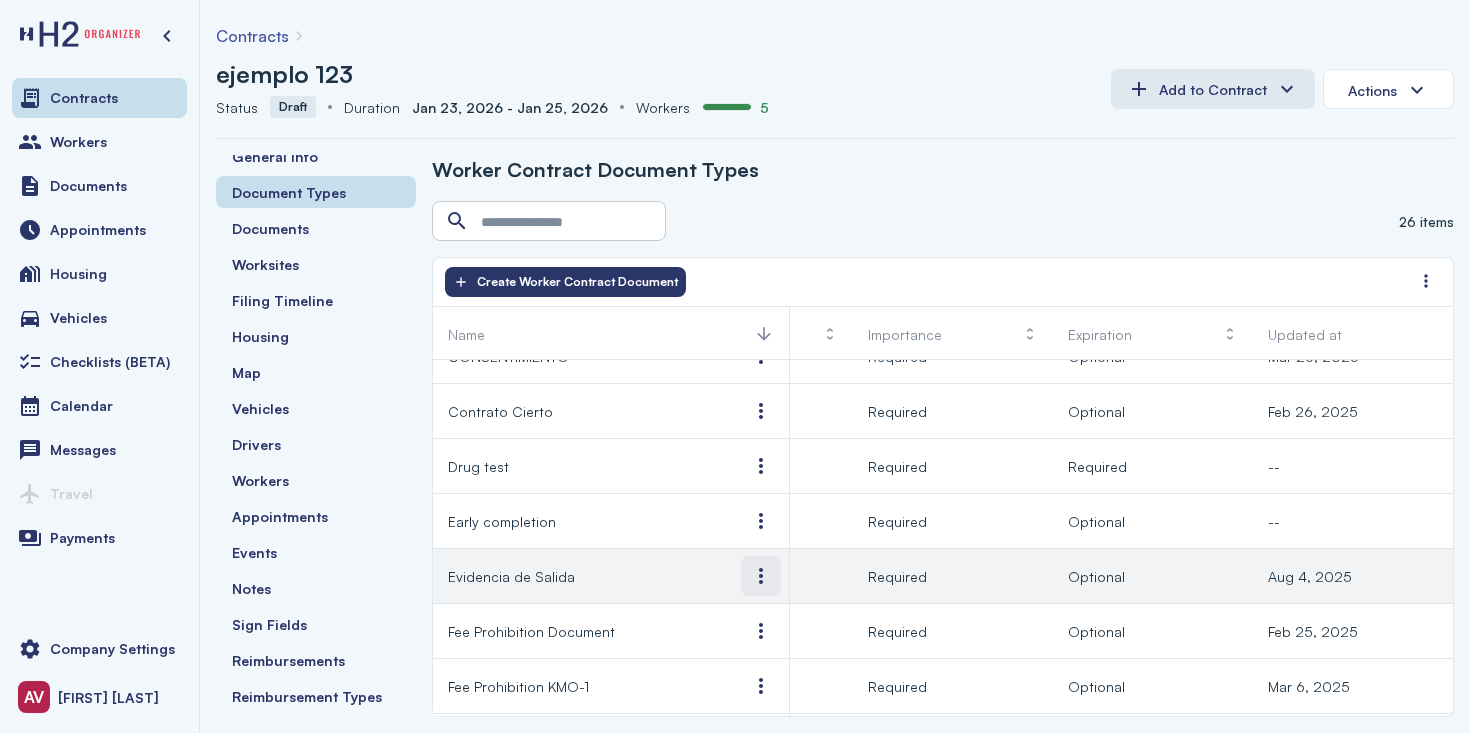 click at bounding box center (761, 576) 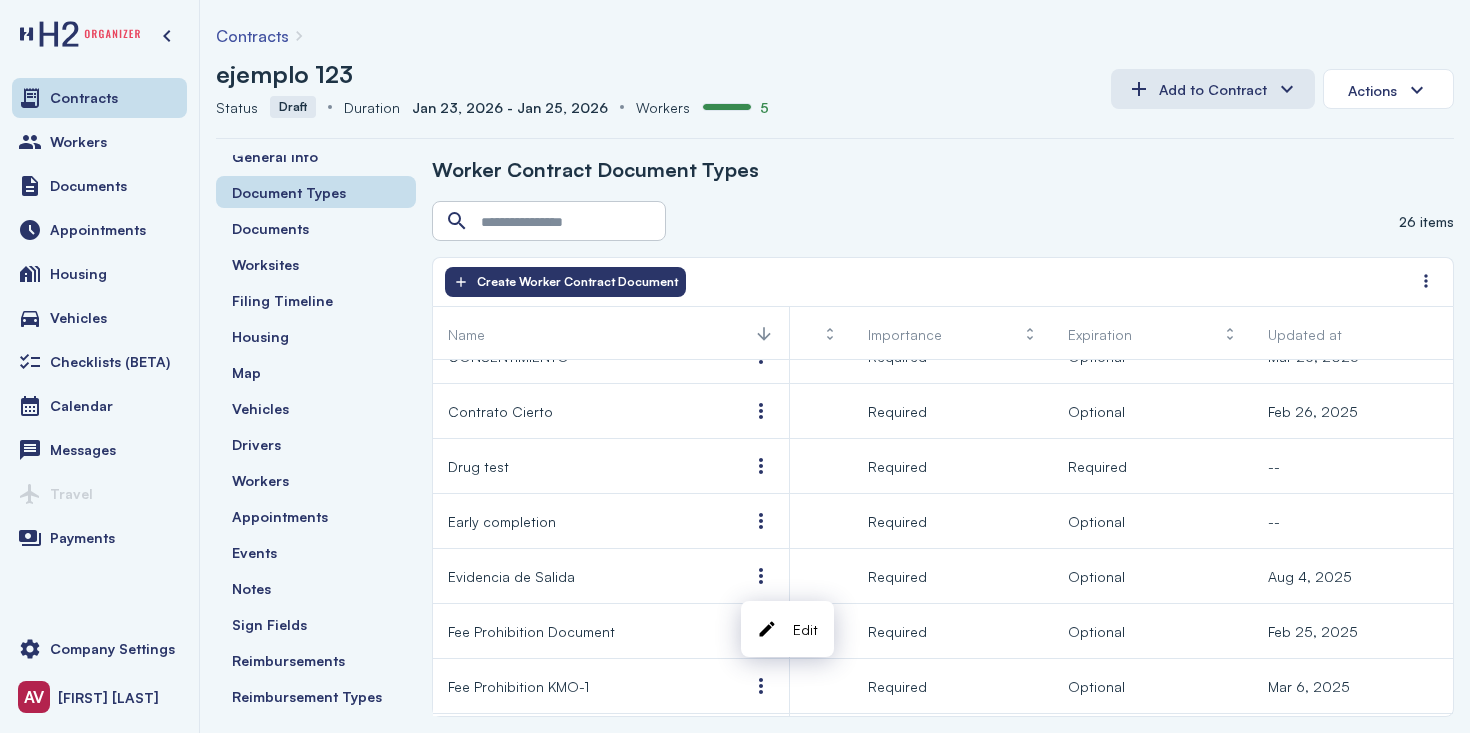 click at bounding box center [767, 629] 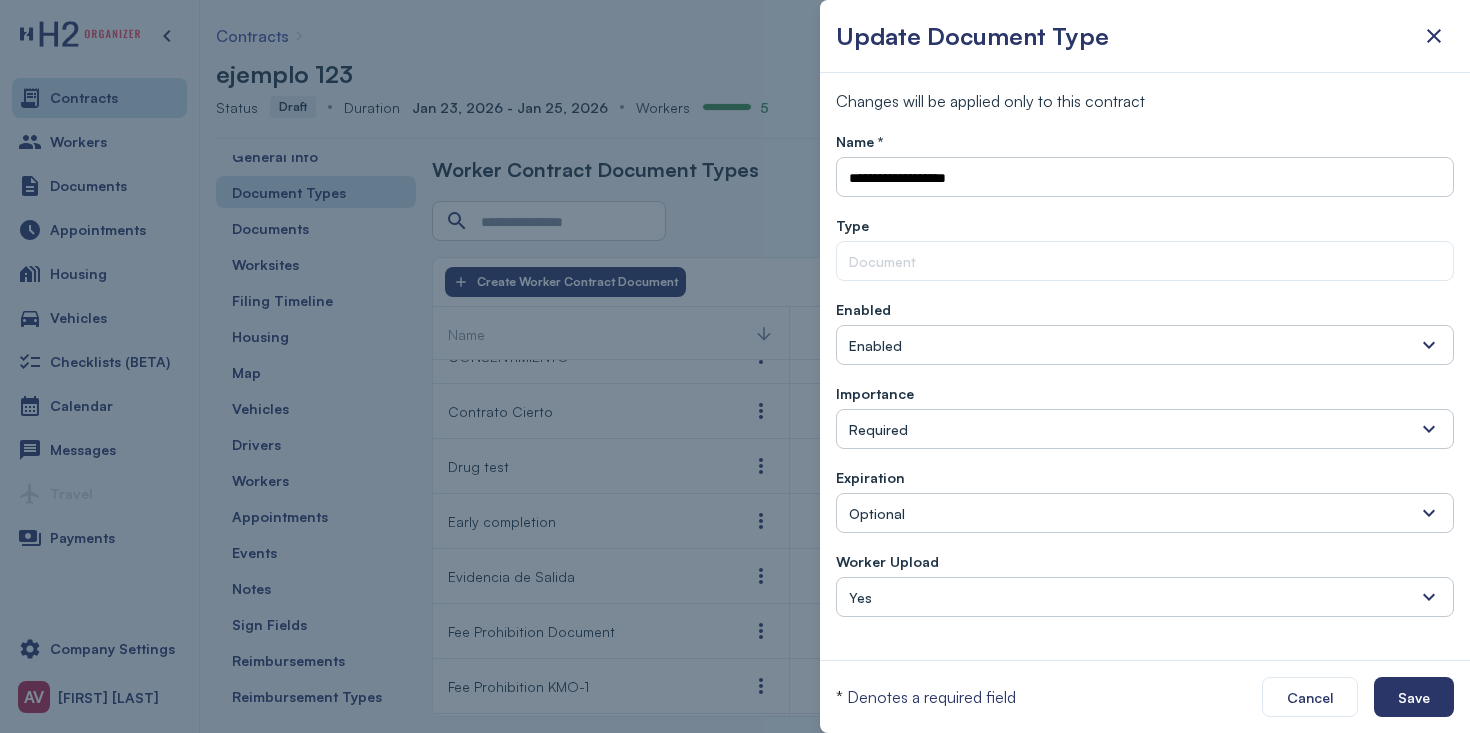 click at bounding box center (735, 366) 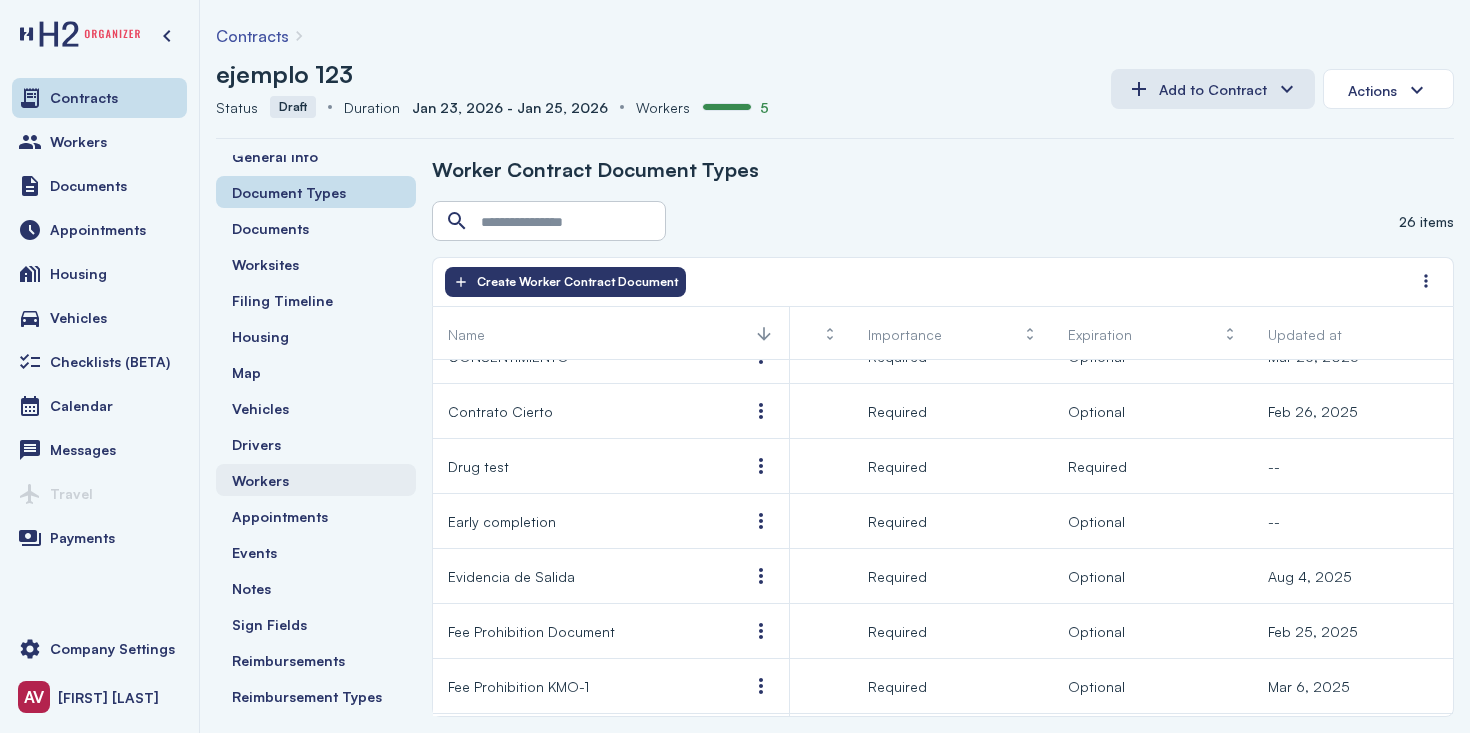 click on "Workers" at bounding box center (316, 480) 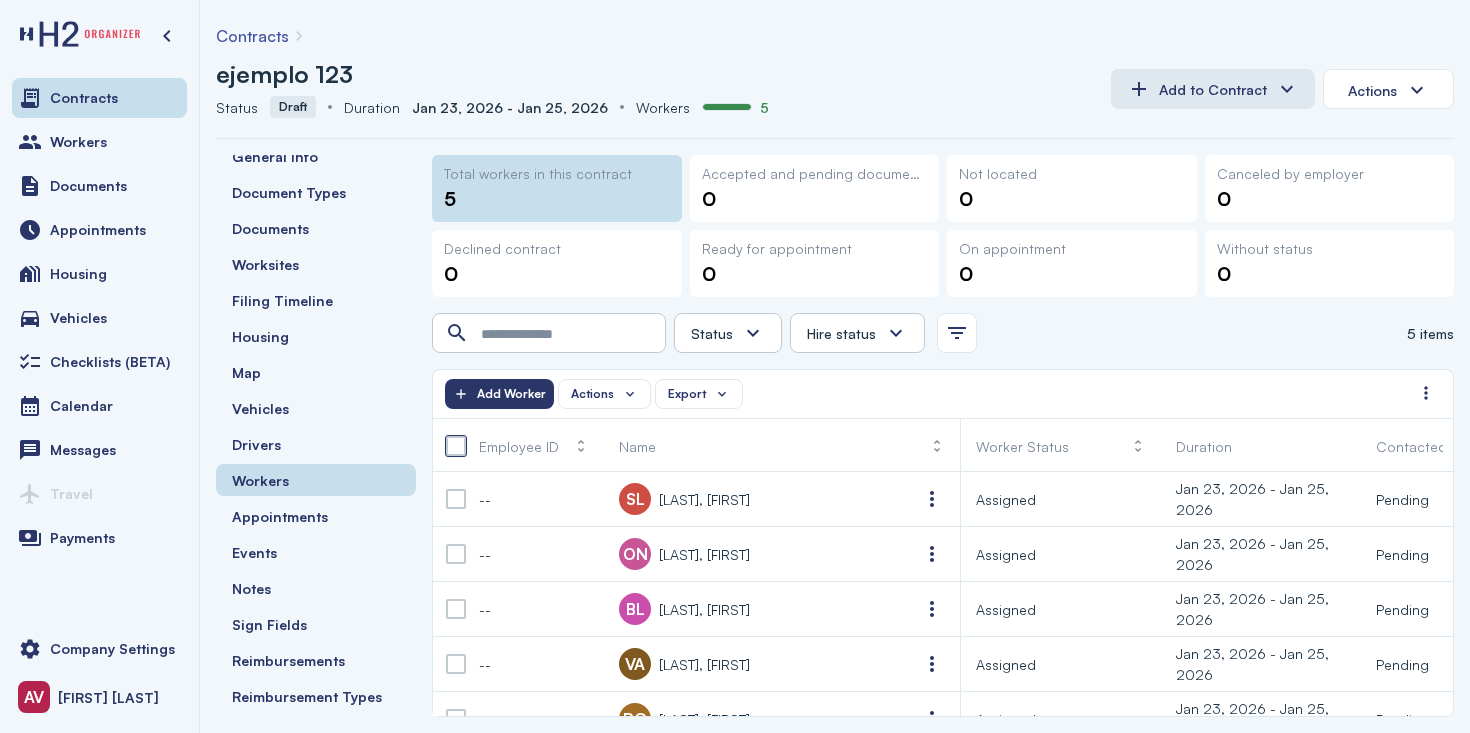 click at bounding box center (456, 446) 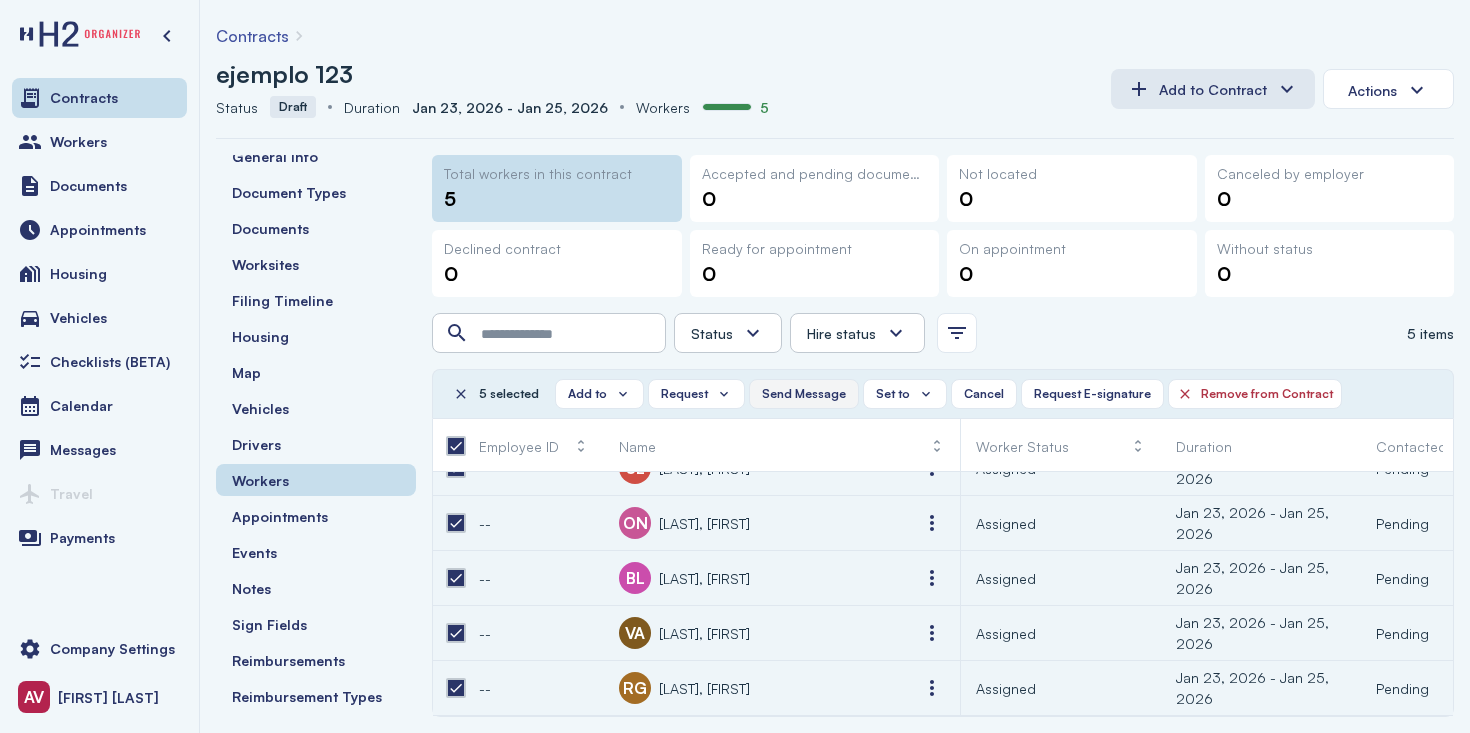 click on "Send Message" at bounding box center [804, 394] 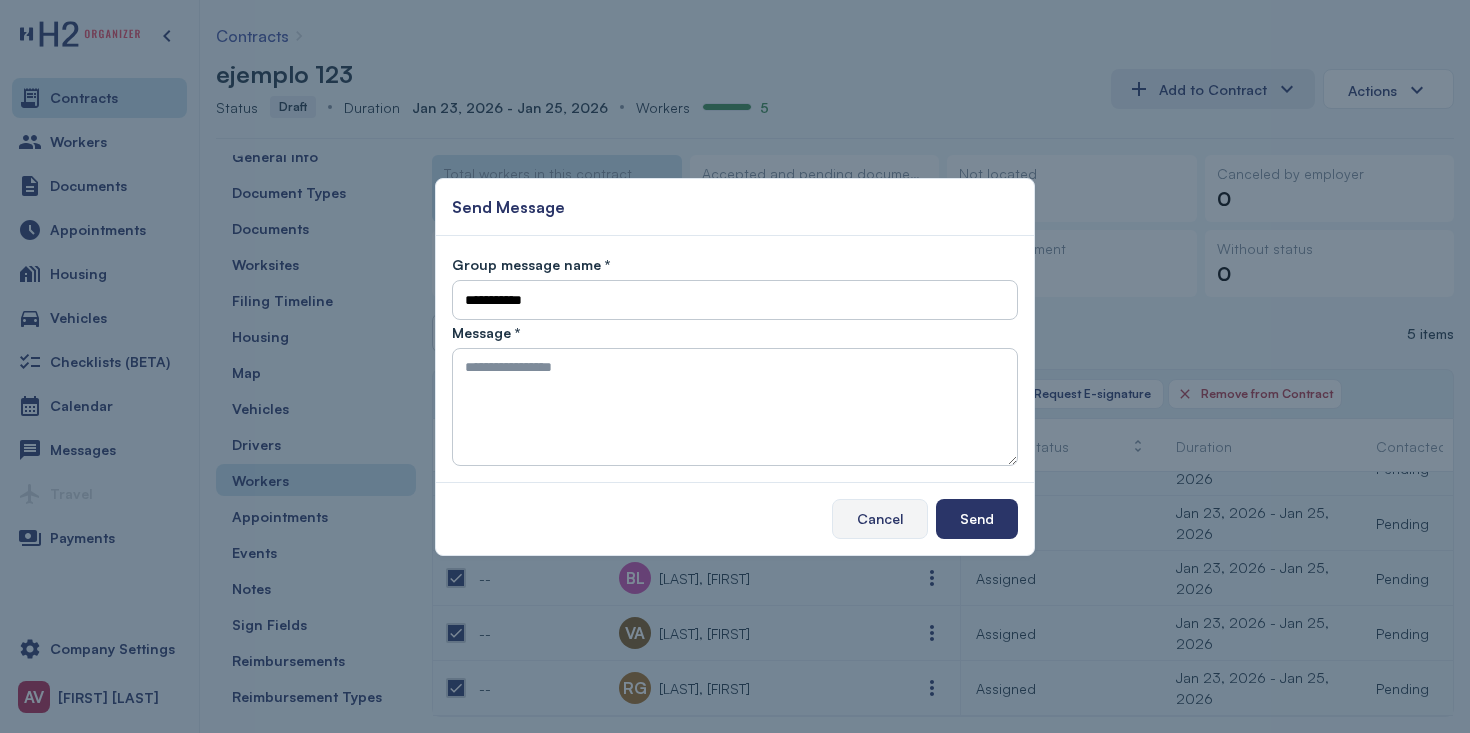 click on "Cancel" at bounding box center (880, 519) 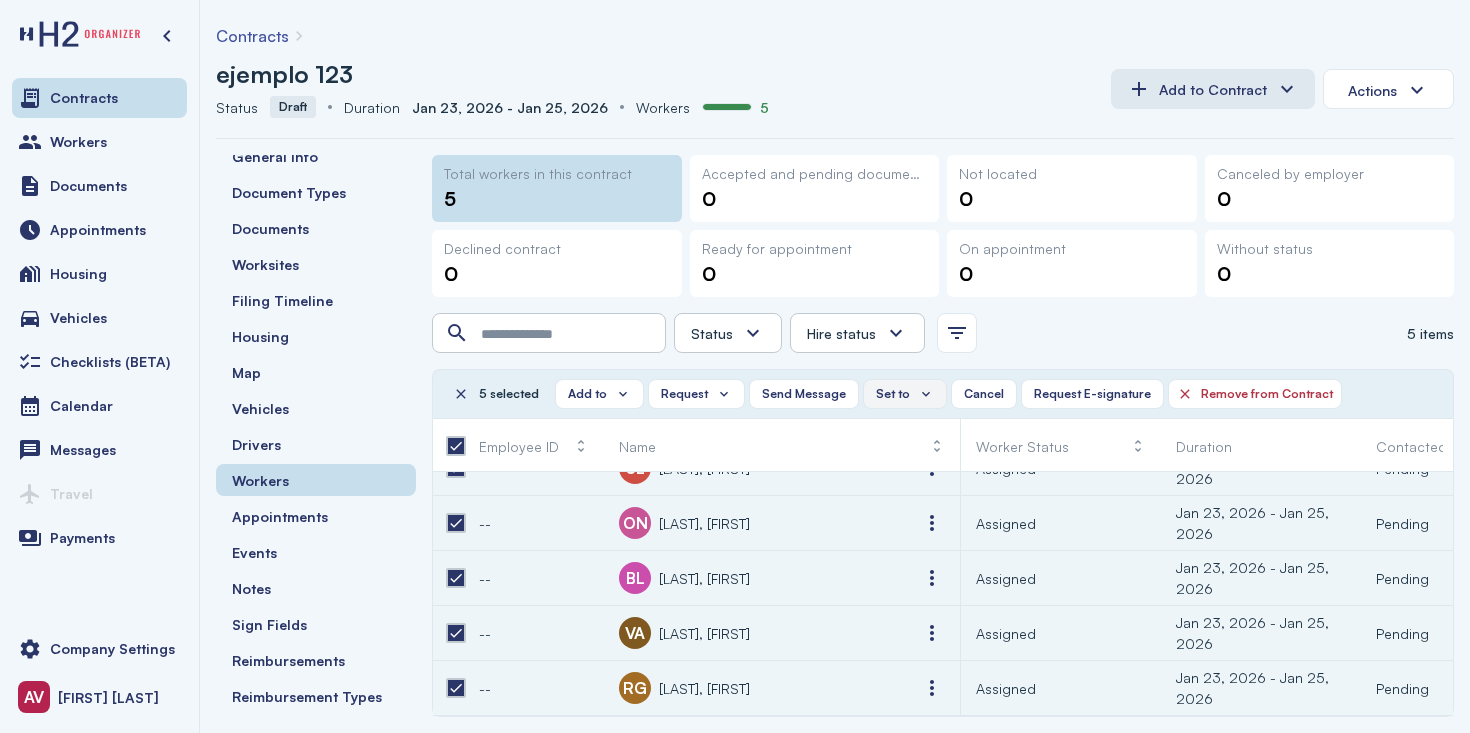 click on "Set to" at bounding box center (893, 394) 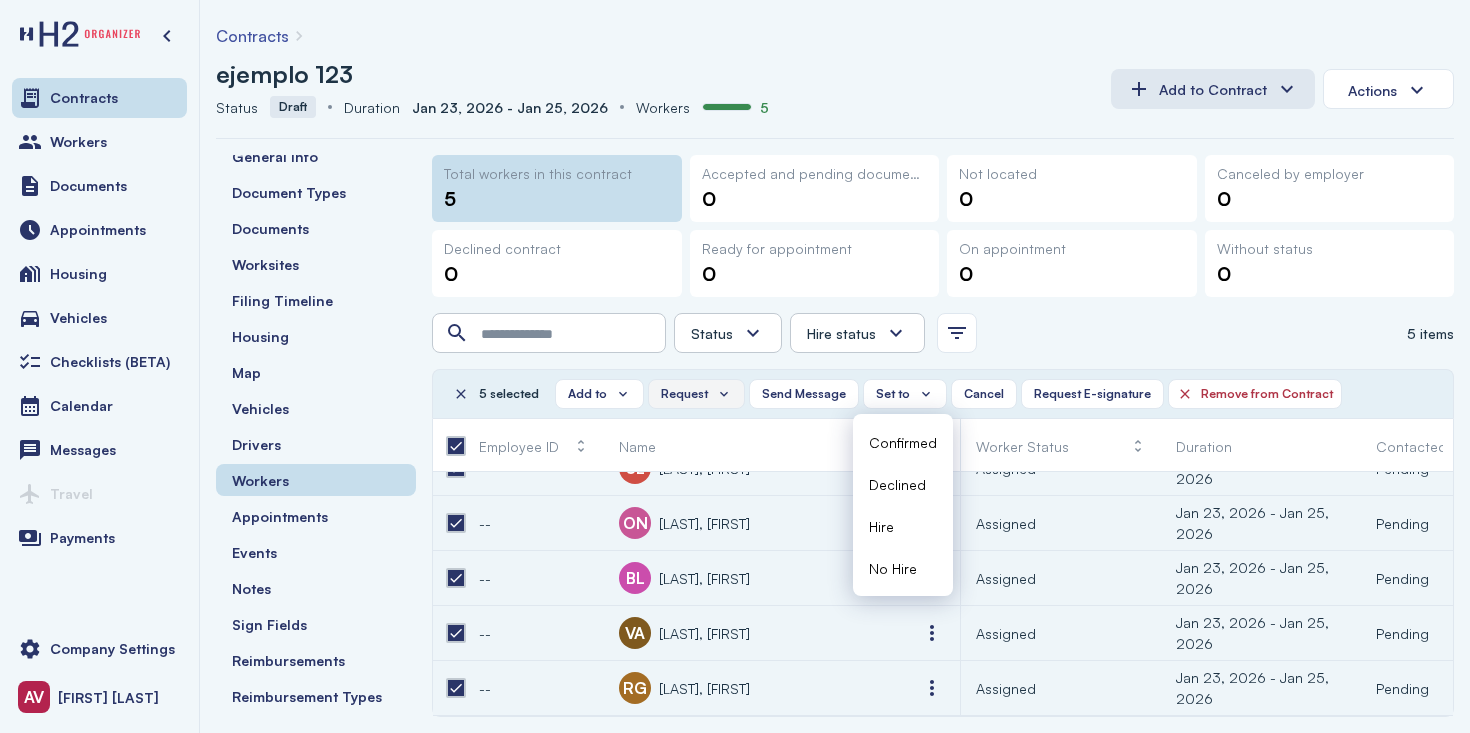 click on "Request" at bounding box center (696, 394) 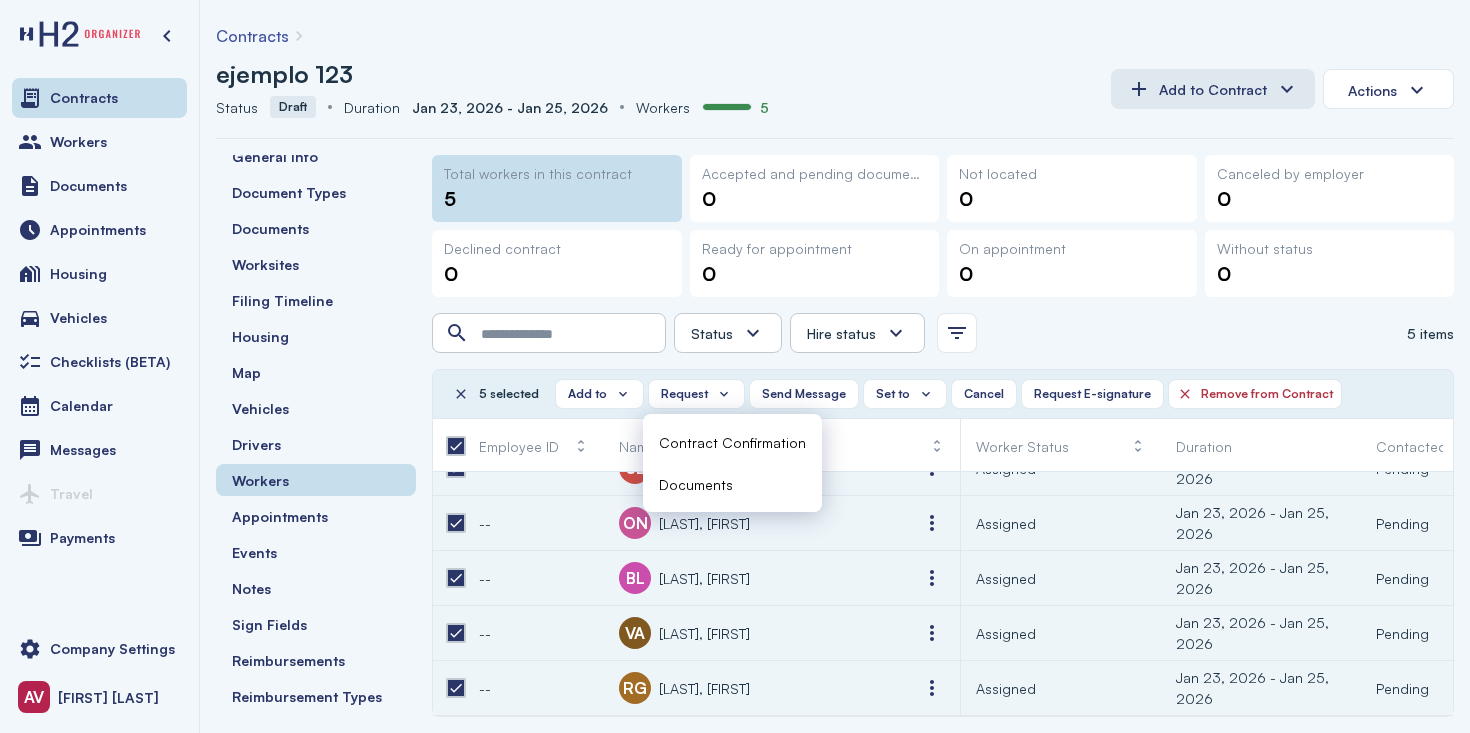 click on "Documents" at bounding box center (732, 484) 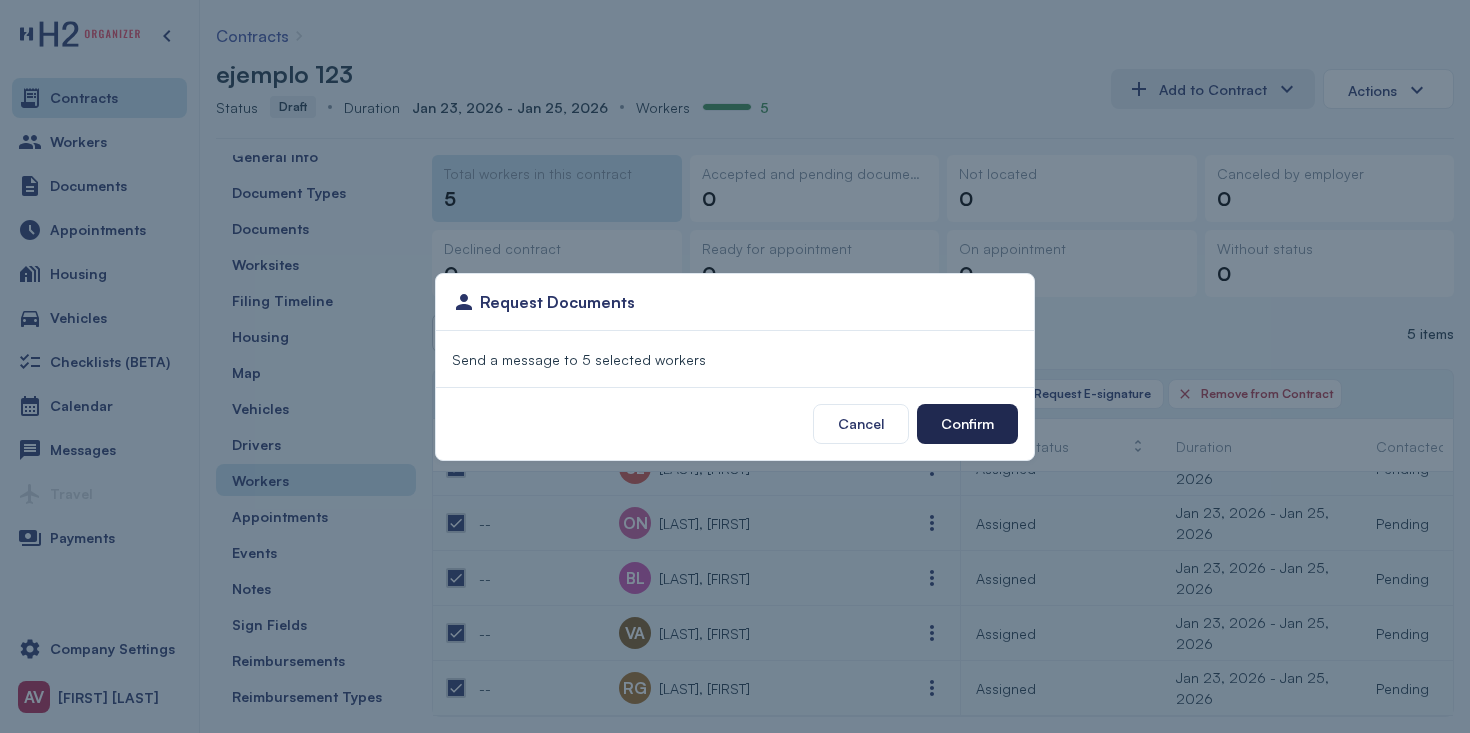 click on "Confirm" at bounding box center (967, 424) 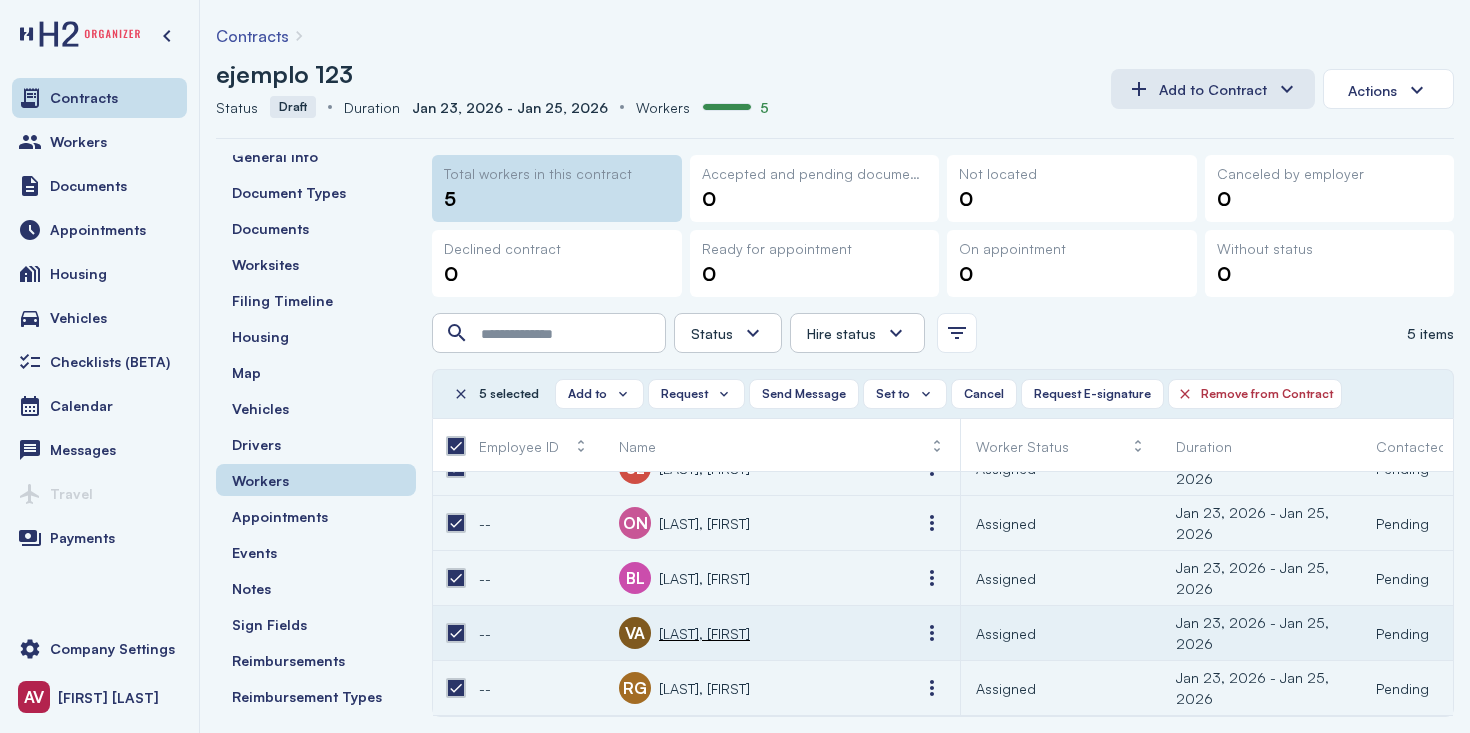 click on "VA       Valenzuela, Alyssa" at bounding box center [684, 633] 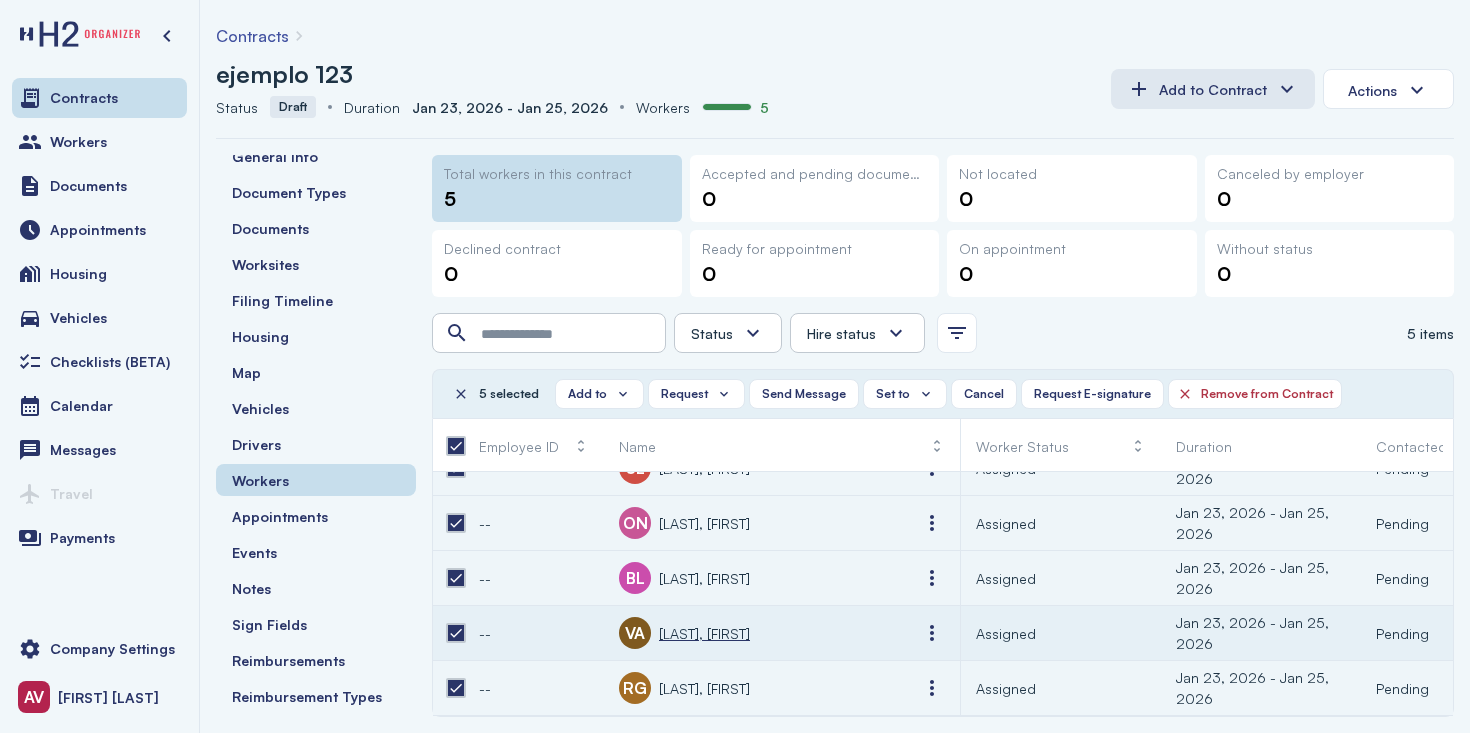click on "[LAST], [FIRST]" at bounding box center [704, 633] 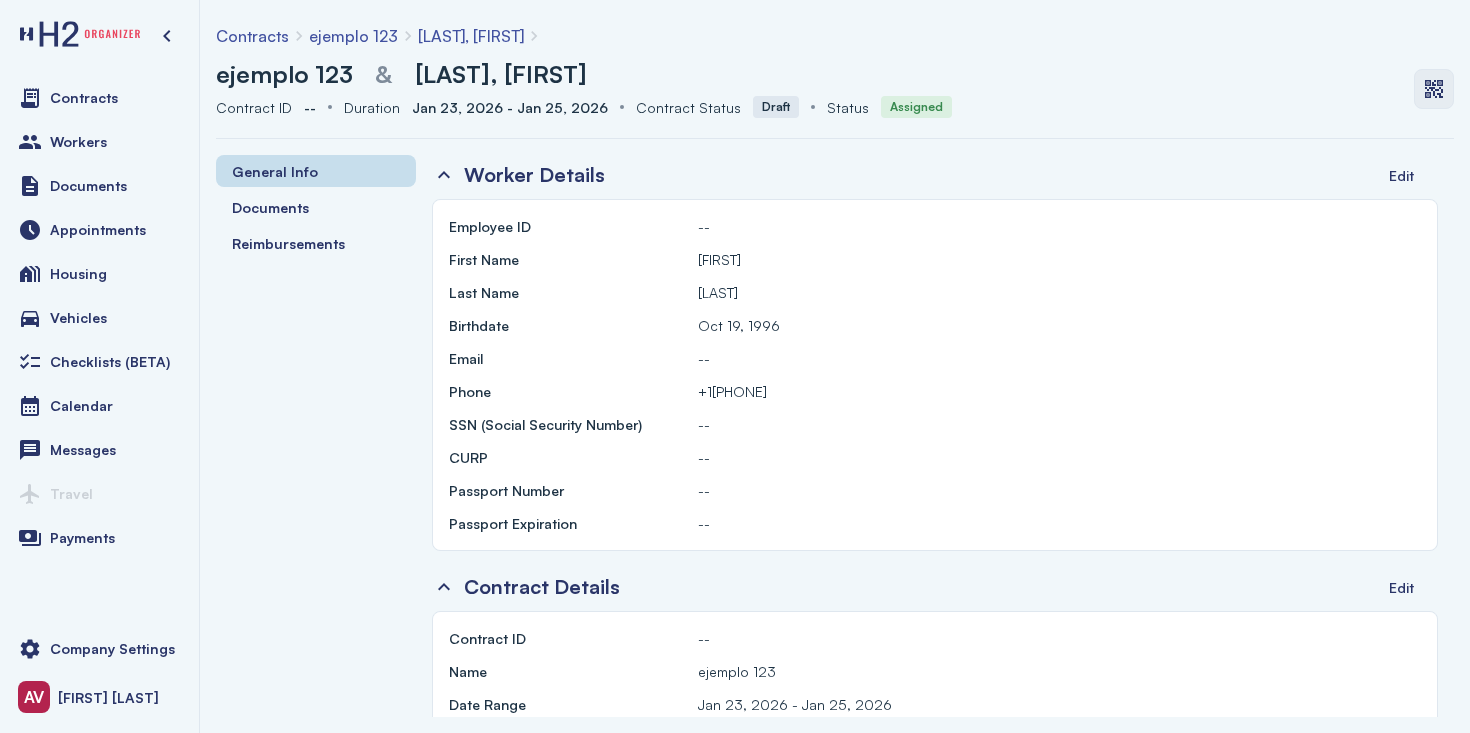 click at bounding box center (1434, 89) 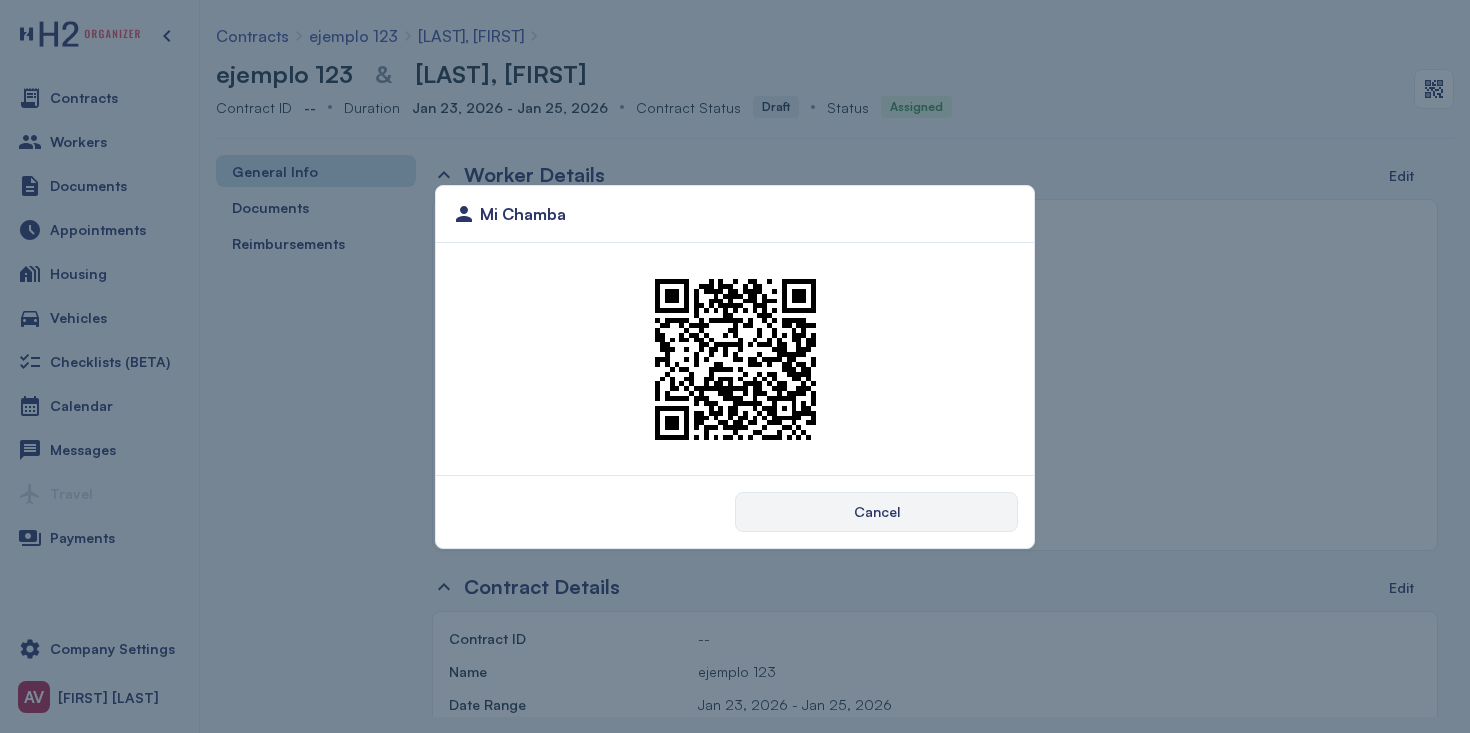click on "Mi Chamba       Cancel" at bounding box center [735, 366] 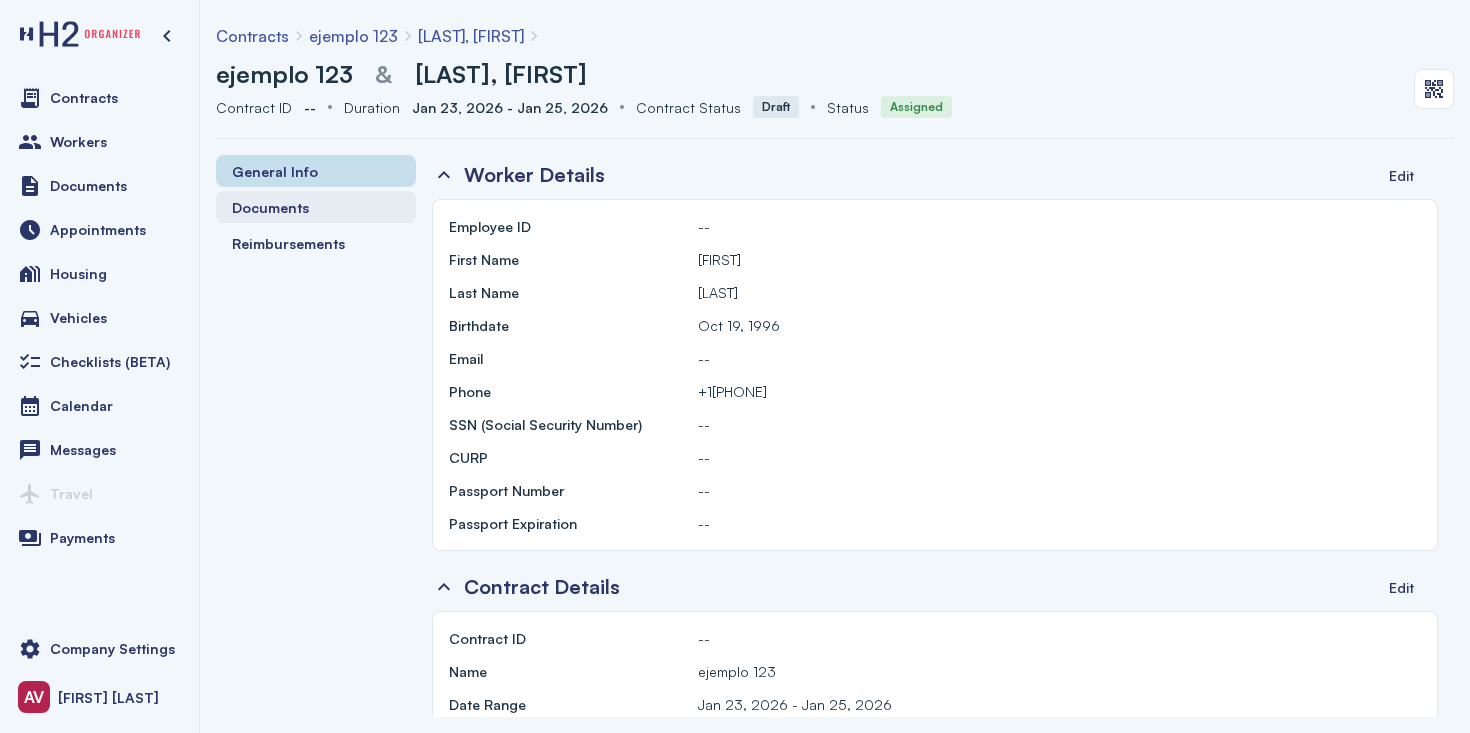 click on "Documents" at bounding box center (270, 207) 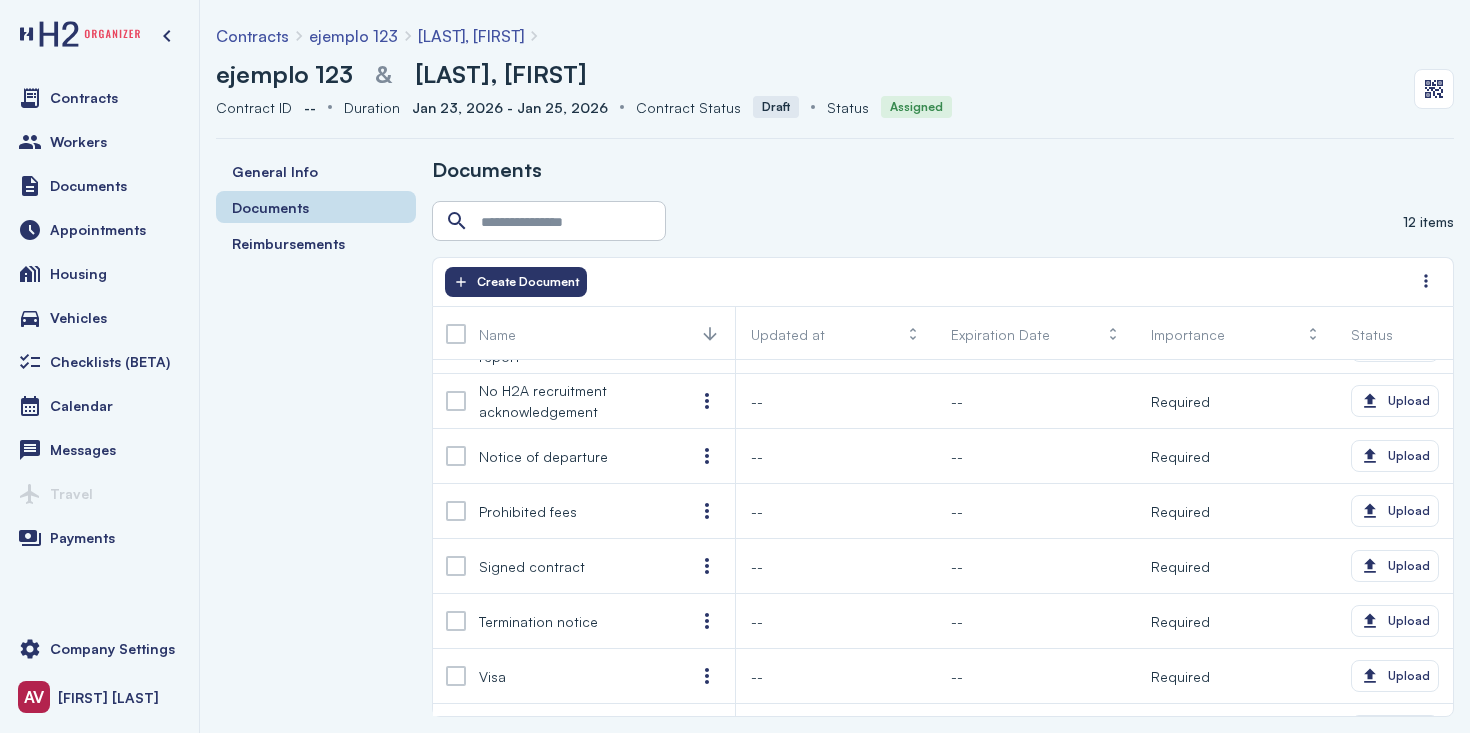 scroll, scrollTop: 265, scrollLeft: 0, axis: vertical 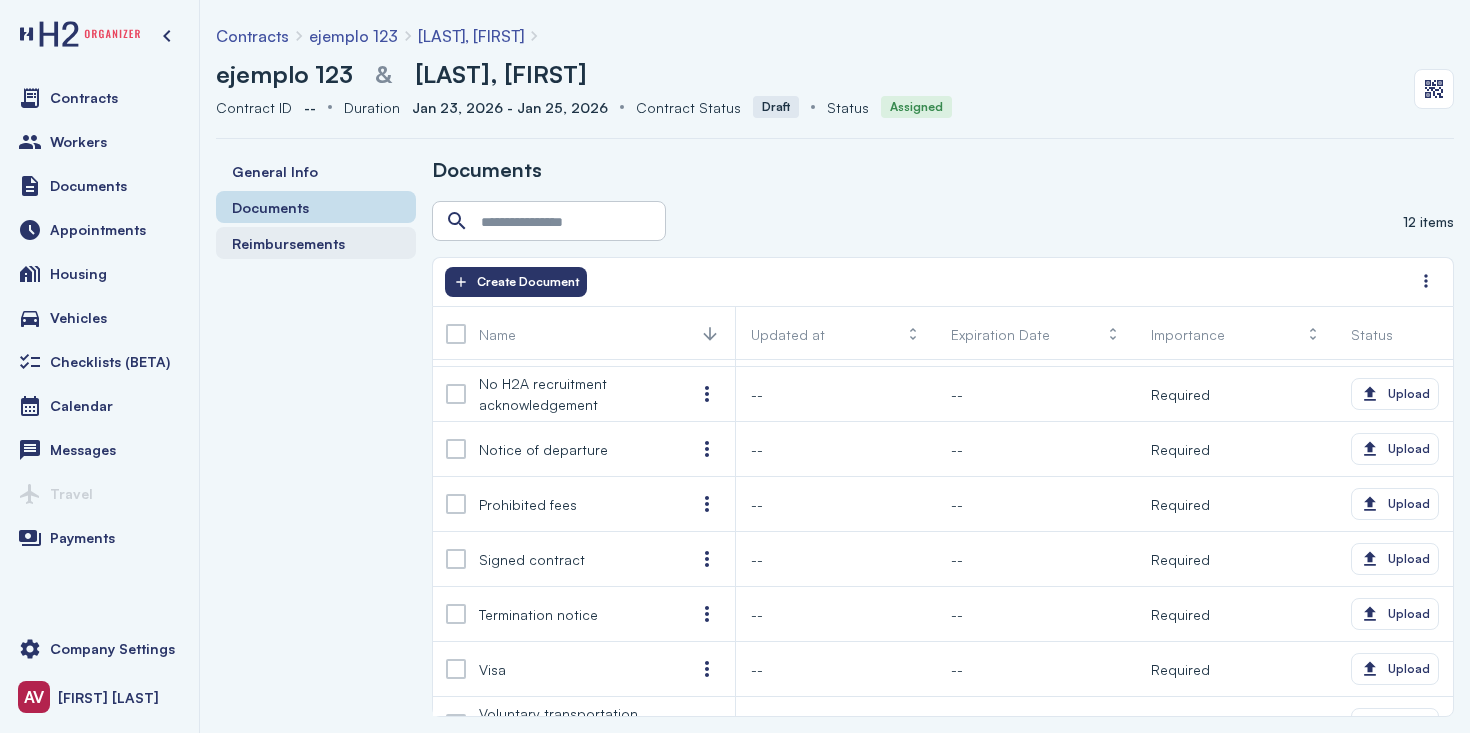 click on "Reimbursements" at bounding box center [288, 243] 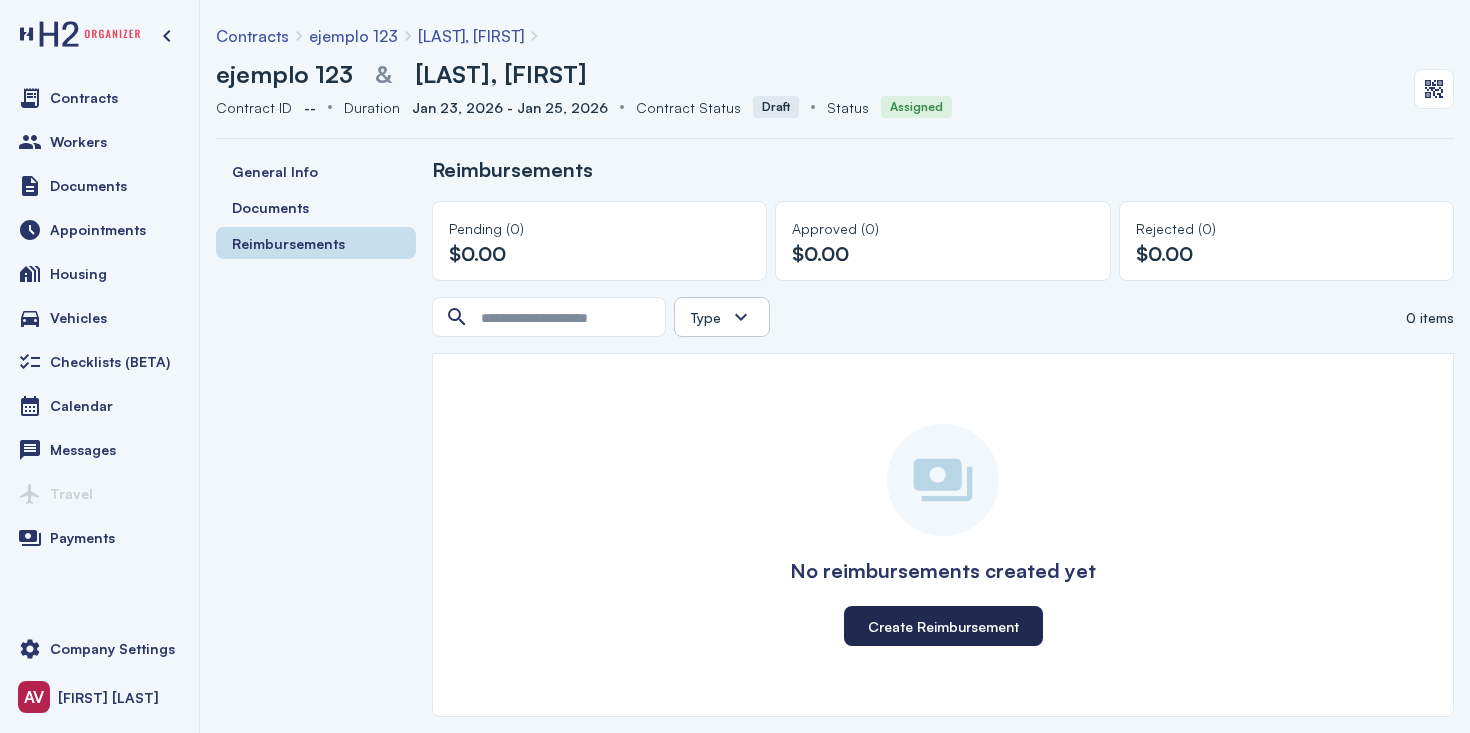 click on "Create Reimbursement" at bounding box center (943, 626) 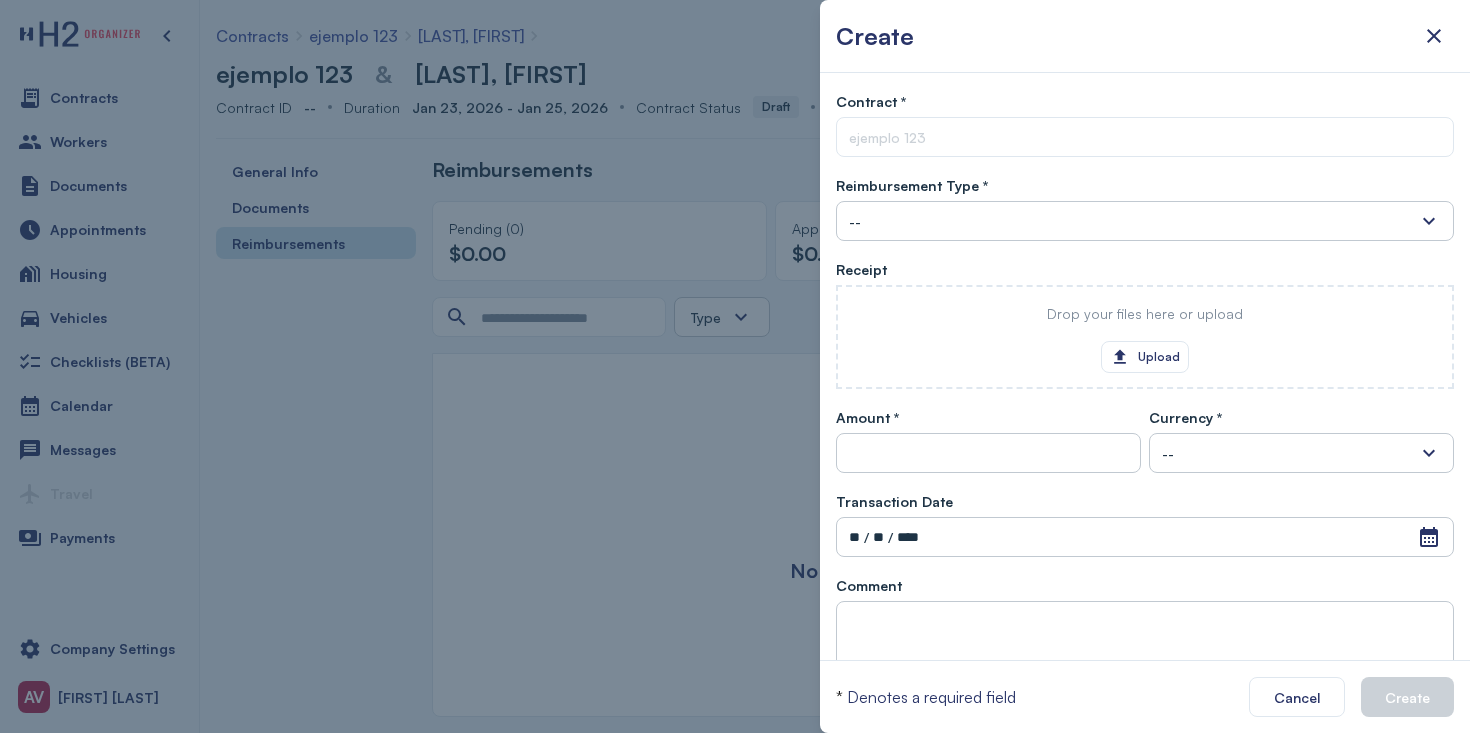 click at bounding box center [735, 366] 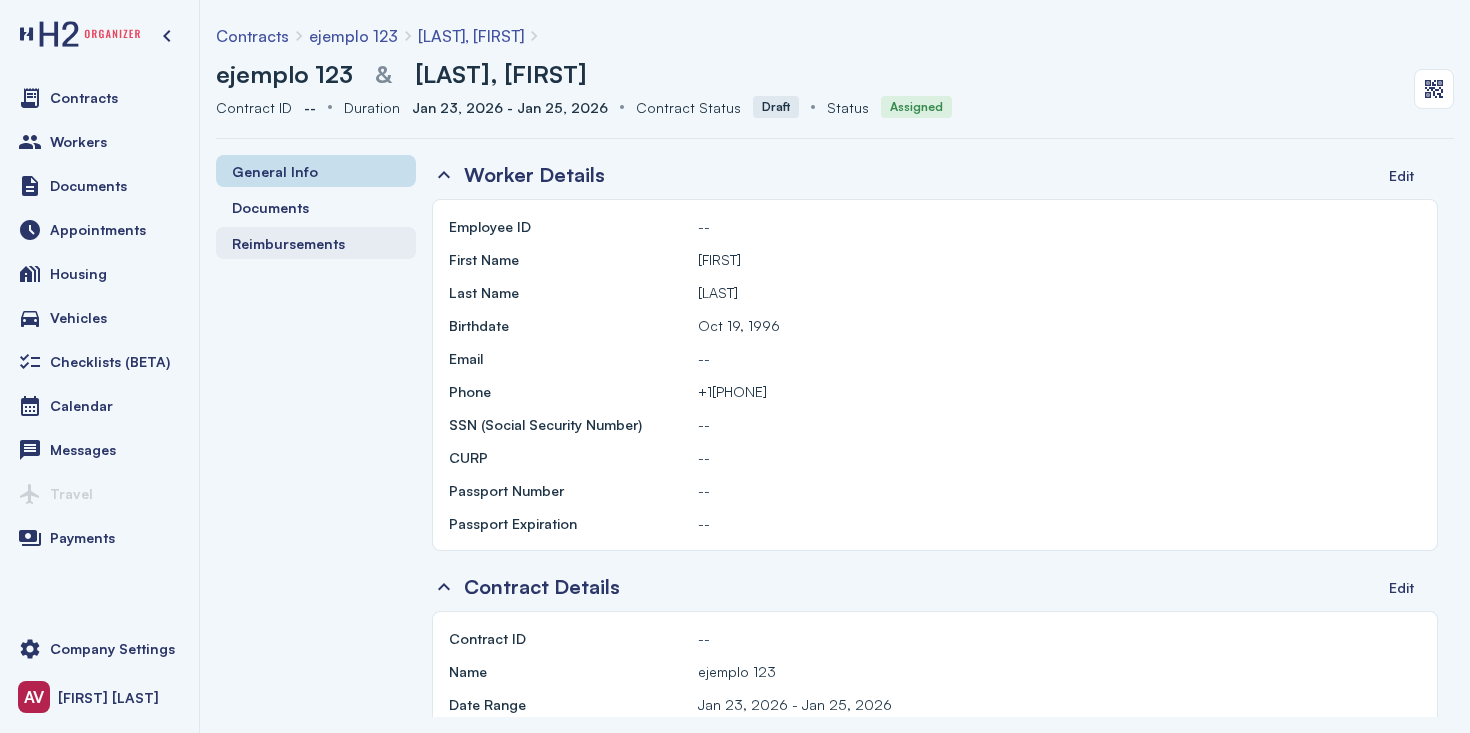 click on "Reimbursements" at bounding box center [288, 243] 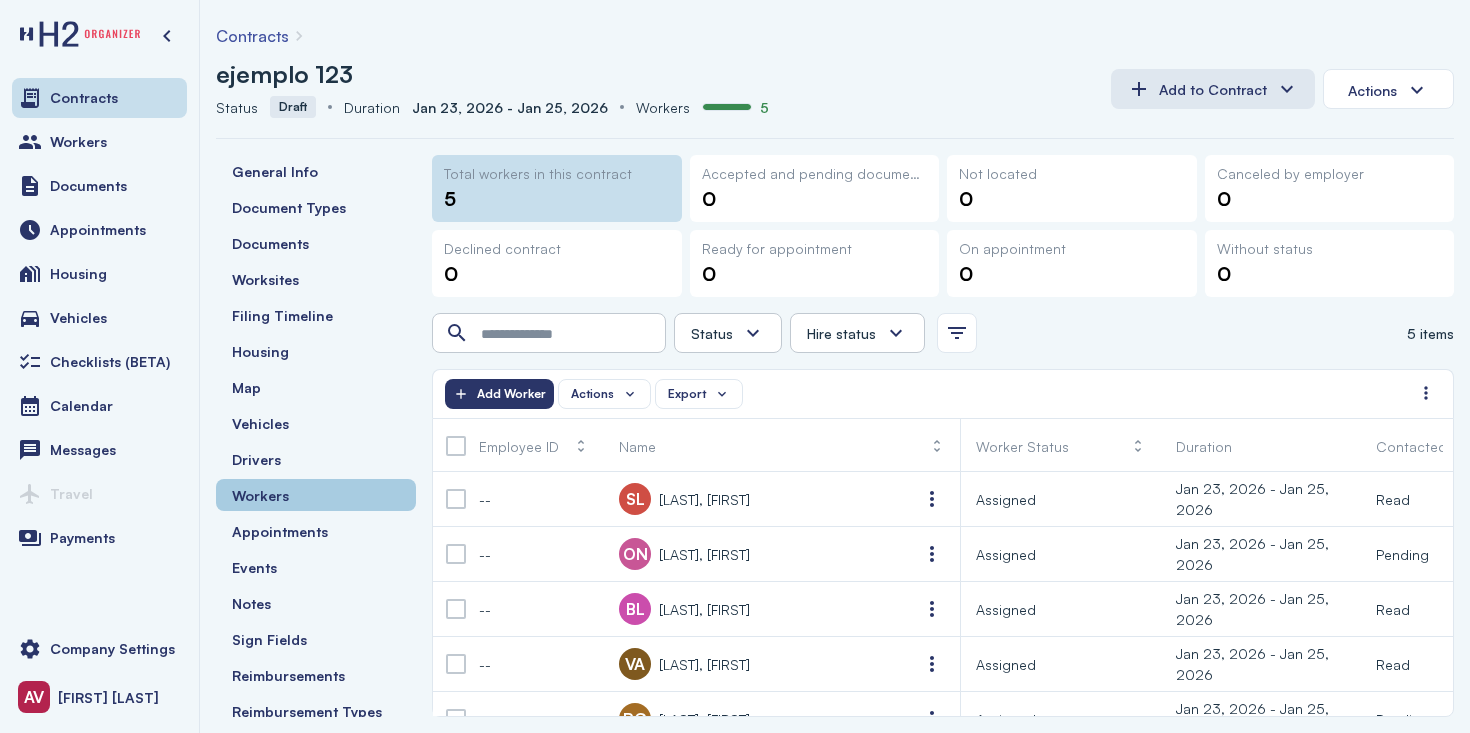 click on "Workers" at bounding box center [316, 495] 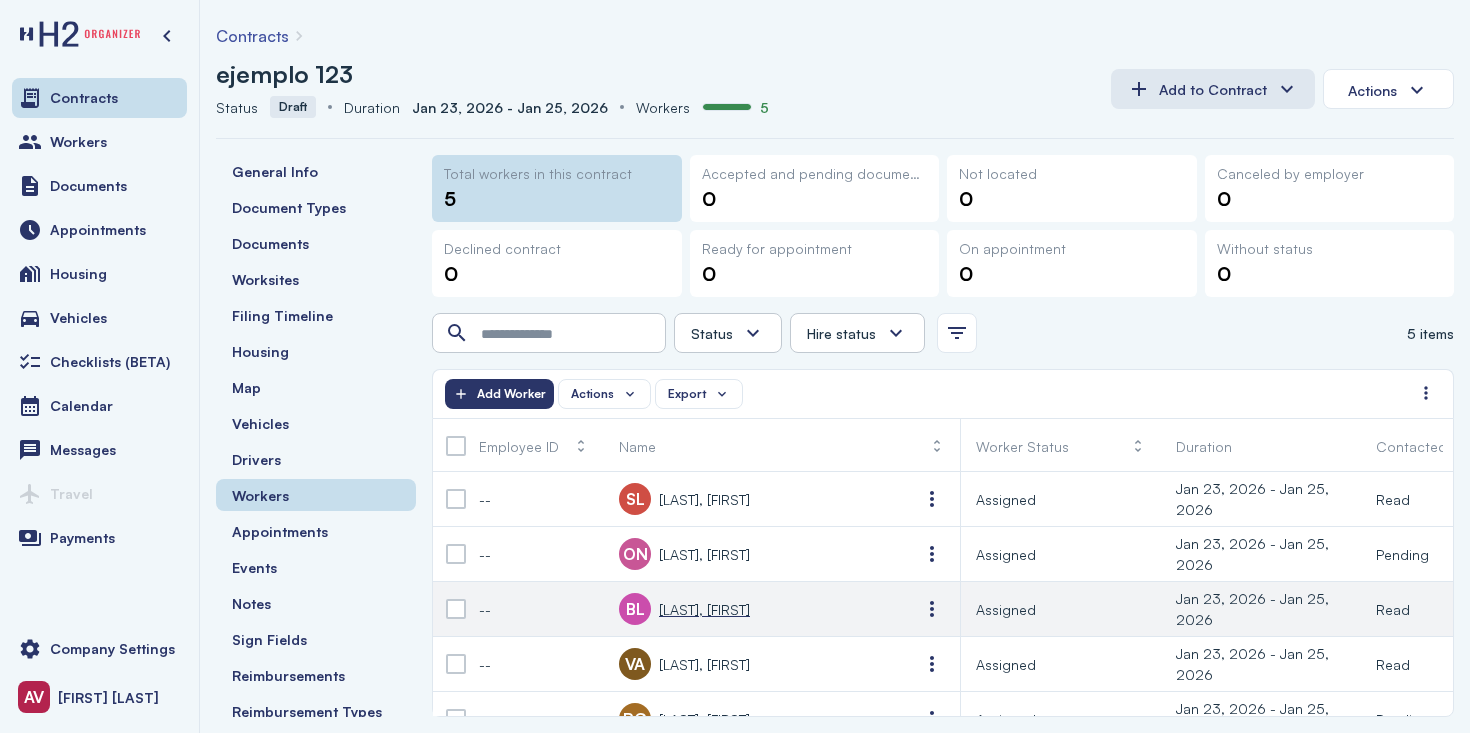click on ", [LAST]" at bounding box center [704, 609] 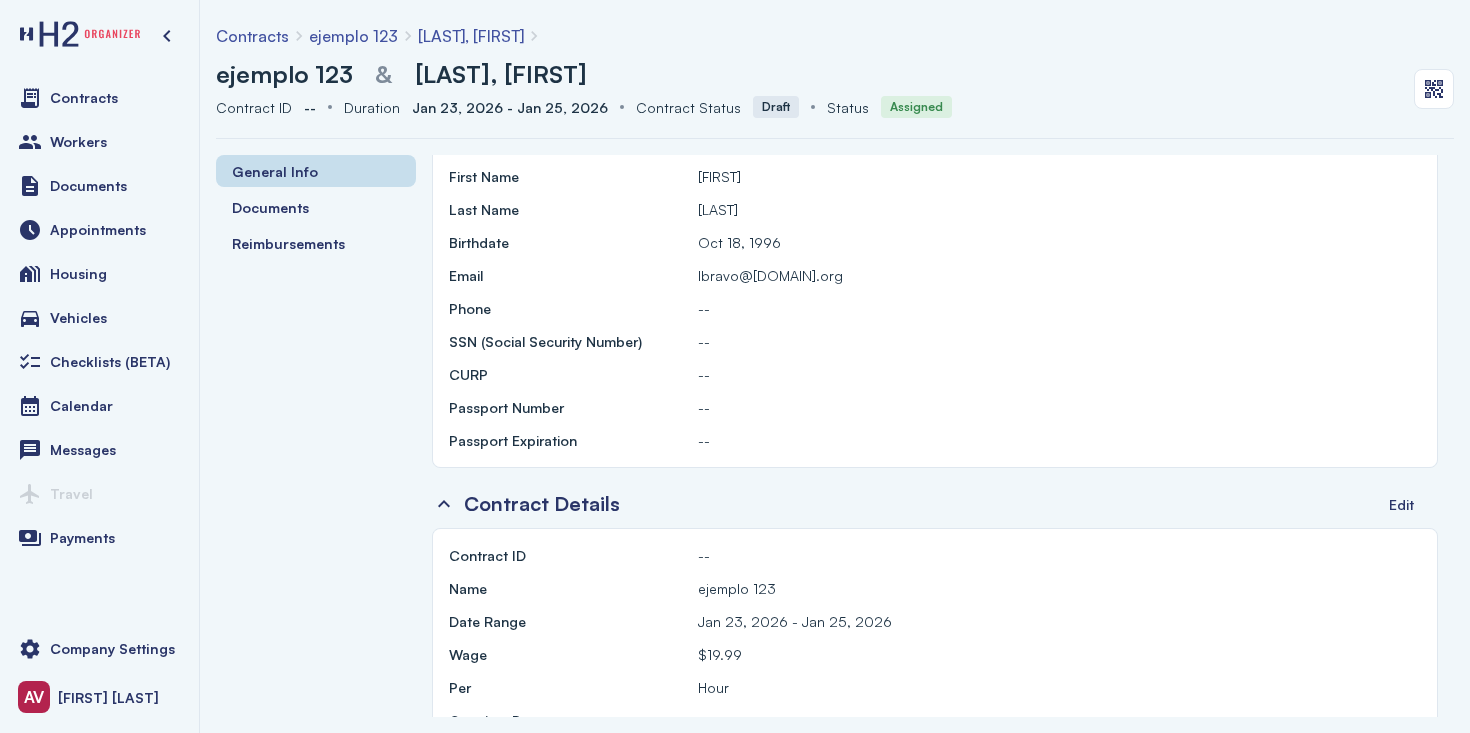 scroll, scrollTop: 85, scrollLeft: 0, axis: vertical 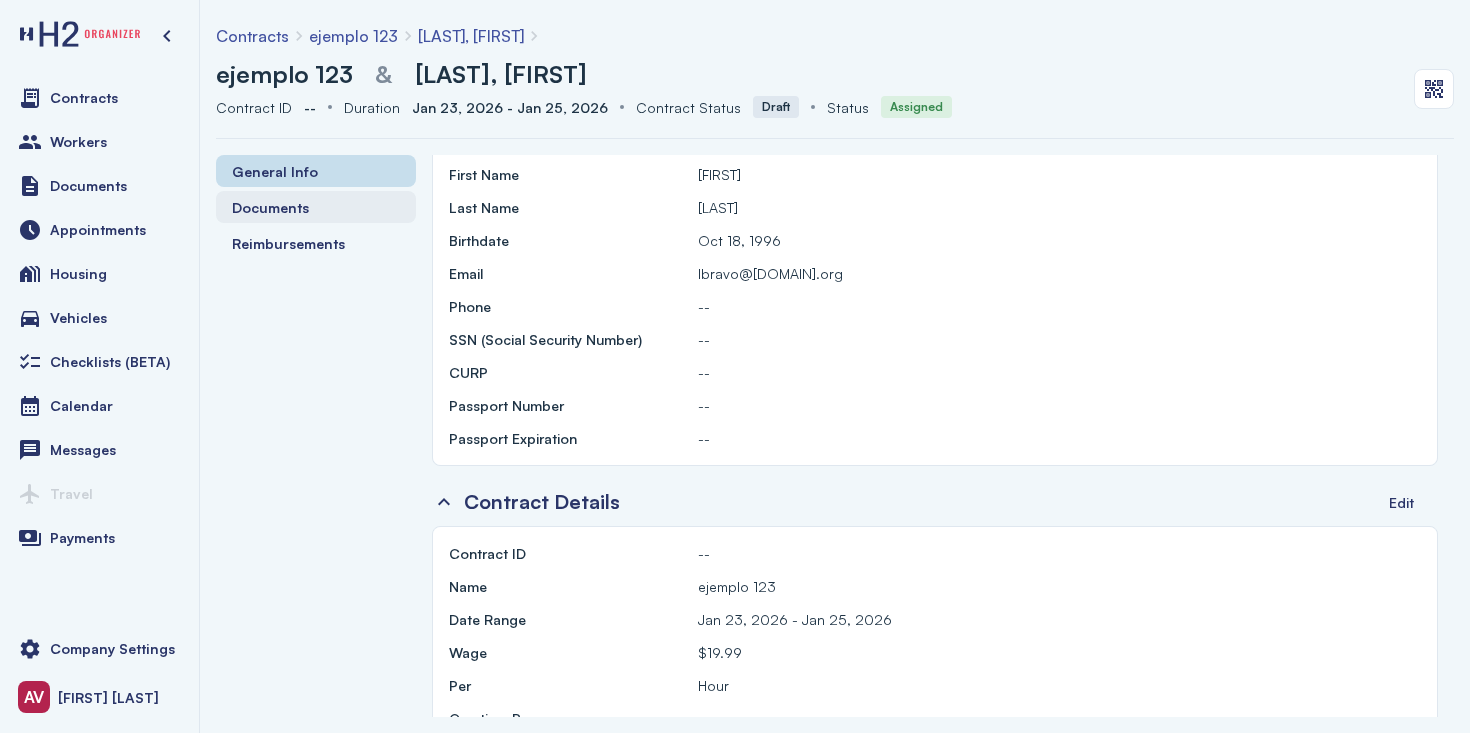 click on "Documents" at bounding box center [270, 207] 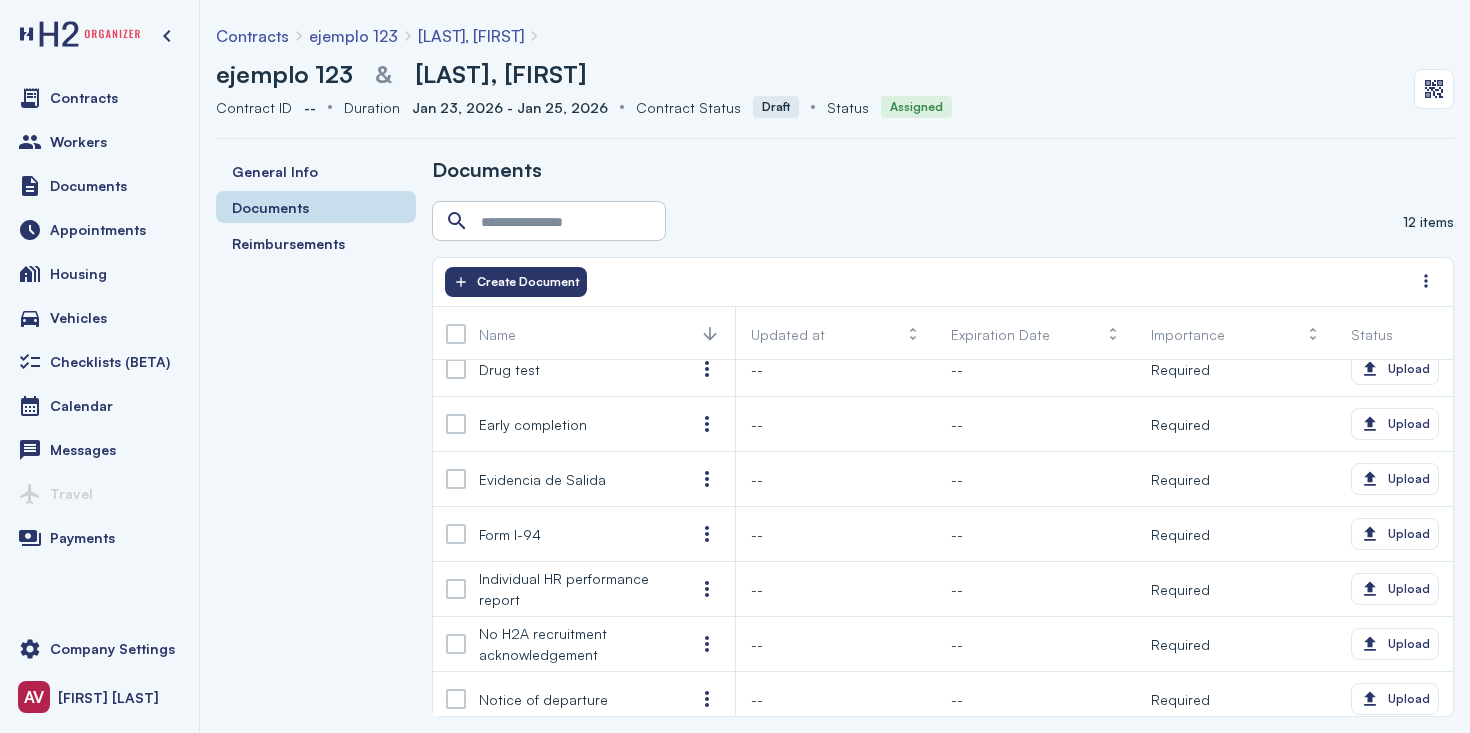 scroll, scrollTop: 0, scrollLeft: 0, axis: both 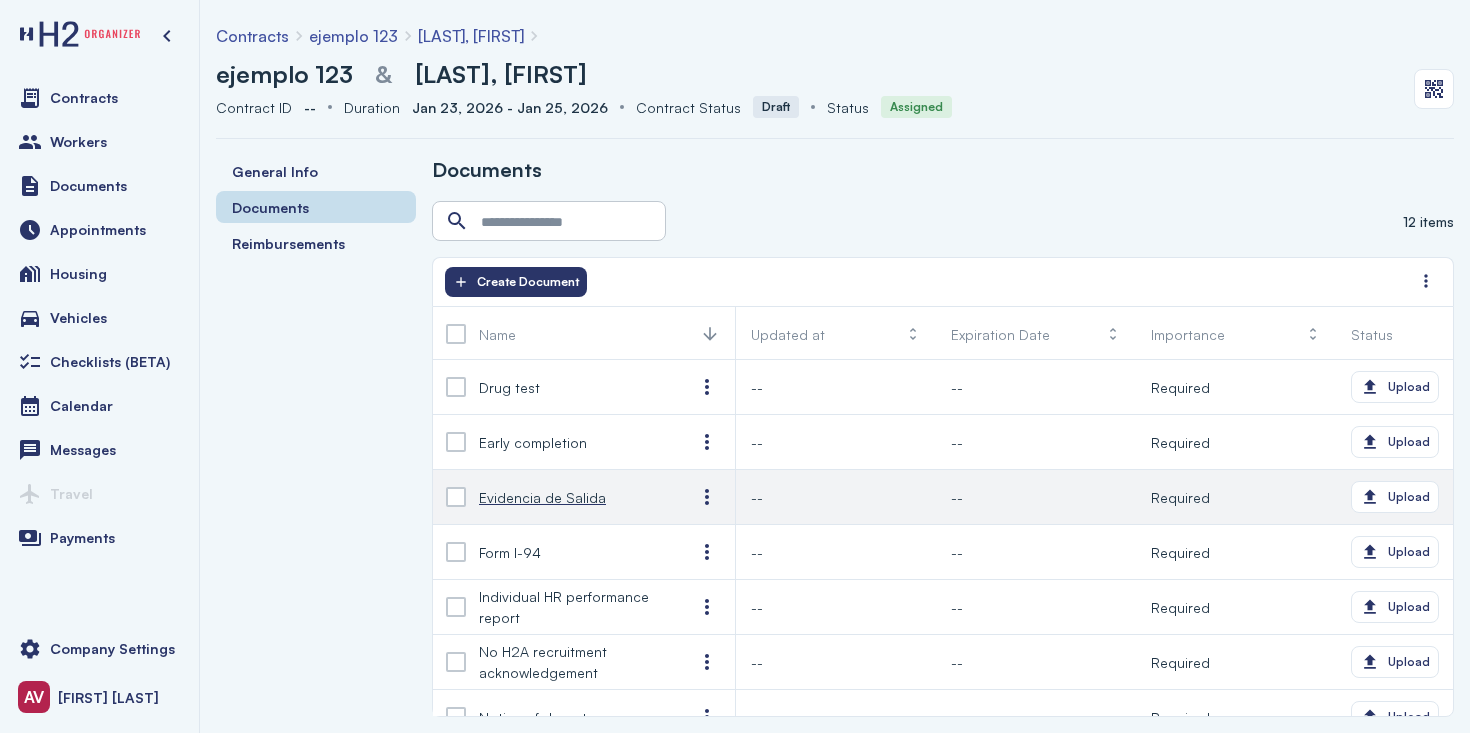 click on "Evidencia de Salida" at bounding box center [542, 497] 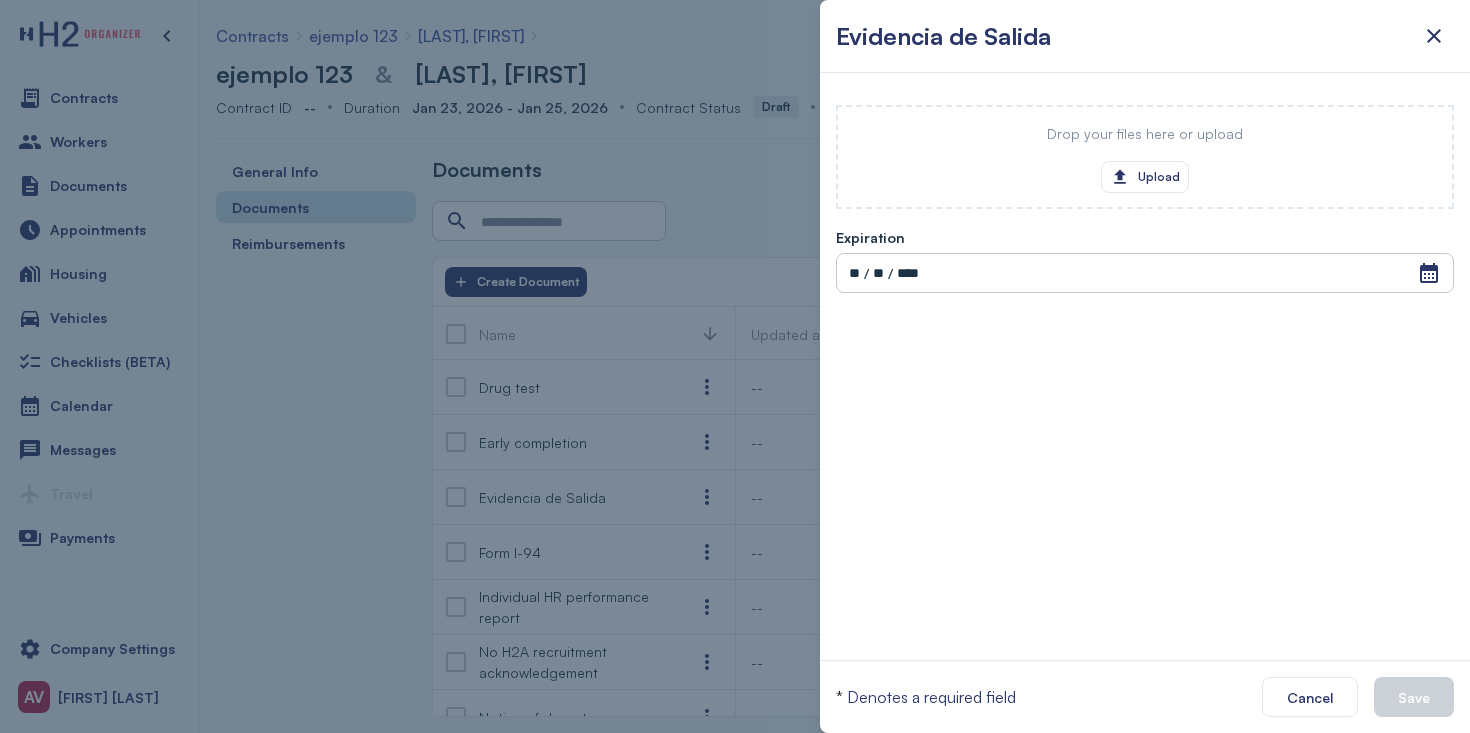 click at bounding box center (735, 366) 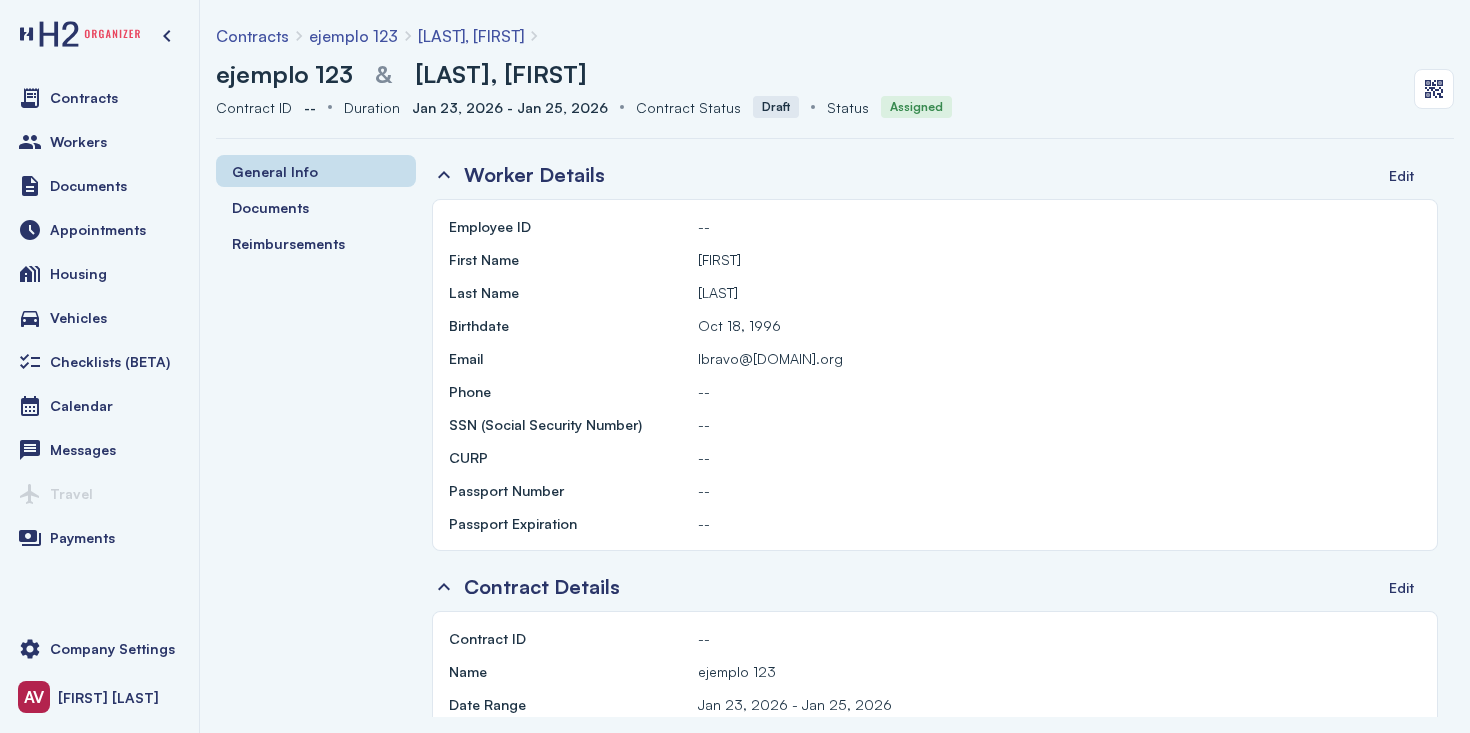 click on "Contracts   ejemplo 123   Bravo, Lorely         ejemplo 123   &   Bravo, Lorely   Contract ID   Contract ID   --   Duration   Duration   Jan 23, 2026 - Jan 25, 2026   Contract Status   Contract Status   Draft     Status   Status   Assigned             General Info Documents Reimbursements         Worker Details         Edit           Employee ID   --   First Name   Lorely   Last Name   Bravo   Birthdate   Oct 18, 1996   Email   lbravo@ciertoglobal.org   Phone   --   SSN (Social Security Number)   --   CURP   --   Passport Number   --   Passport Expiration   --           Contract Details         Edit           Contract ID   --   Name   ejemplo 123   Date Range   Jan 23, 2026 - Jan 25, 2026   Wage   $19.99   Per   Hour   Overtime Pay   --   I-94 Number   --   I-94 Expiration Date   --   Require E-Verify   No   E-Verify Status   --   E-Verify Case   --         Worksite     Edit               Housing     Edit" at bounding box center (835, 366) 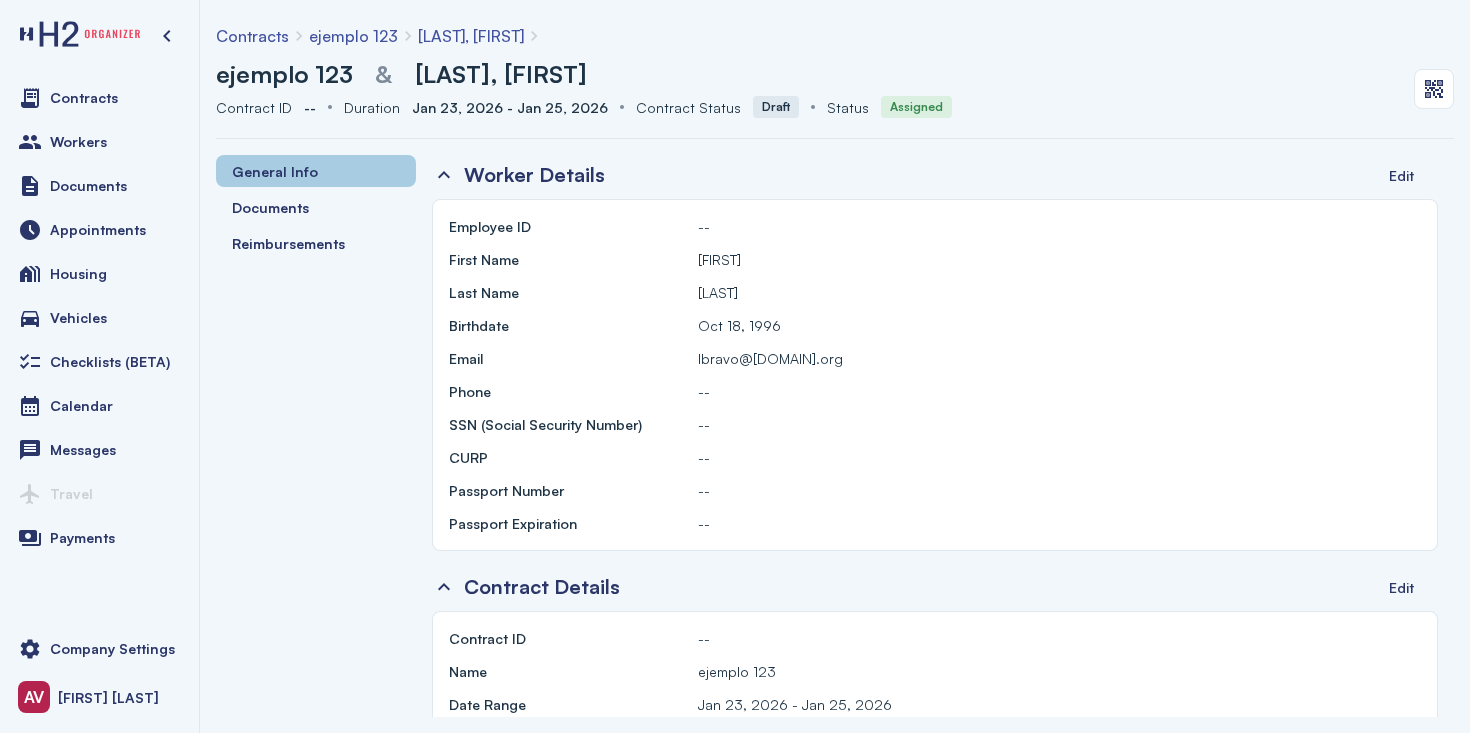 click on "General Info" at bounding box center [275, 171] 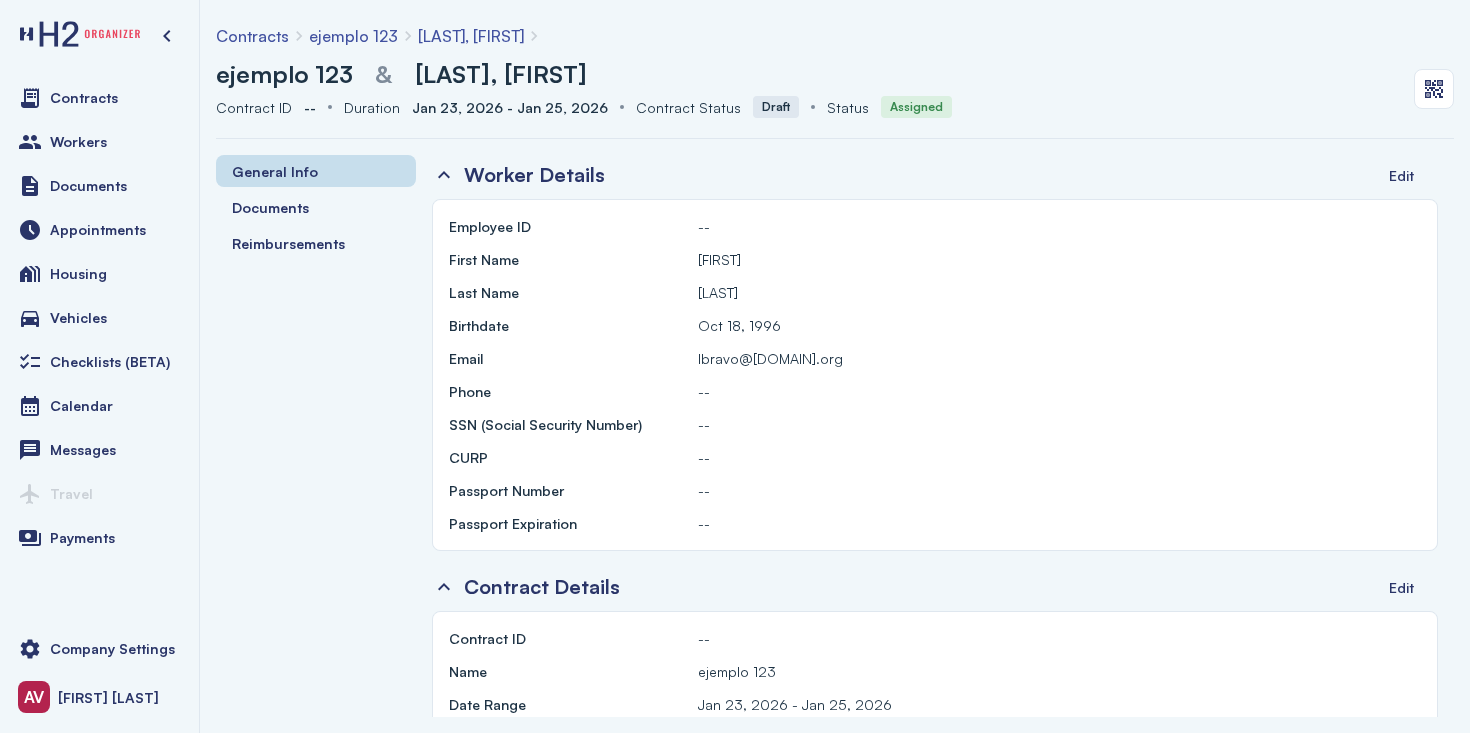 click on "ejemplo 123   &   Bravo, Lorely" at bounding box center (401, 74) 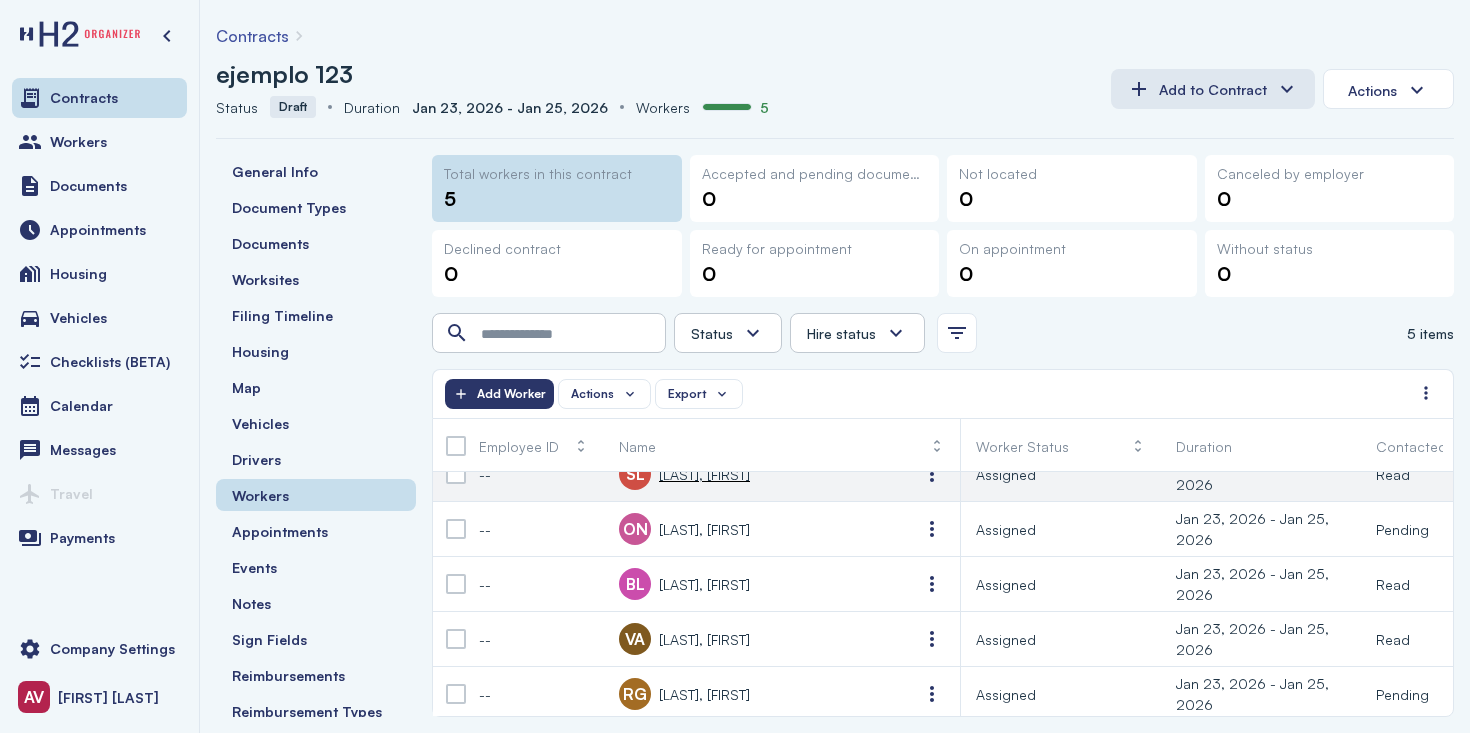 scroll, scrollTop: 27, scrollLeft: 0, axis: vertical 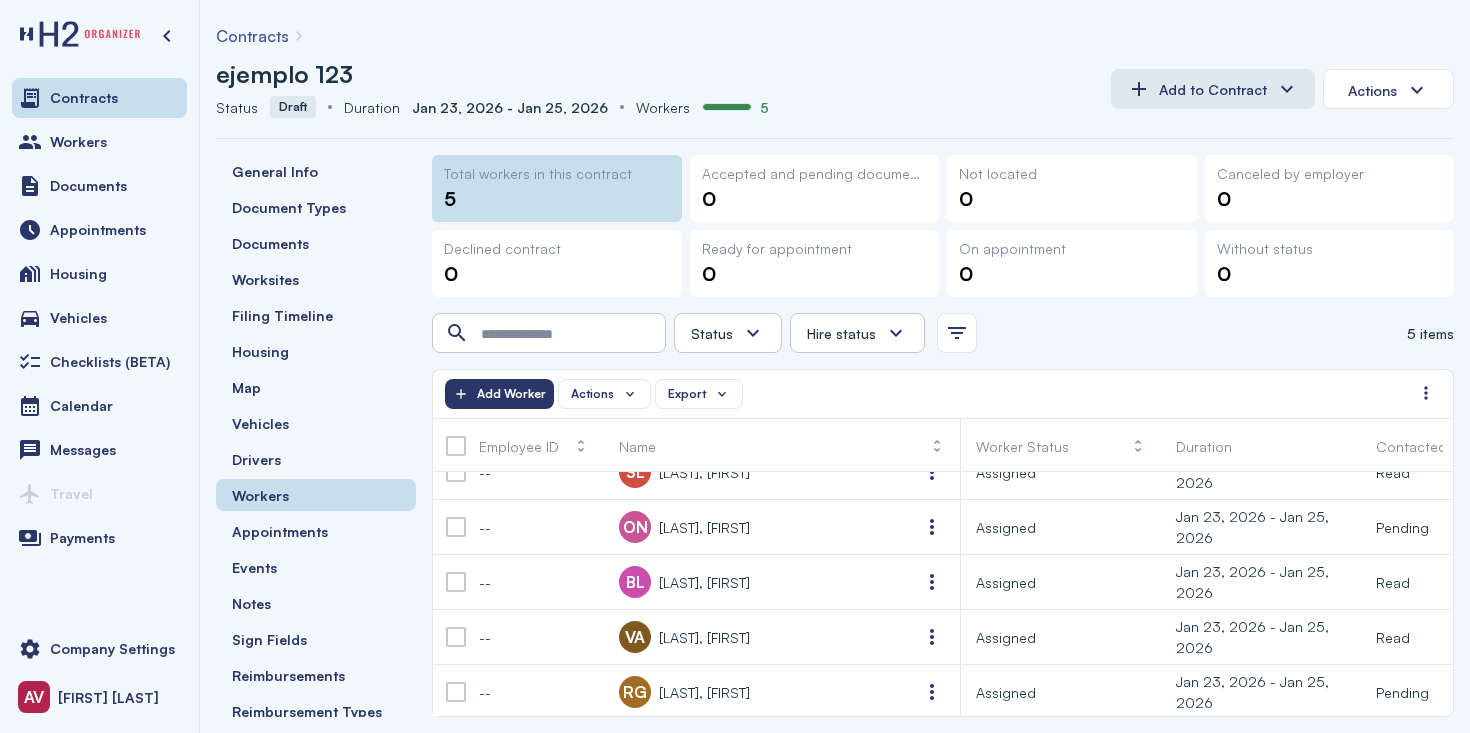 click on "ejemplo 123" at bounding box center [284, 74] 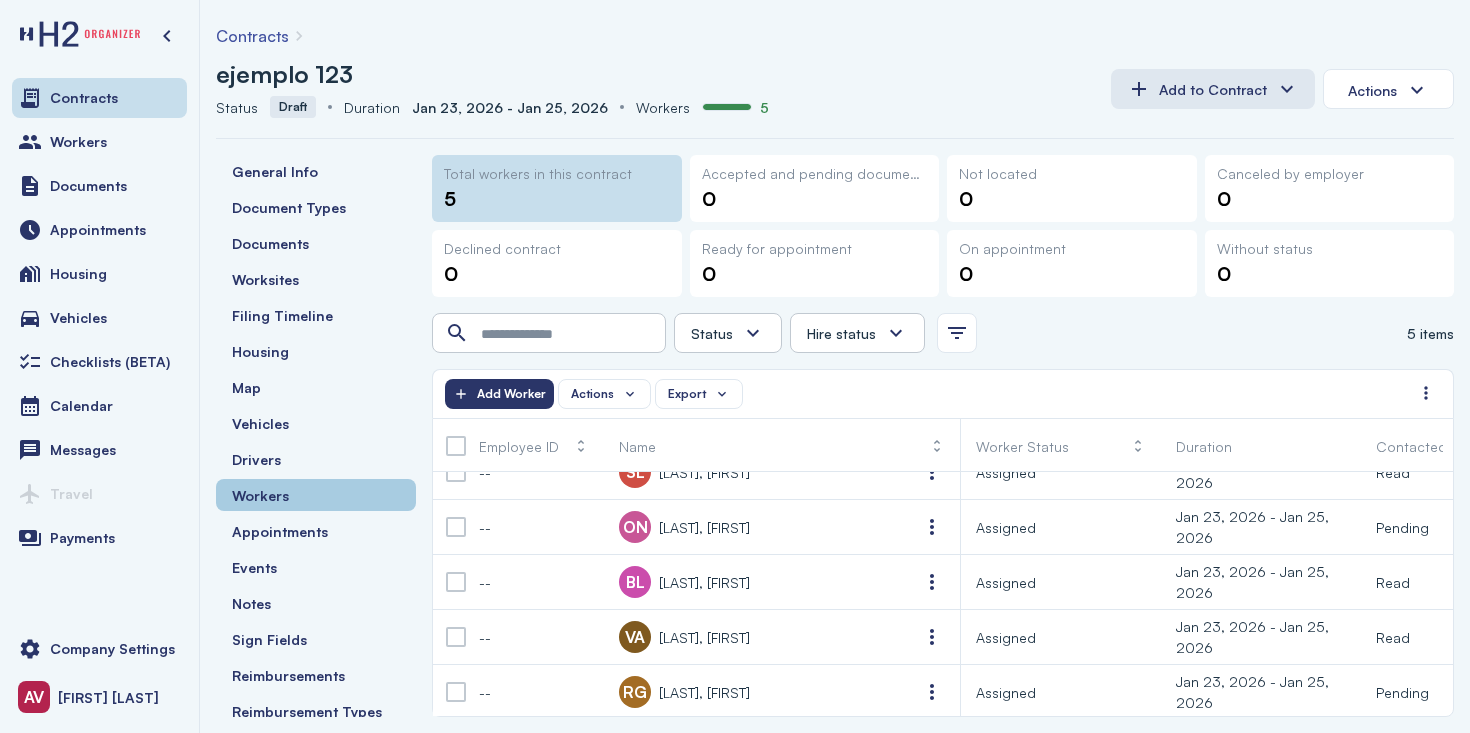 click on "Workers" at bounding box center [316, 495] 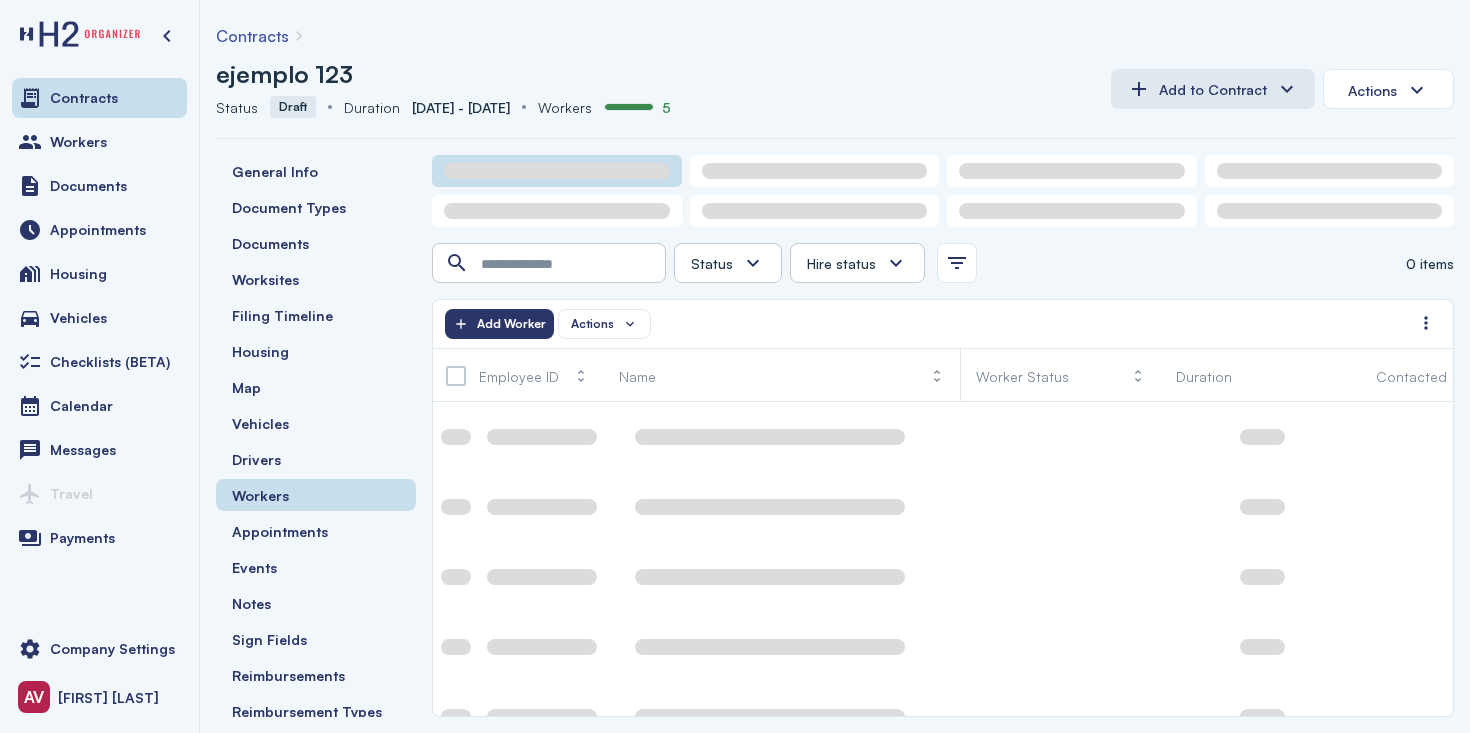 scroll, scrollTop: 0, scrollLeft: 0, axis: both 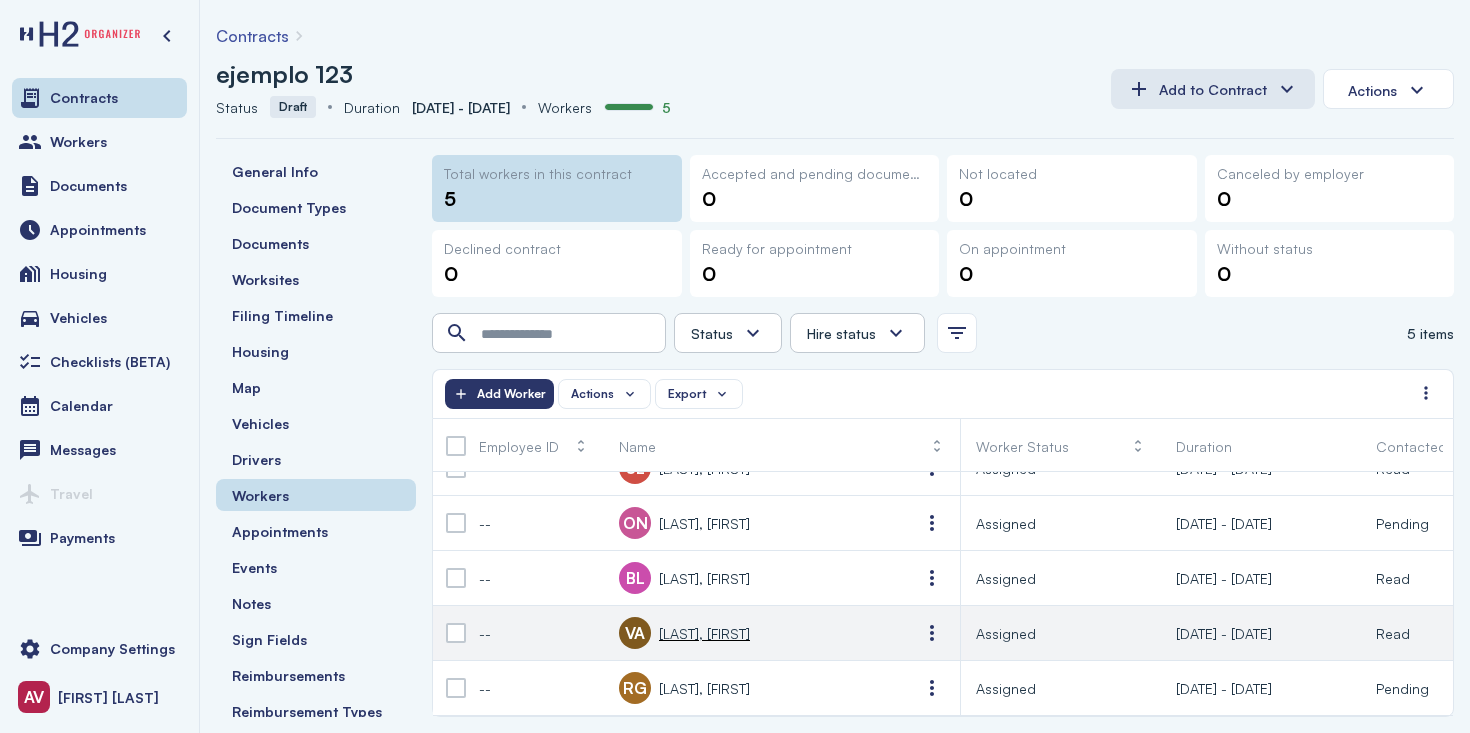click on "VA [LAST], [FIRST]" 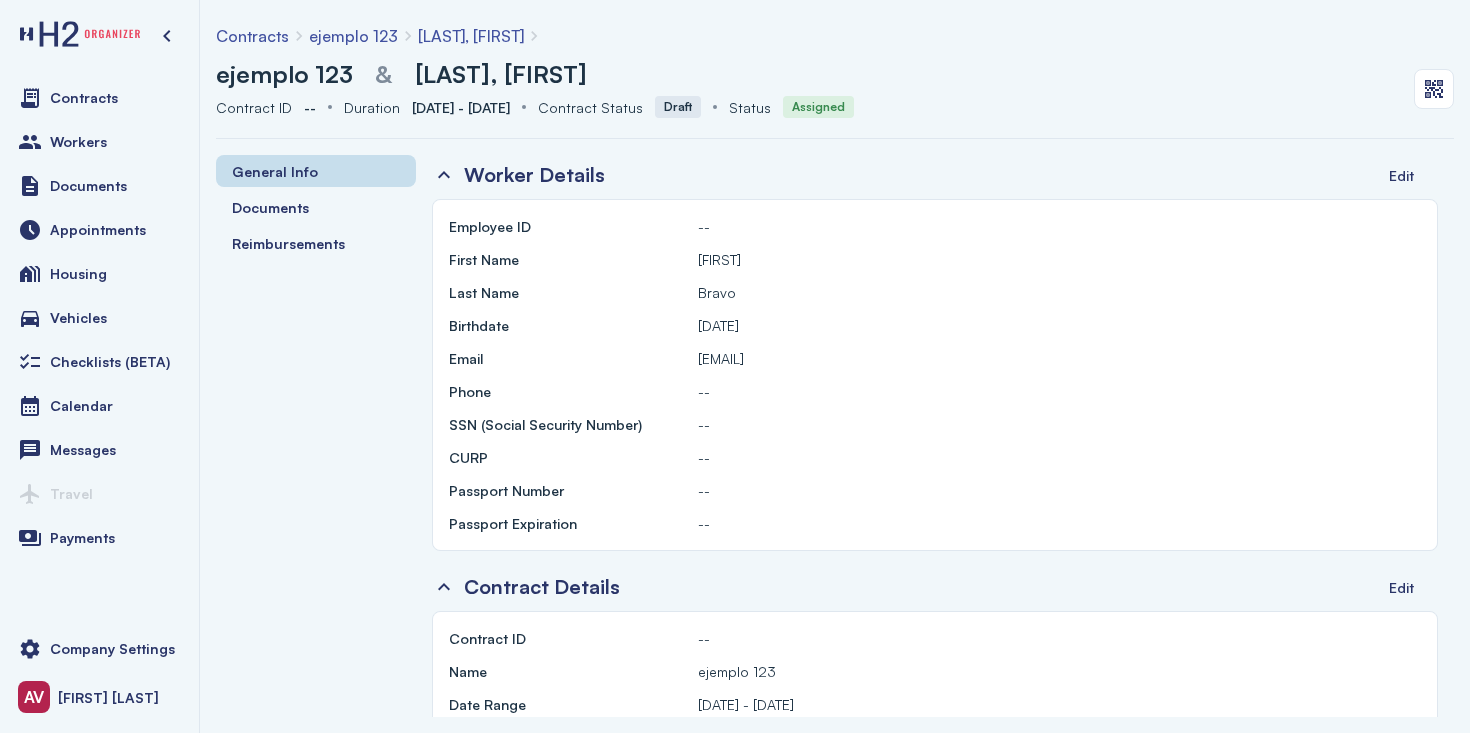 scroll, scrollTop: 36, scrollLeft: 0, axis: vertical 